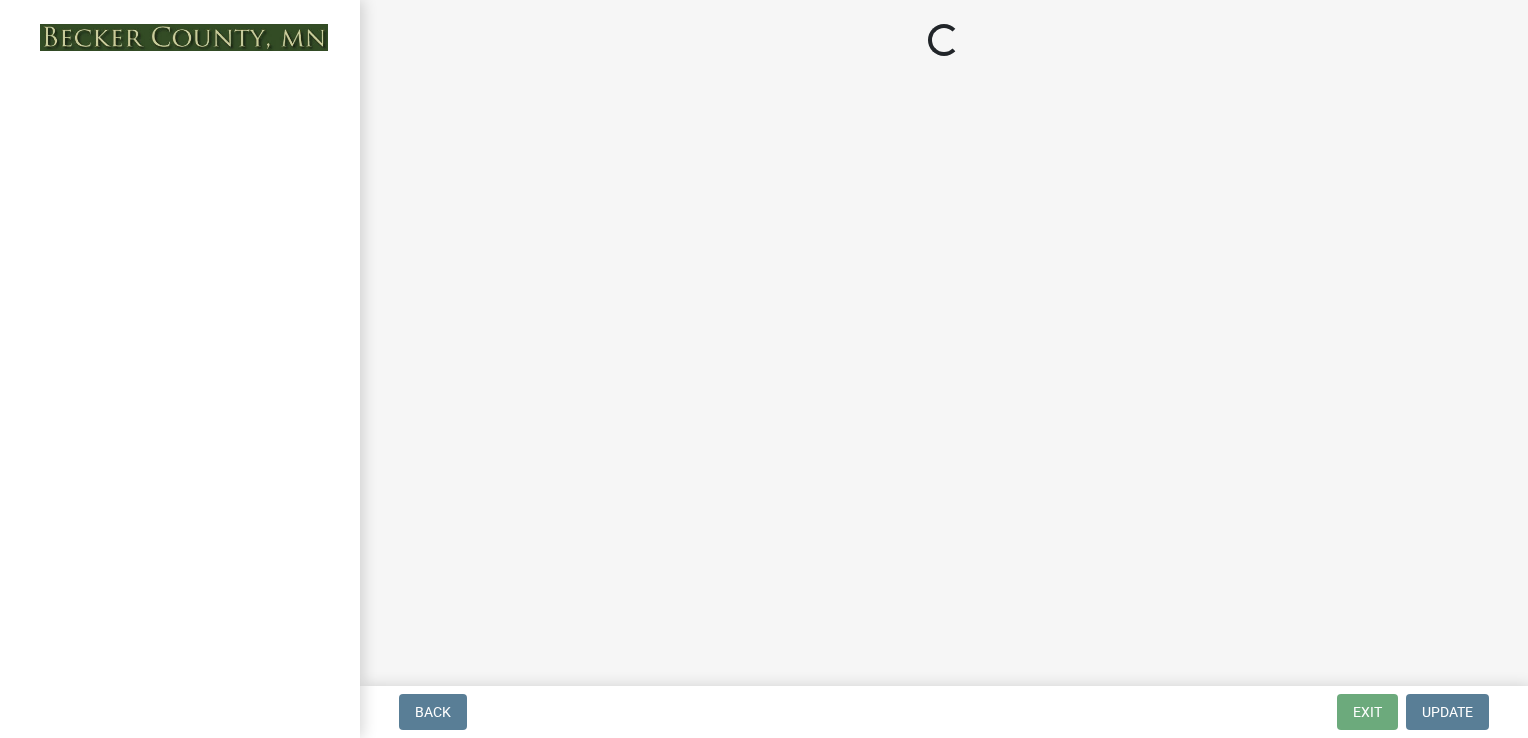 scroll, scrollTop: 0, scrollLeft: 0, axis: both 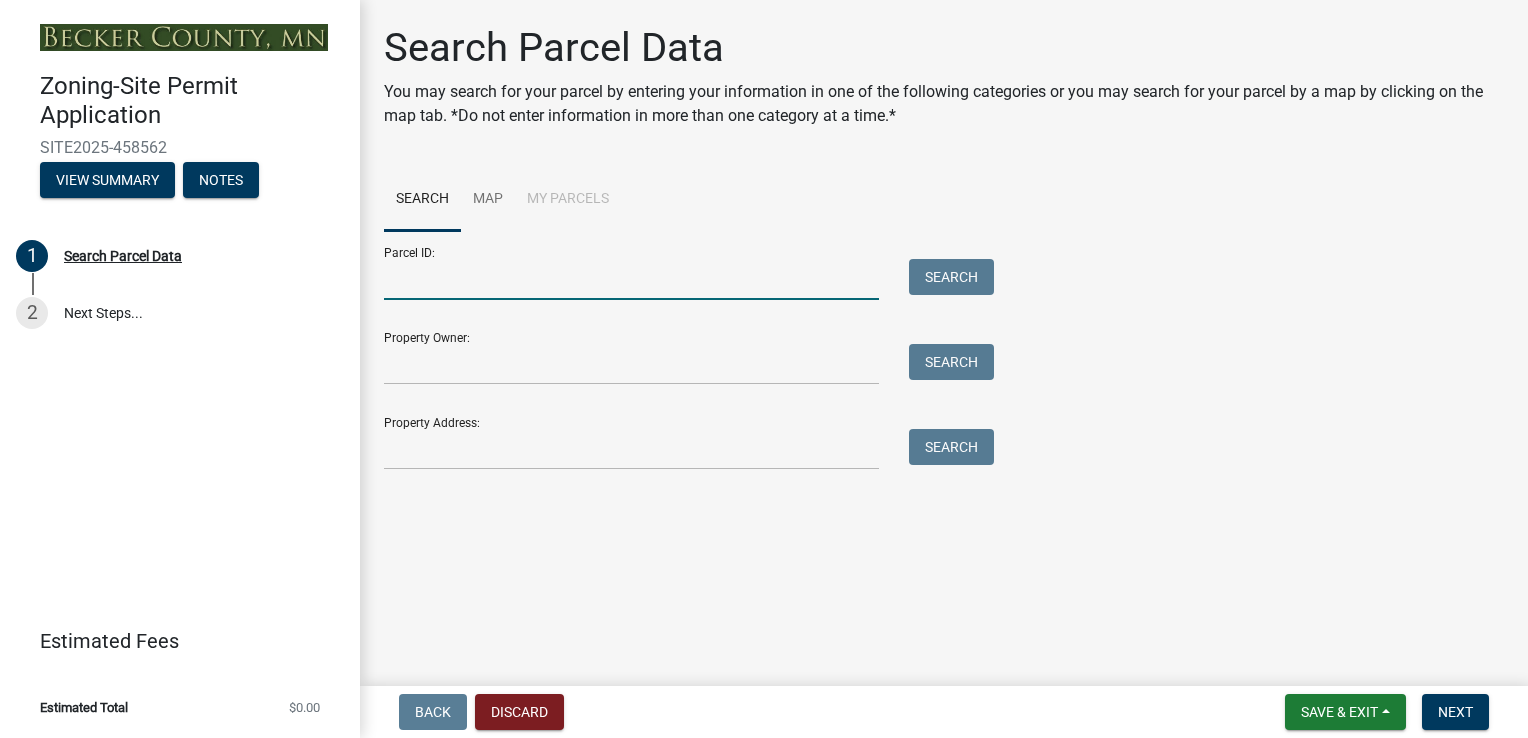 click on "Parcel ID:" at bounding box center [631, 279] 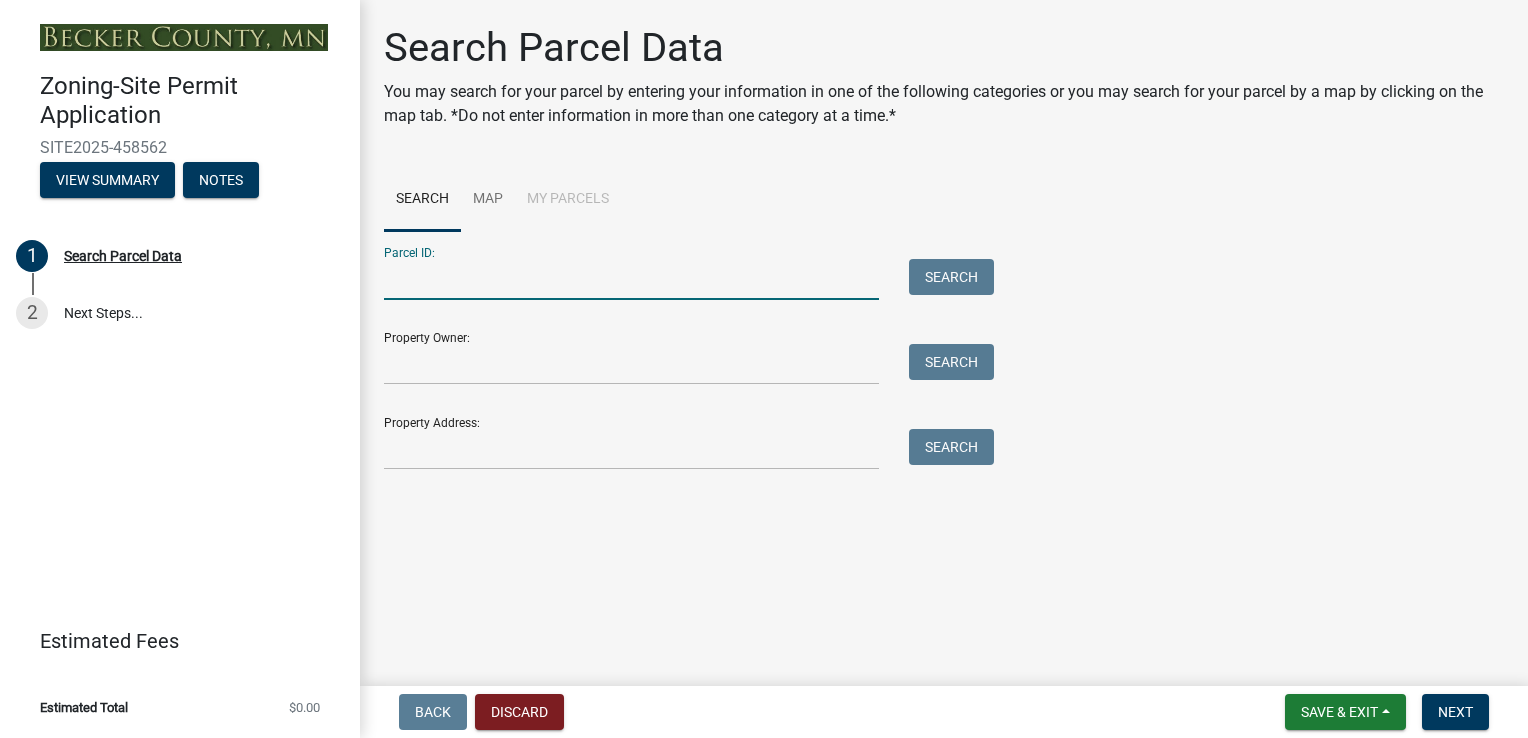 paste on "[SSN]" 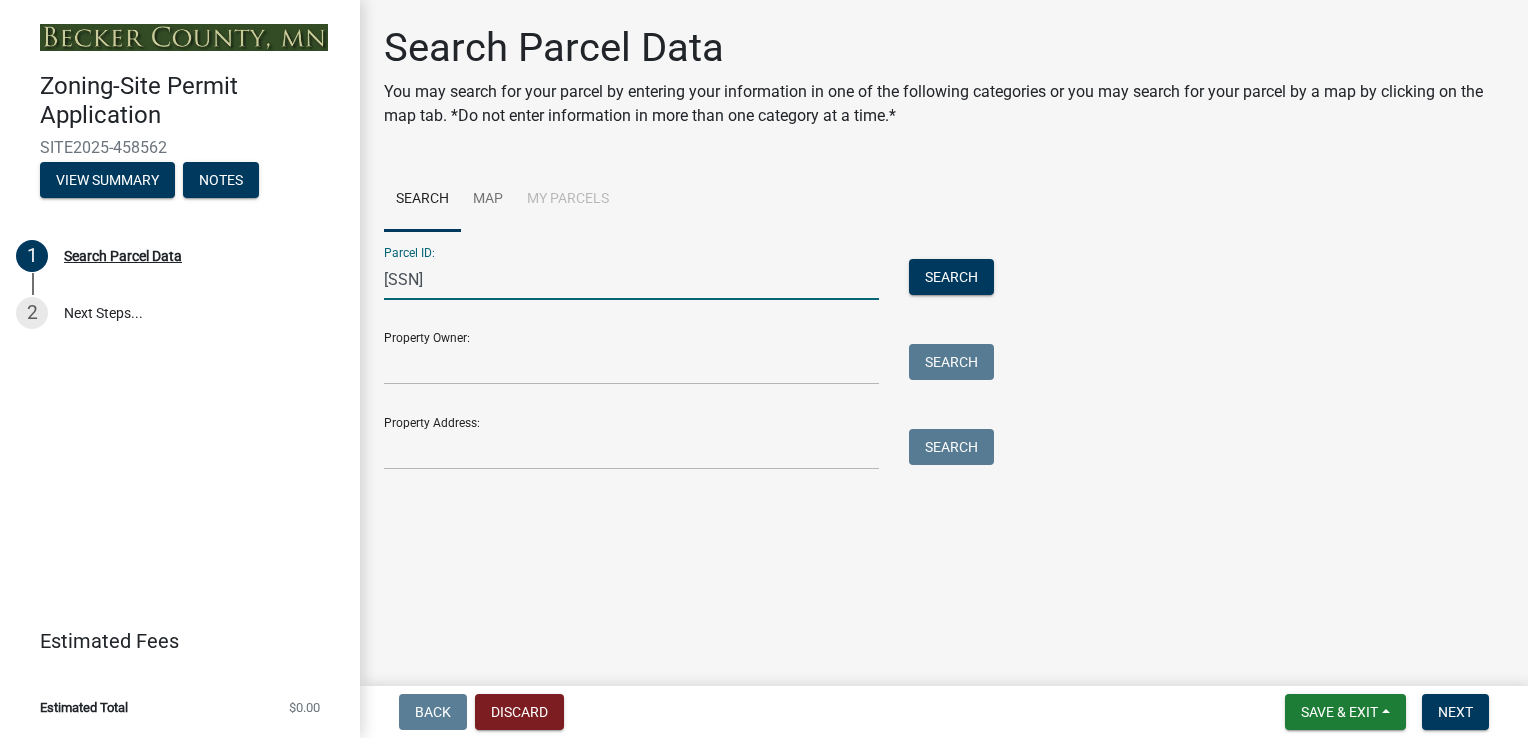 type on "[SSN]" 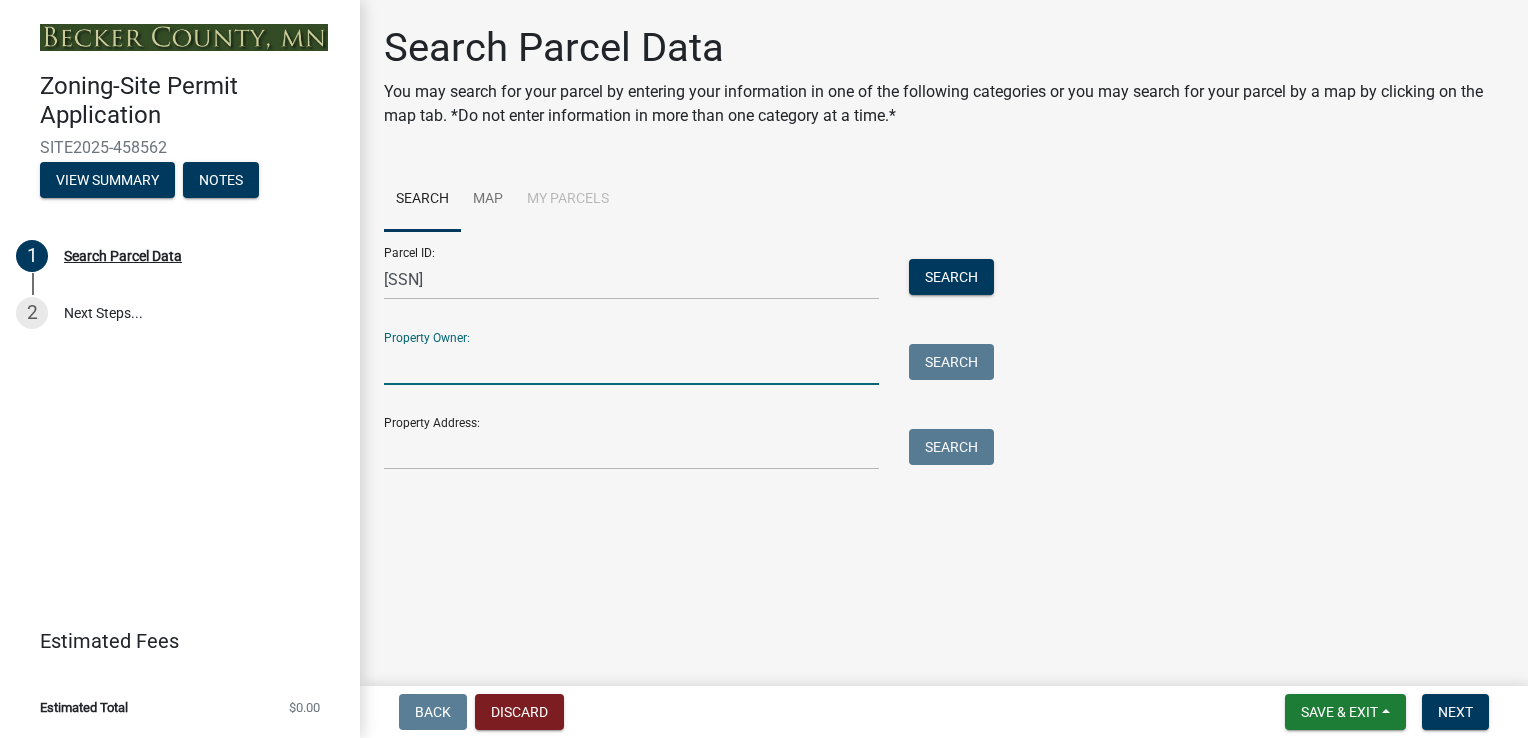 click on "Property Owner:" at bounding box center (631, 364) 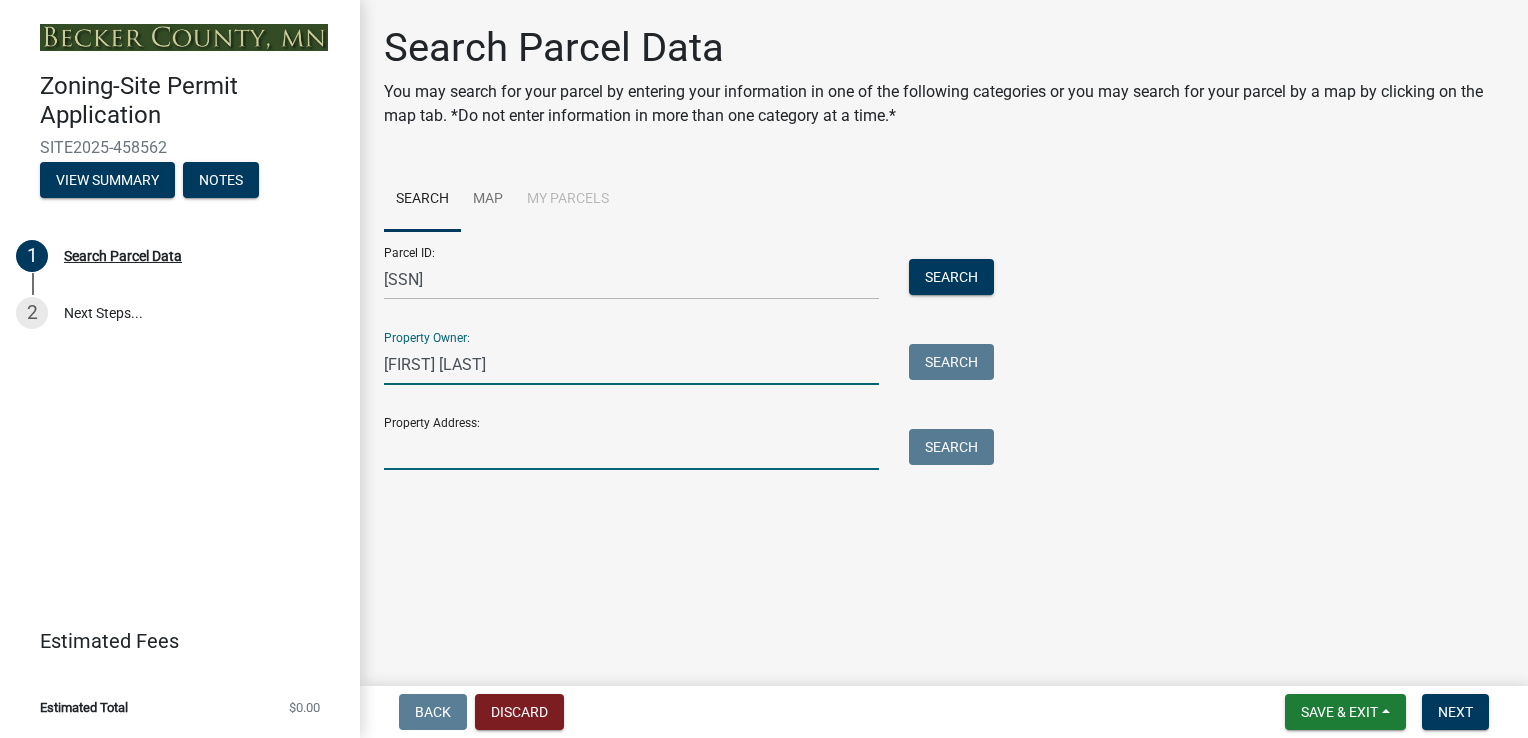 type on "[NUMBER] [STREET]" 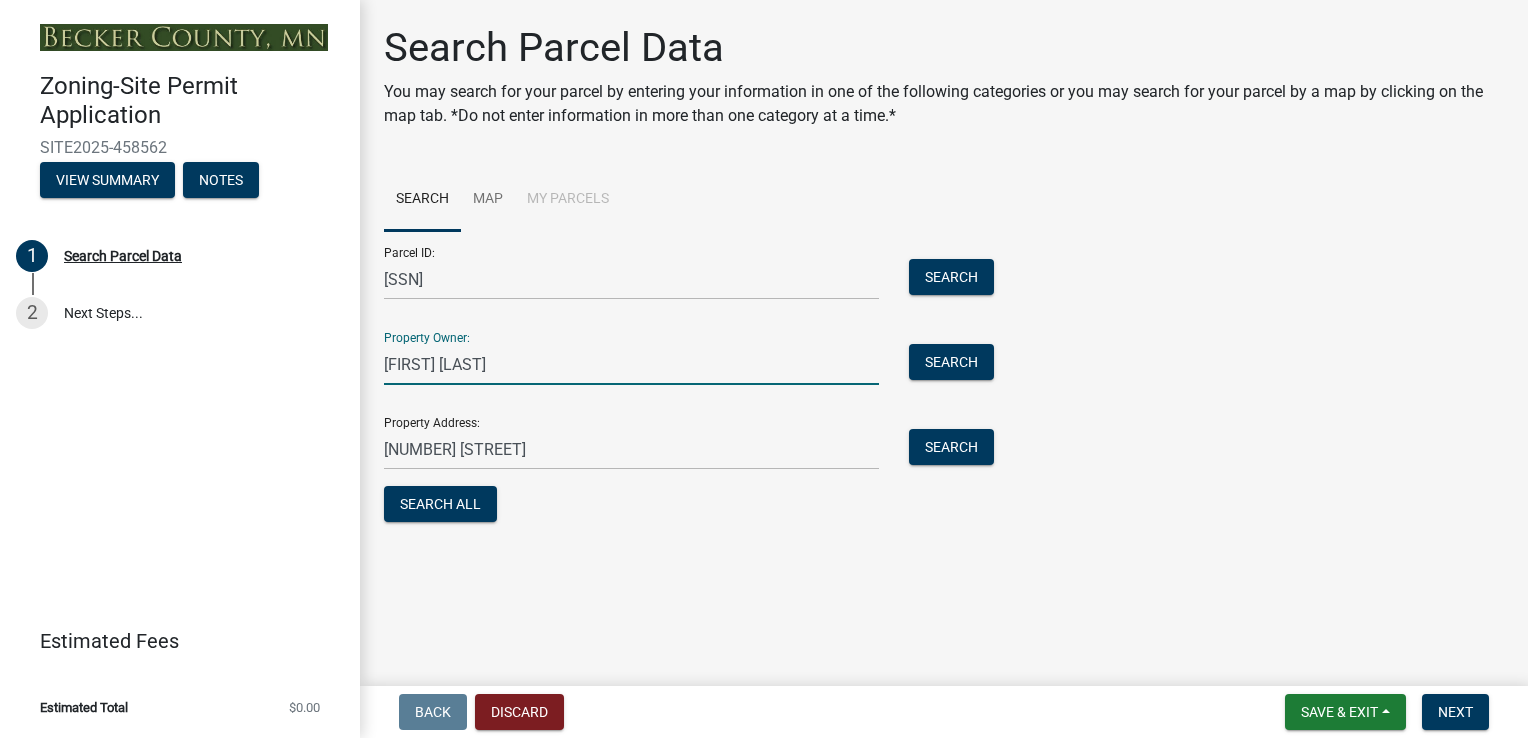 click on "[FIRST] [LAST]" at bounding box center [631, 364] 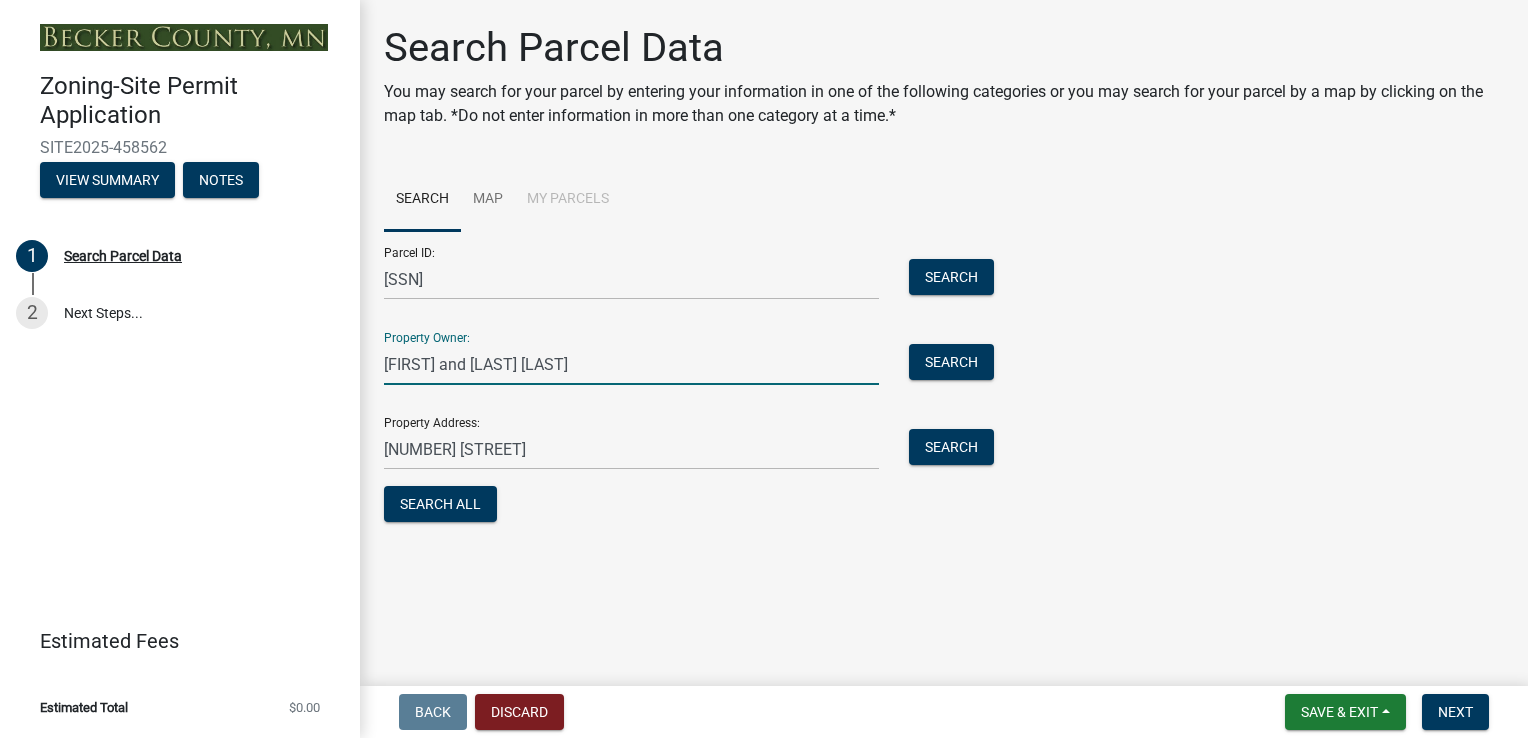 type on "[FIRST] and [LAST] [LAST]" 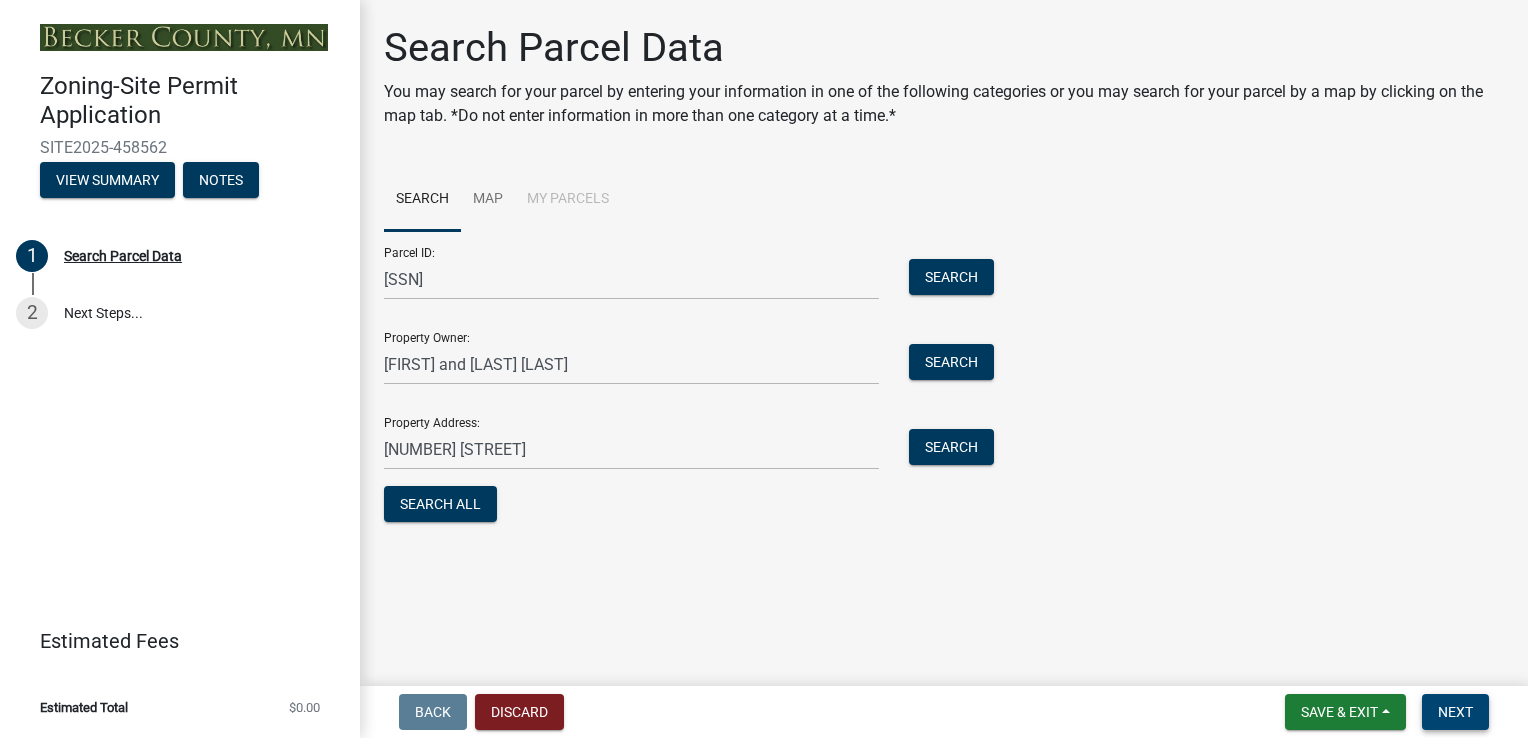 click on "Next" at bounding box center [1455, 712] 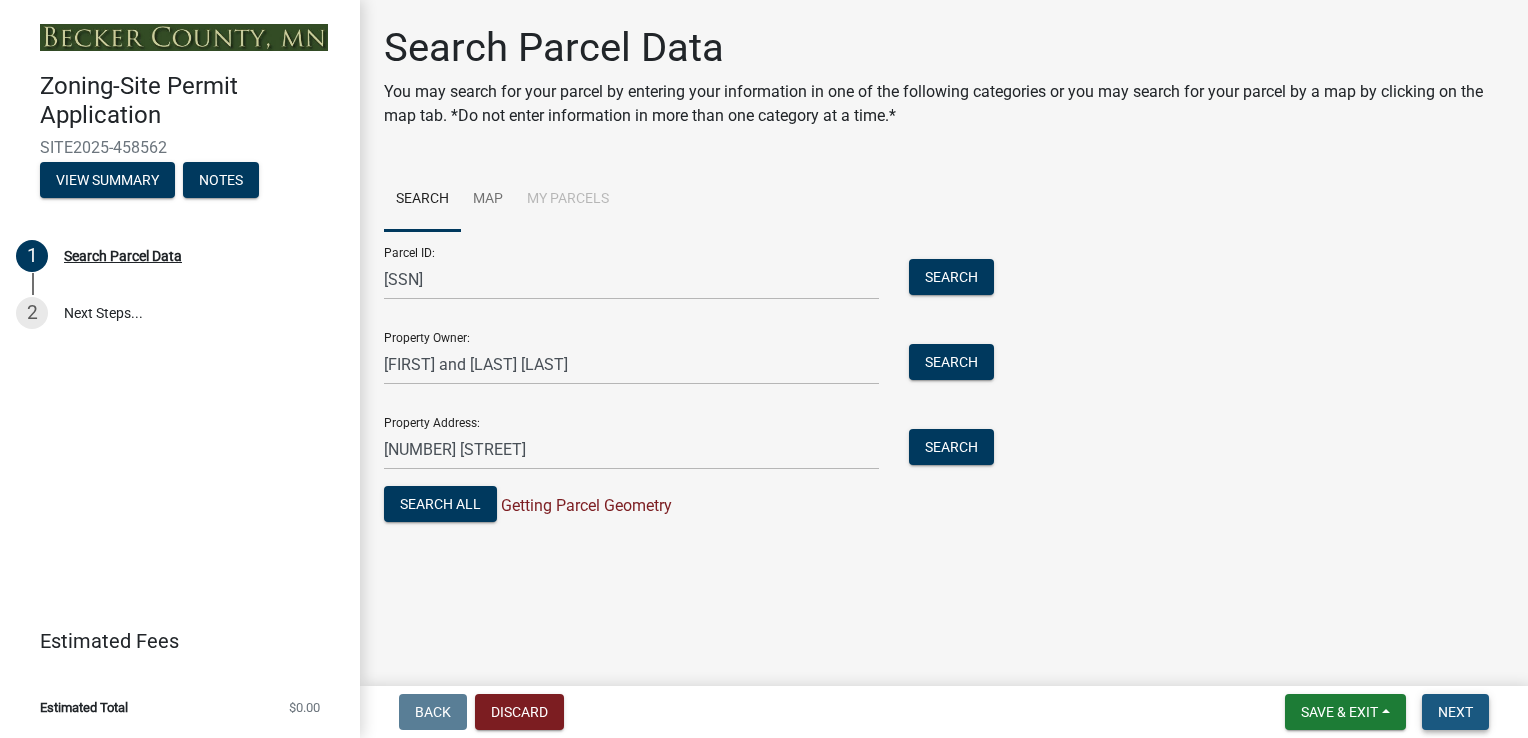 click on "Next" at bounding box center [1455, 712] 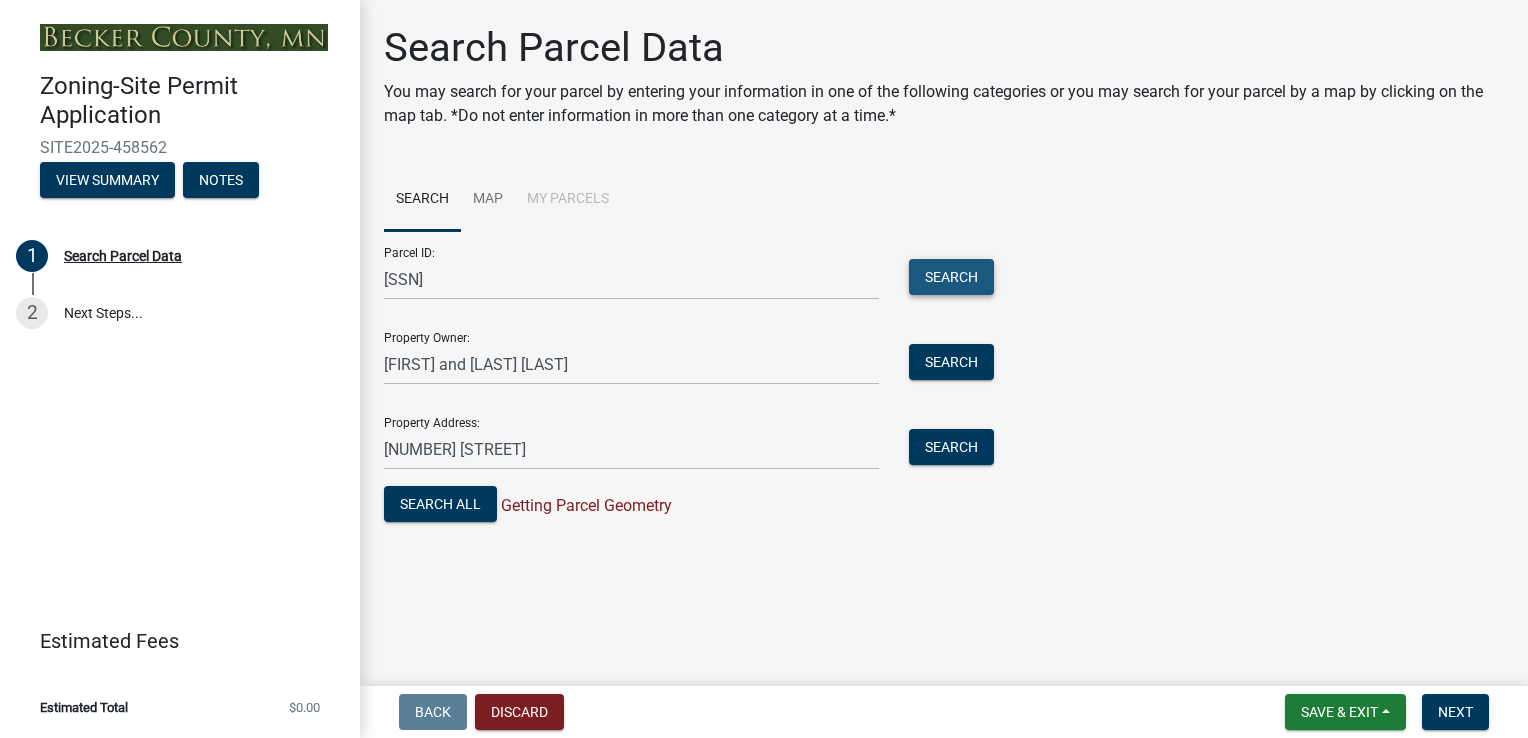click on "Search" at bounding box center (951, 277) 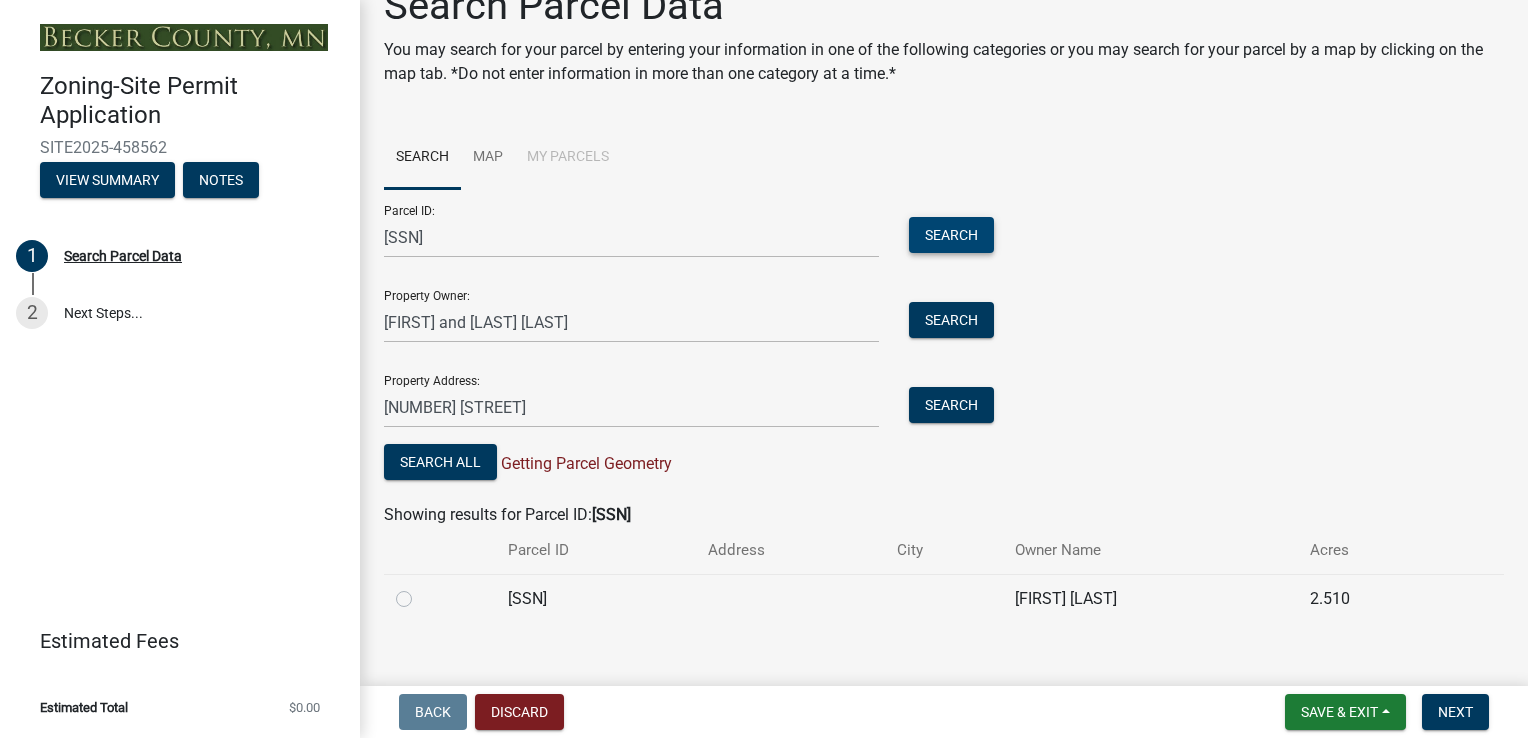 scroll, scrollTop: 64, scrollLeft: 0, axis: vertical 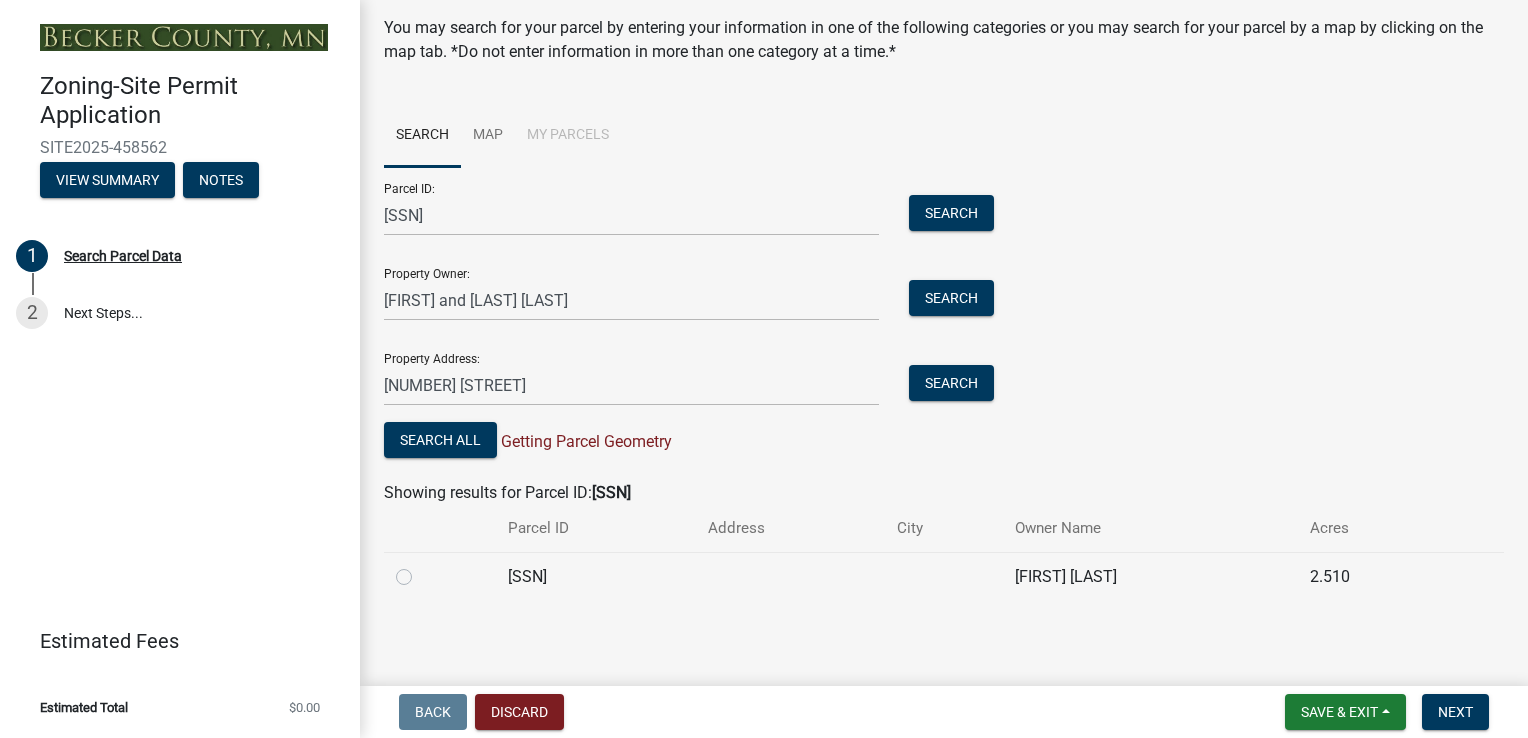 click 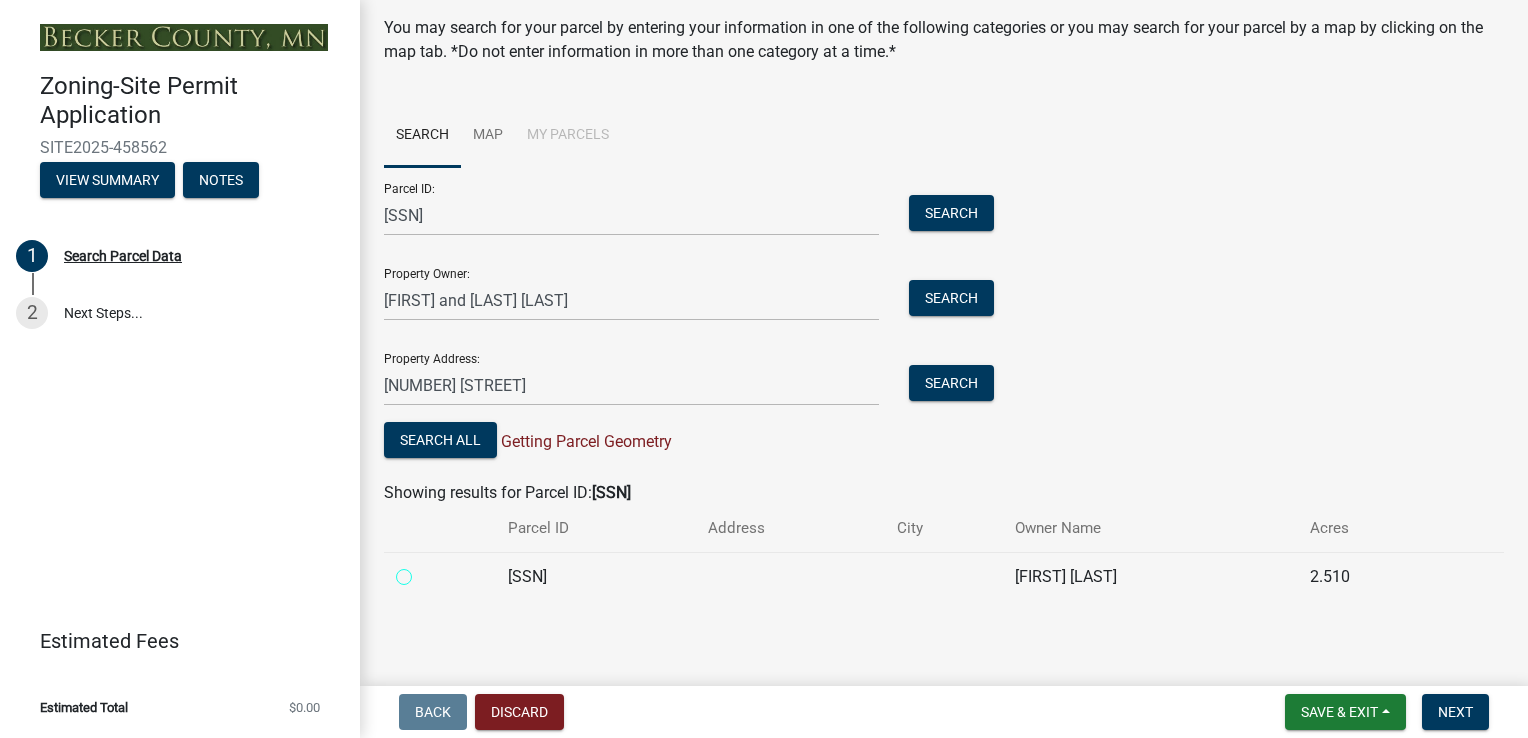 click at bounding box center (426, 571) 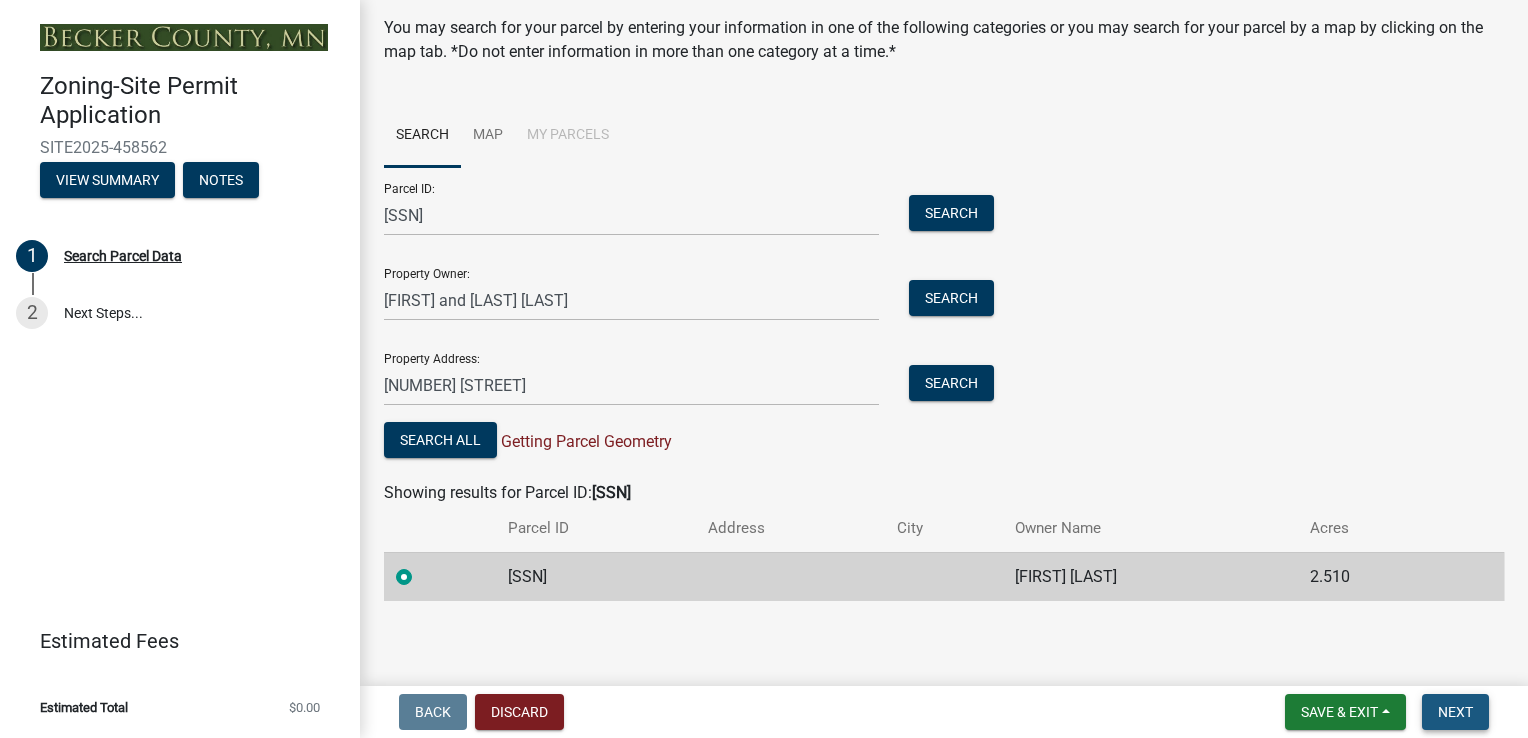 click on "Next" at bounding box center [1455, 712] 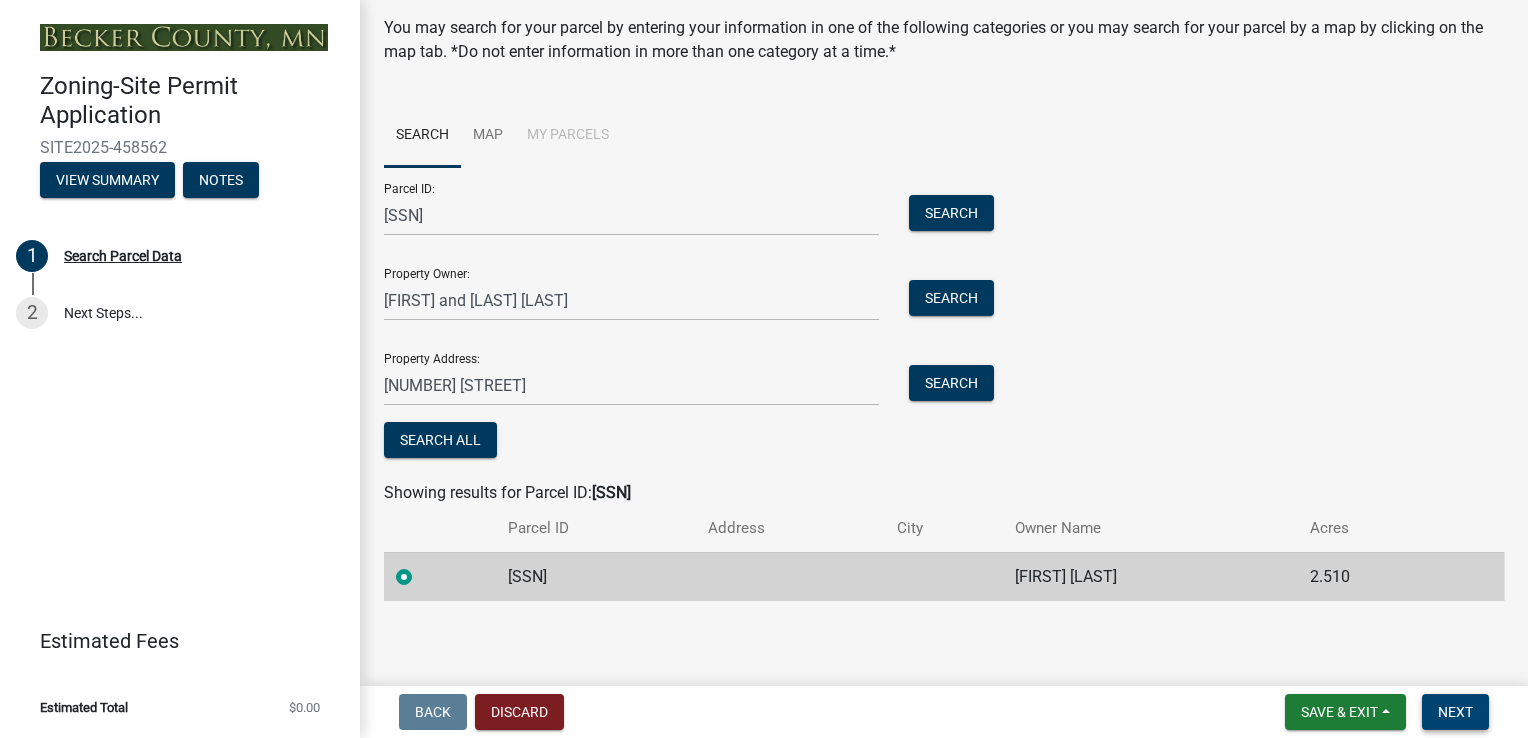 click on "Next" at bounding box center [1455, 712] 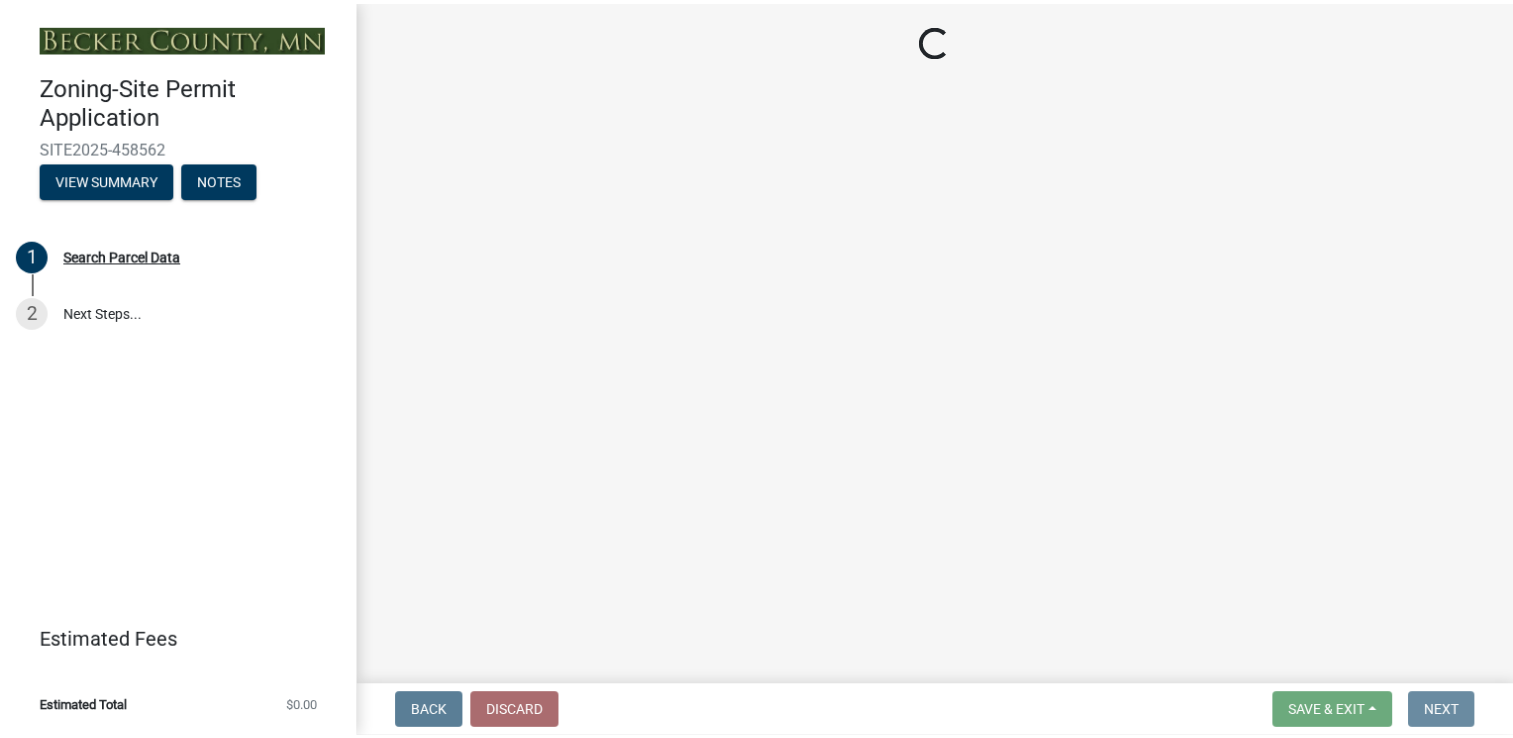 scroll, scrollTop: 0, scrollLeft: 0, axis: both 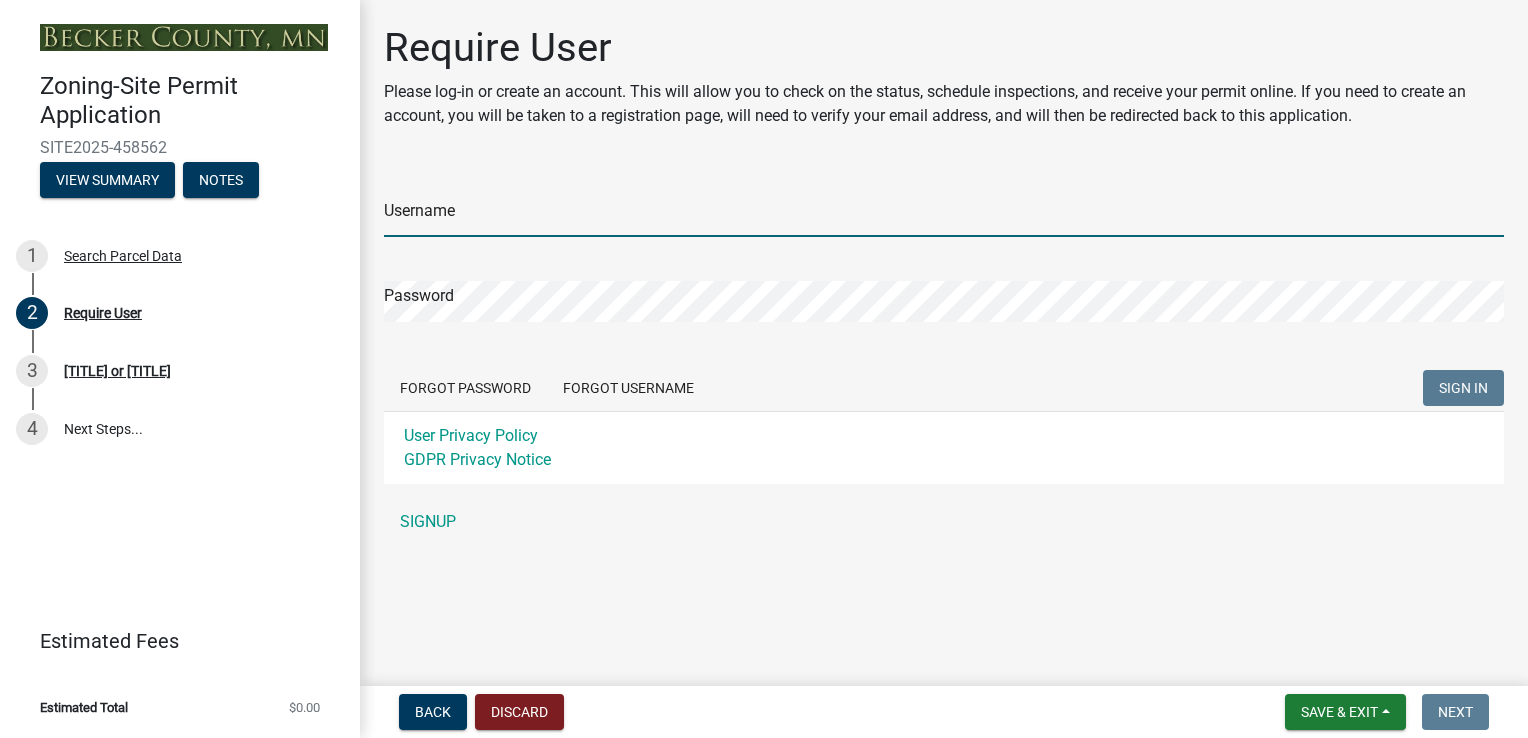 click on "Username" at bounding box center [944, 216] 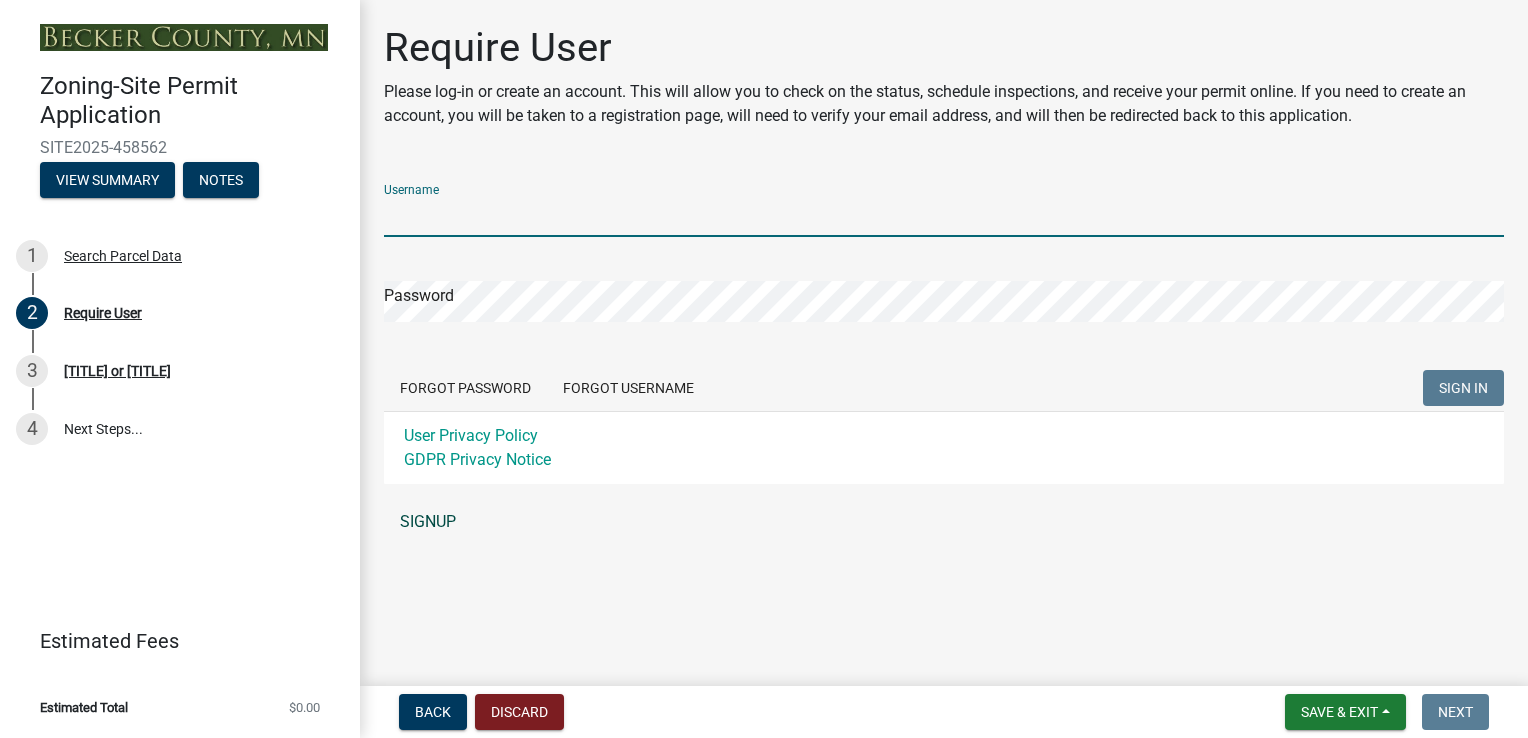 click on "Username Password  Forgot Password   Forgot Username  SIGN IN User Privacy Policy GDPR Privacy Notice SIGNUP" 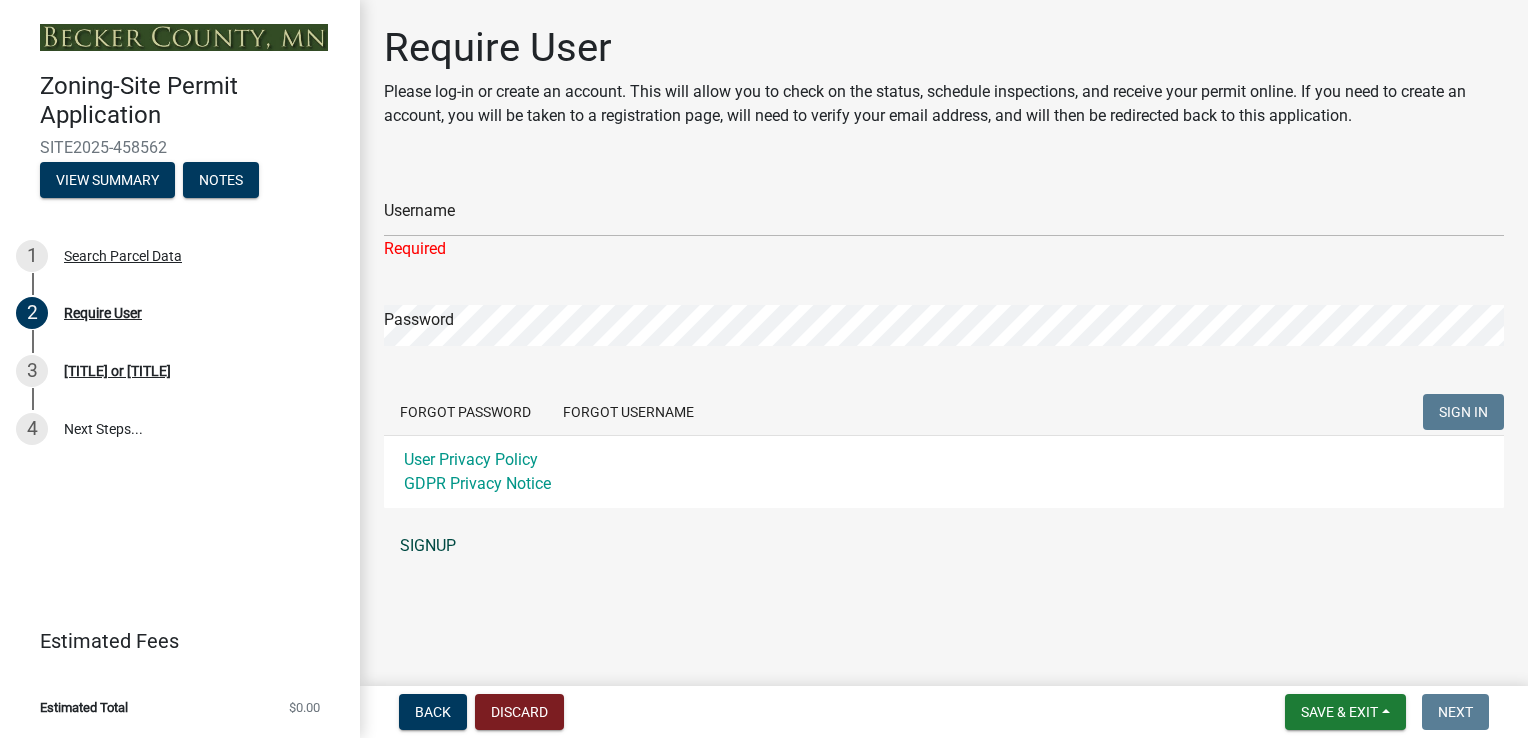 click on "SIGNUP" 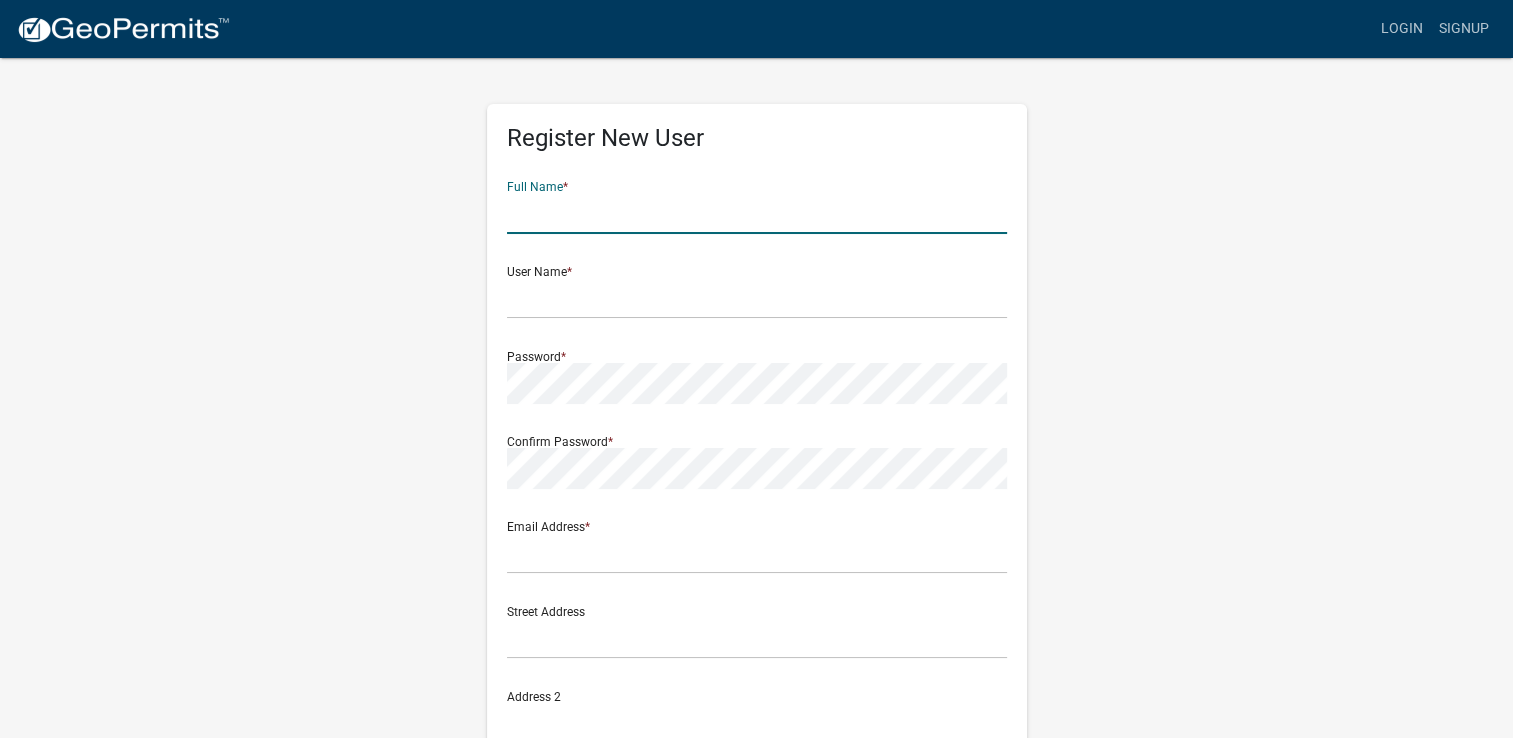 click 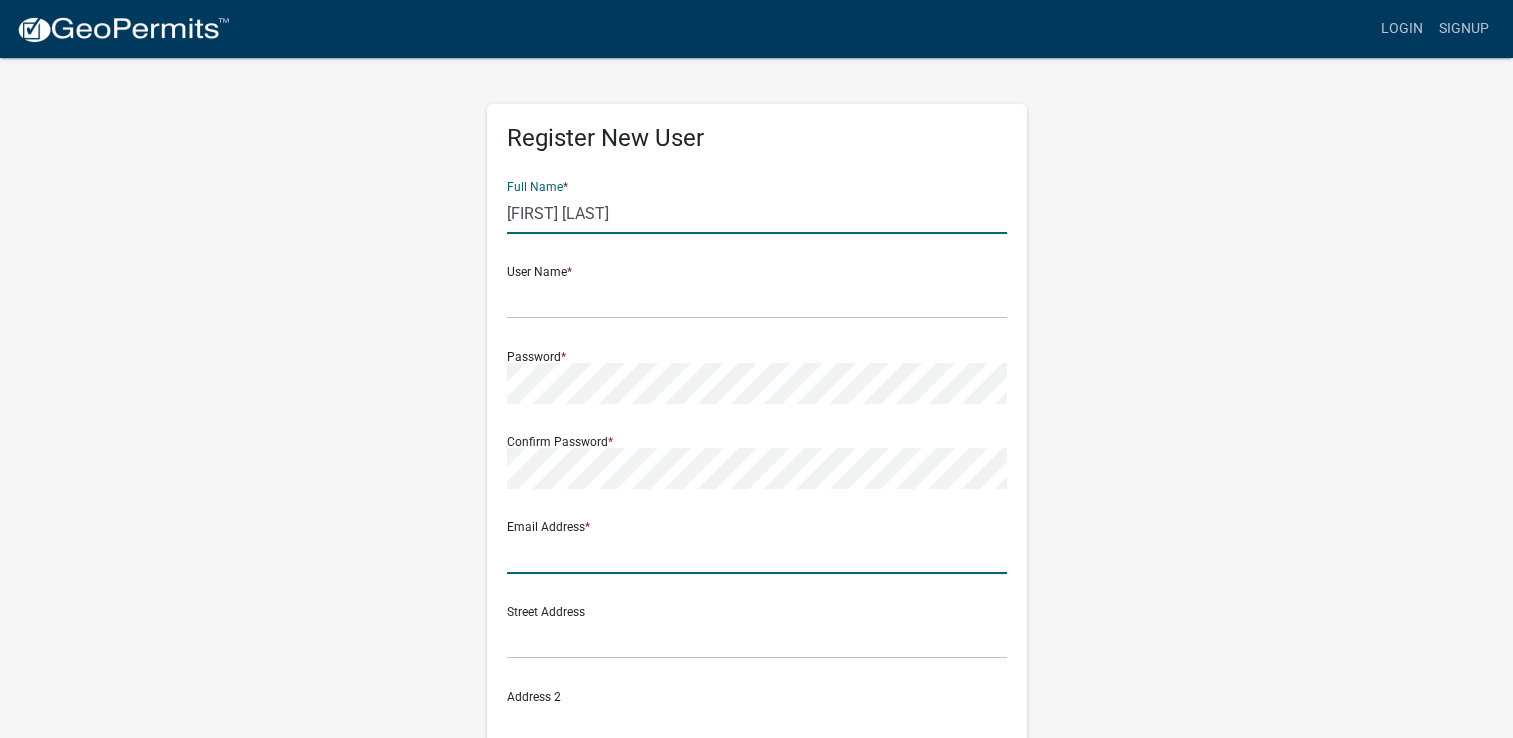 type on "[EMAIL]" 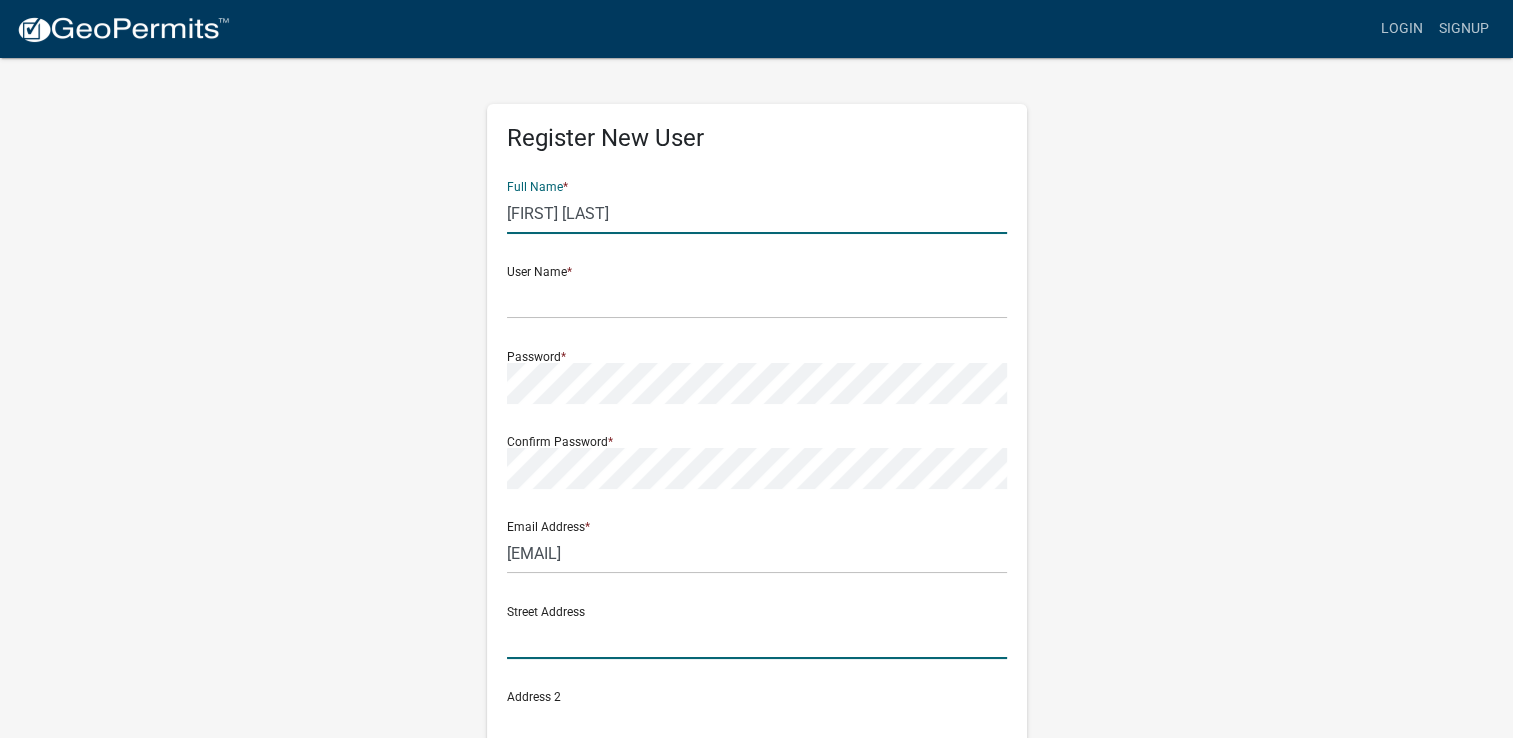 type on "[NUMBER] [STREET]" 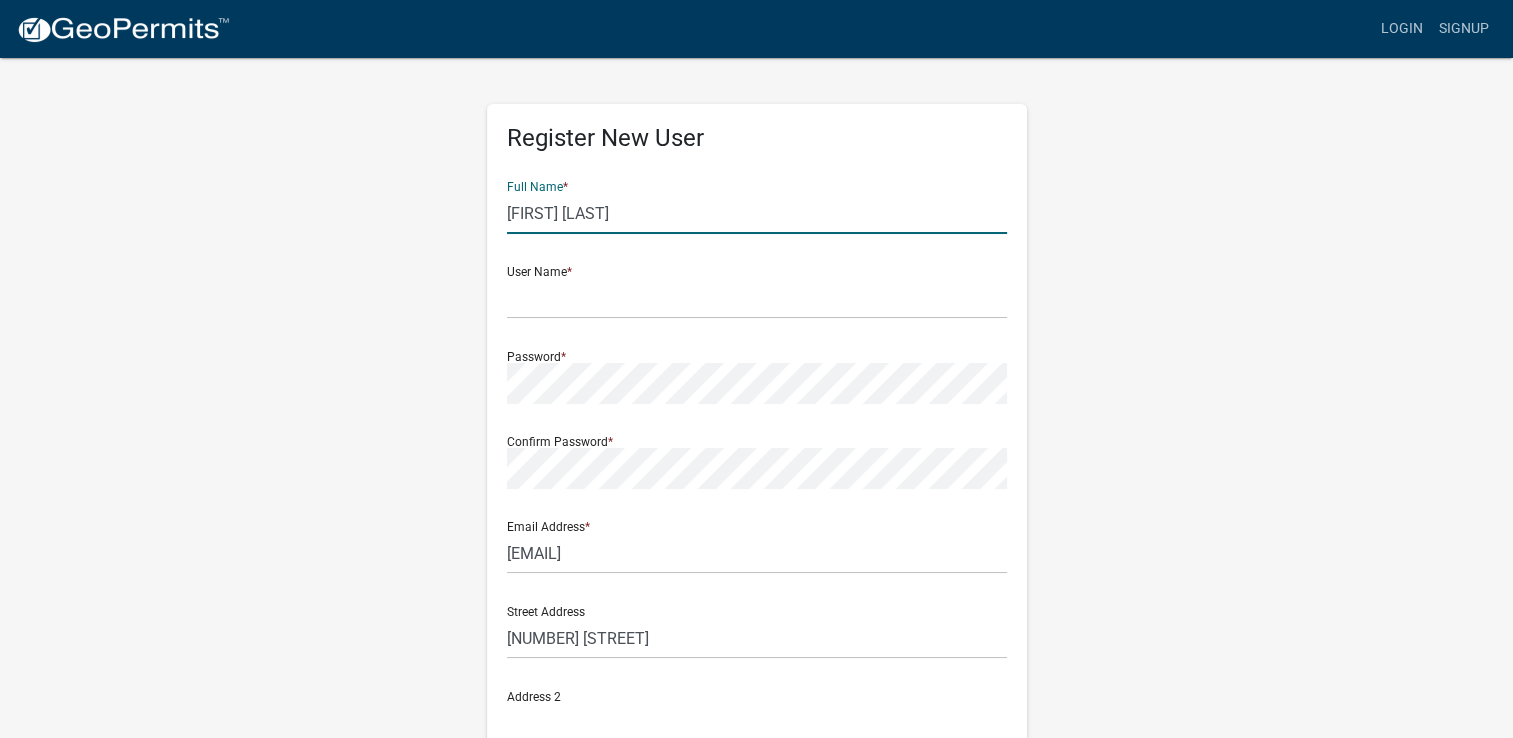 type on "Audubon" 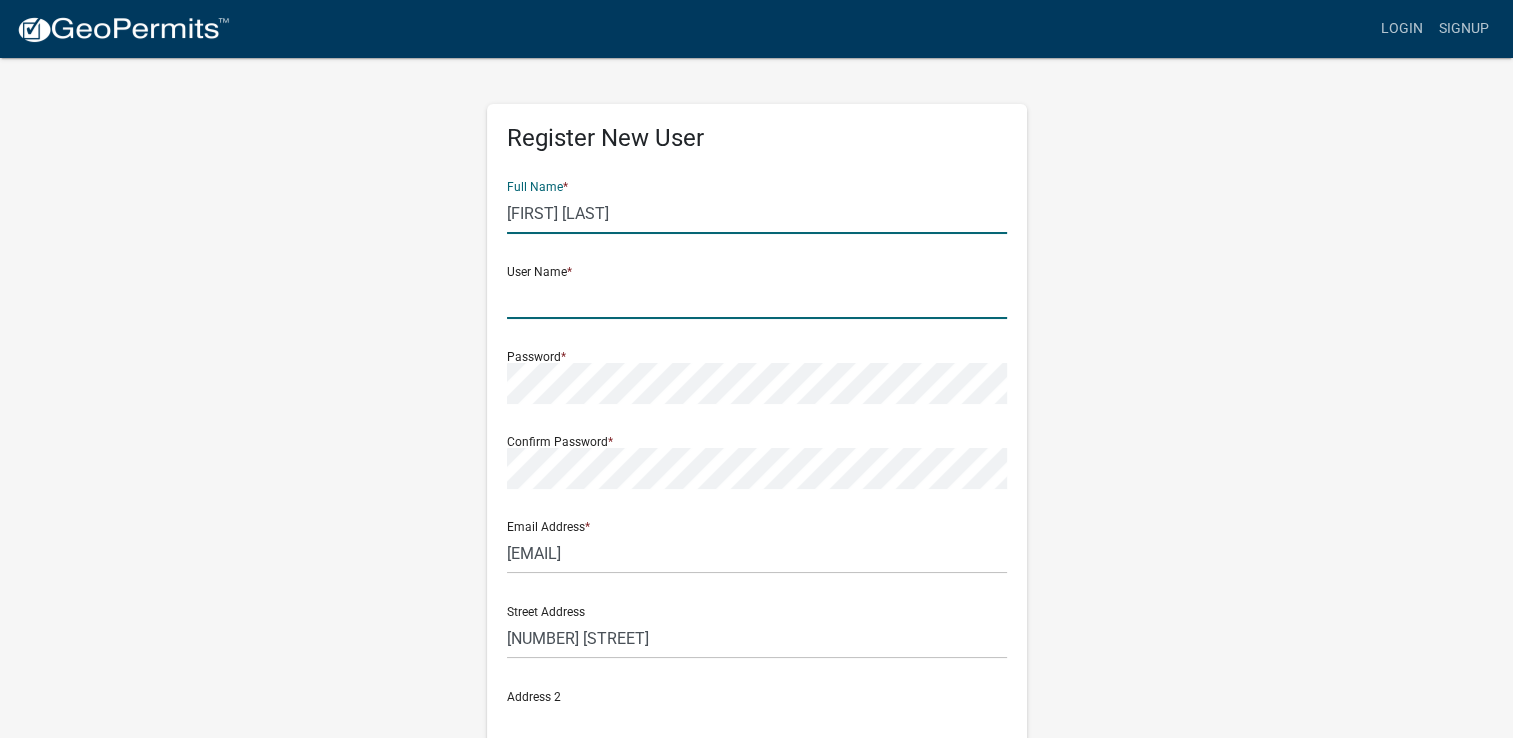 click 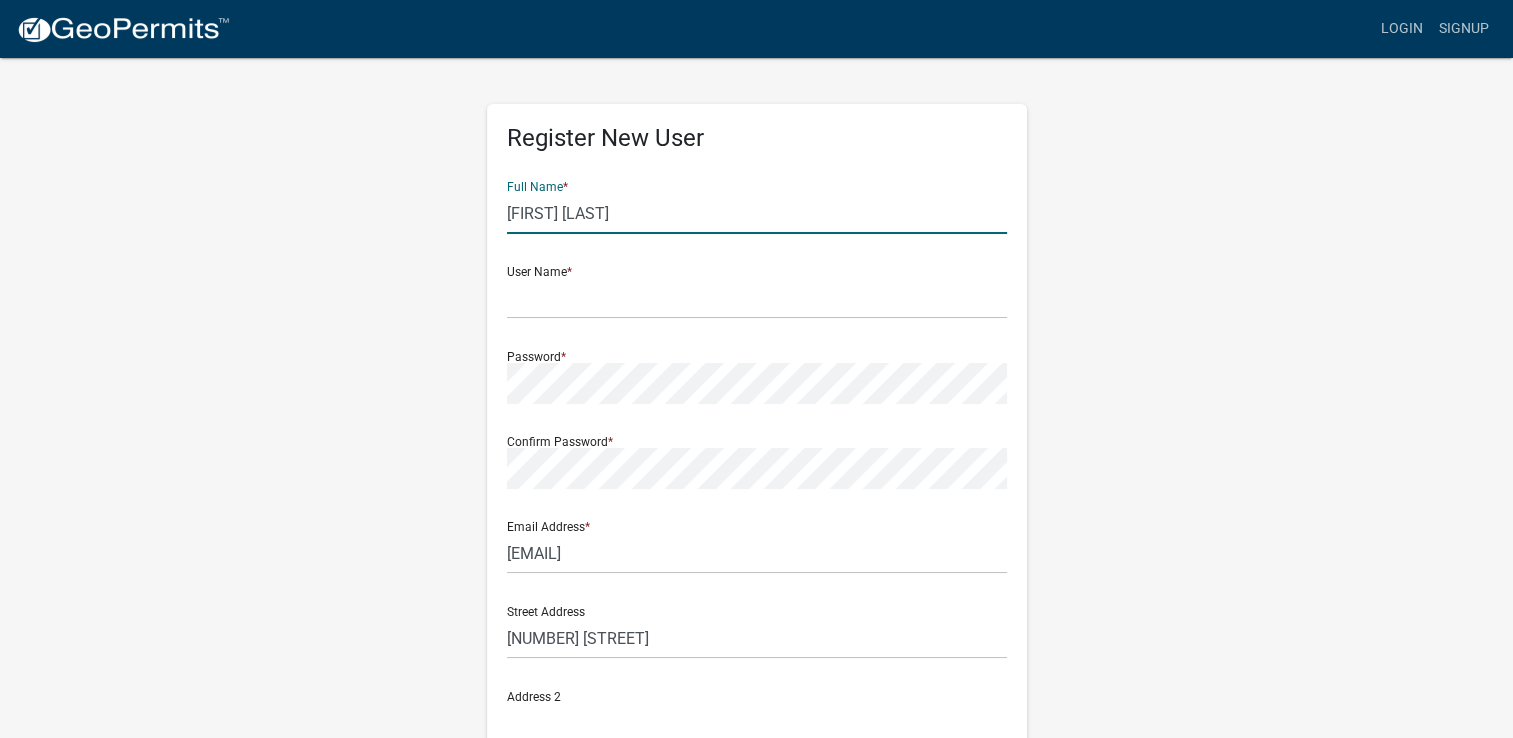 drag, startPoint x: 560, startPoint y: 215, endPoint x: 346, endPoint y: 216, distance: 214.00233 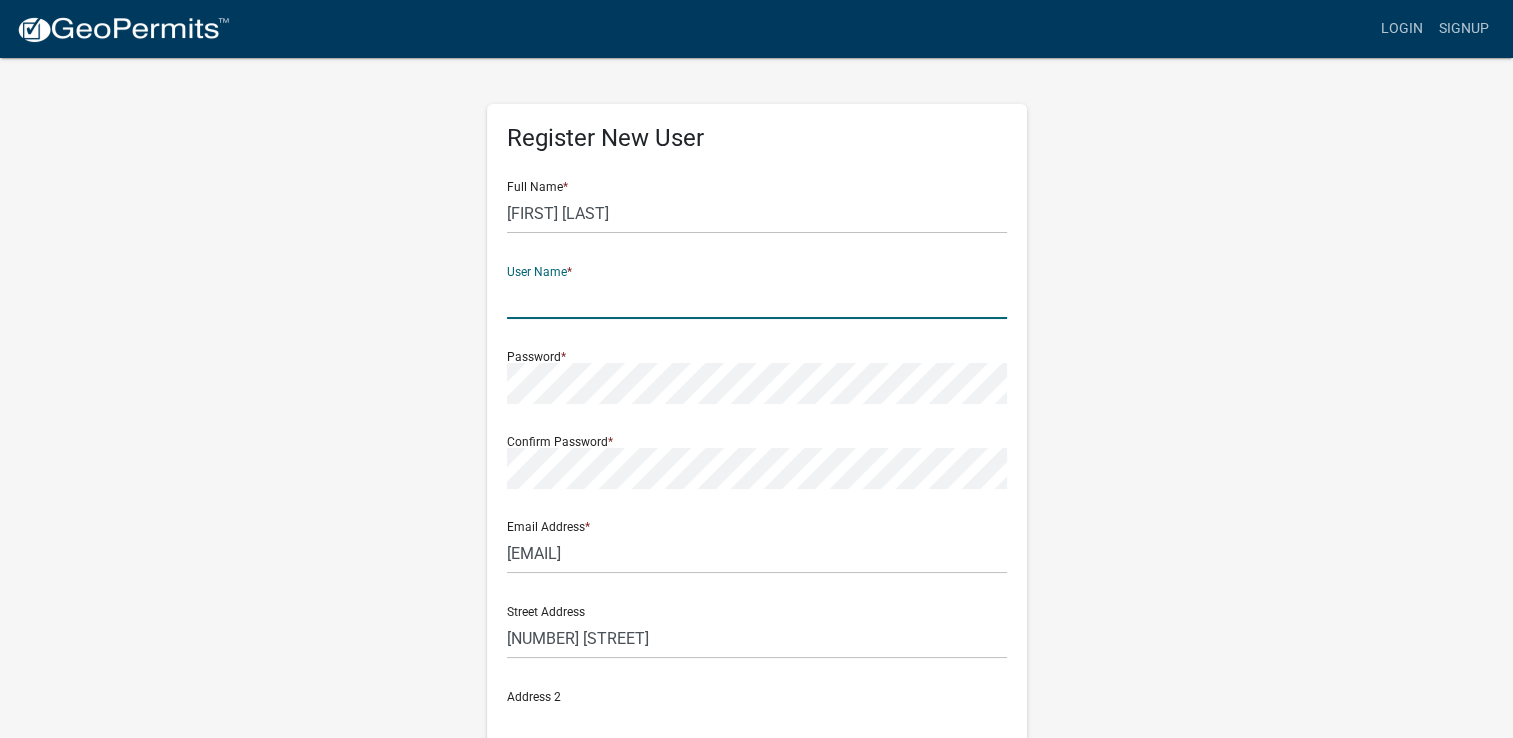 click 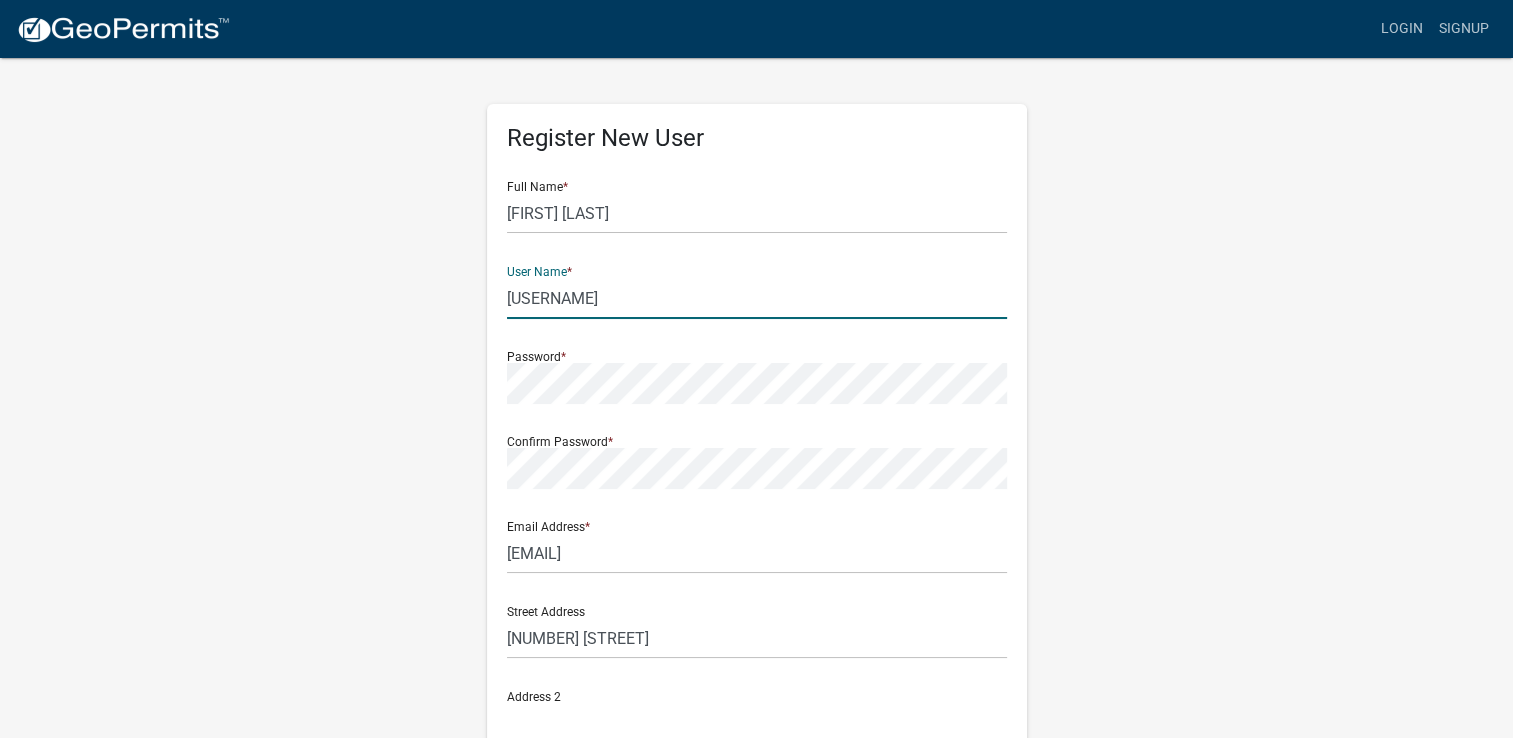 type on "[USERNAME]" 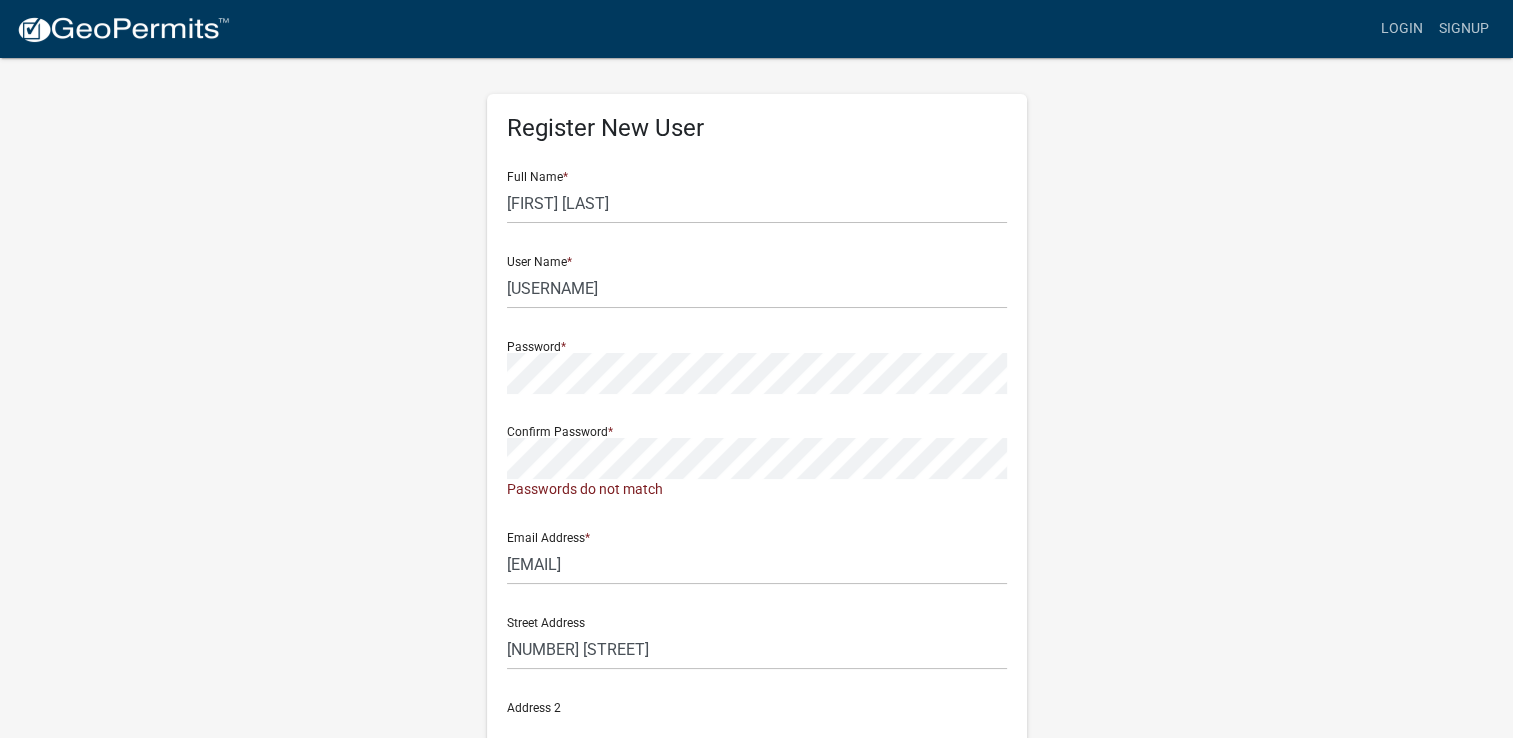 scroll, scrollTop: 0, scrollLeft: 0, axis: both 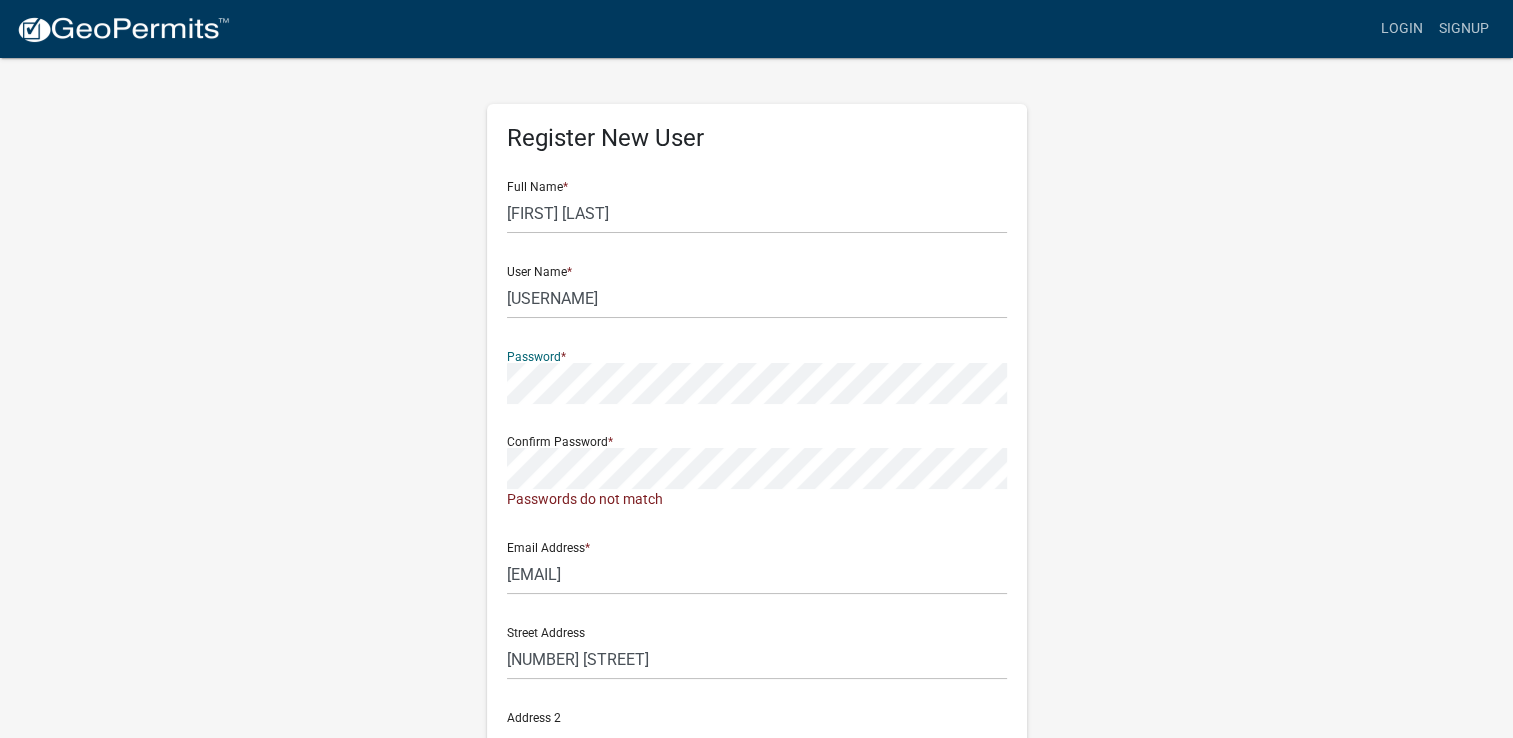 click on "Register New User Full Name  * [FIRST] [LAST] User Name  * [USERNAME] Password  * Confirm Password  *  Passwords do not match  Email Address  * [EMAIL] Street Address  [NUMBER] [STREET] Address 2 City  [CITY] State  [STATE] Zip  [ZIP] Phone Number [PHONE]  Cancel  Register User Privacy Policy GDPR Privacy Notice" 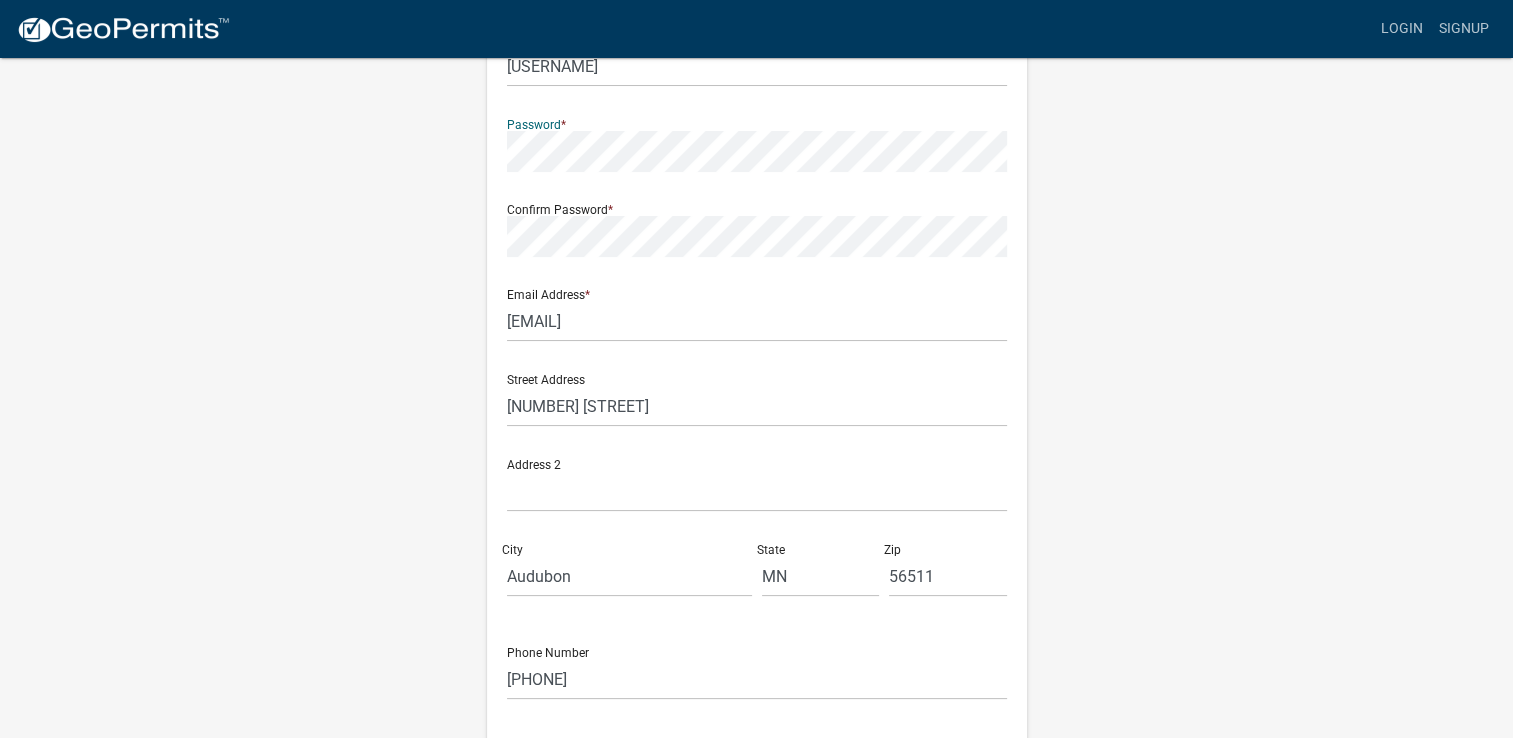 scroll, scrollTop: 387, scrollLeft: 0, axis: vertical 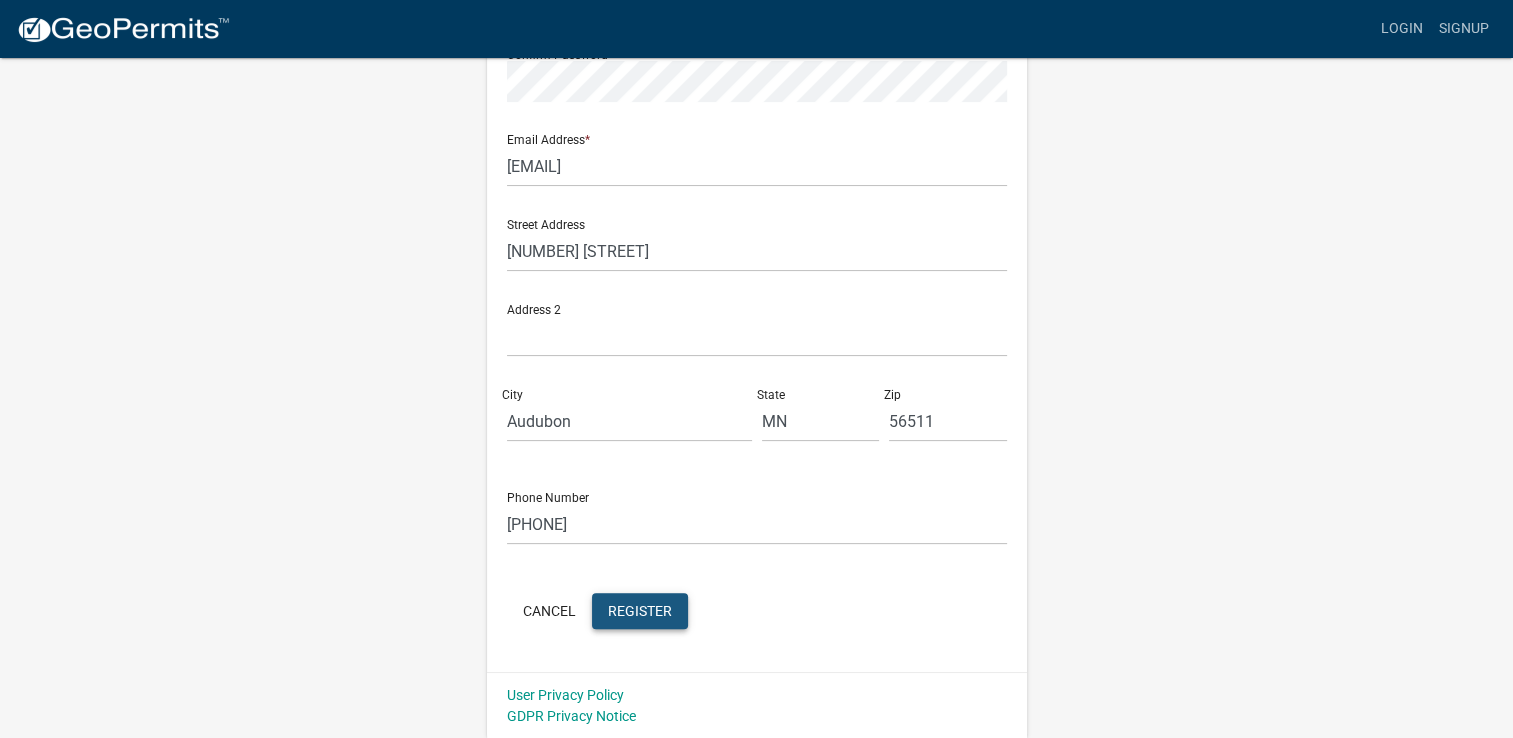 click on "Register" 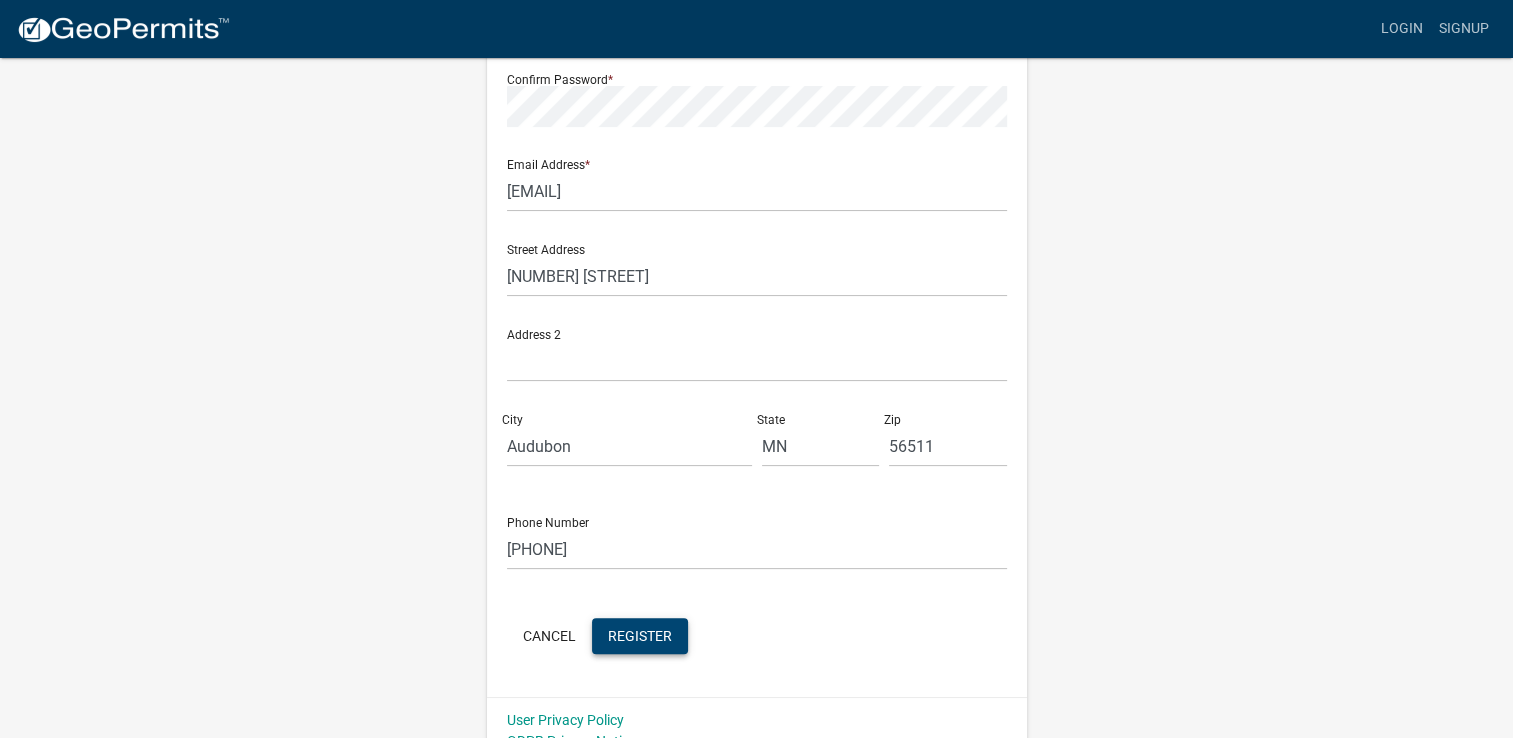 scroll, scrollTop: 387, scrollLeft: 0, axis: vertical 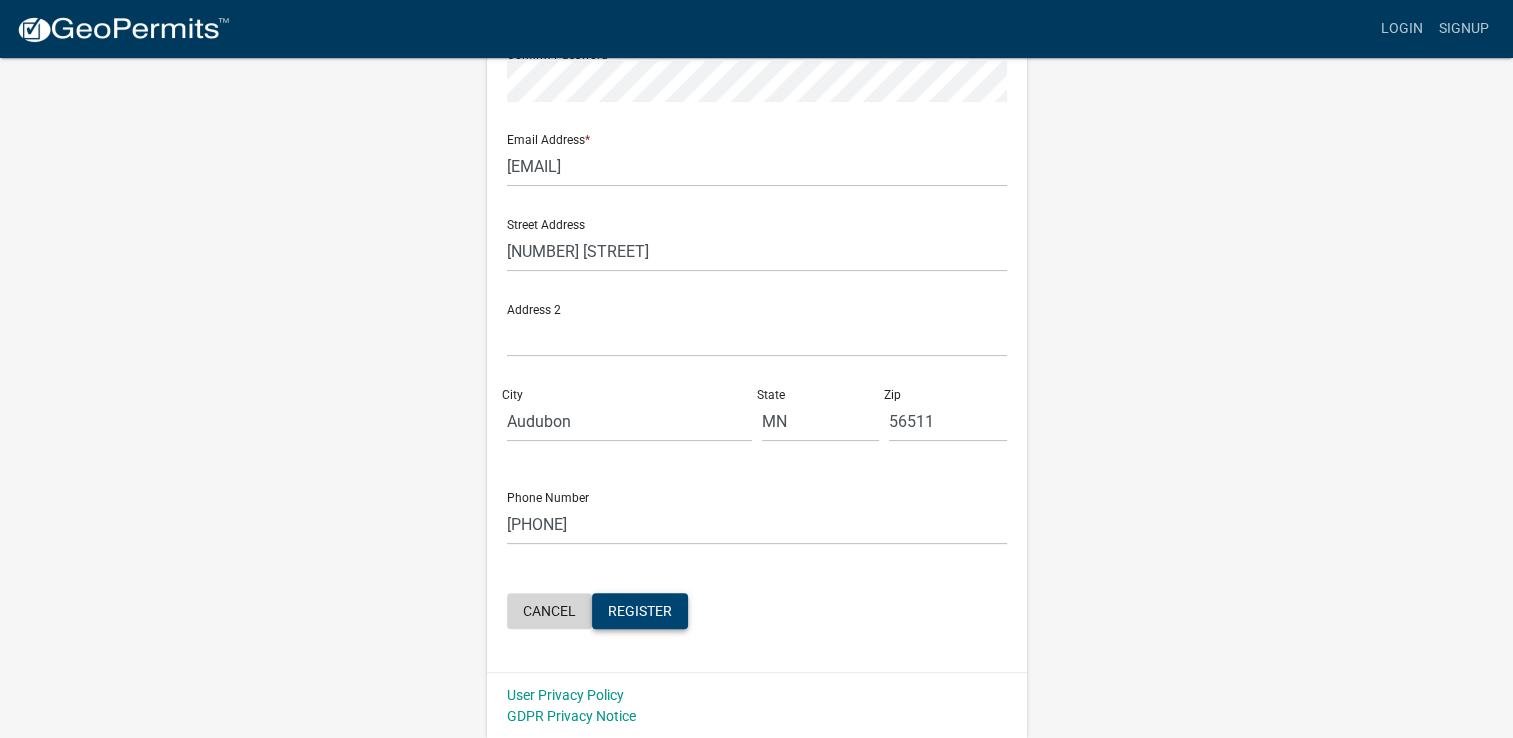 click on "Cancel" 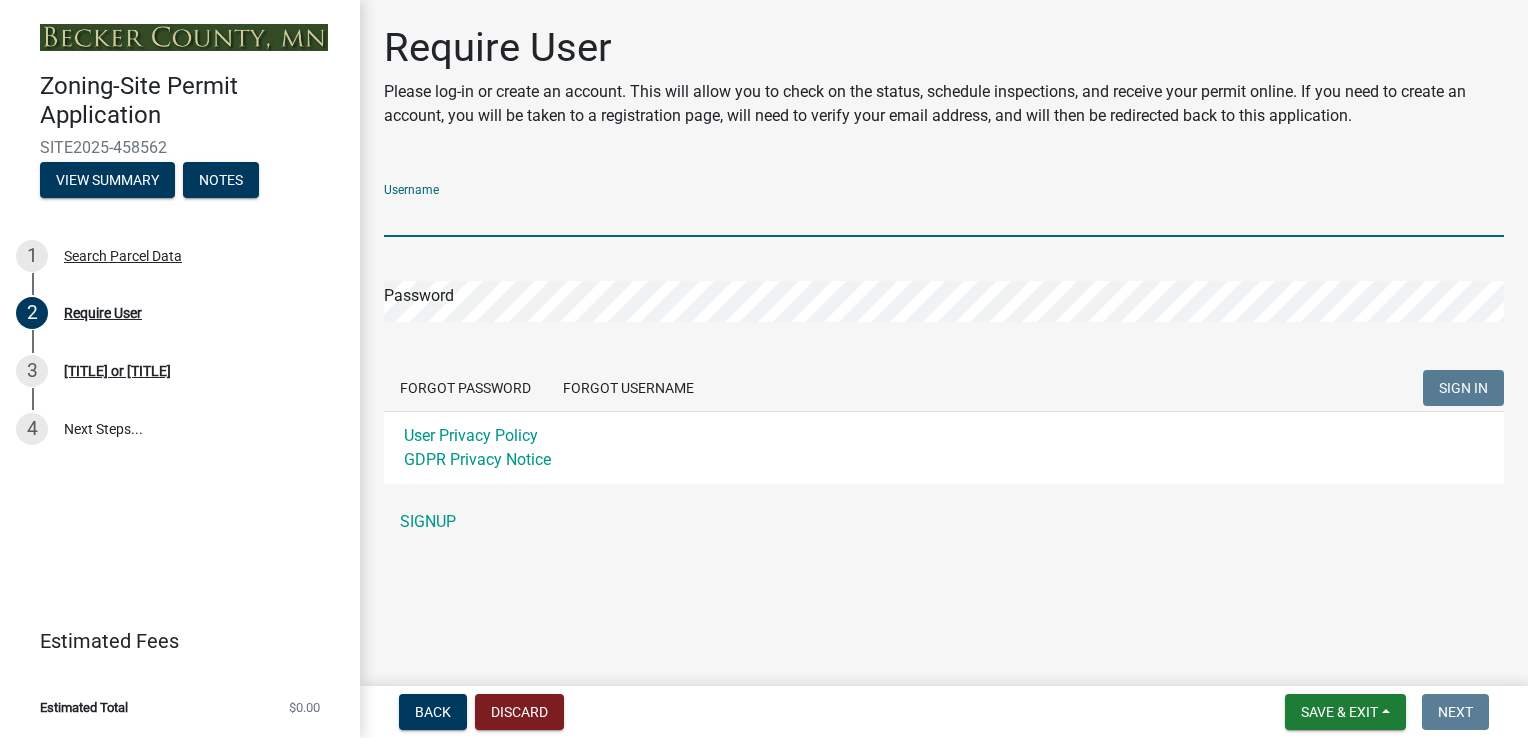 click on "Username" at bounding box center [944, 216] 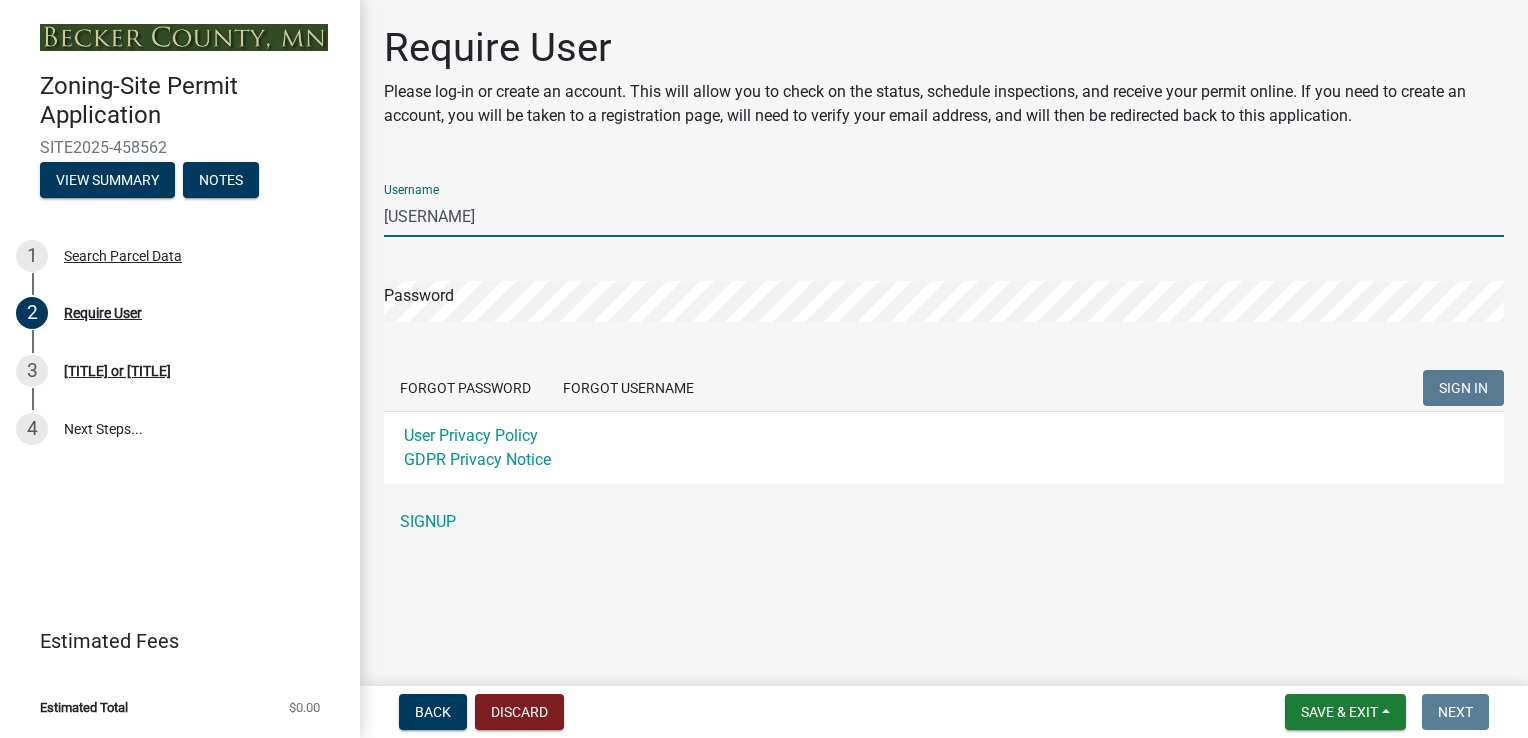 type on "[USERNAME]" 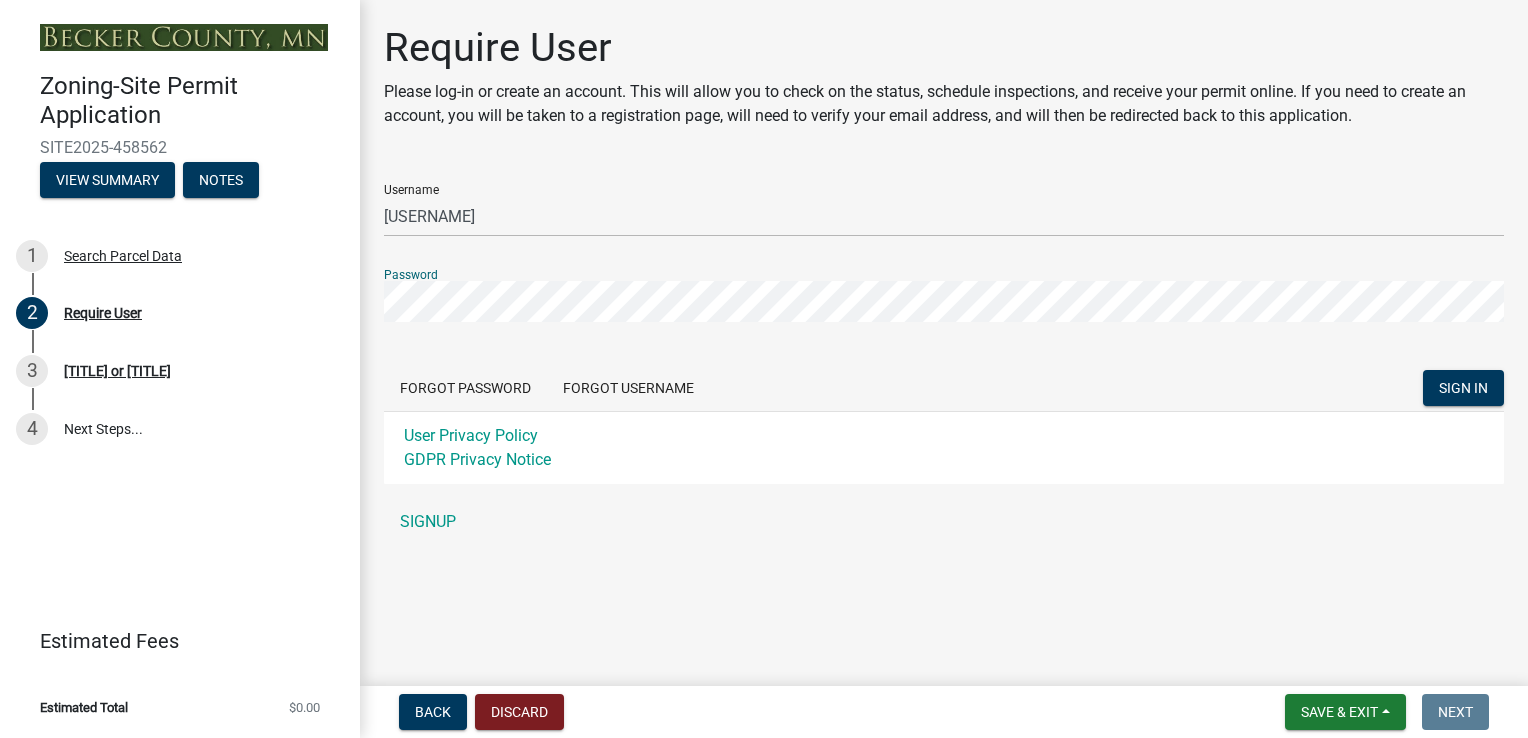 click on "SIGN IN" 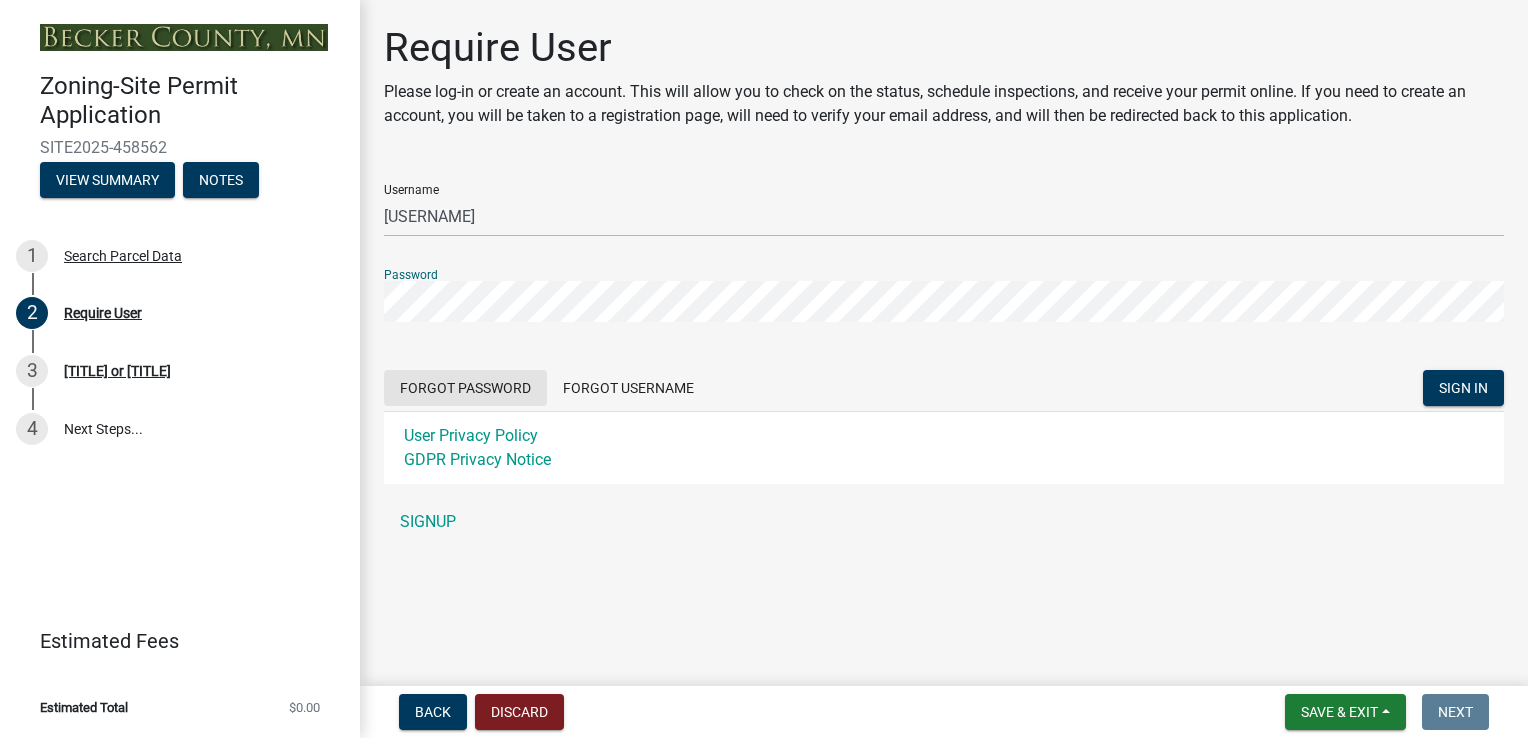 click on "Forgot Password" 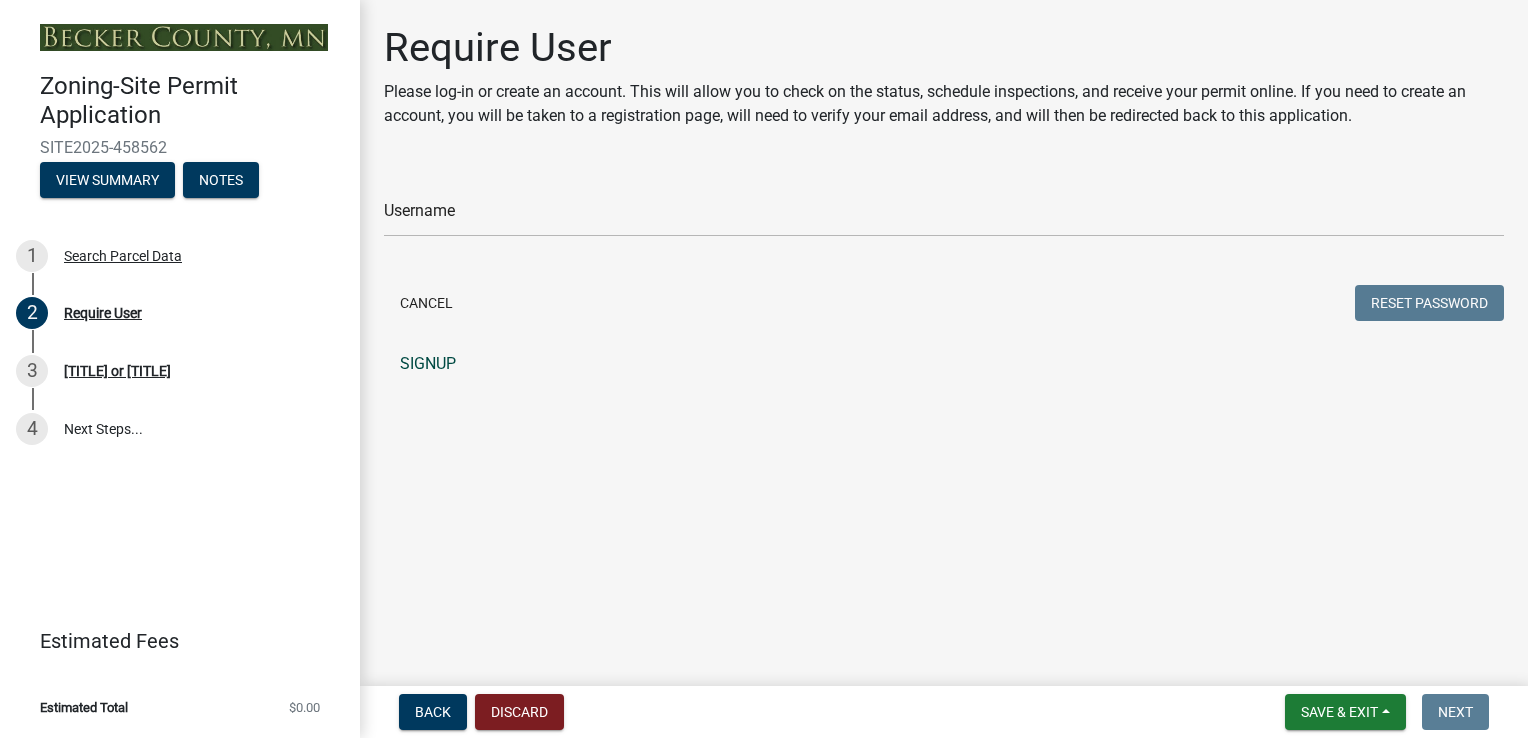 click on "SIGNUP" 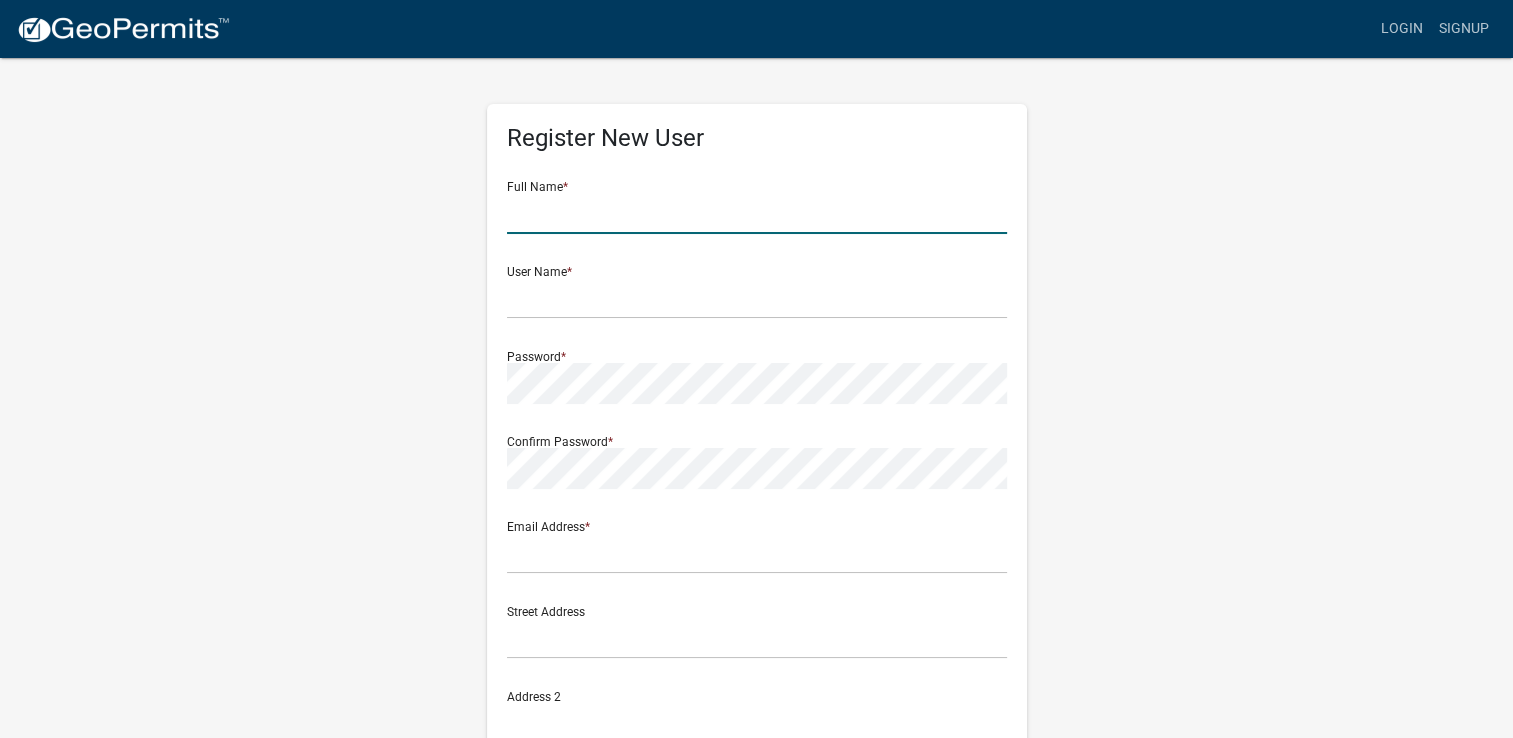 click 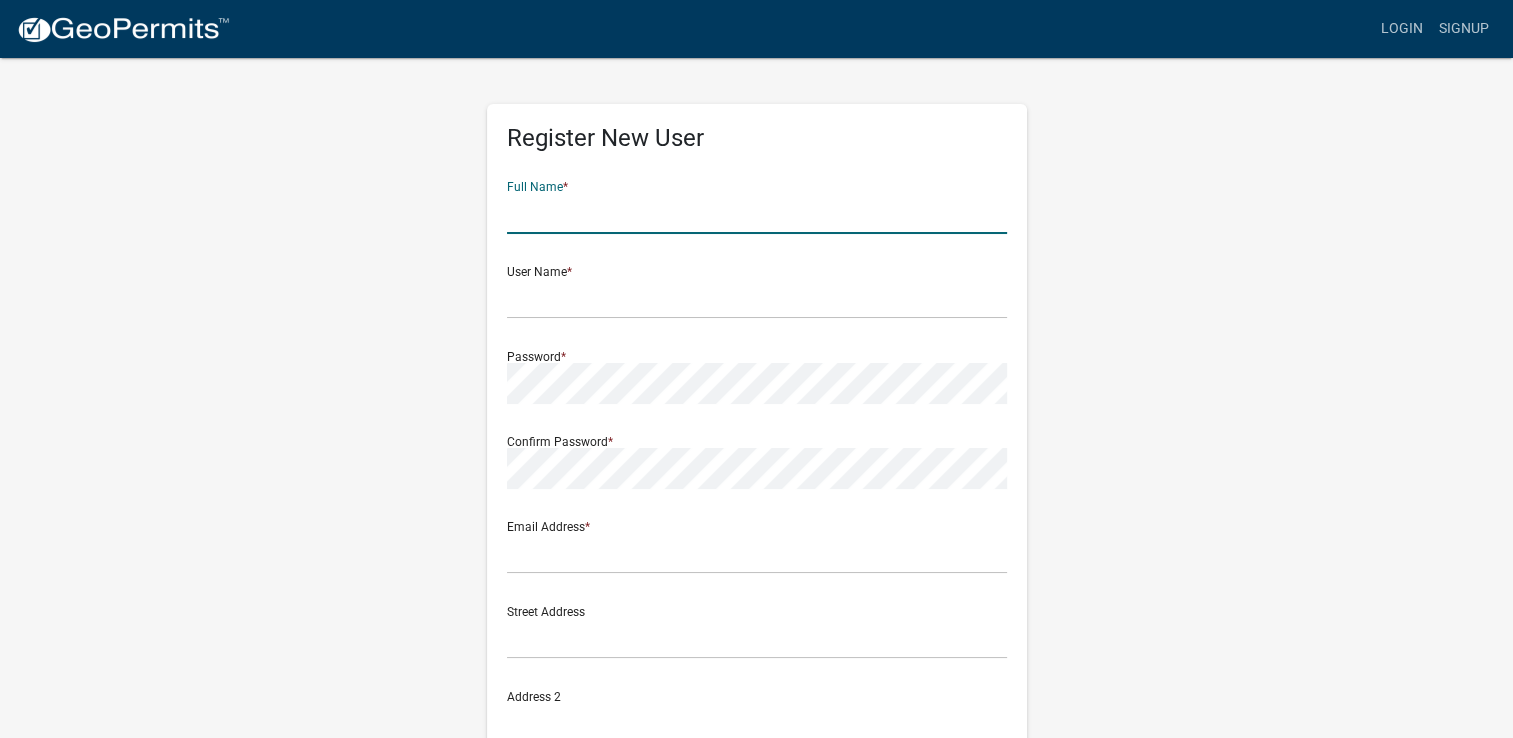 type on "[FIRST] [LAST]" 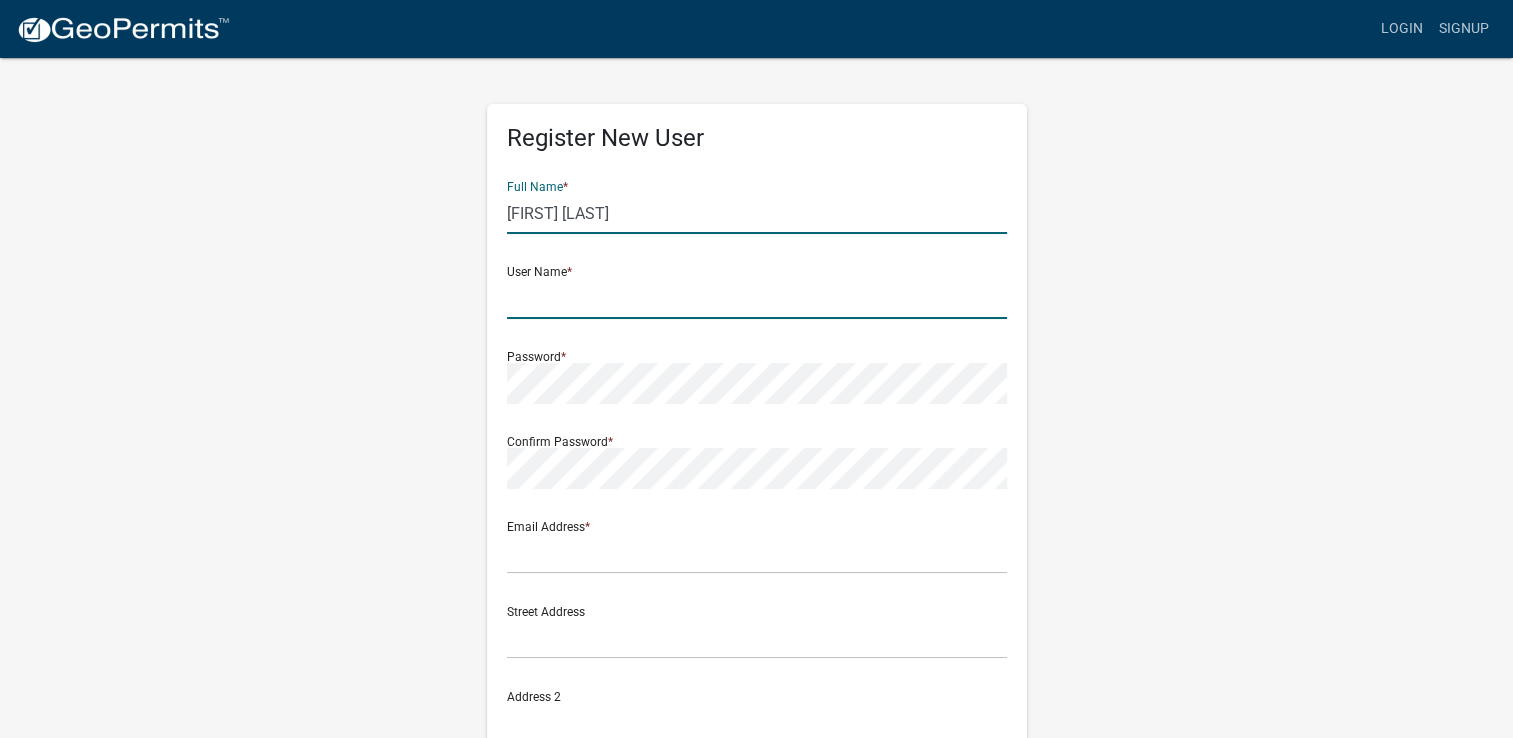 type on "[USERNAME]" 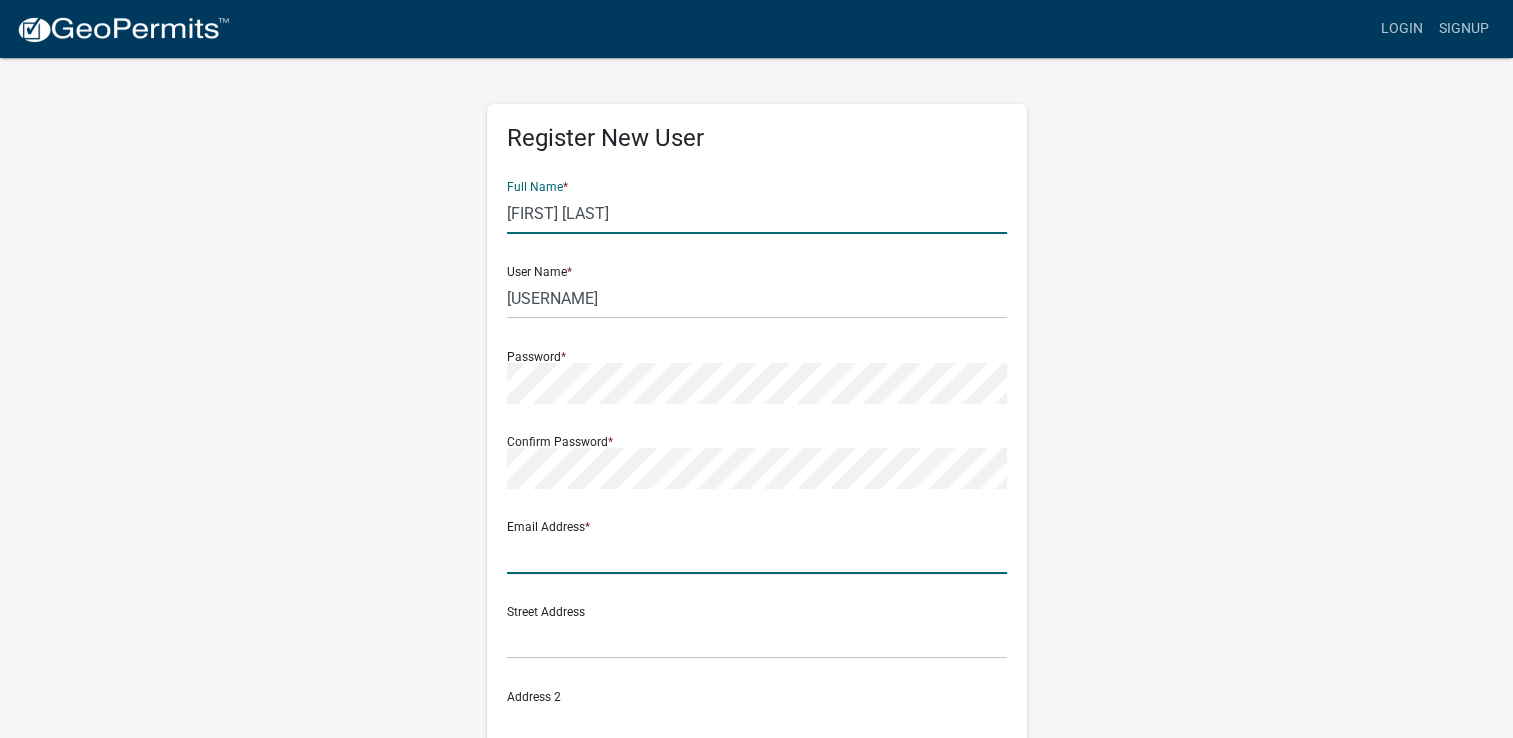 type on "[EMAIL]" 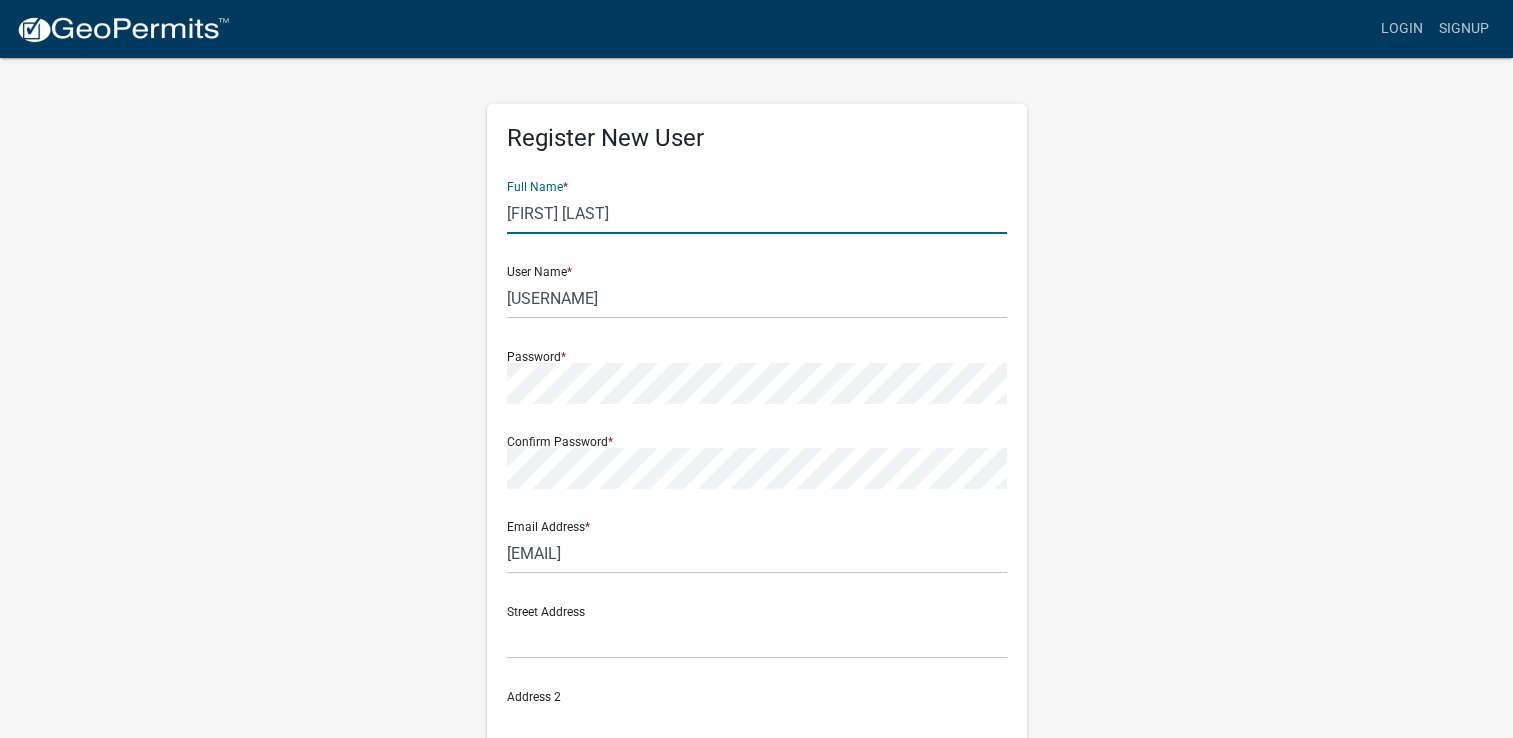type on "[NUMBER] [STREET]" 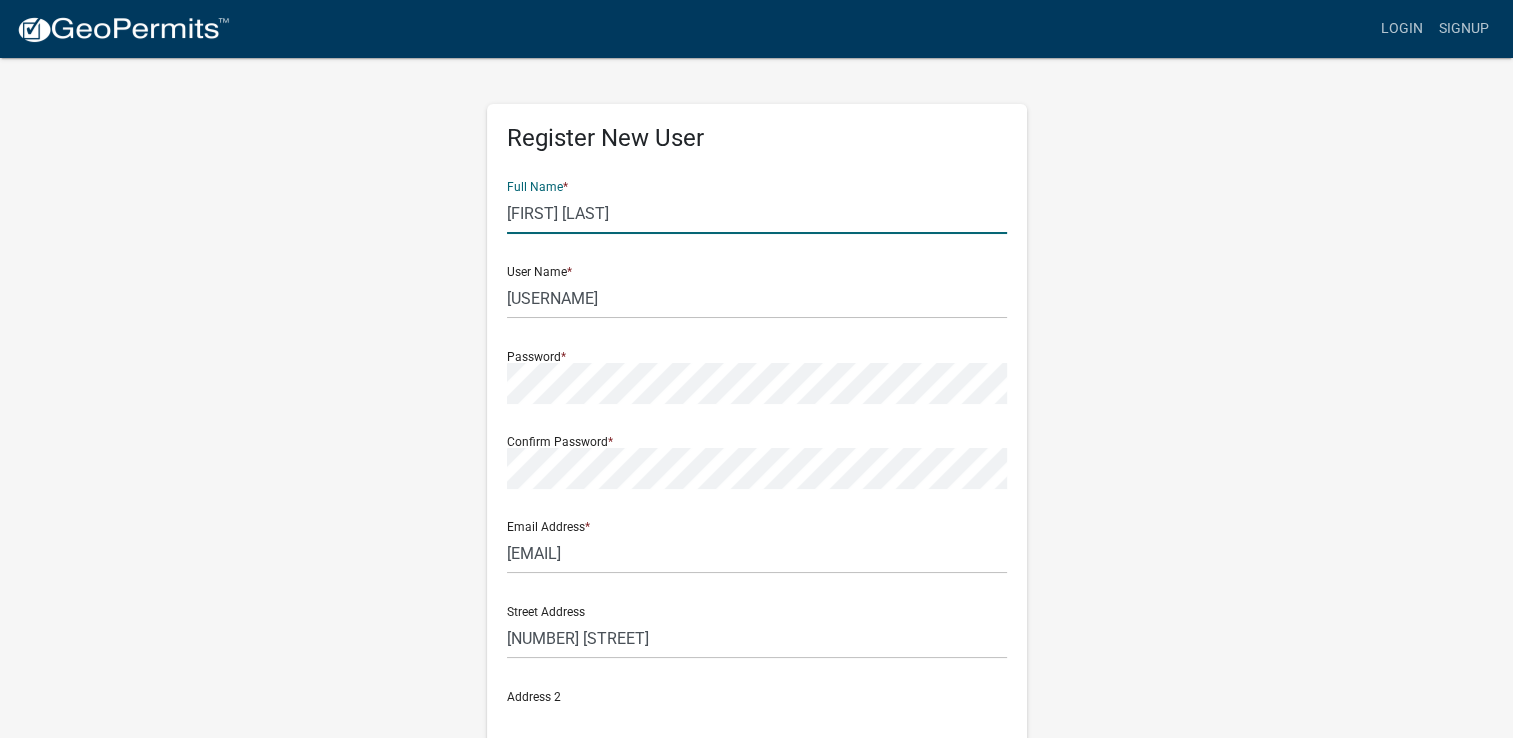 type on "Audubon" 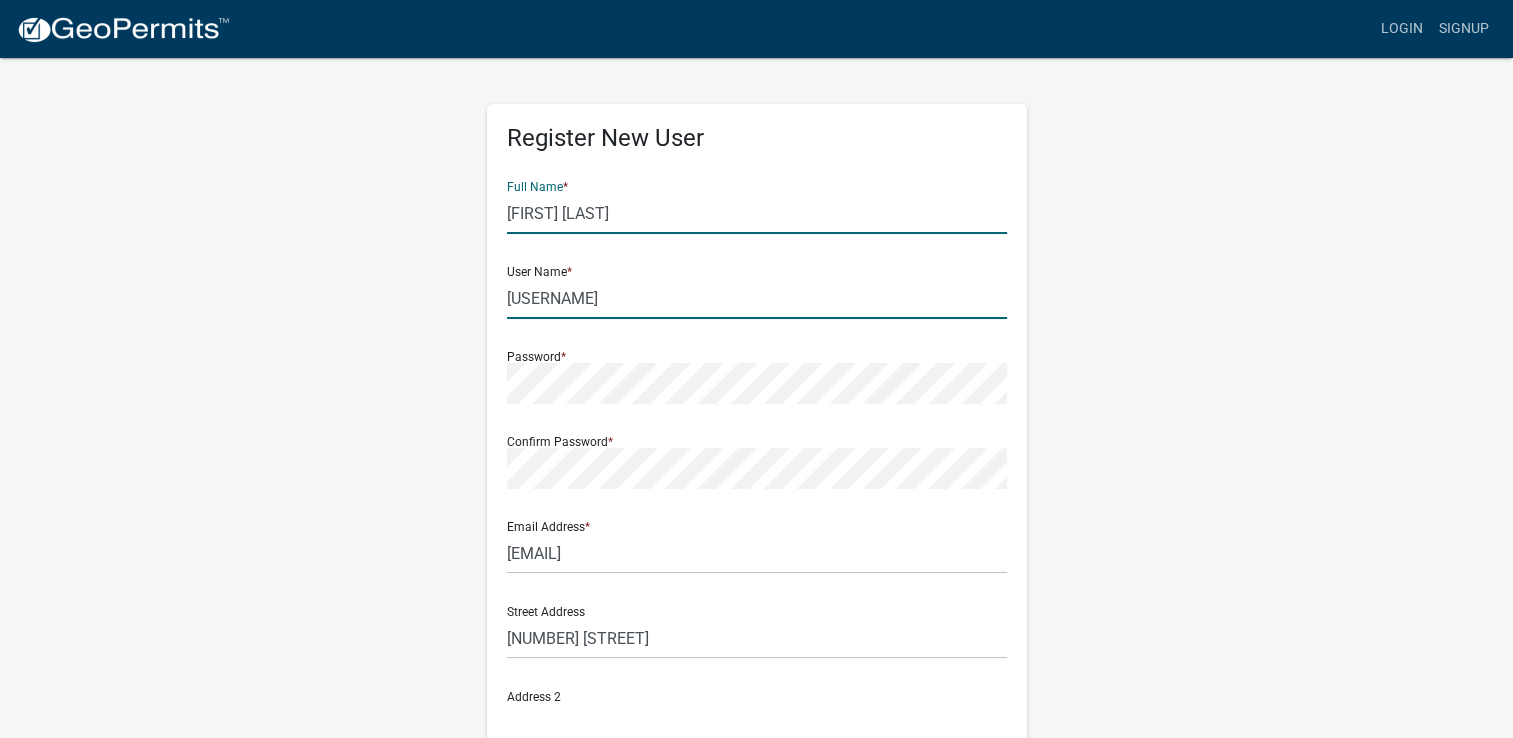 click on "[USERNAME]" 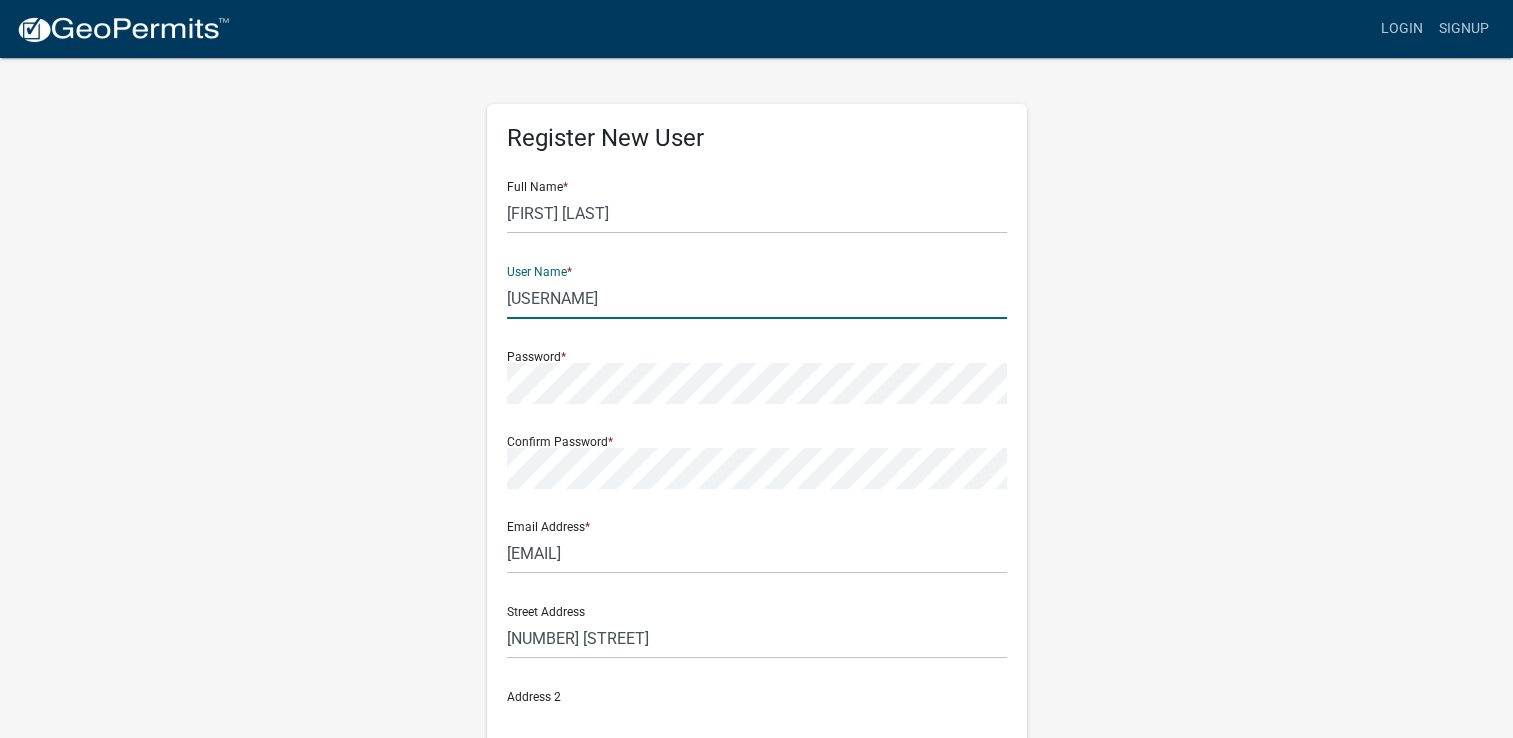 type on "[USERNAME]" 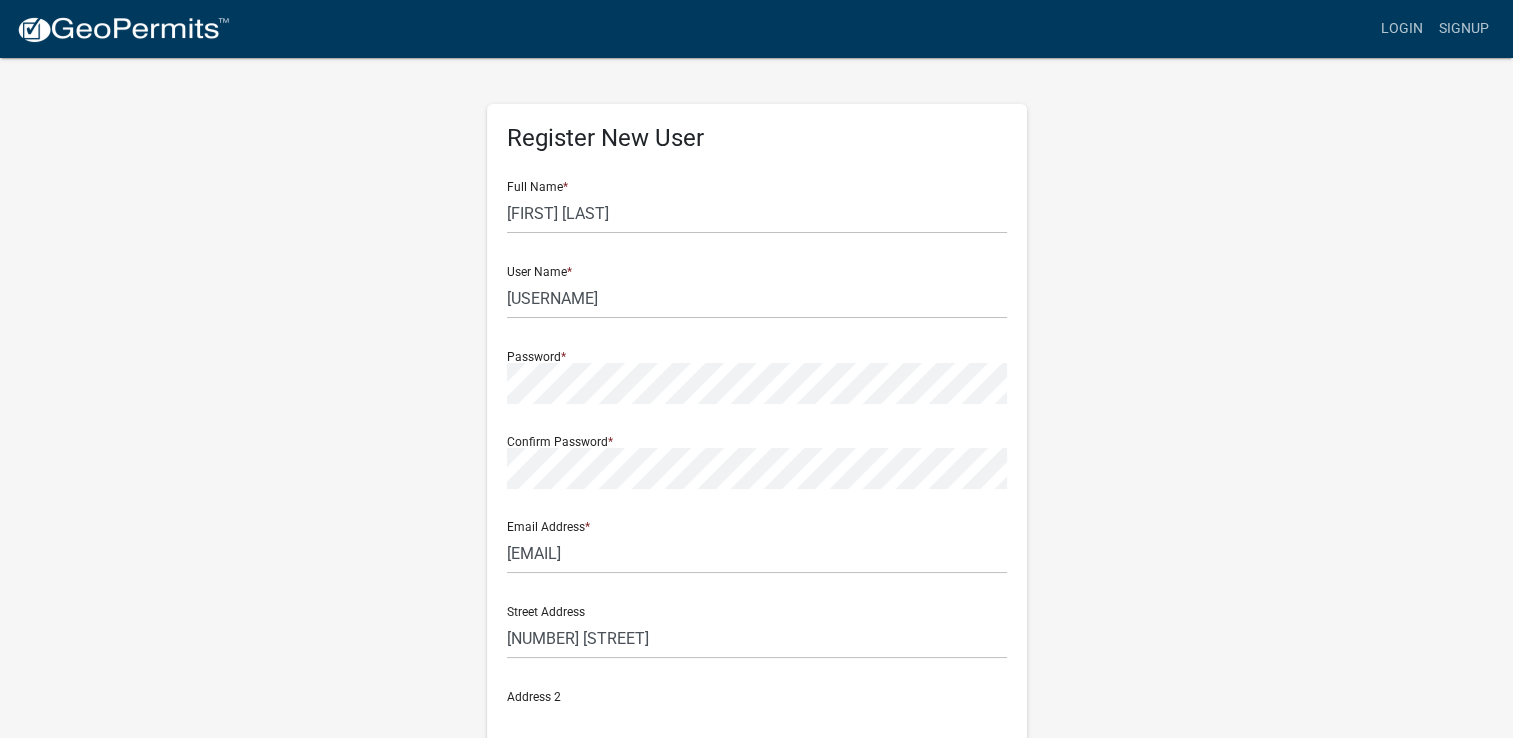 click on "Full Name  * [FIRST] [LAST] User Name  * [USERNAME] Password  * Confirm Password  * Email Address  * [EMAIL] Street Address  [NUMBER] [STREET] Address 2 City  [CITY] State  [STATE] Zip  [ZIP] Phone Number [PHONE]  Cancel  Register" 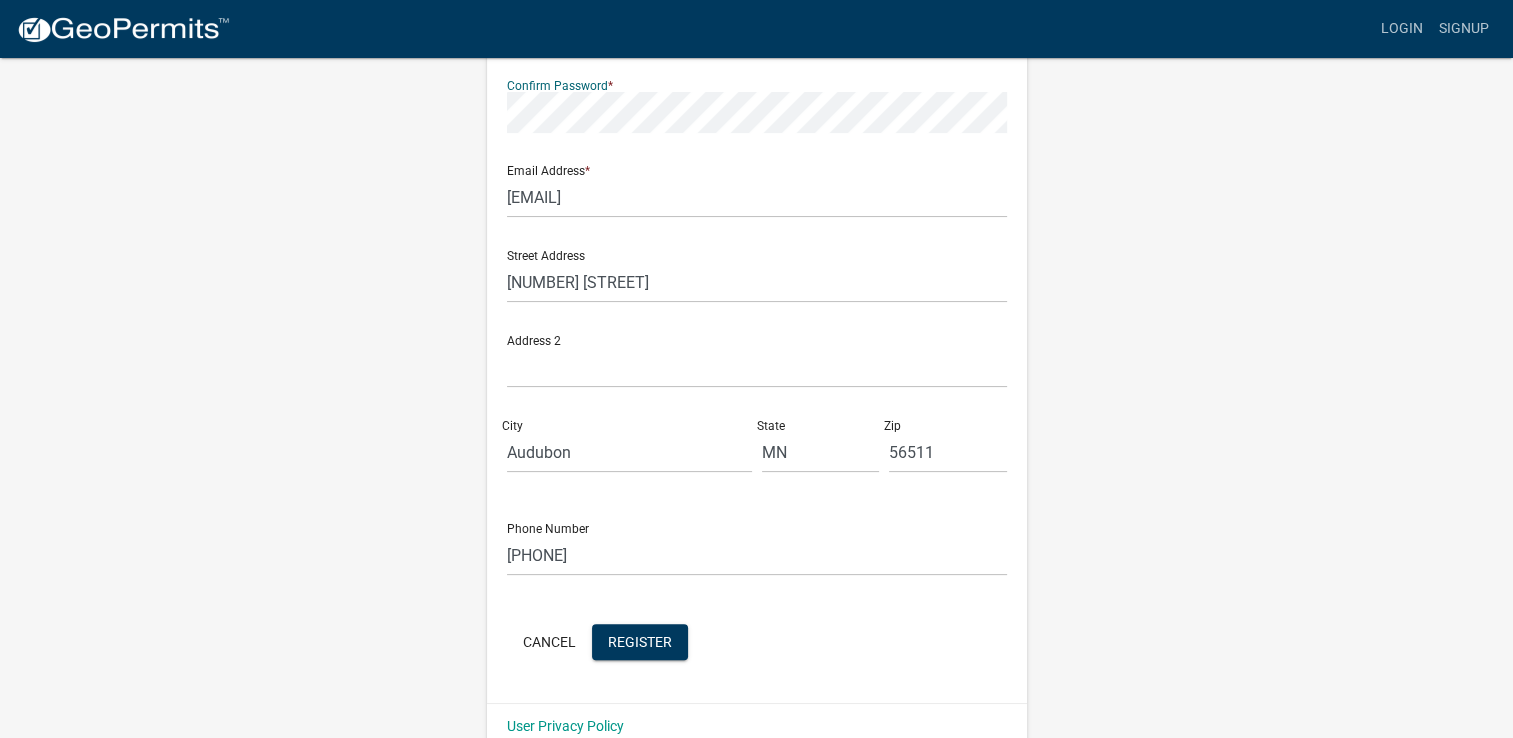 scroll, scrollTop: 387, scrollLeft: 0, axis: vertical 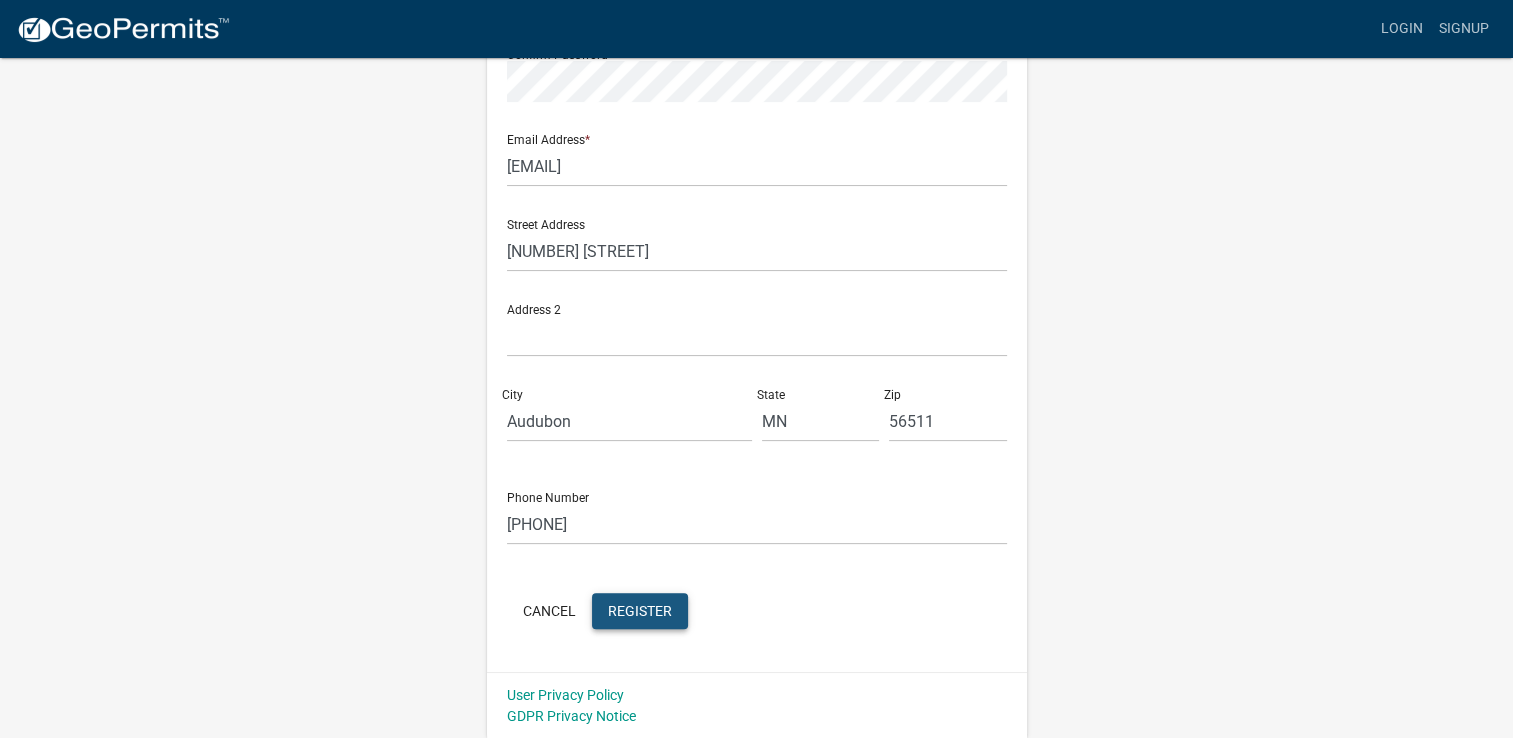 click on "Register" 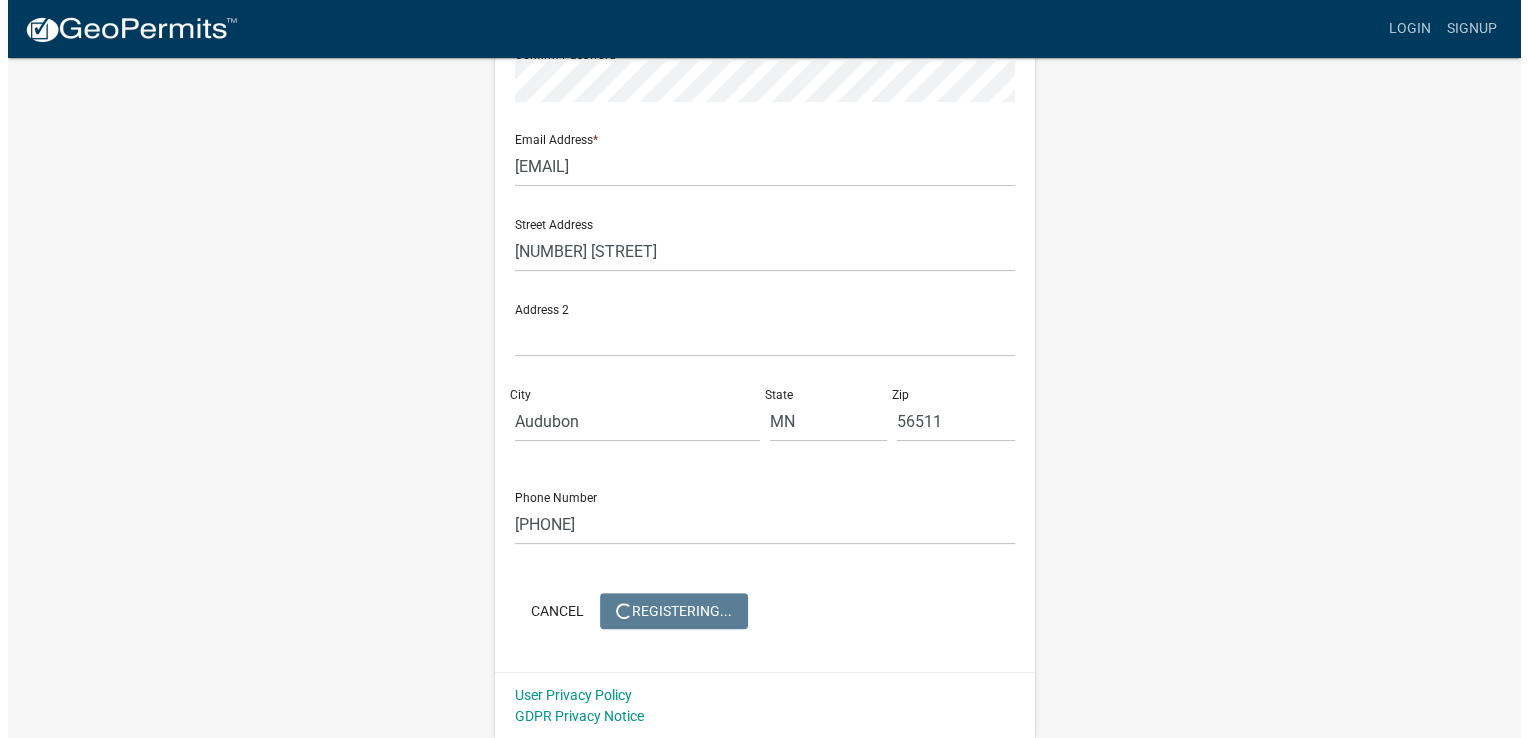 scroll, scrollTop: 0, scrollLeft: 0, axis: both 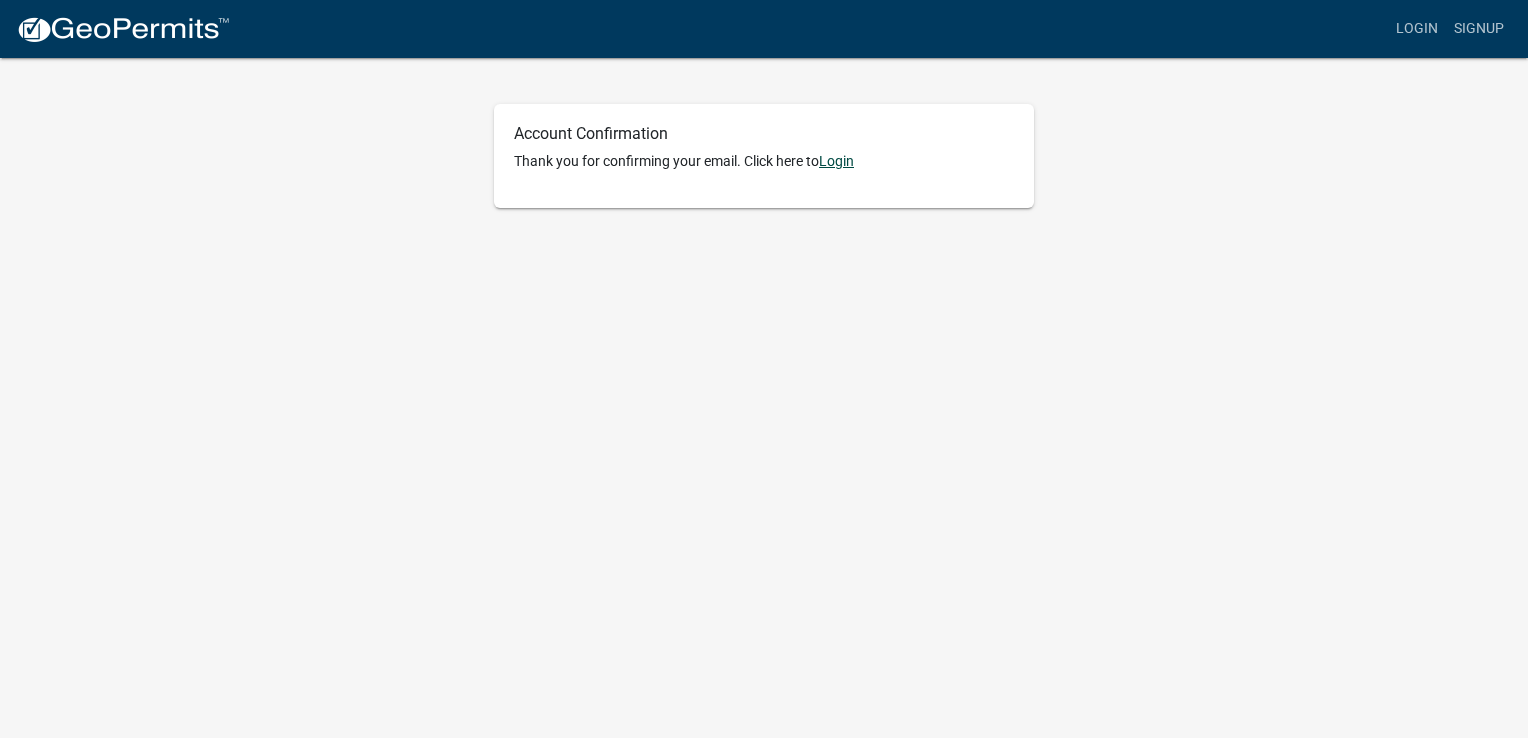 click on "Login" 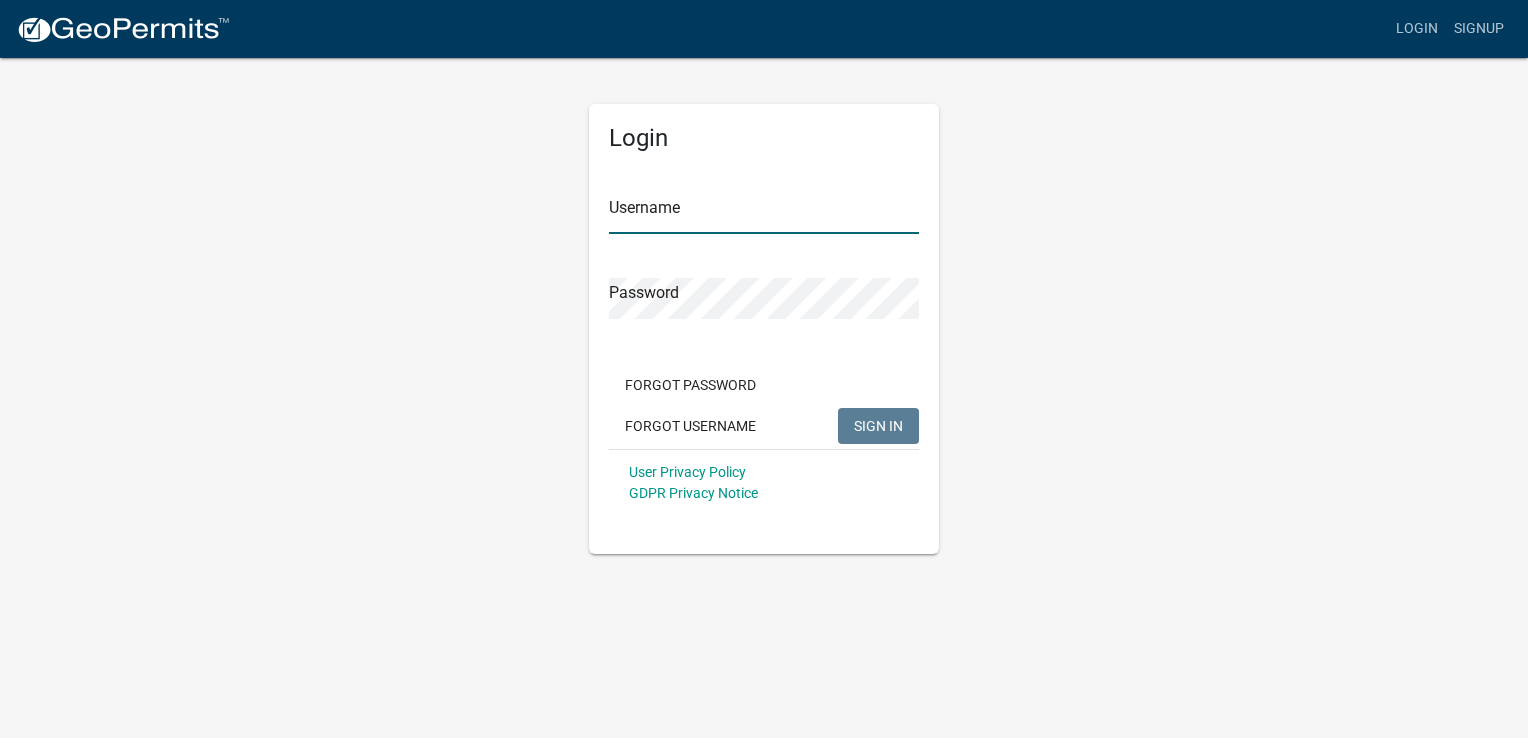 type on "[EMAIL]" 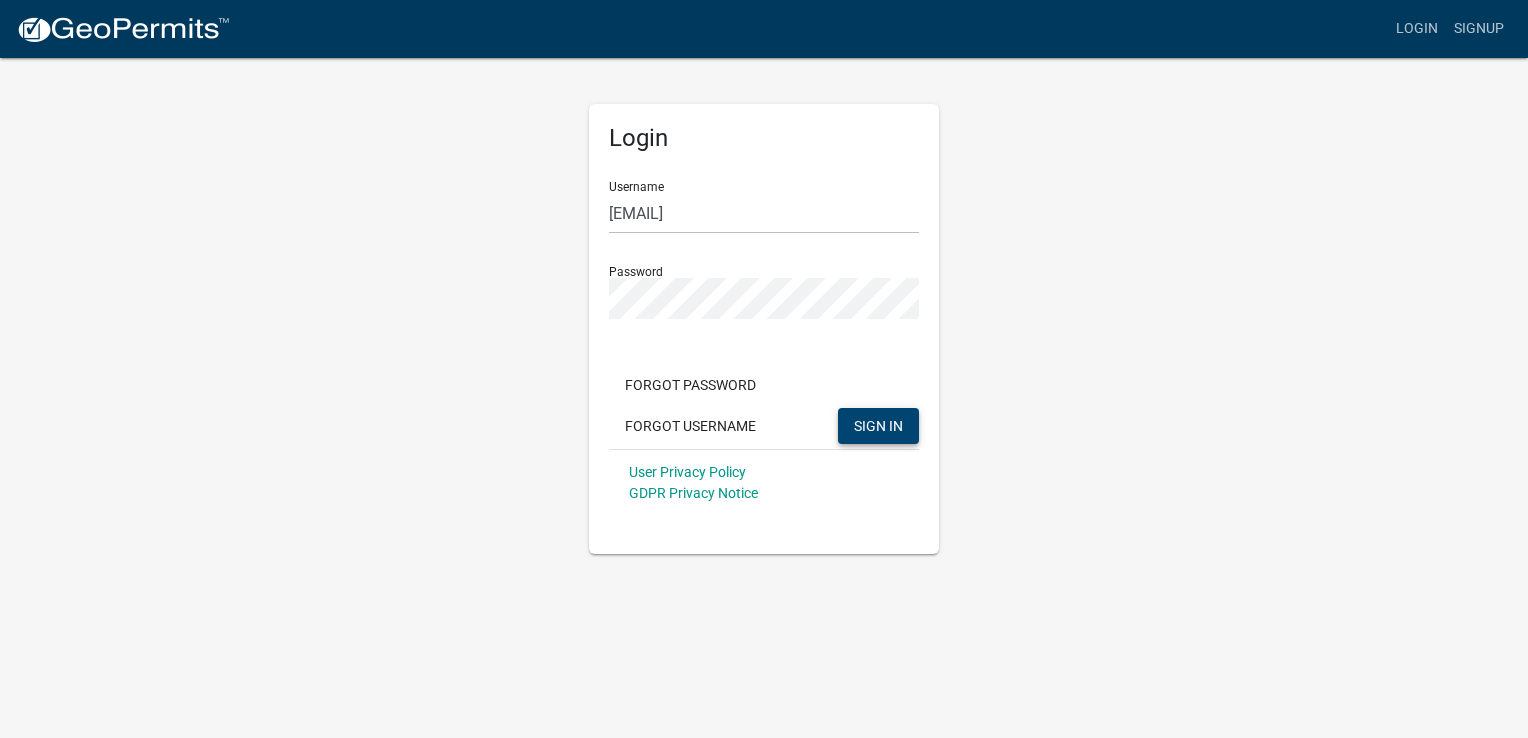 click on "SIGN IN" 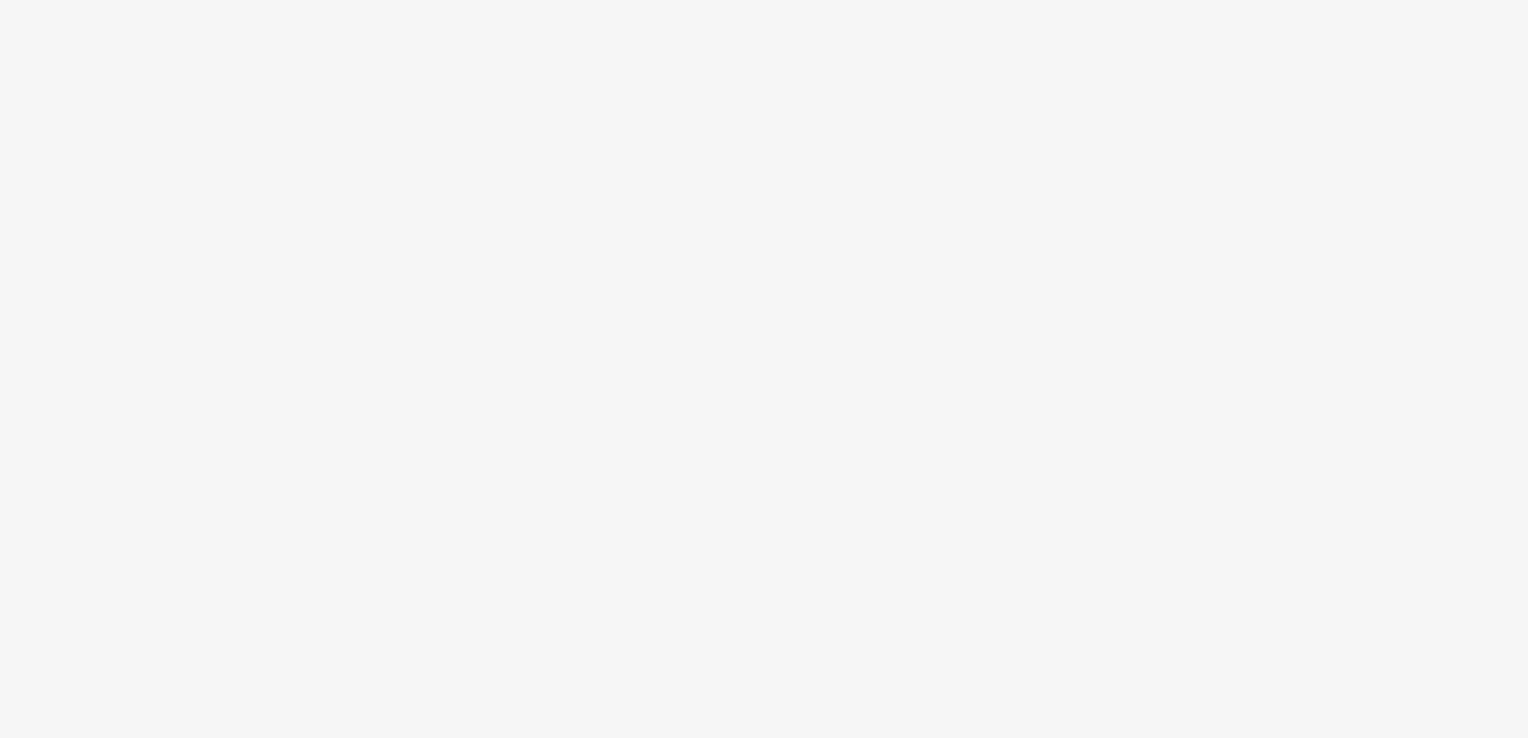 scroll, scrollTop: 0, scrollLeft: 0, axis: both 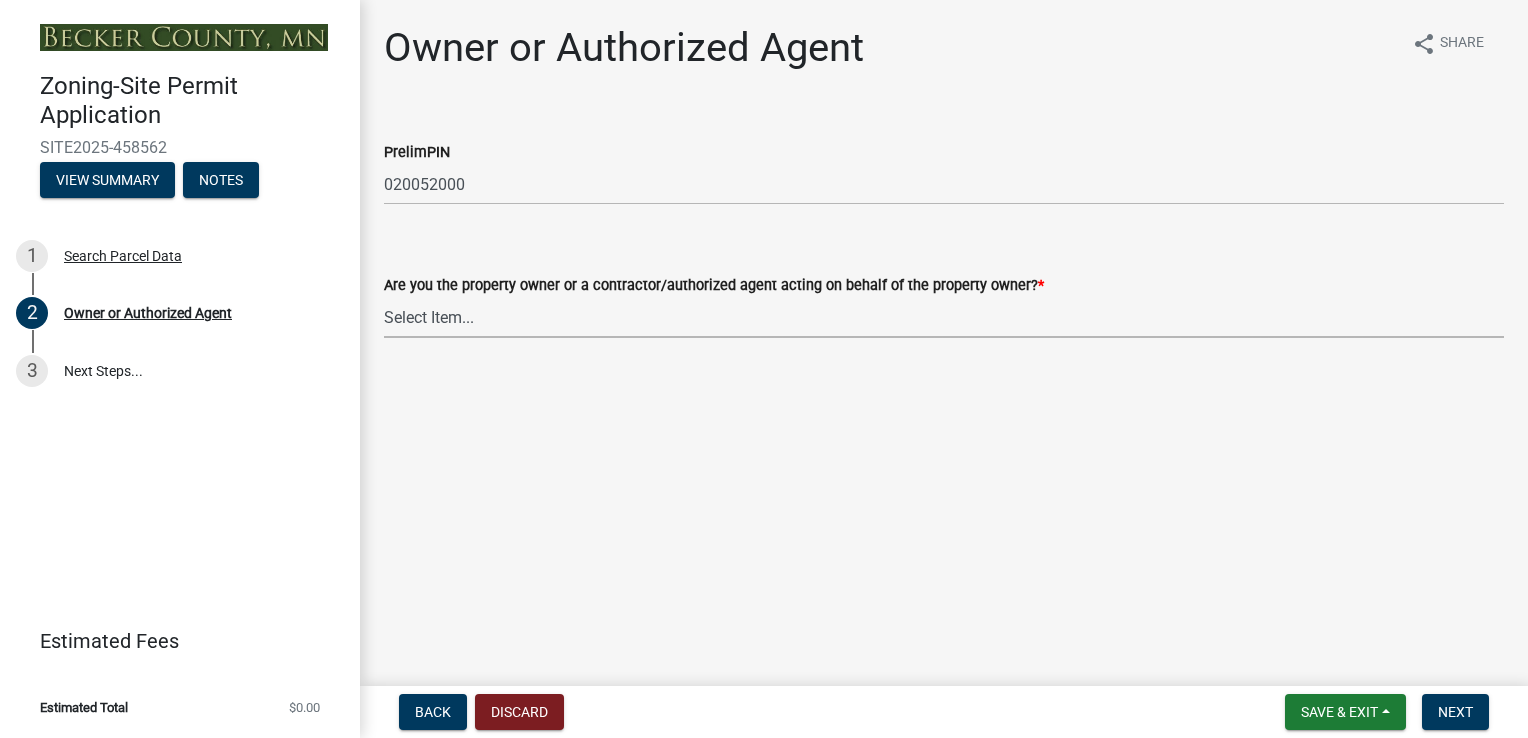 click on "Select Item...   Property Owner   Authorized Agent" at bounding box center [944, 317] 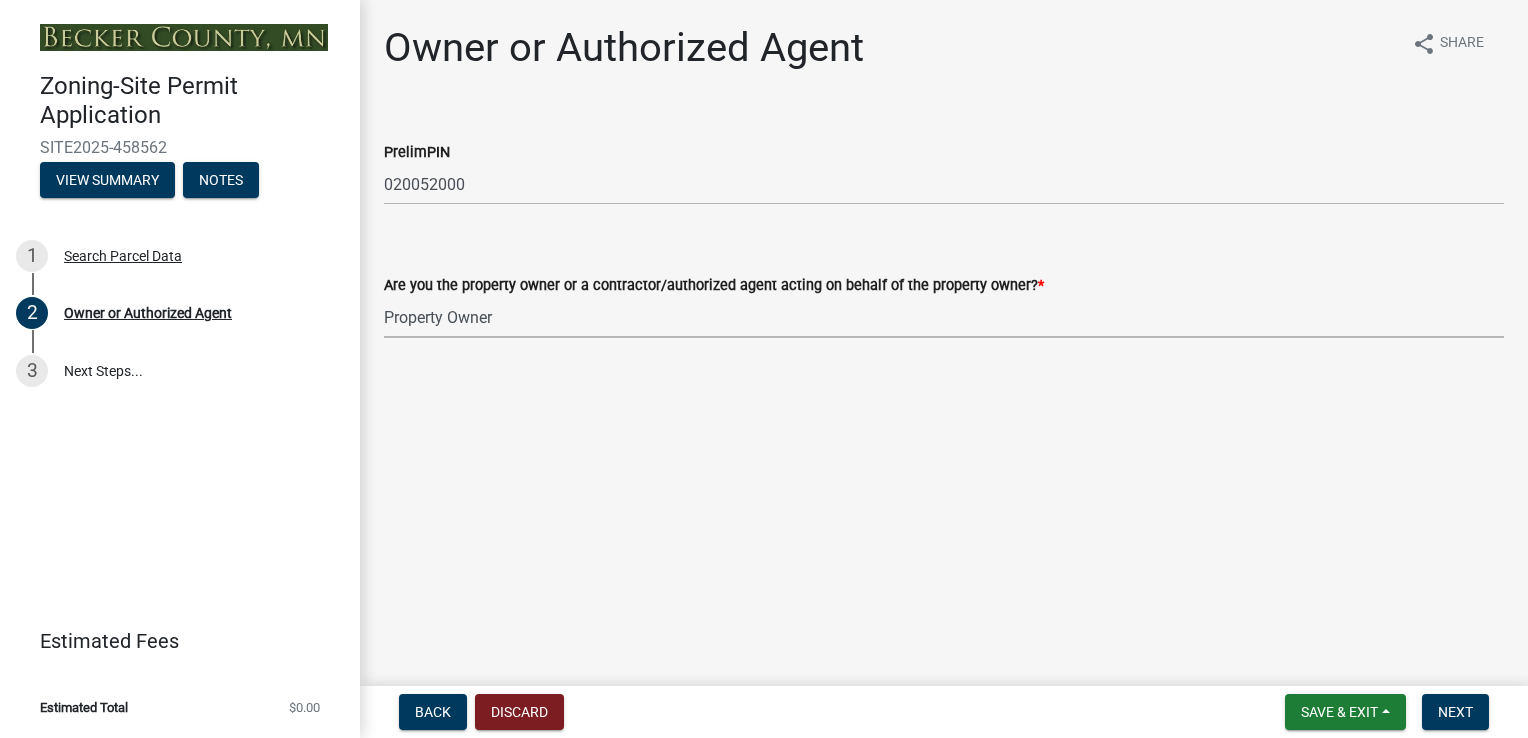 click on "Select Item...   Property Owner   Authorized Agent" at bounding box center (944, 317) 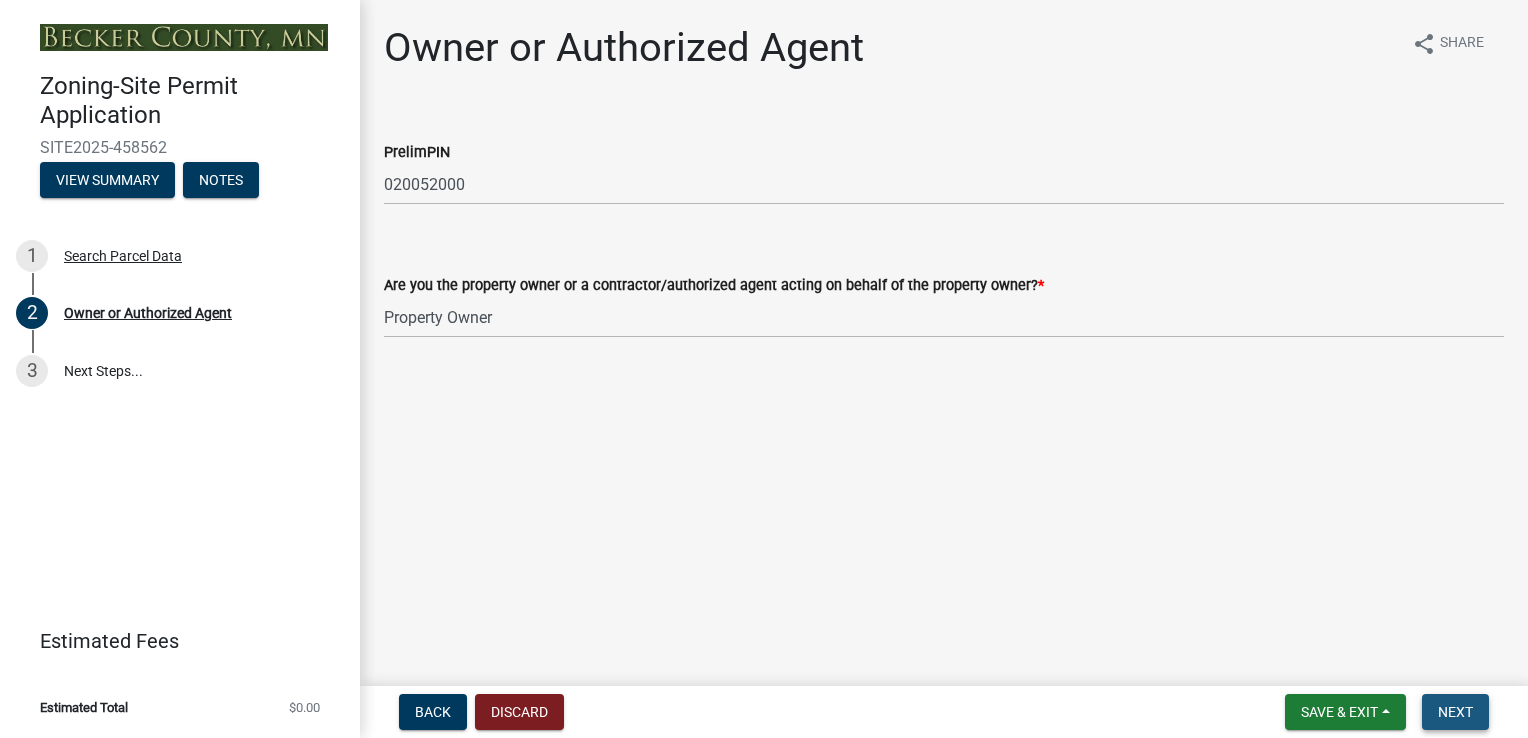 click on "Next" at bounding box center (1455, 712) 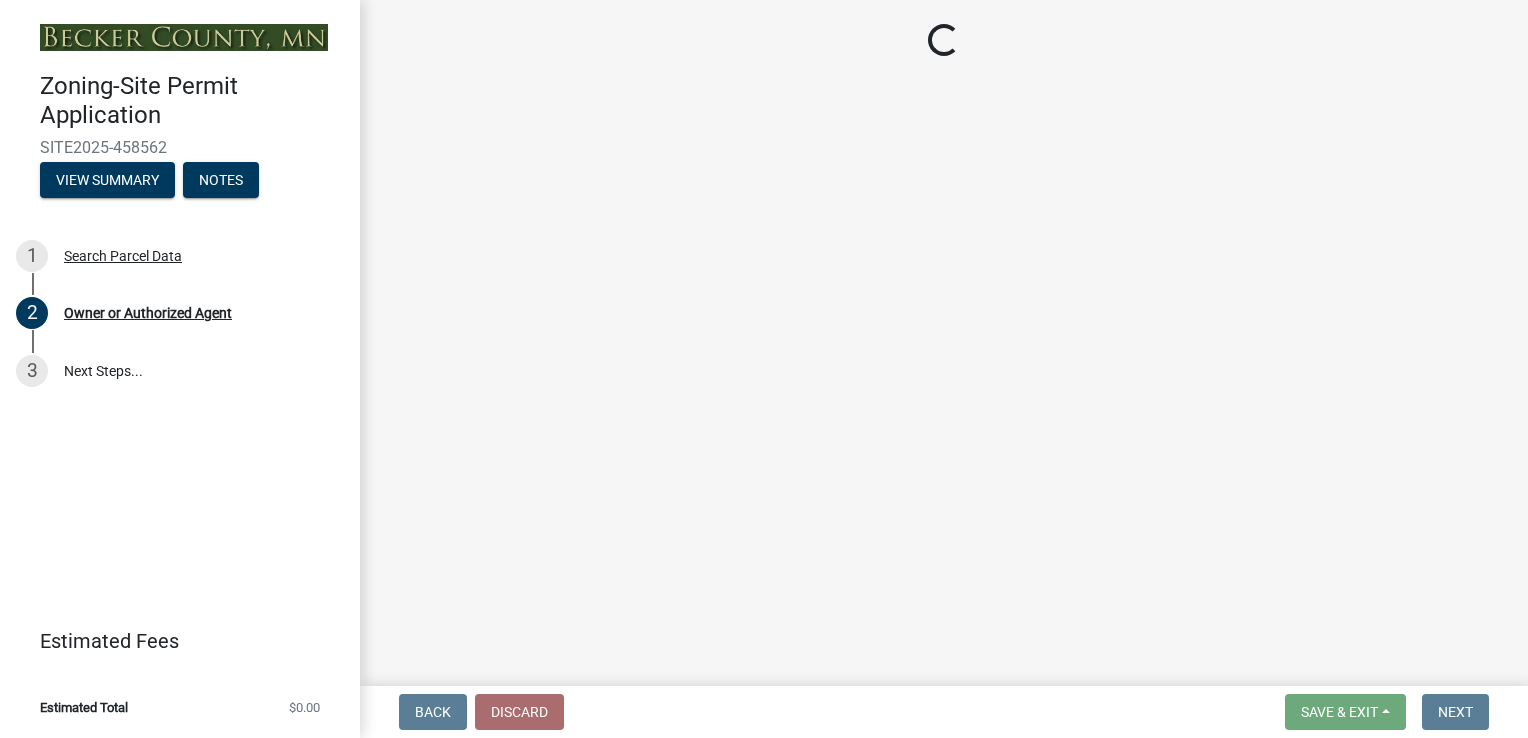 select on "15d55337-0fb0-485e-a759-dab20e978987" 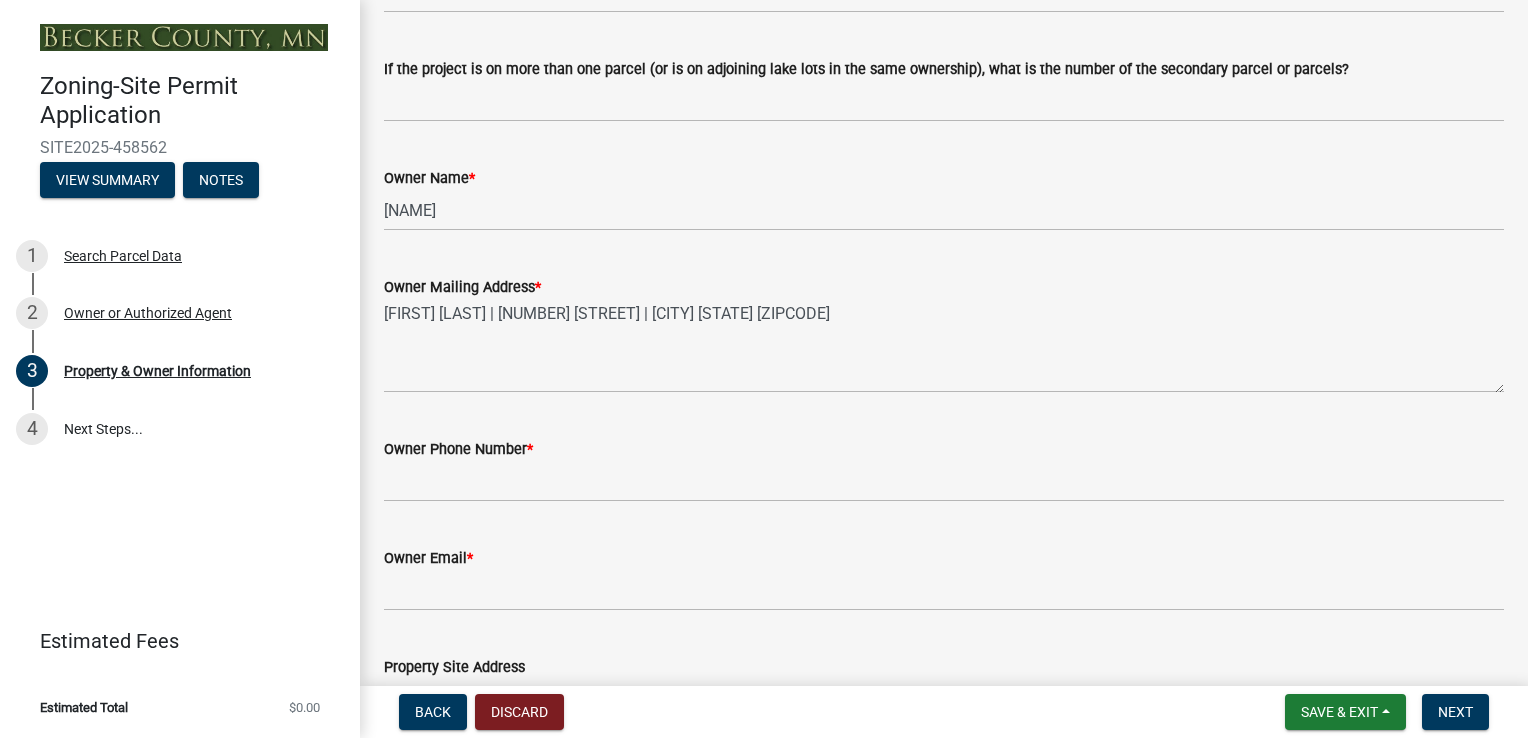 scroll, scrollTop: 300, scrollLeft: 0, axis: vertical 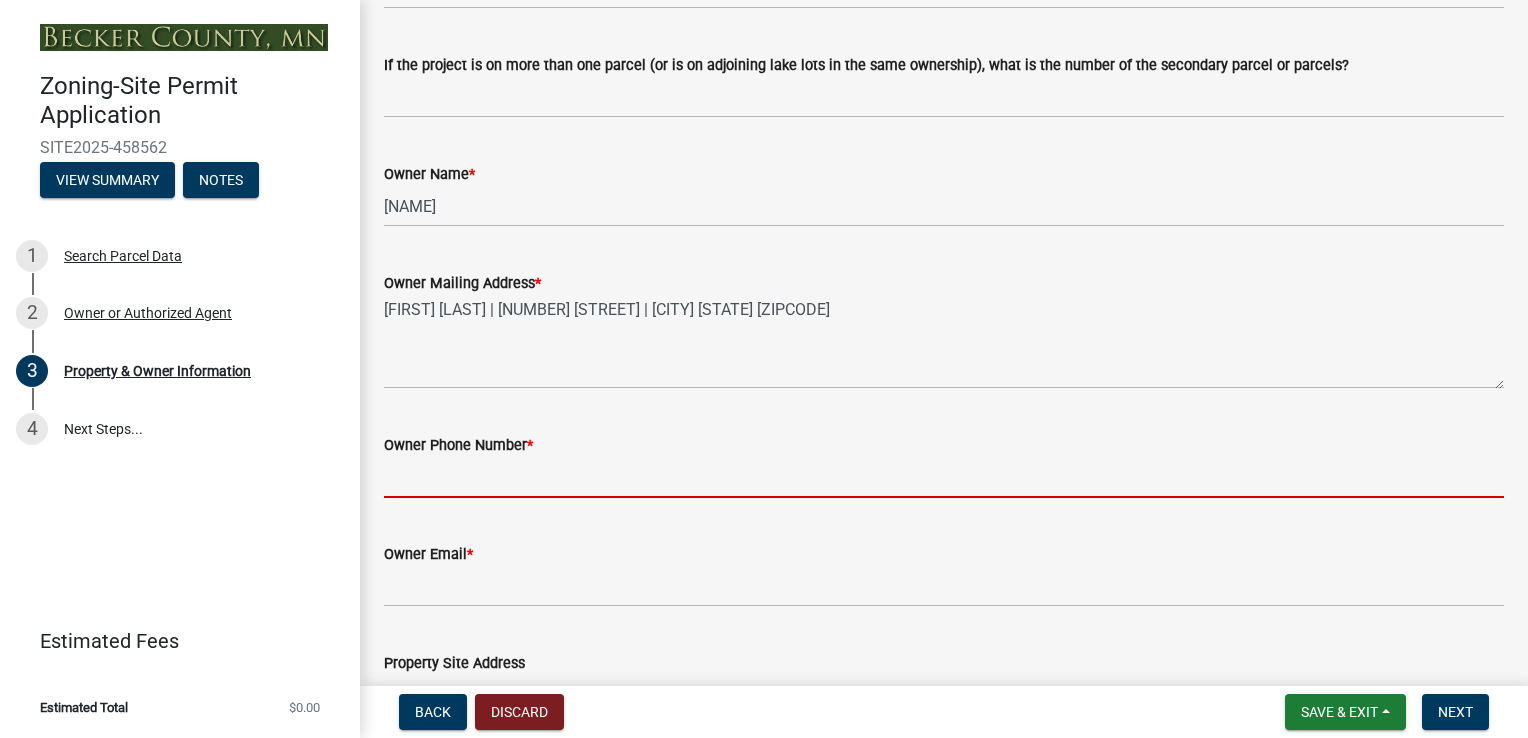 click on "Owner Phone Number  *" at bounding box center (944, 477) 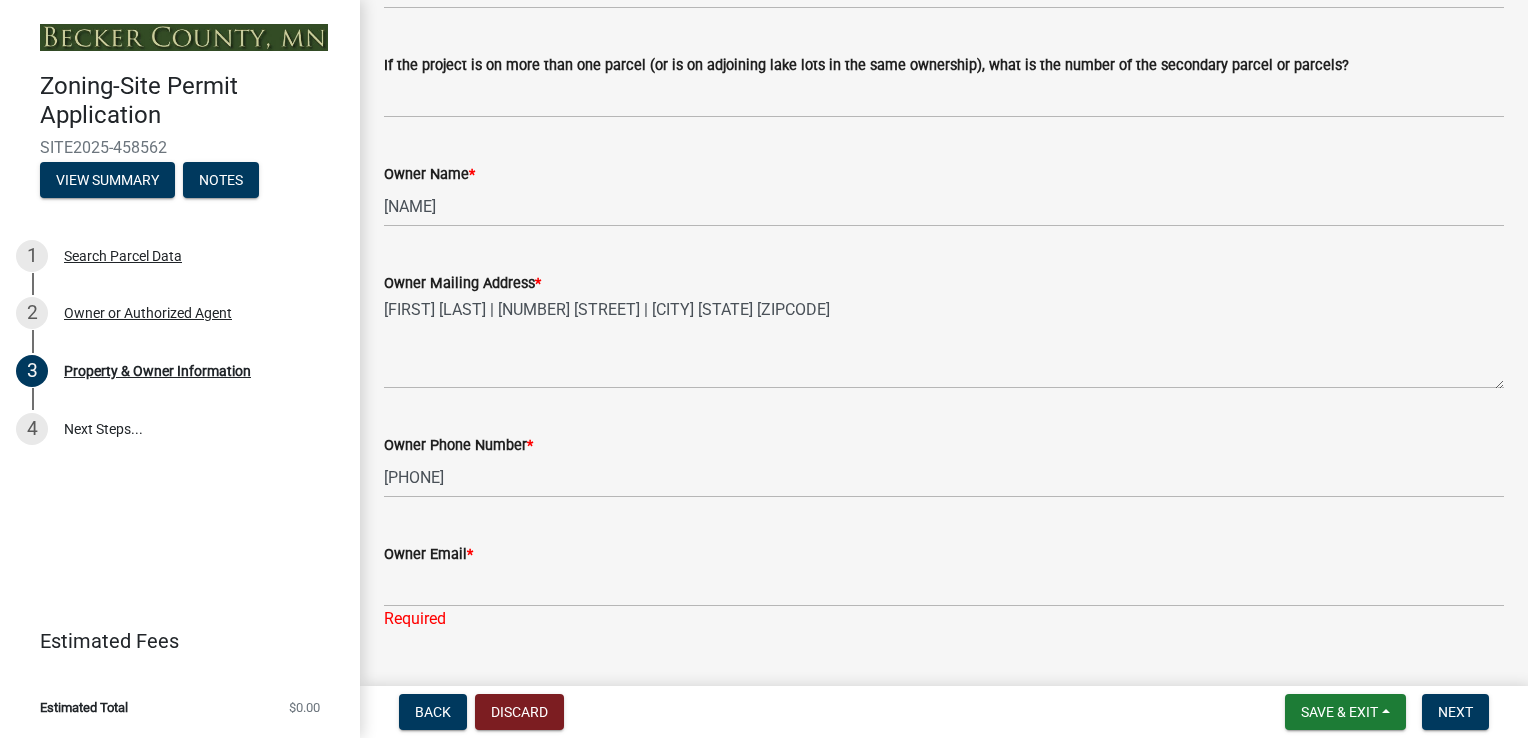 click on "Owner Email  *" 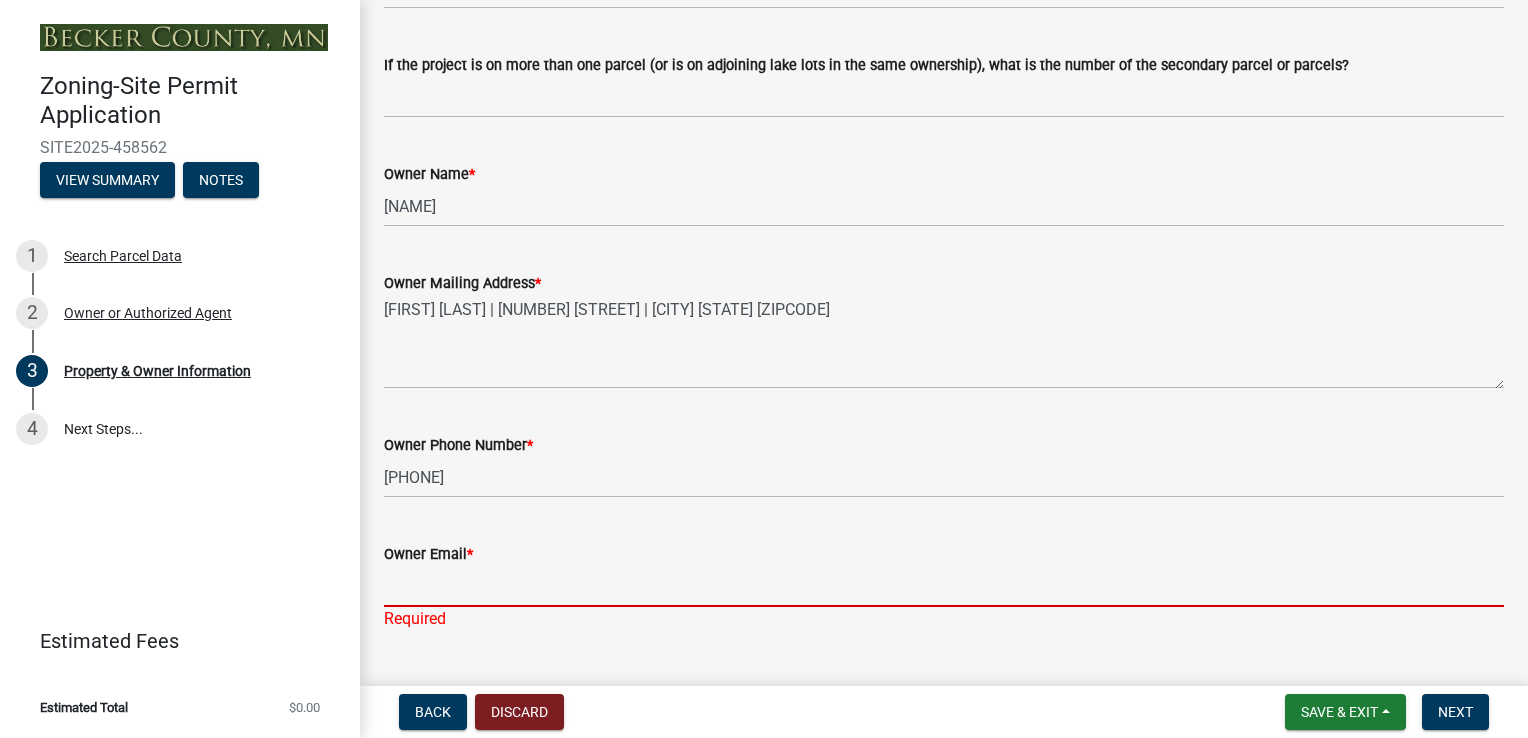 click on "Owner Email  *" at bounding box center [944, 586] 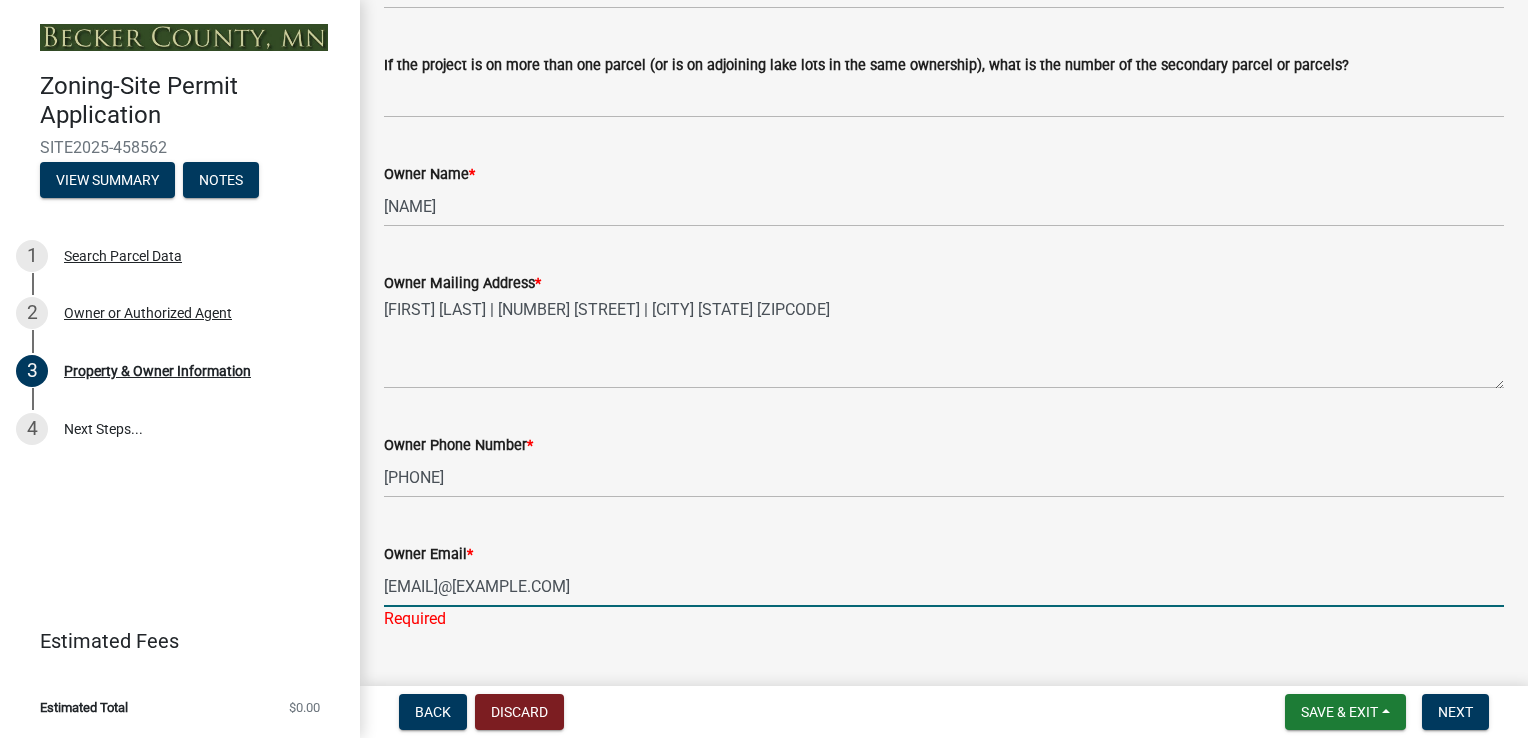 type on "[NUMBER] [STREET]" 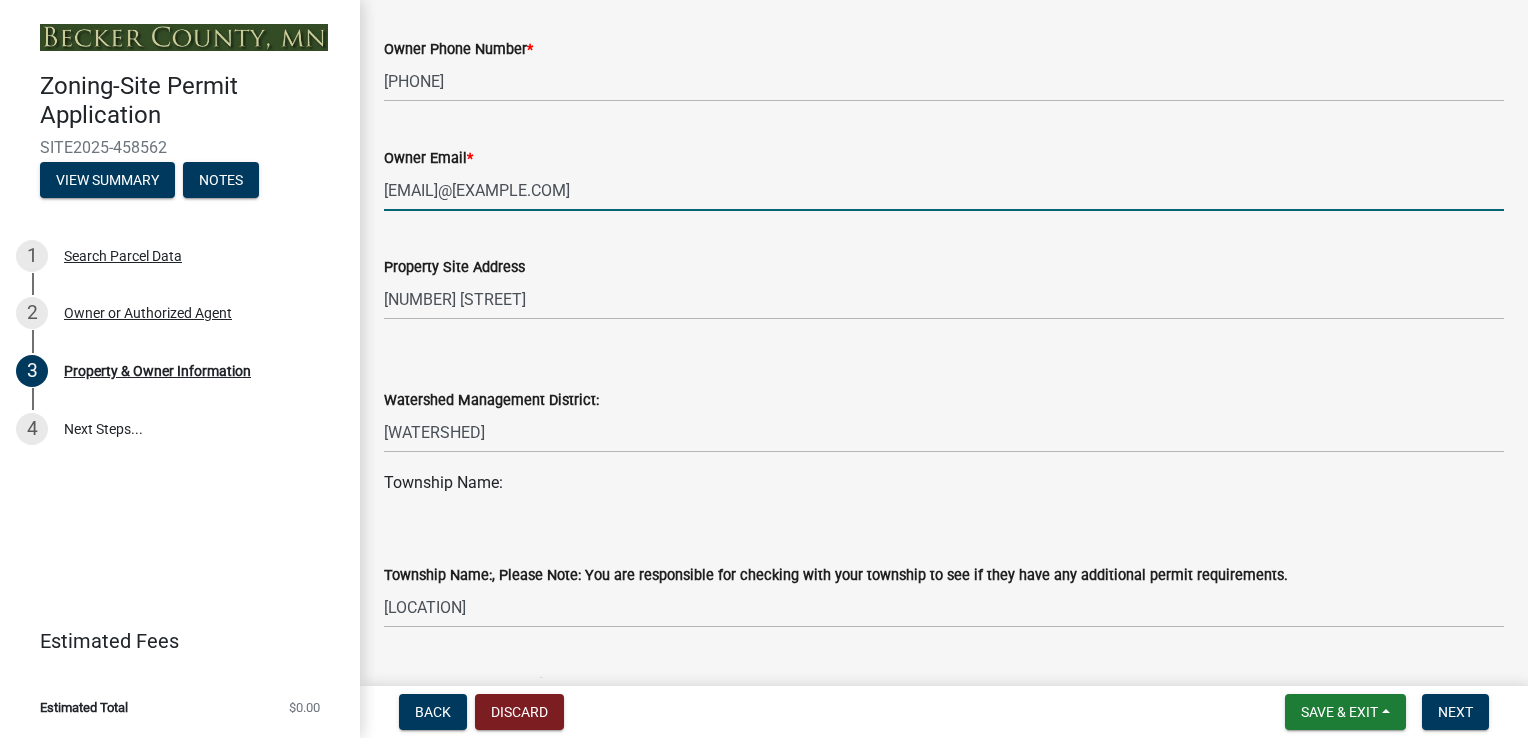 scroll, scrollTop: 700, scrollLeft: 0, axis: vertical 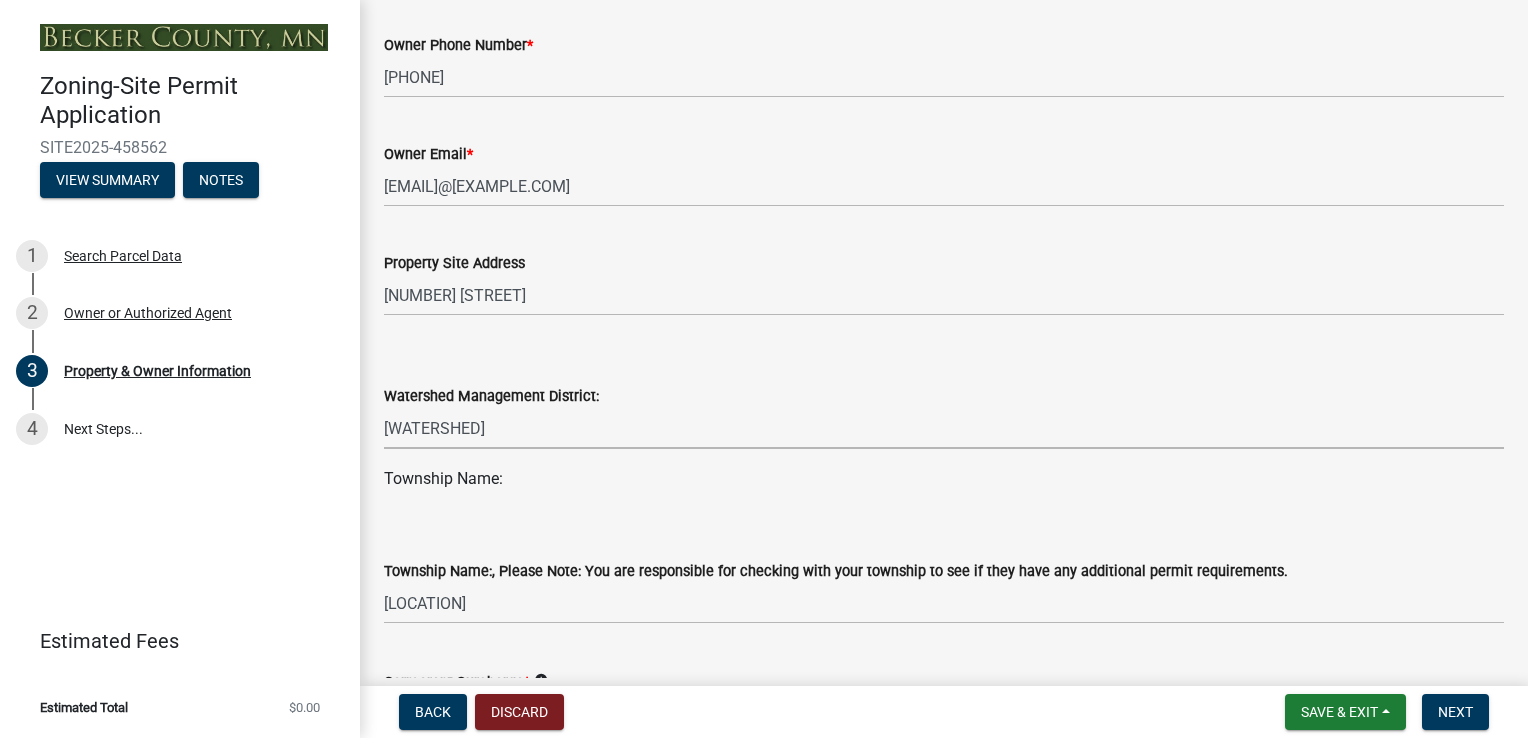 click on "Select Item... [WATER_SHED] [WATER_SHED] [WATER_SHED] [WATER_SHED]" at bounding box center [944, 428] 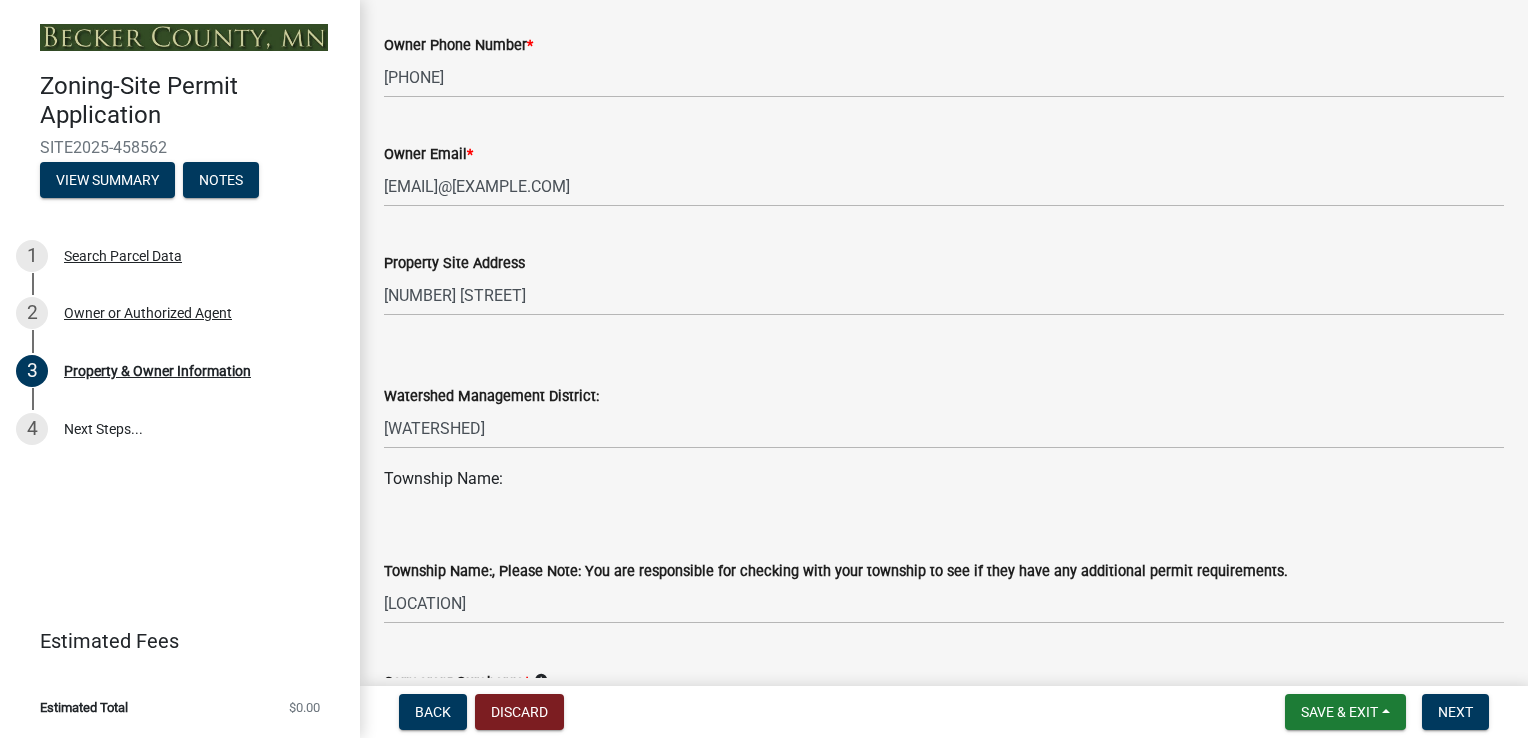 click on "Township Name:" 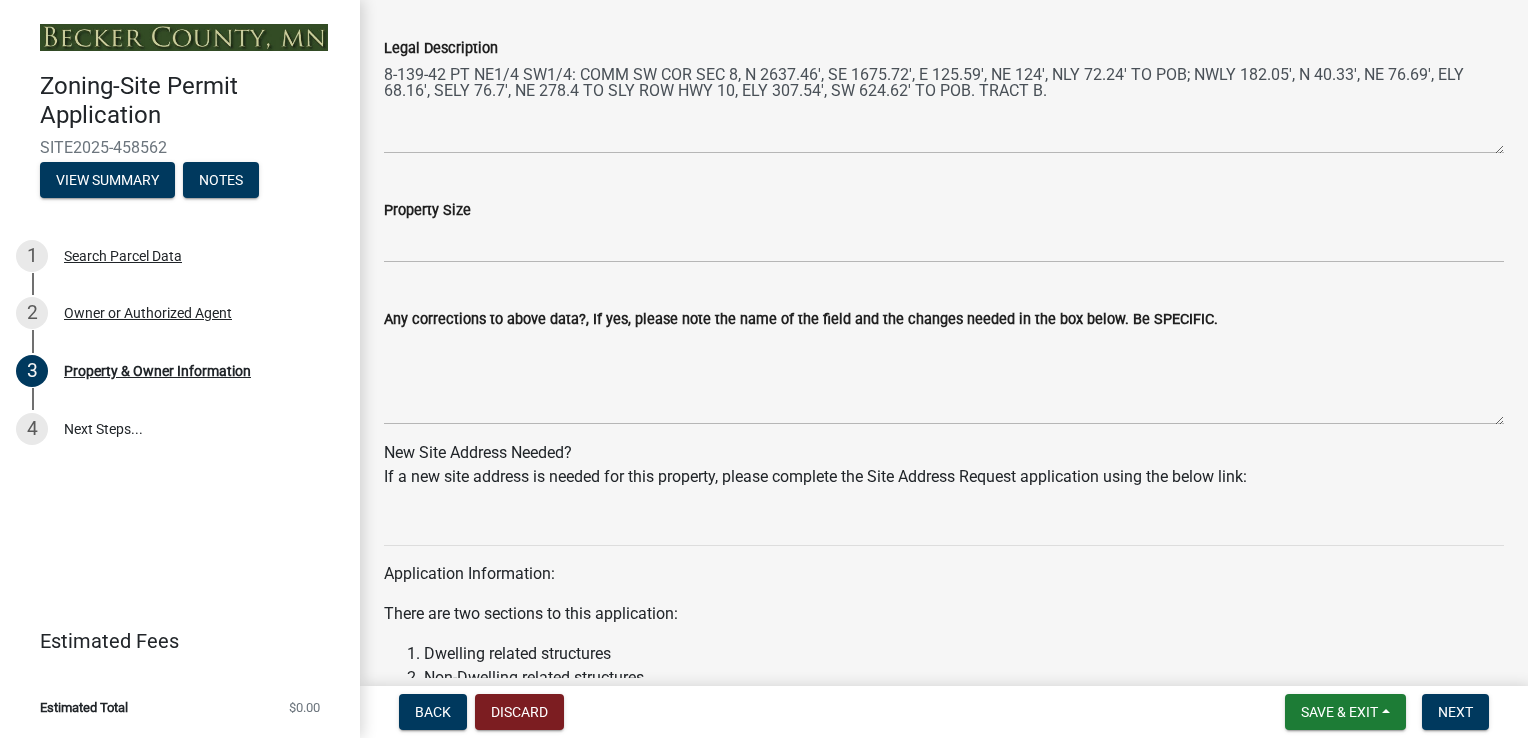 scroll, scrollTop: 1600, scrollLeft: 0, axis: vertical 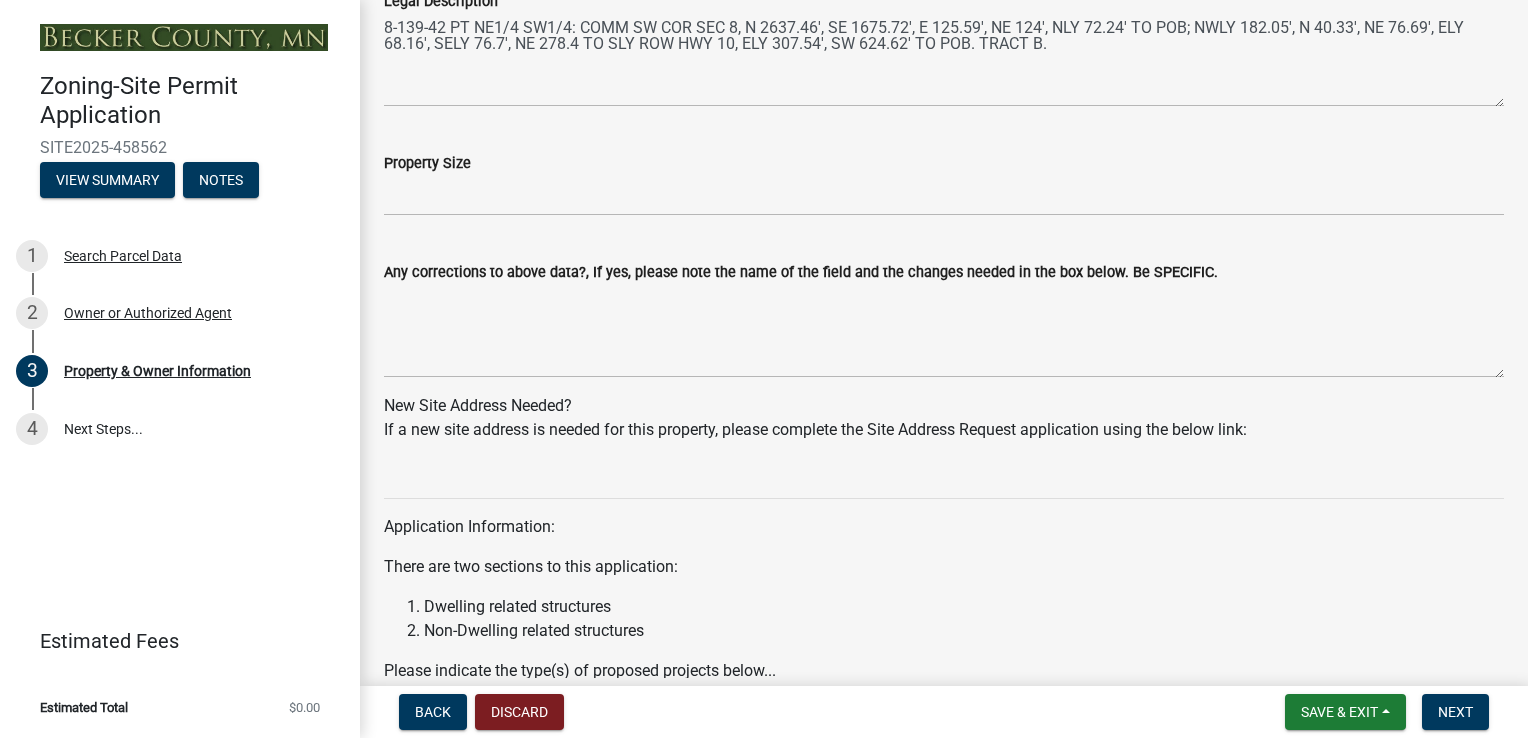 click on "Property Size" 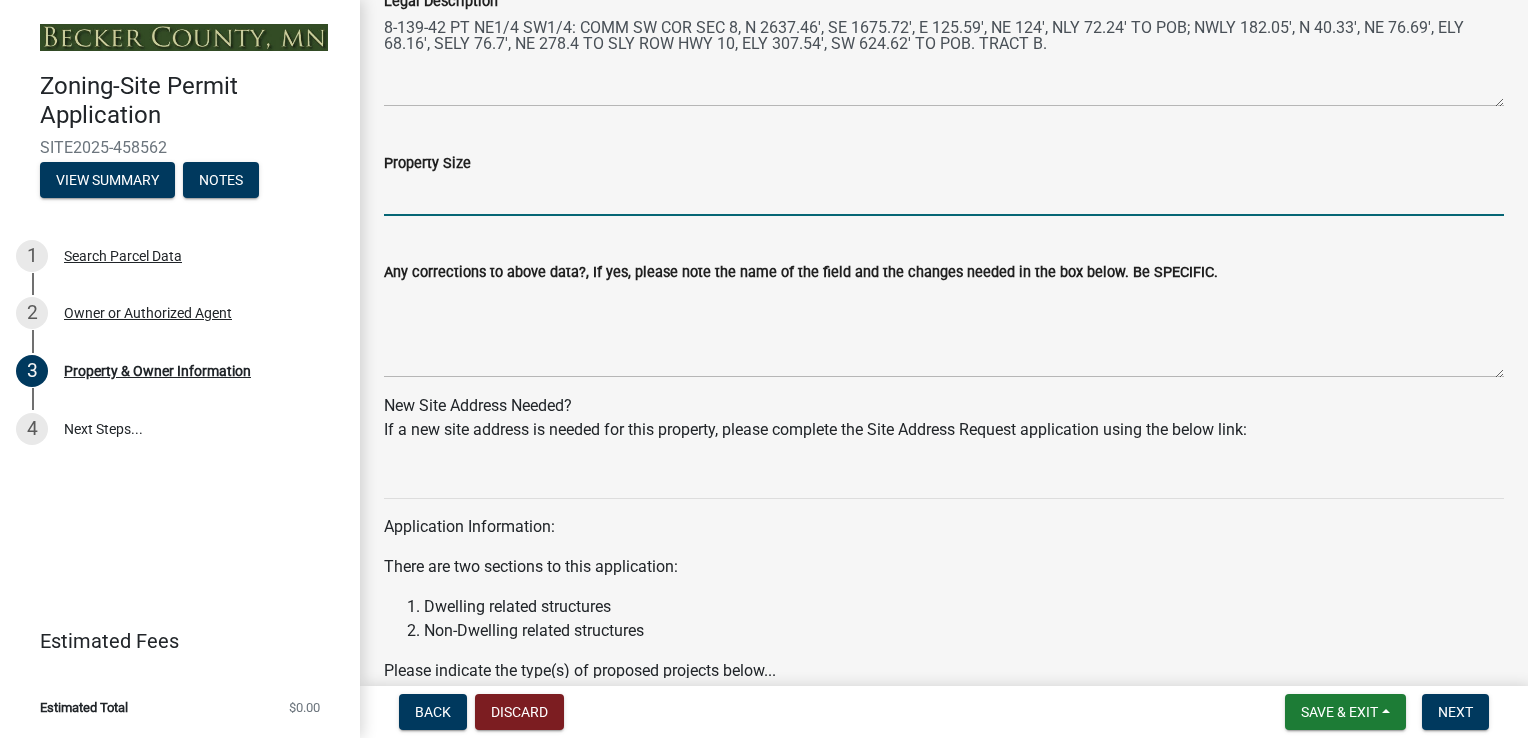 click on "Property Size" at bounding box center [944, 195] 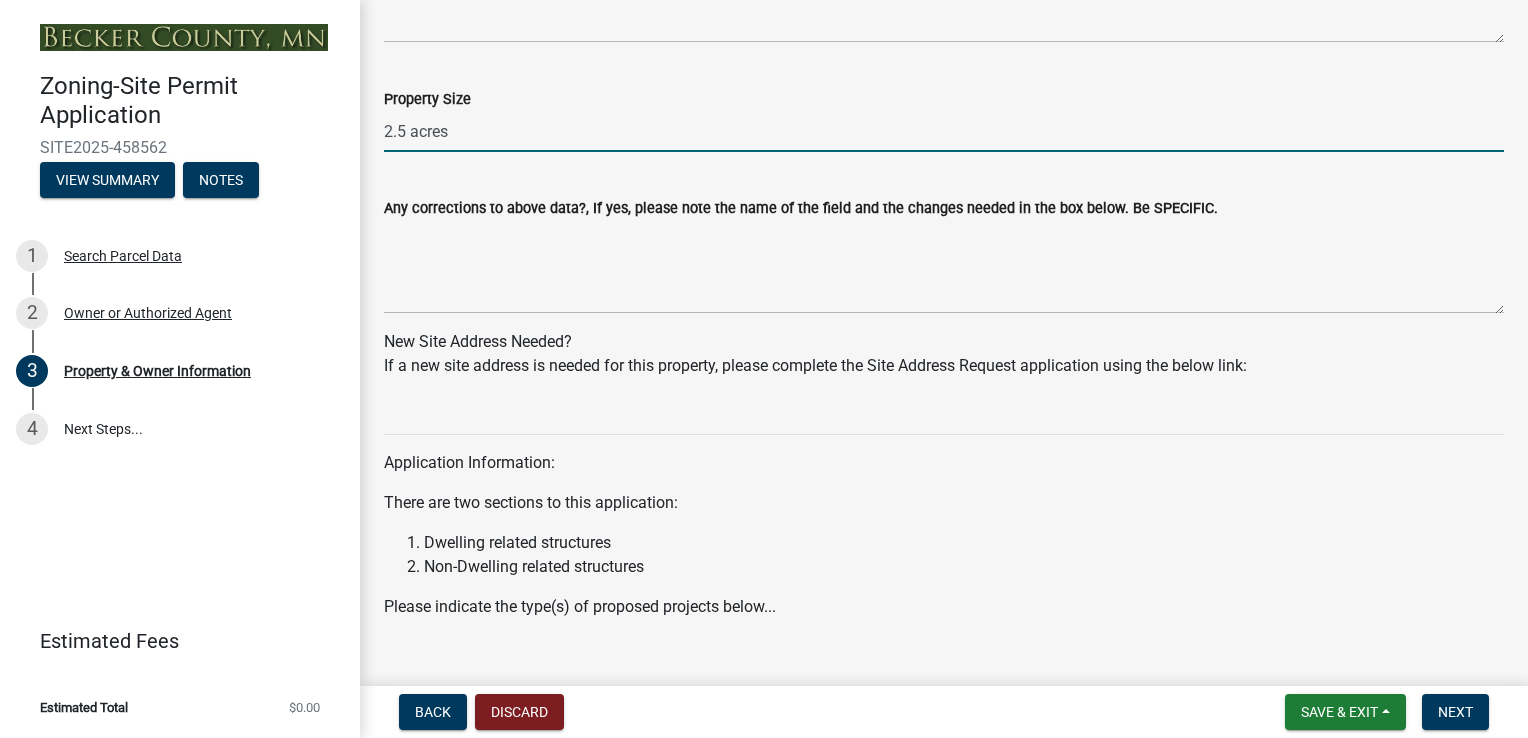scroll, scrollTop: 1700, scrollLeft: 0, axis: vertical 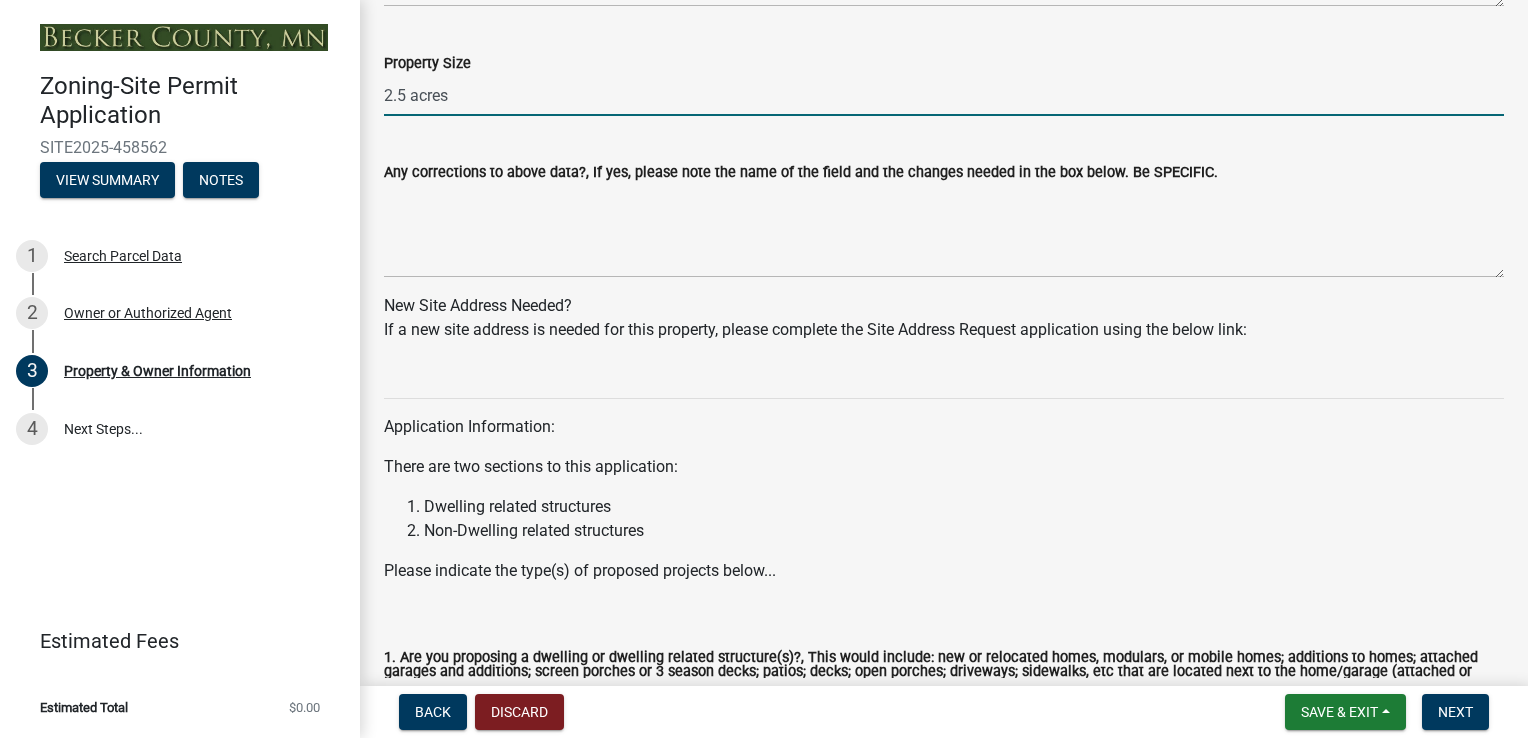 type on "2.5 acres" 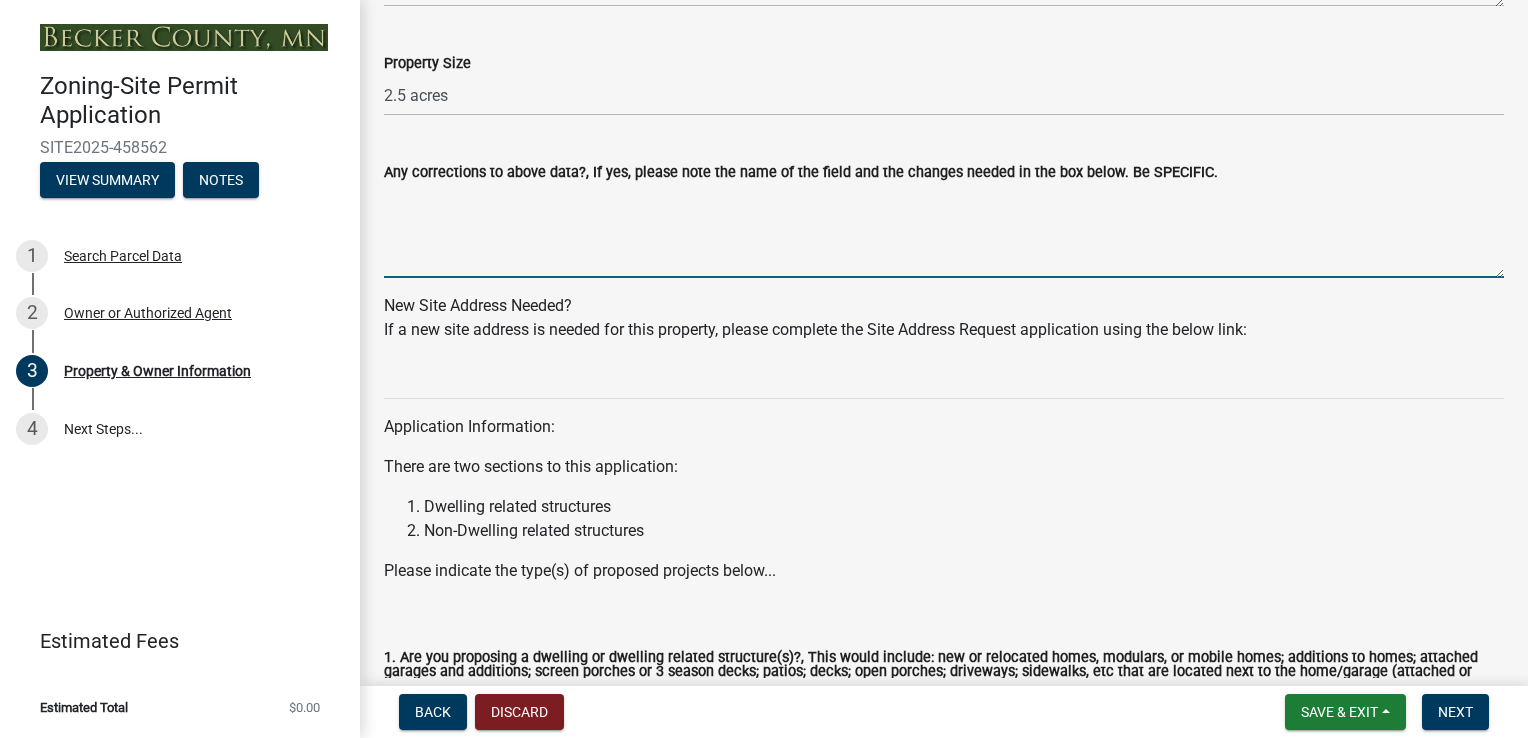 click on "Any corrections to above data?, If yes, please note the name of the field and the changes needed in the box below.  Be SPECIFIC." at bounding box center [944, 231] 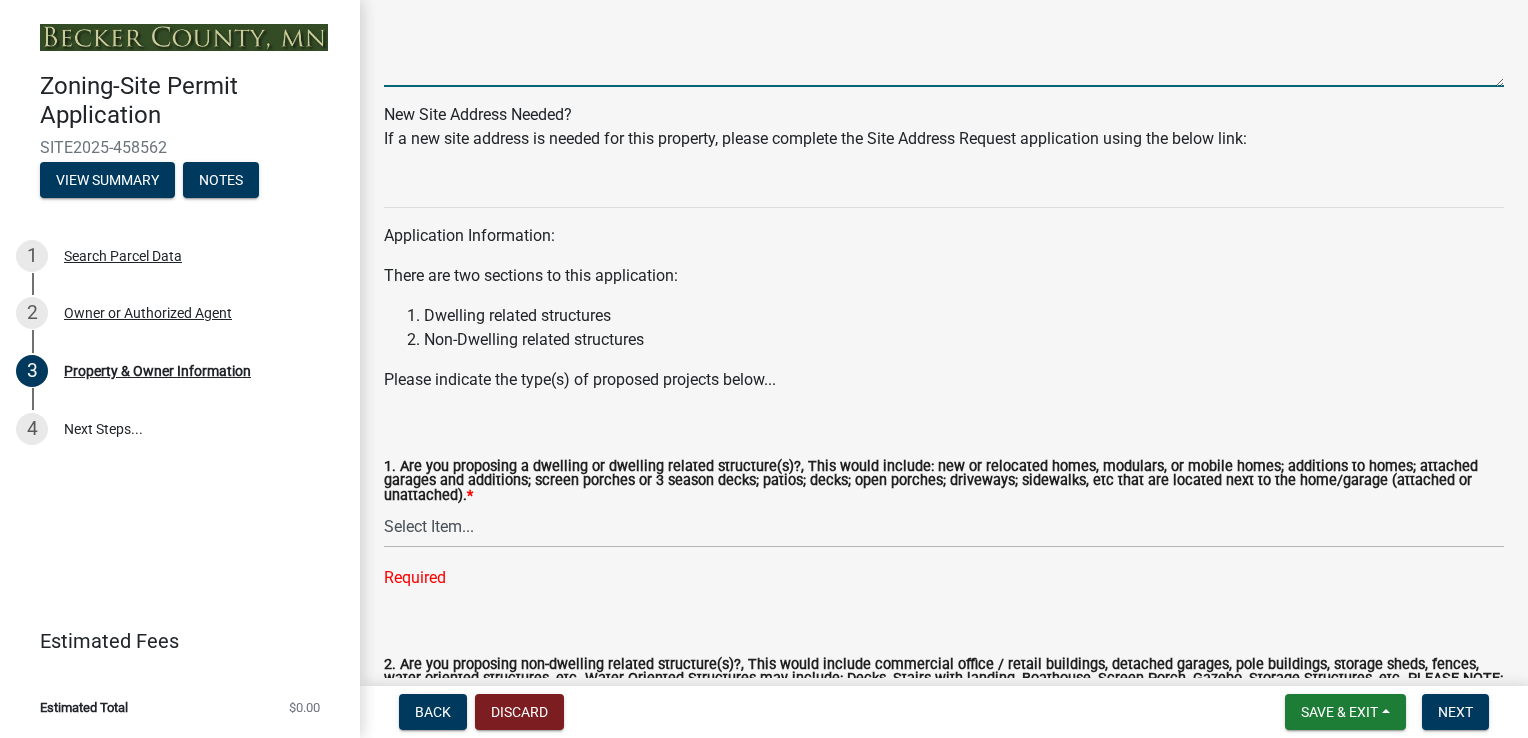 scroll, scrollTop: 1900, scrollLeft: 0, axis: vertical 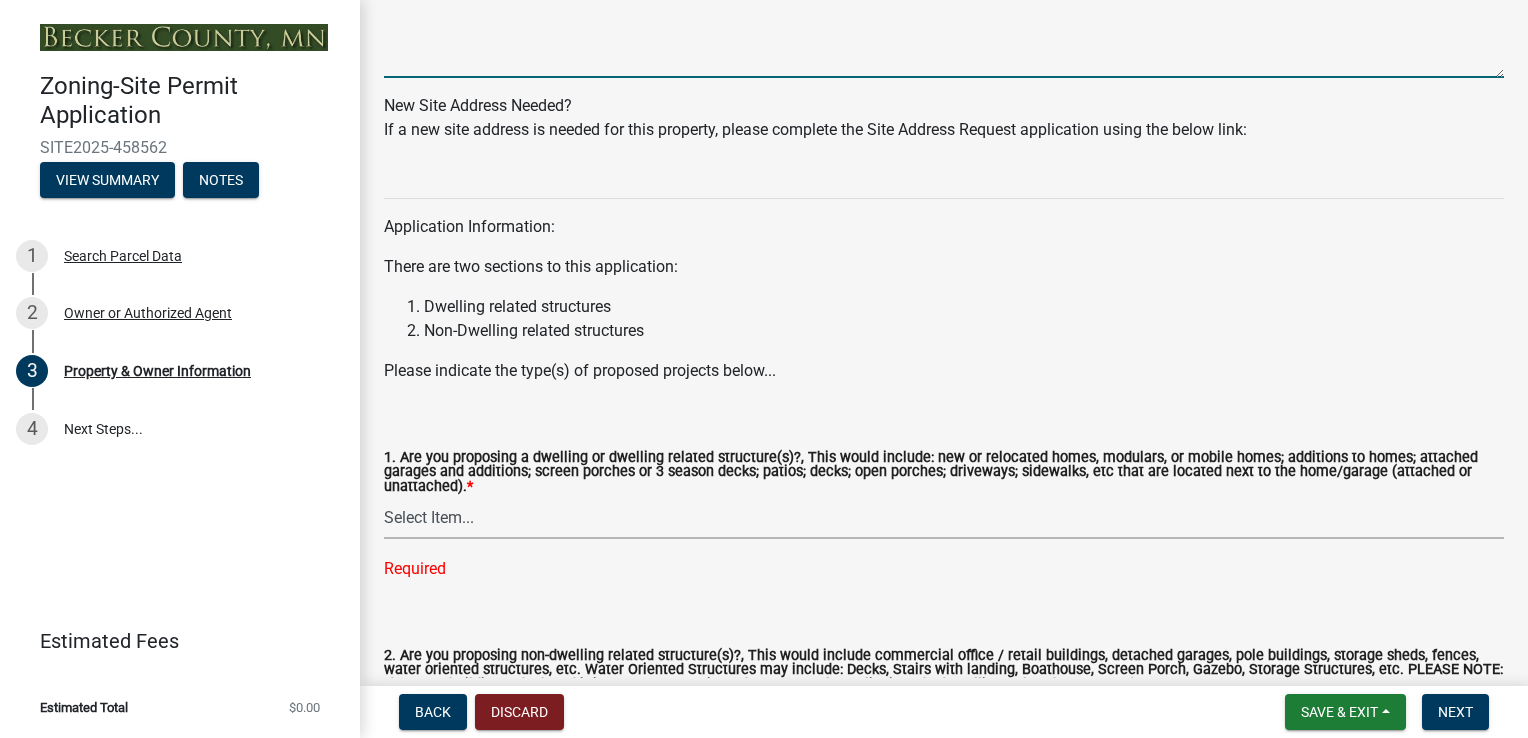 click on "Select Item...   Yes   No" at bounding box center [944, 518] 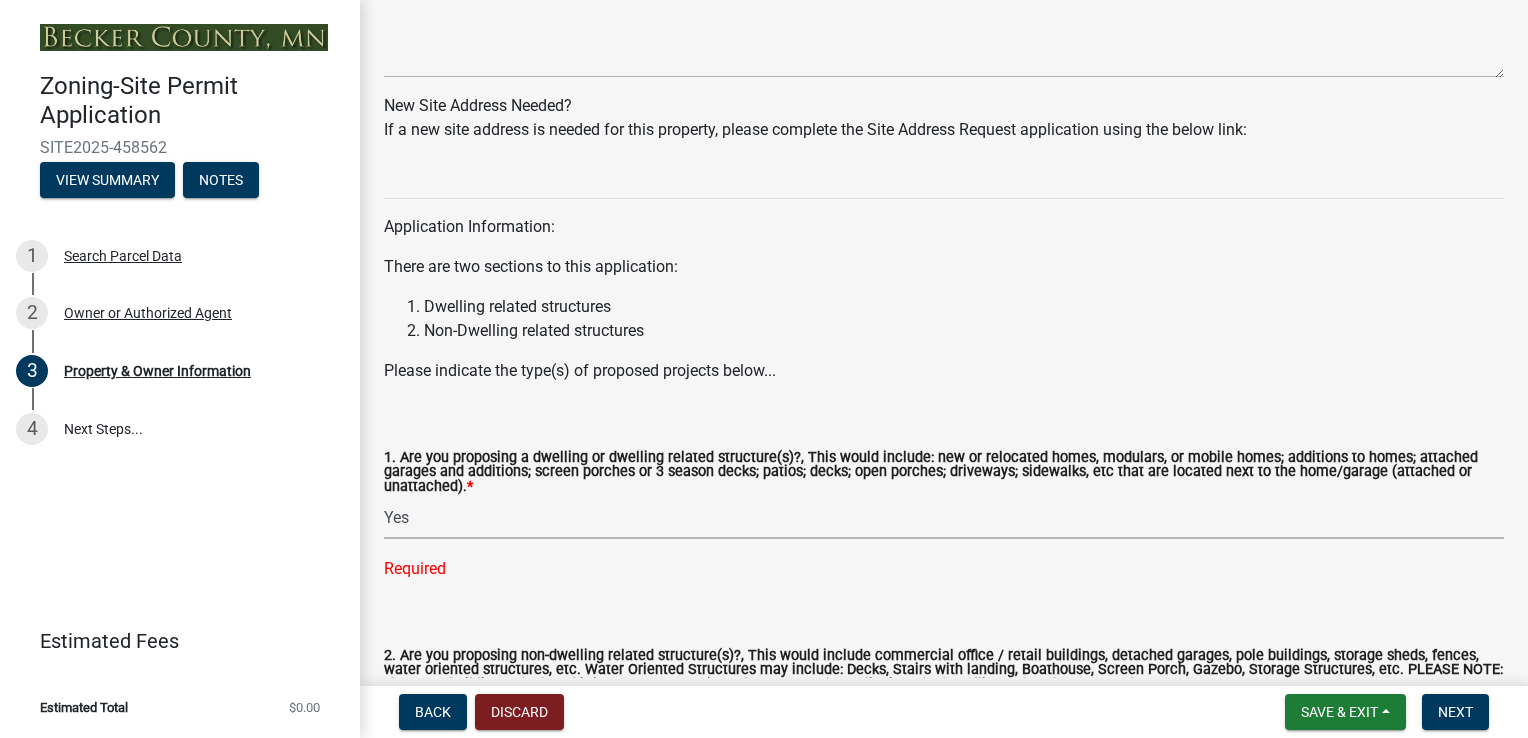 click on "Select Item...   Yes   No" at bounding box center (944, 518) 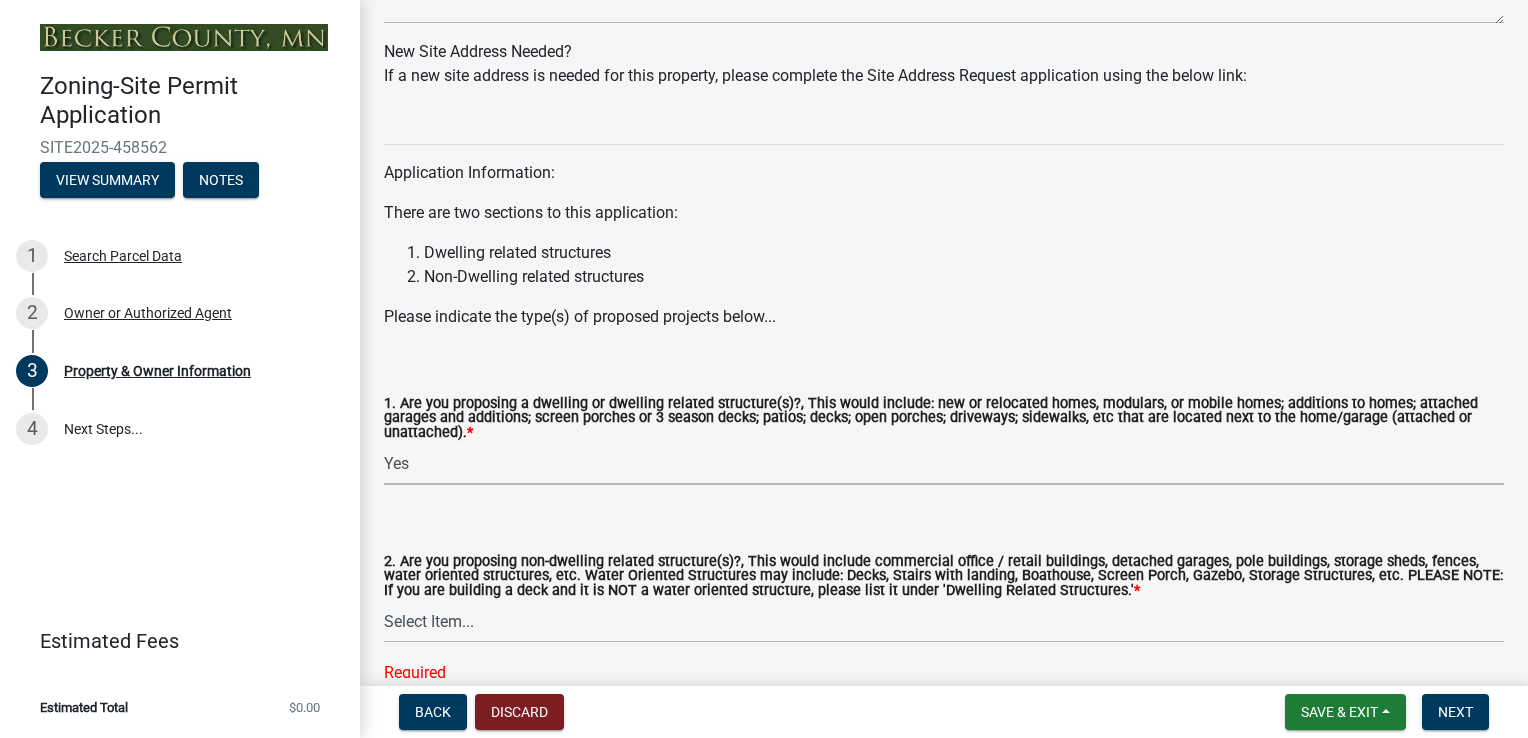 scroll, scrollTop: 2054, scrollLeft: 0, axis: vertical 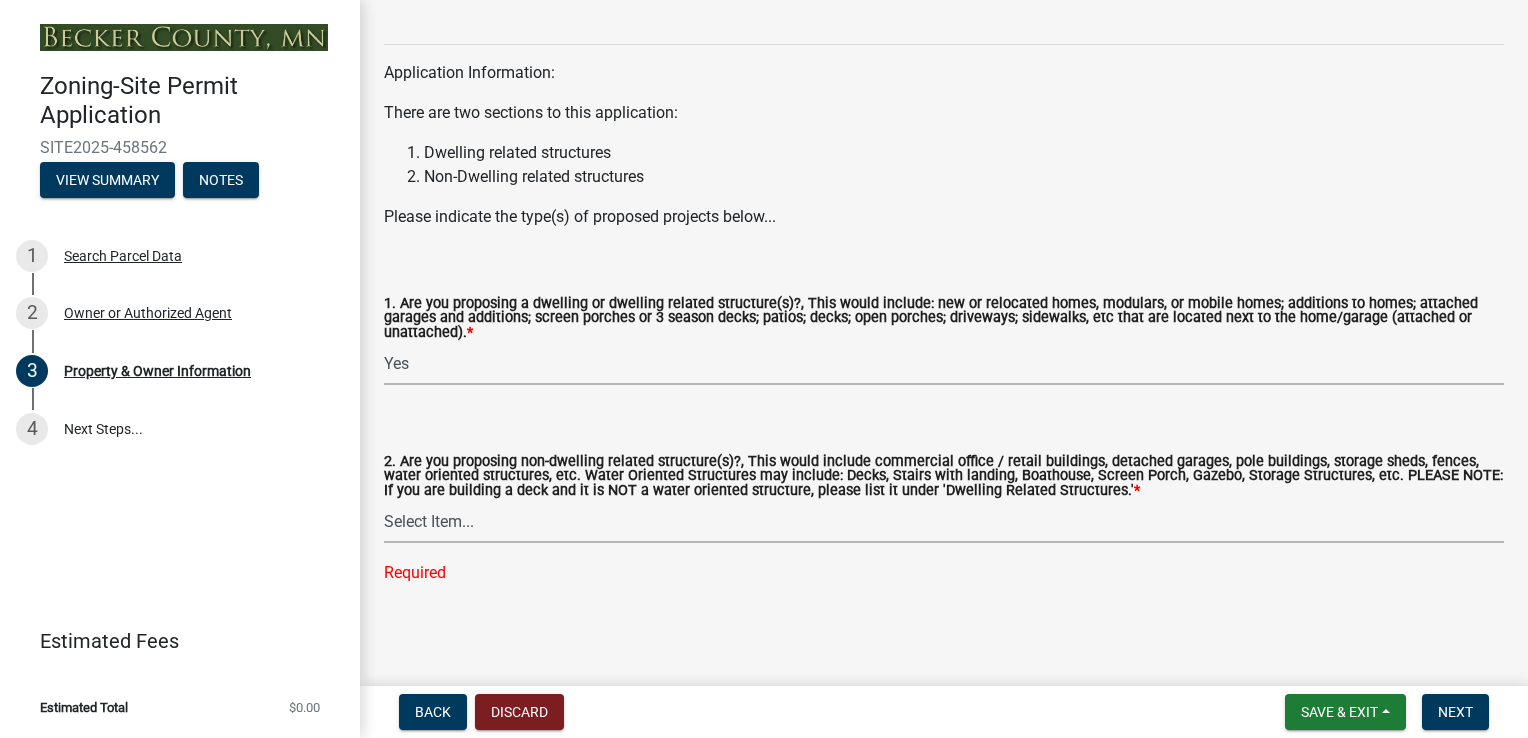click on "Select Item...   Yes   No" at bounding box center [944, 522] 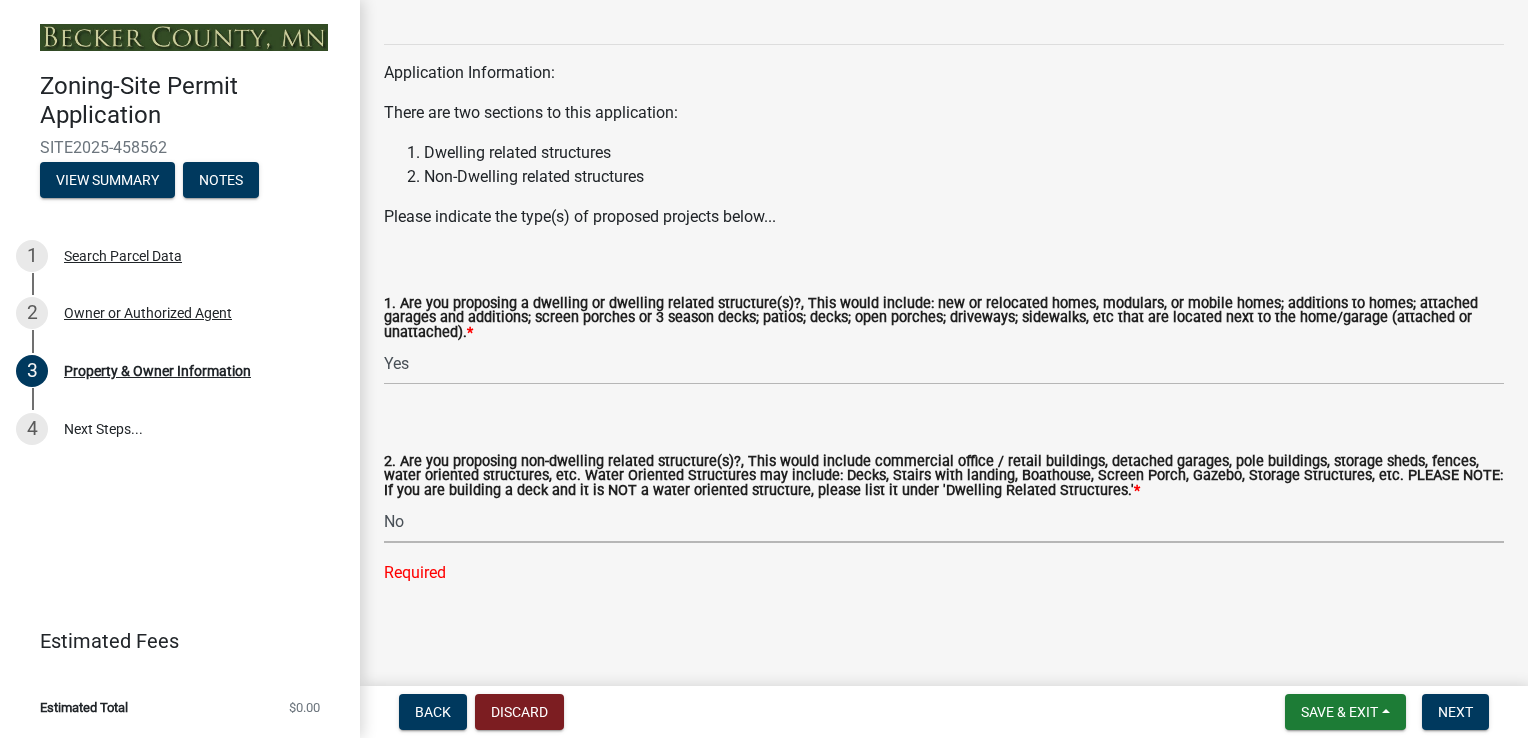 click on "Select Item...   Yes   No" at bounding box center (944, 522) 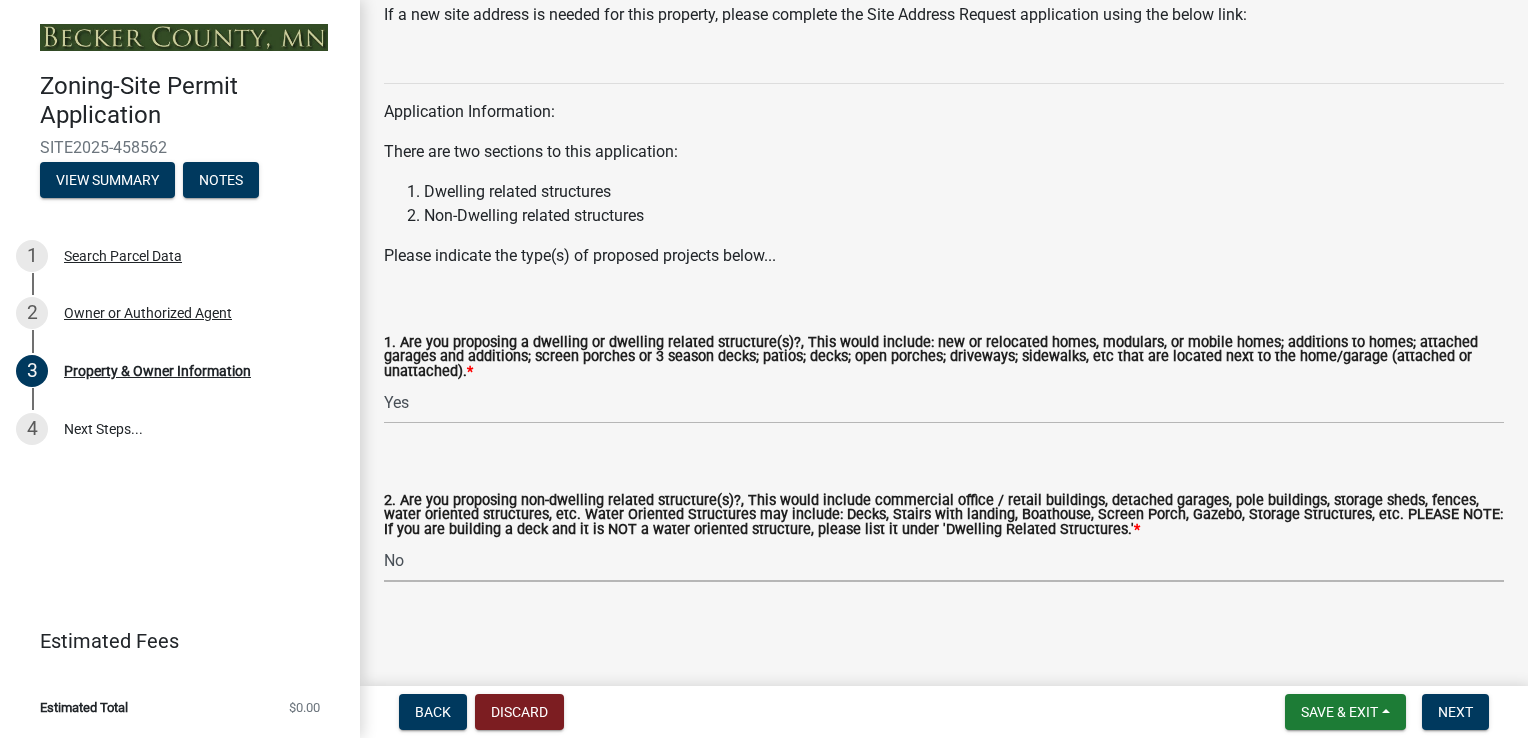 scroll, scrollTop: 2014, scrollLeft: 0, axis: vertical 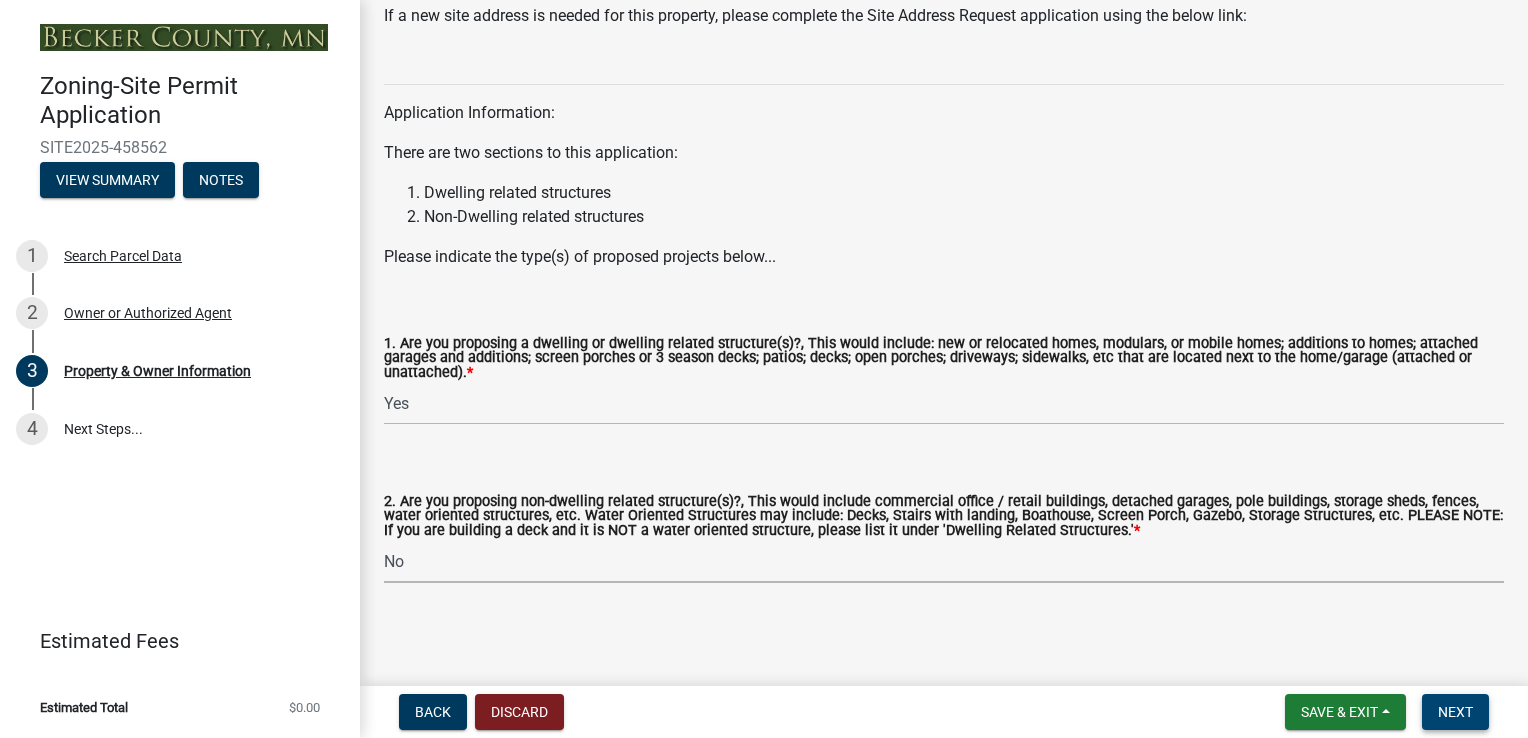 click on "Next" at bounding box center (1455, 712) 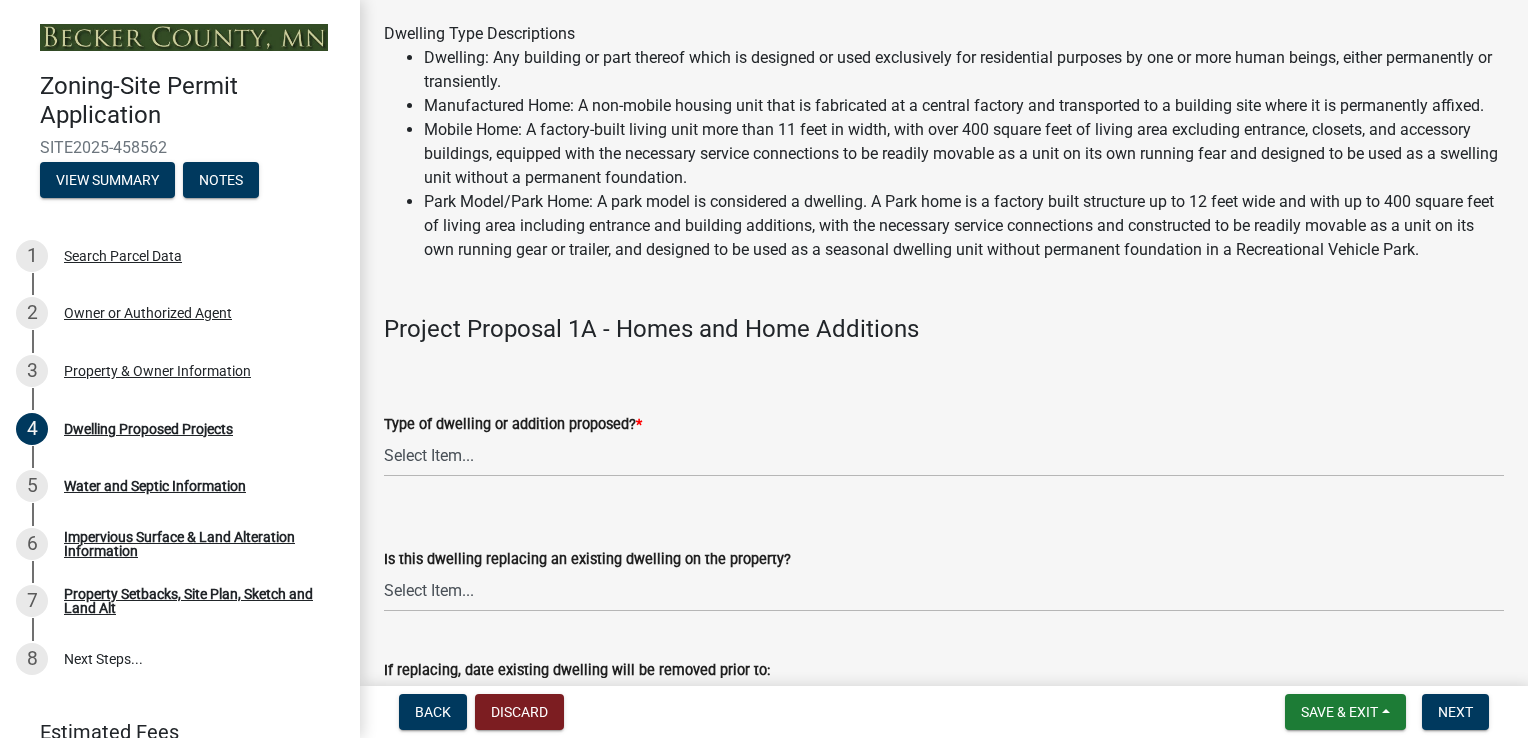 scroll, scrollTop: 200, scrollLeft: 0, axis: vertical 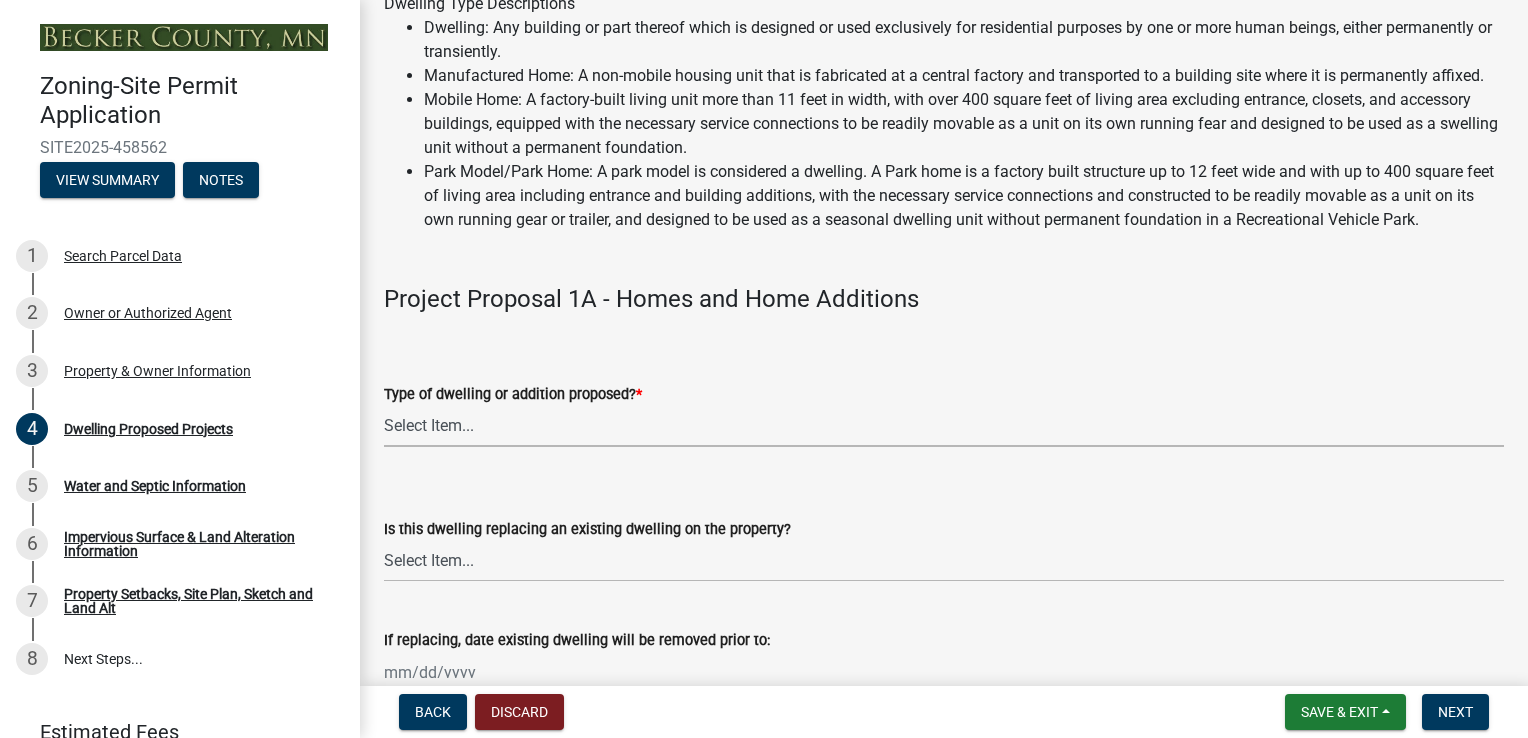 click on "Select Item...   N/A - Not a dwelling   New Home-Onsite Construction   New Modular (Ex: Dynamic)   New Mobile Home   Used Mobile Home   Relocated Home (not mobile)   Park Home   Addition or Repairs to Existing Home   Addition or Repairs to Existing Modular   Addition or Repairs to Existing Park Home" at bounding box center (944, 426) 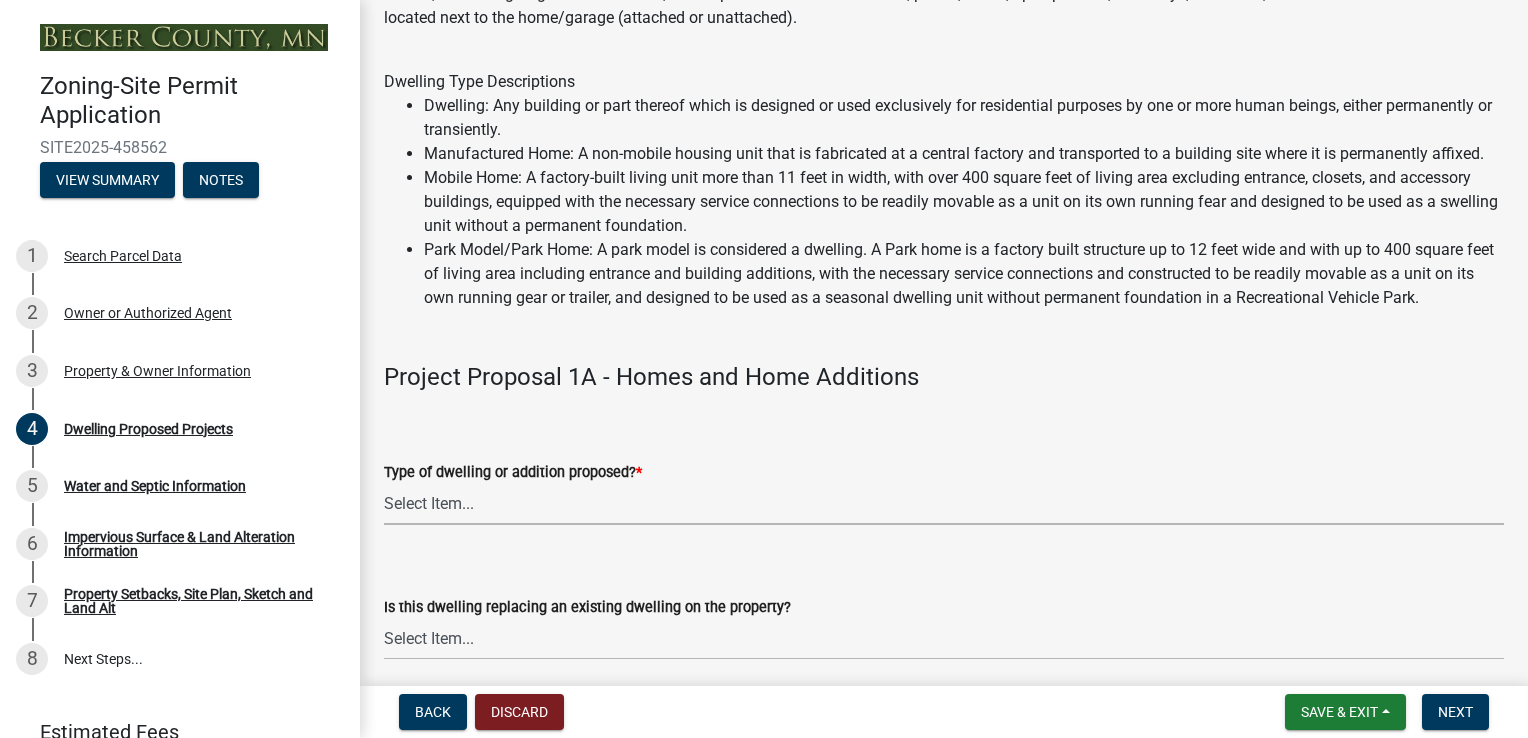 scroll, scrollTop: 100, scrollLeft: 0, axis: vertical 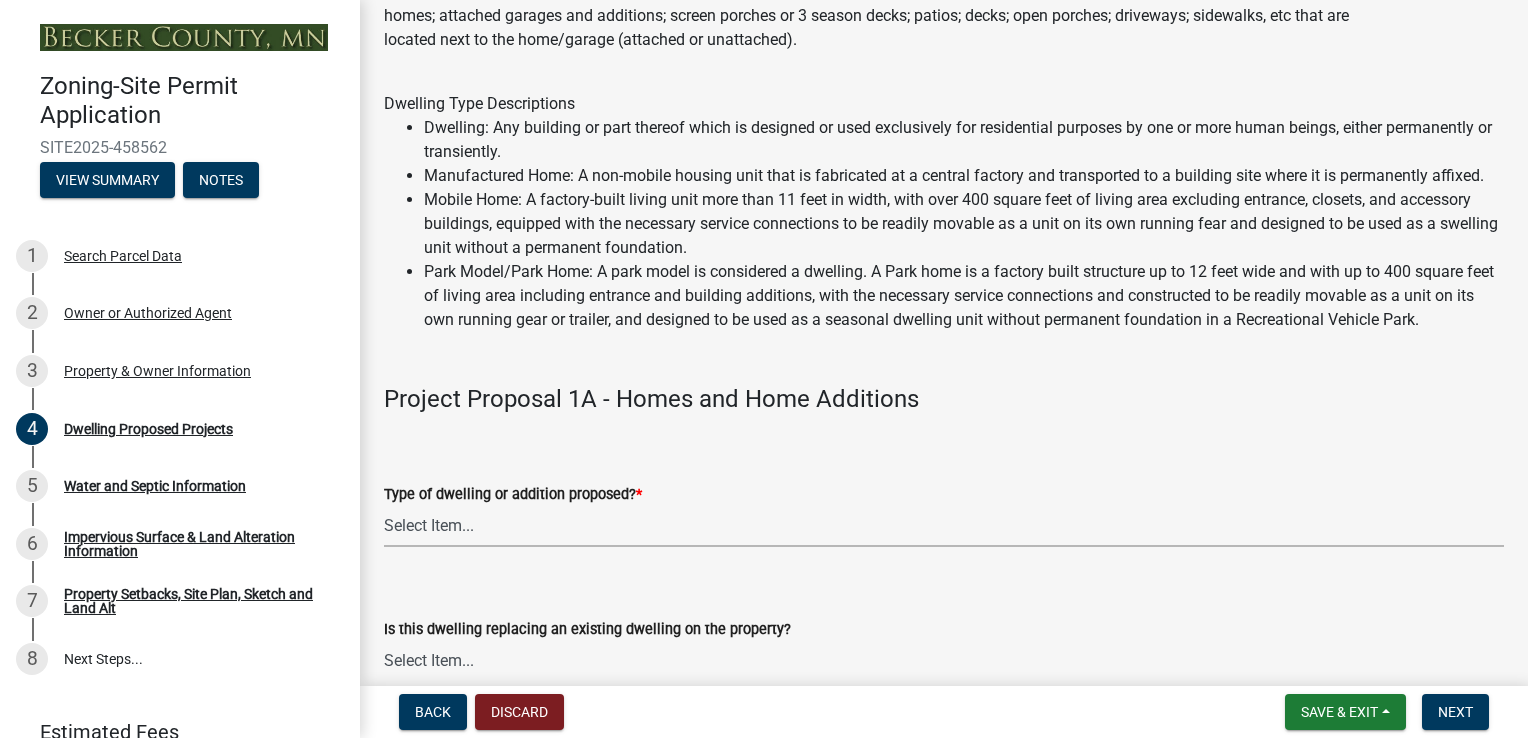 click on "Select Item...   N/A - Not a dwelling   New Home-Onsite Construction   New Modular (Ex: Dynamic)   New Mobile Home   Used Mobile Home   Relocated Home (not mobile)   Park Home   Addition or Repairs to Existing Home   Addition or Repairs to Existing Modular   Addition or Repairs to Existing Park Home" at bounding box center (944, 526) 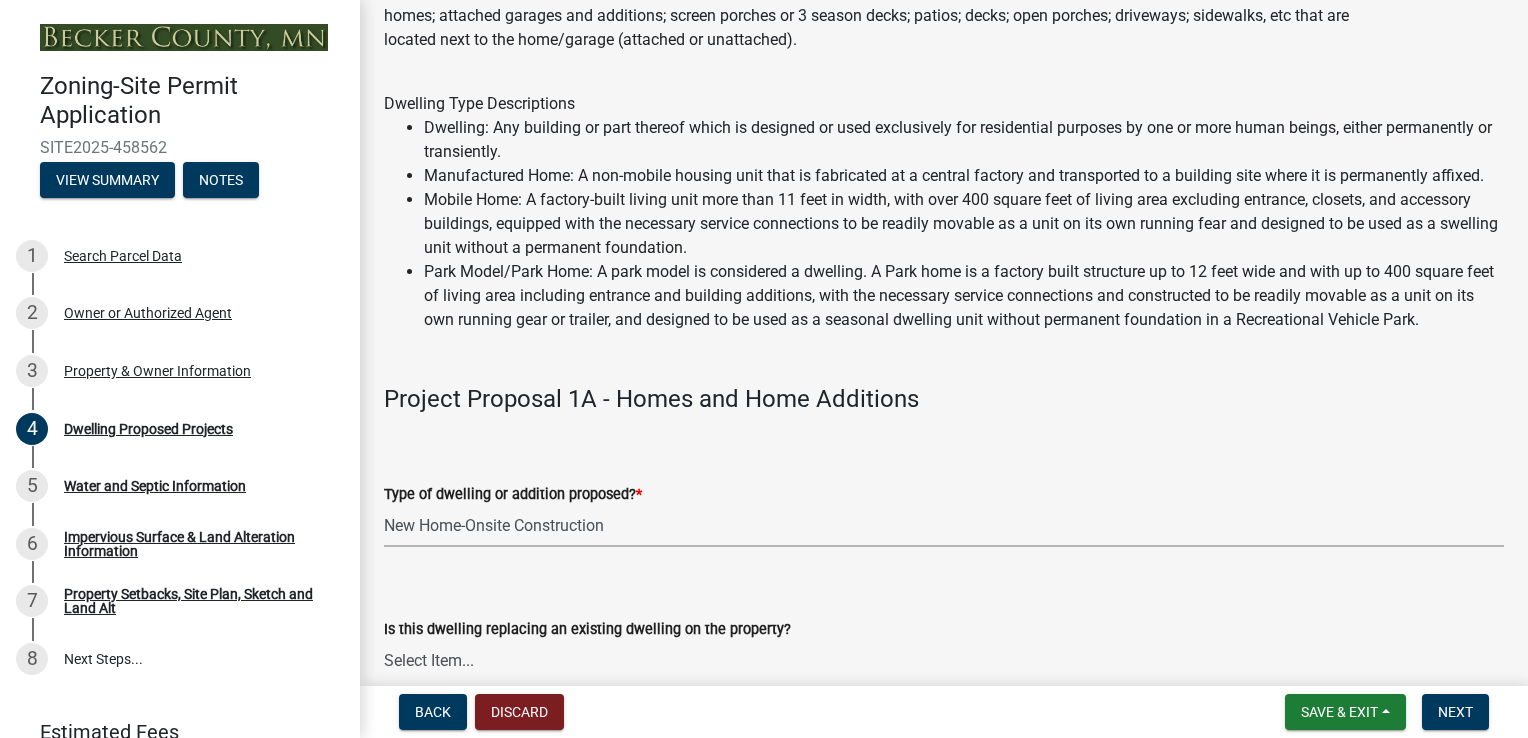 click on "Select Item...   N/A - Not a dwelling   New Home-Onsite Construction   New Modular (Ex: Dynamic)   New Mobile Home   Used Mobile Home   Relocated Home (not mobile)   Park Home   Addition or Repairs to Existing Home   Addition or Repairs to Existing Modular   Addition or Repairs to Existing Park Home" at bounding box center [944, 526] 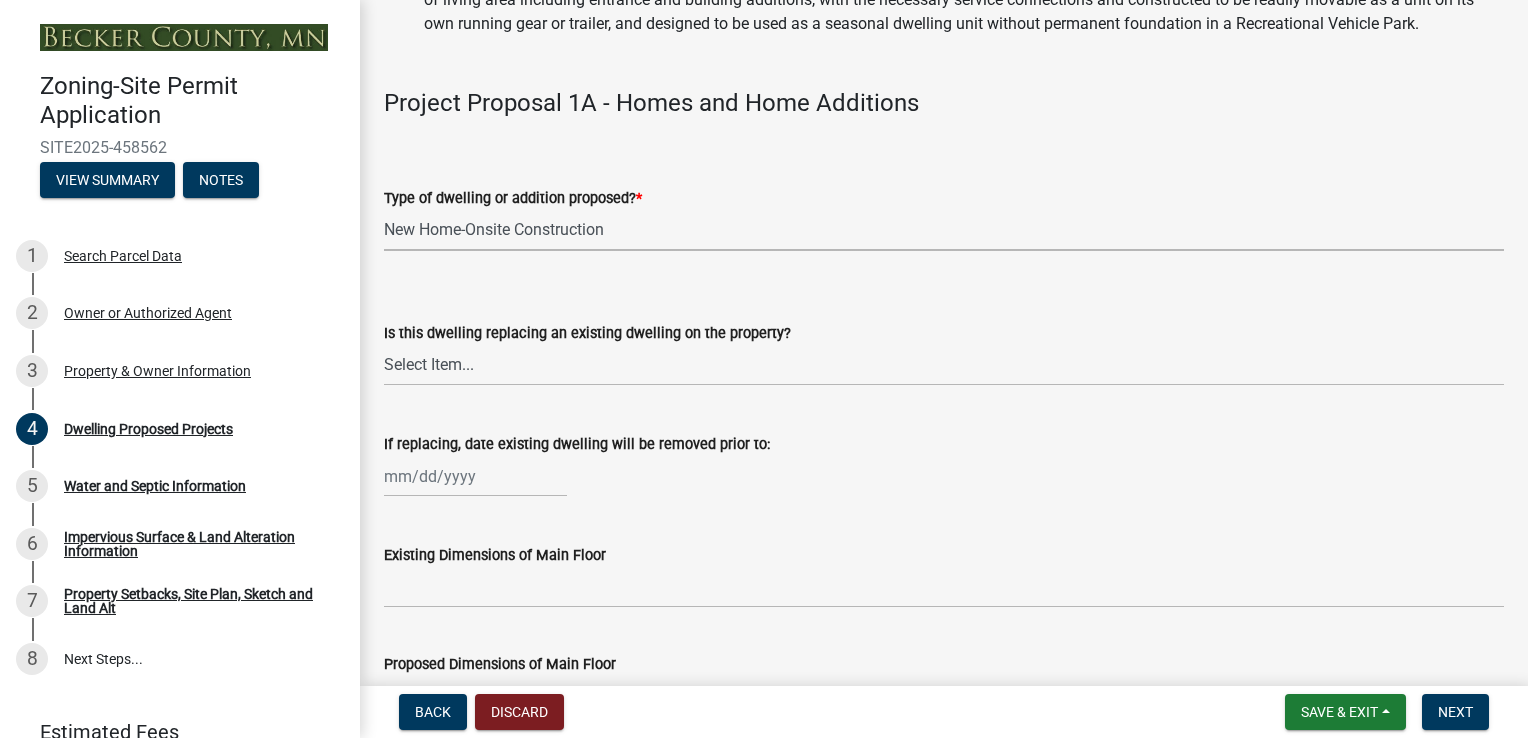 scroll, scrollTop: 400, scrollLeft: 0, axis: vertical 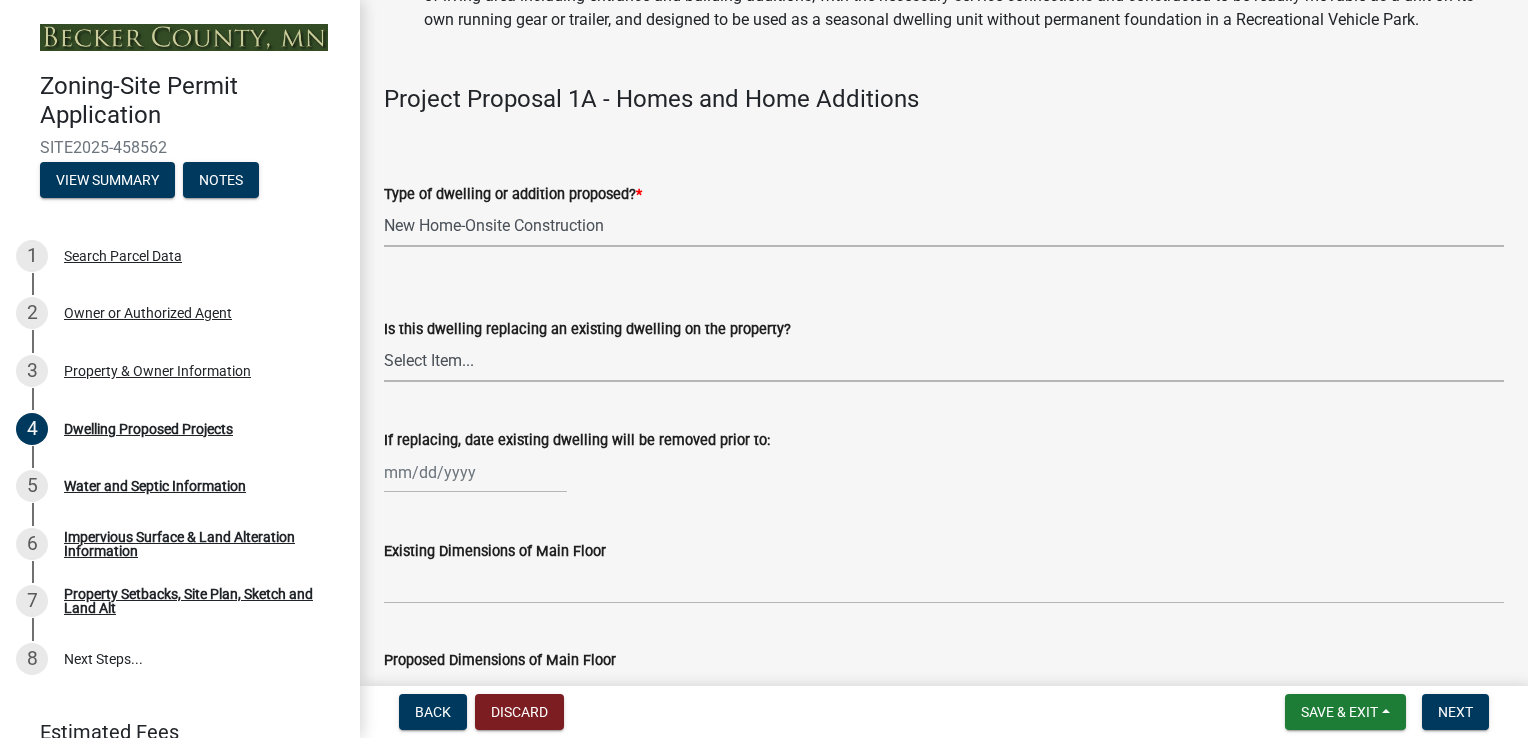click on "Select Item...   N/A   Yes   No" at bounding box center [944, 361] 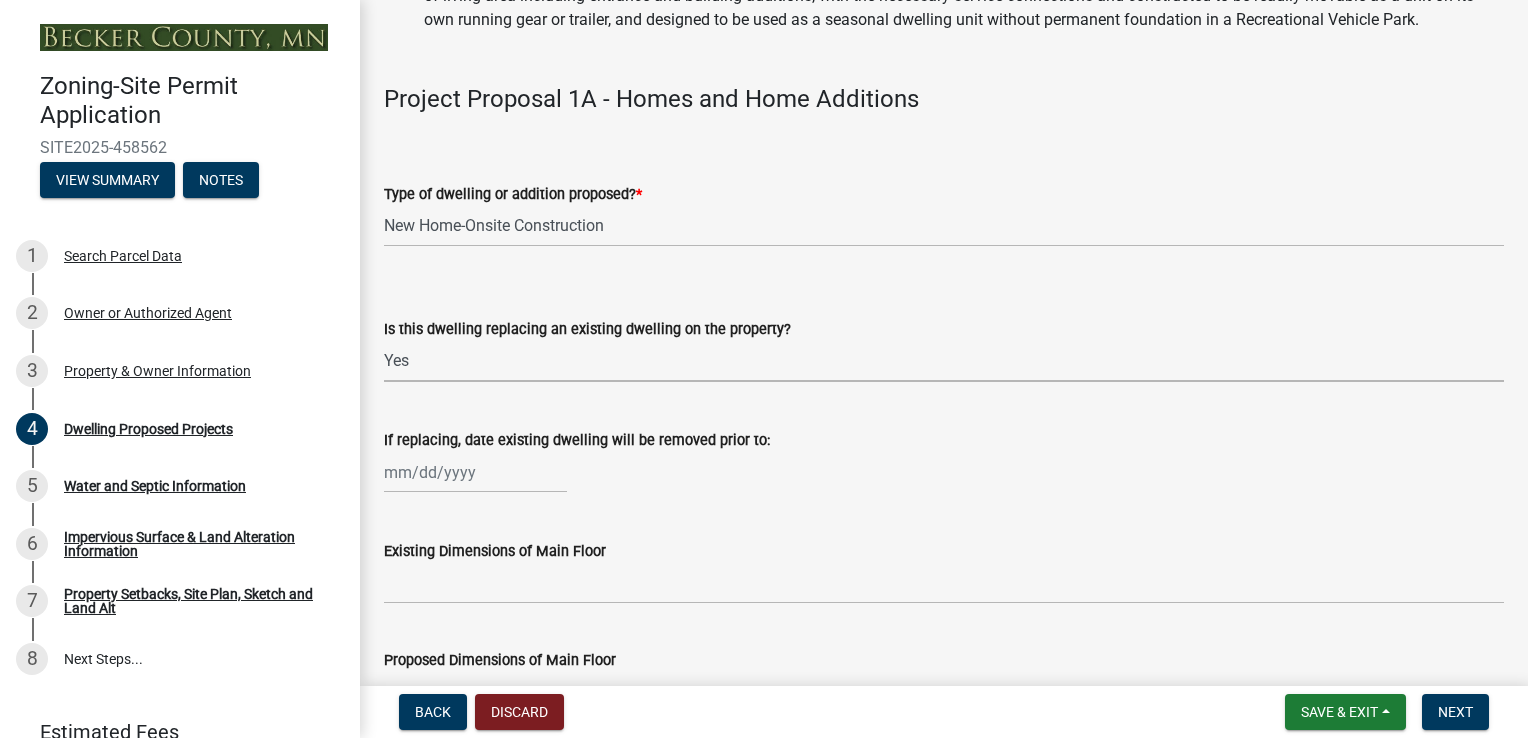 click on "Select Item...   N/A   Yes   No" at bounding box center [944, 361] 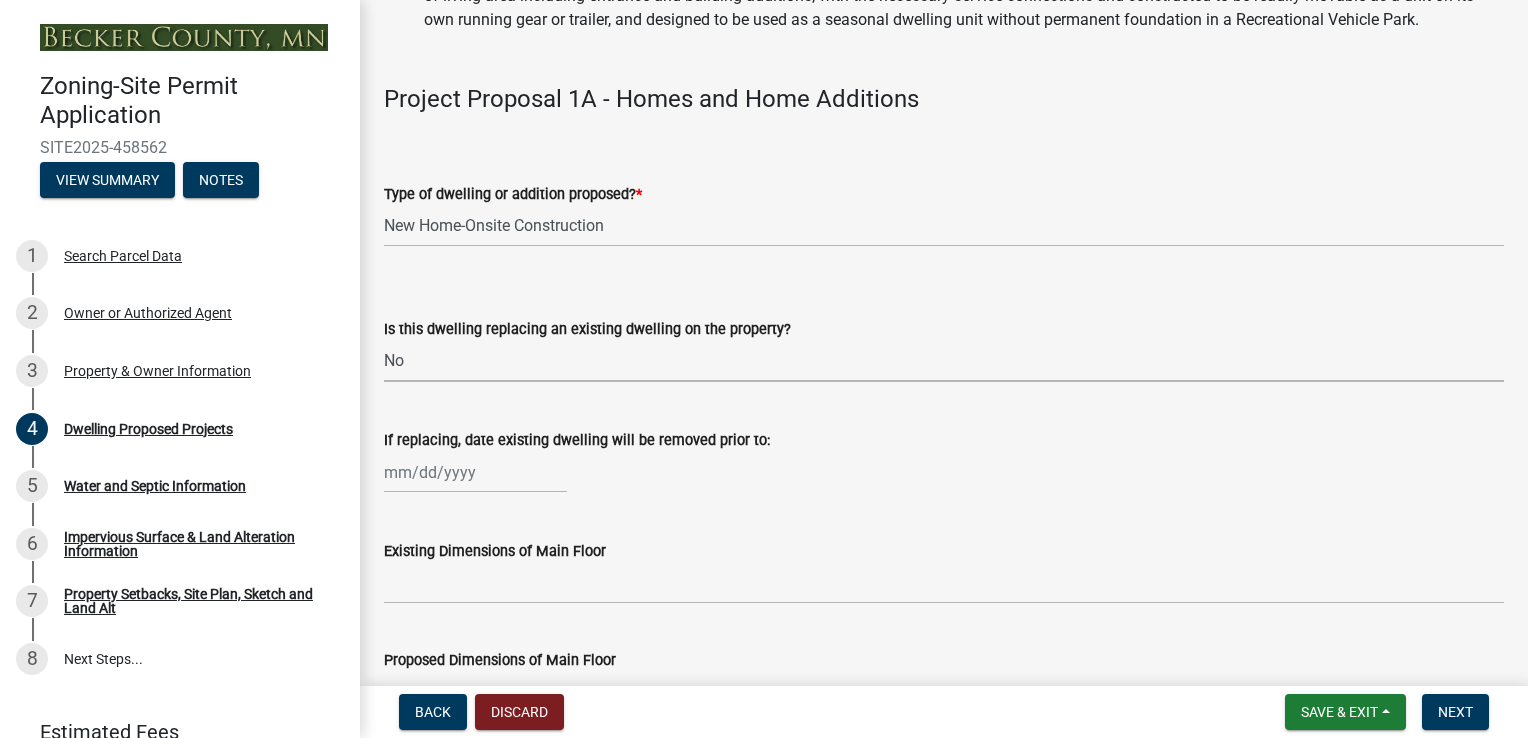 click on "Select Item...   N/A   Yes   No" at bounding box center [944, 361] 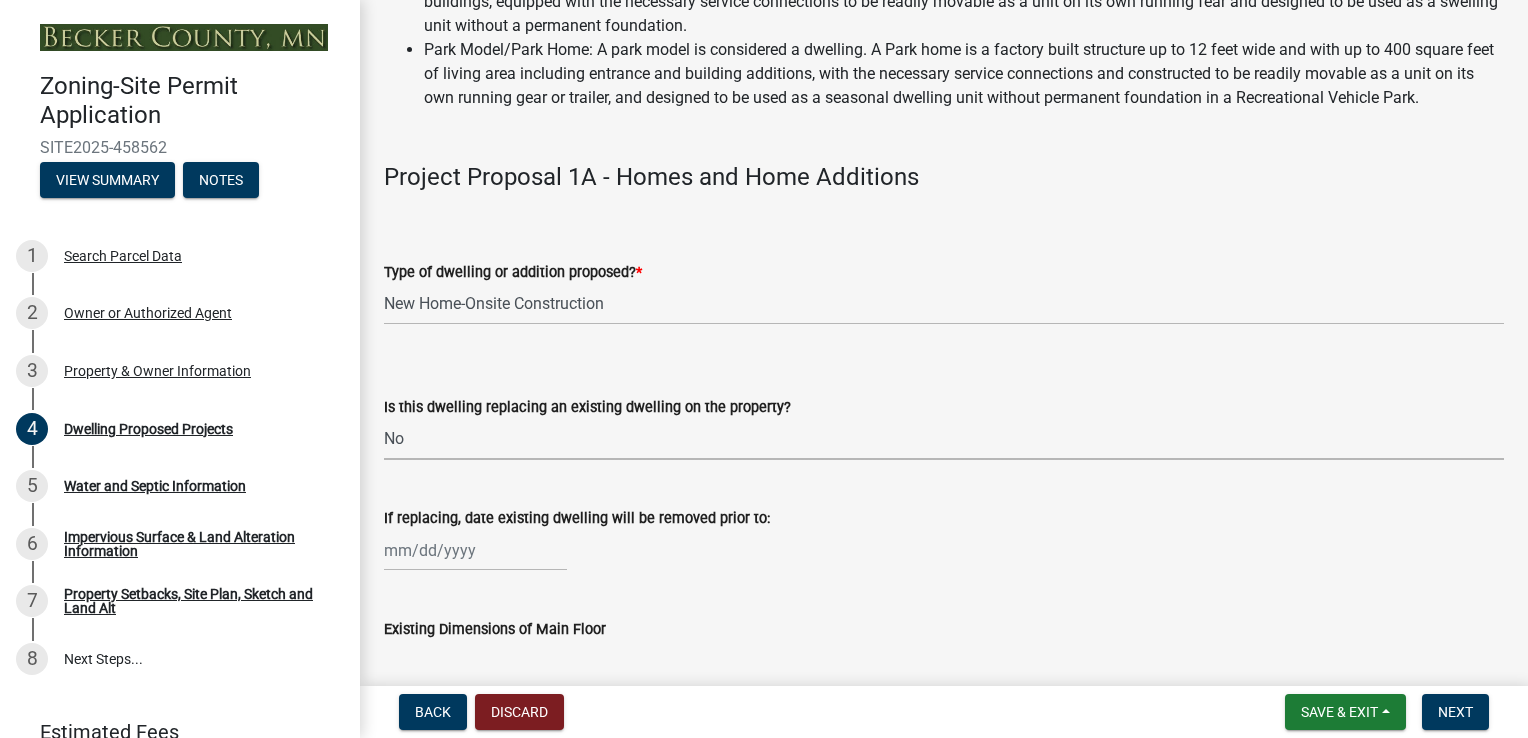 scroll, scrollTop: 300, scrollLeft: 0, axis: vertical 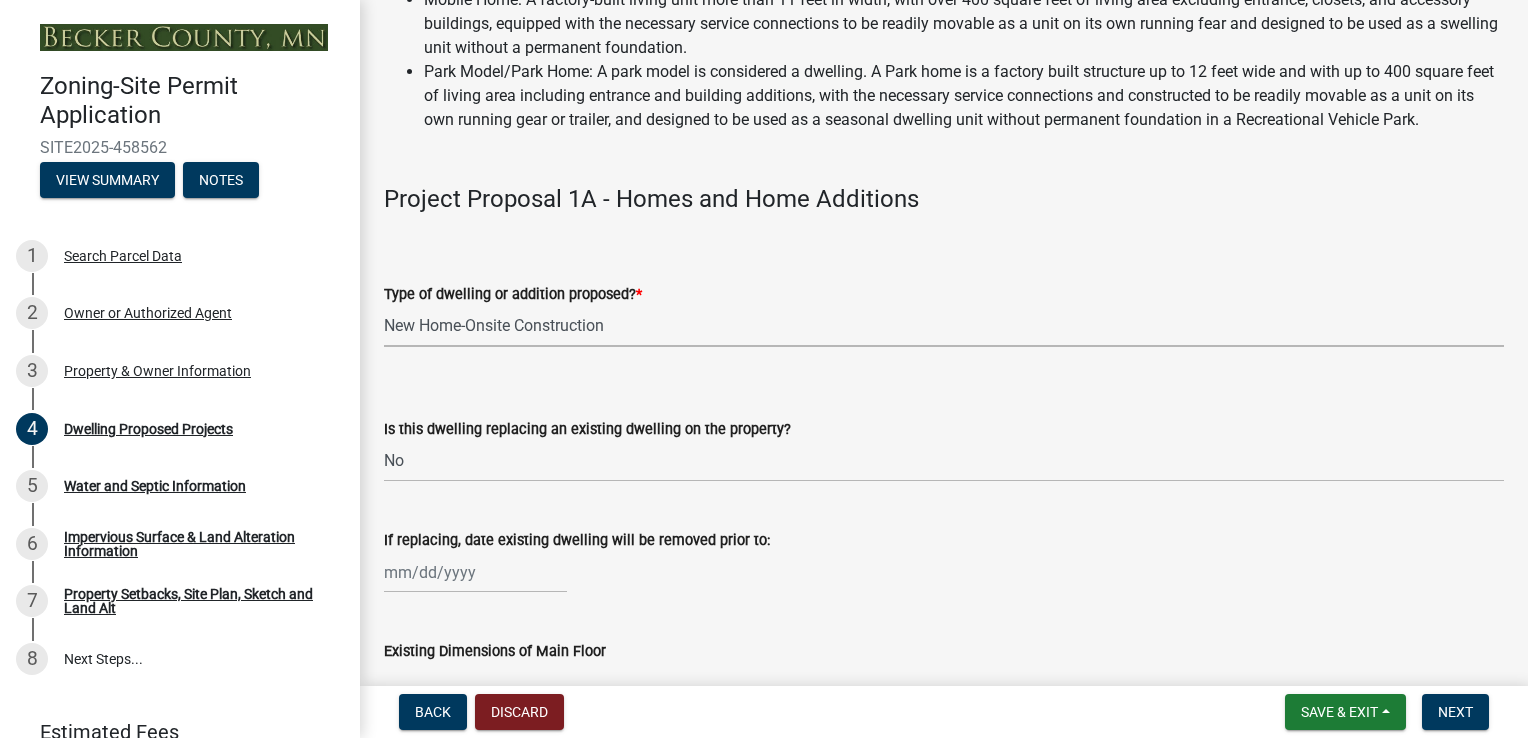 click on "Select Item...   N/A - Not a dwelling   New Home-Onsite Construction   New Modular (Ex: Dynamic)   New Mobile Home   Used Mobile Home   Relocated Home (not mobile)   Park Home   Addition or Repairs to Existing Home   Addition or Repairs to Existing Modular   Addition or Repairs to Existing Park Home" at bounding box center [944, 326] 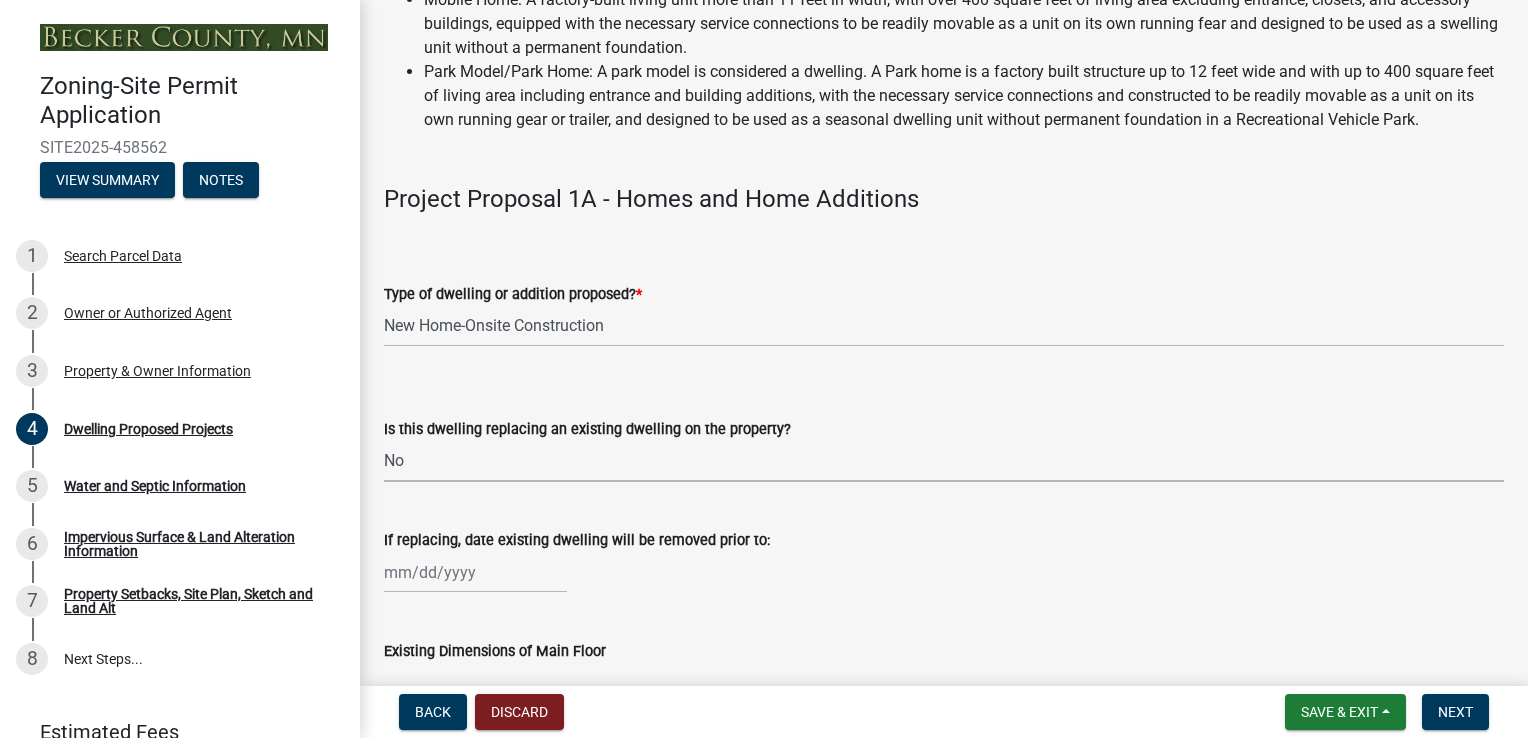 click on "Select Item...   N/A   Yes   No" at bounding box center [944, 461] 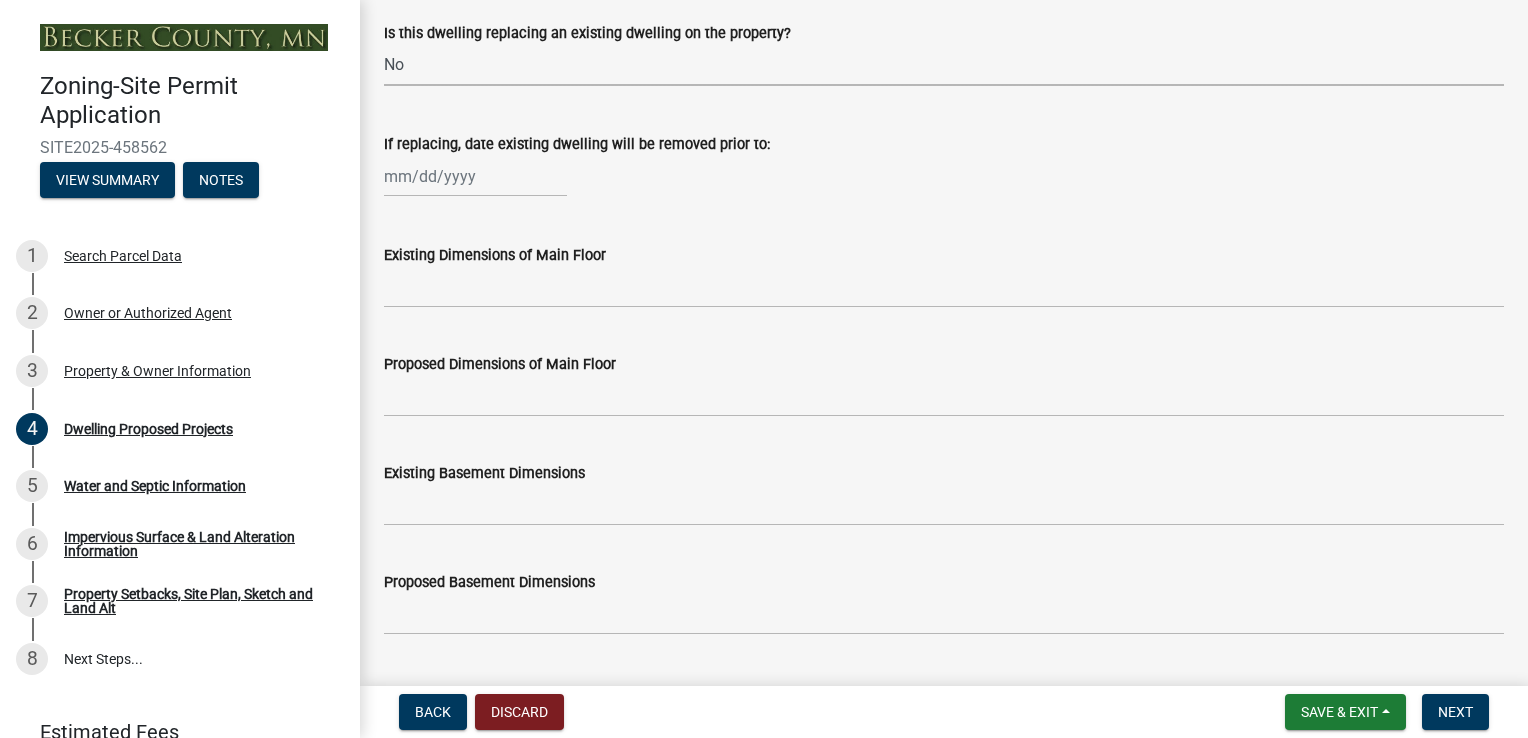 scroll, scrollTop: 700, scrollLeft: 0, axis: vertical 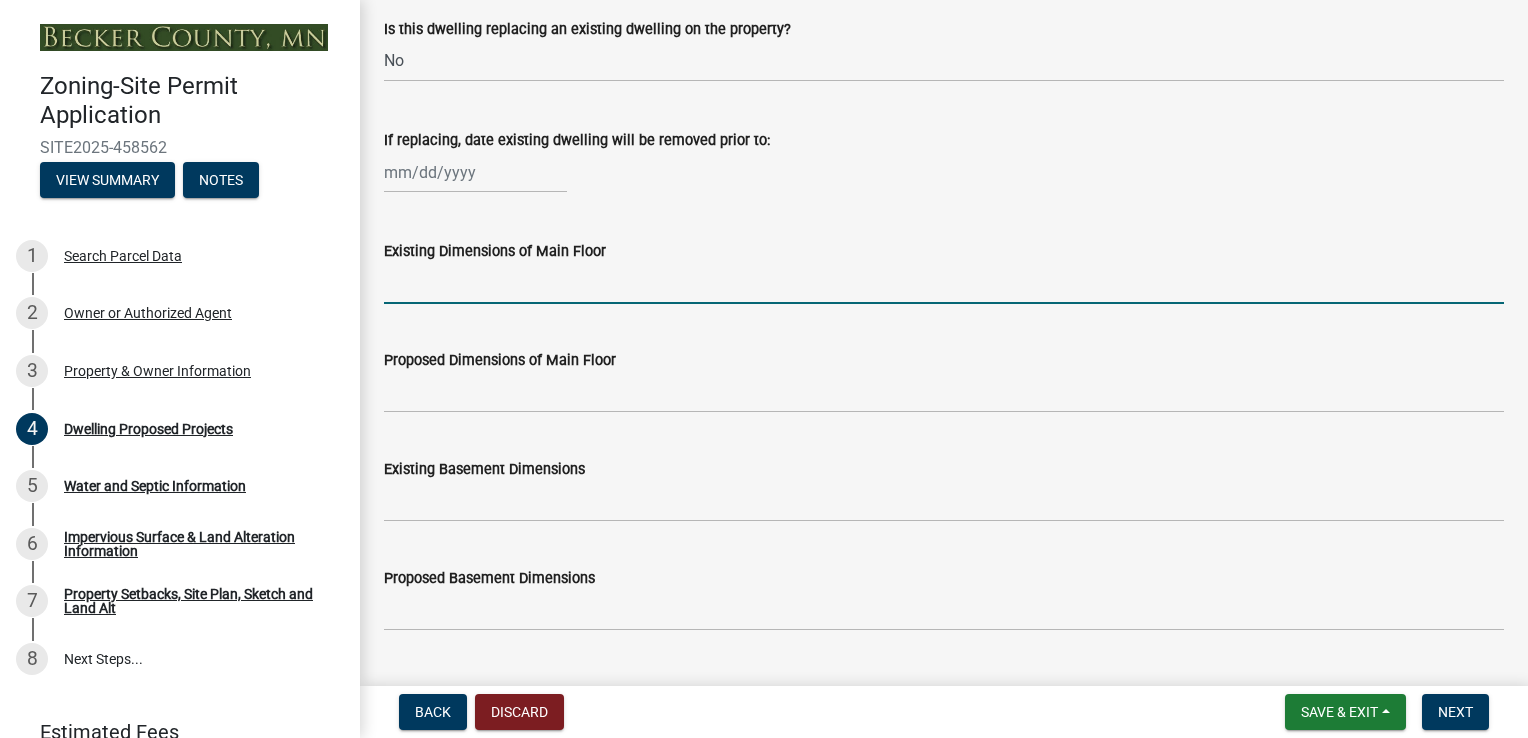 click on "Existing Dimensions of Main Floor" at bounding box center (944, 283) 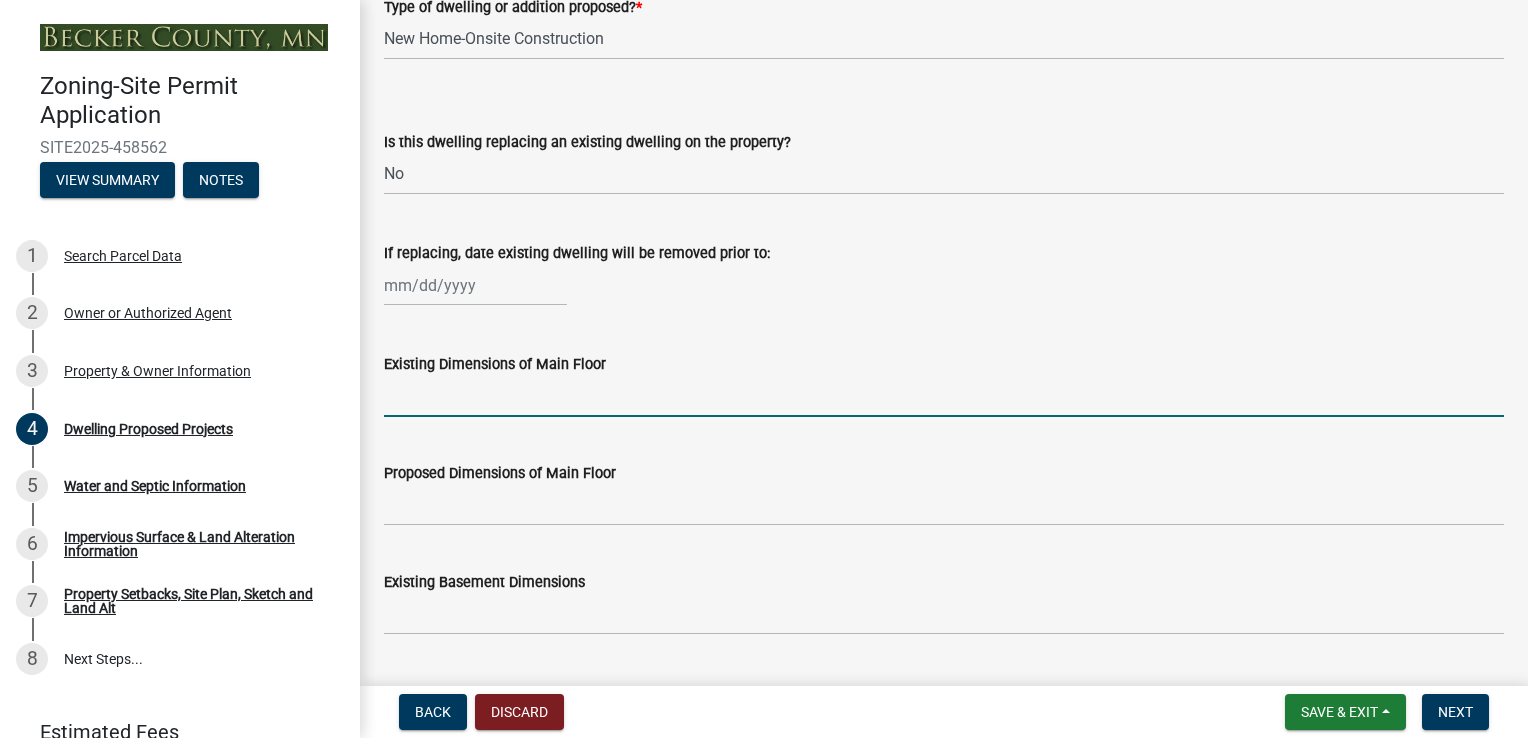 scroll, scrollTop: 600, scrollLeft: 0, axis: vertical 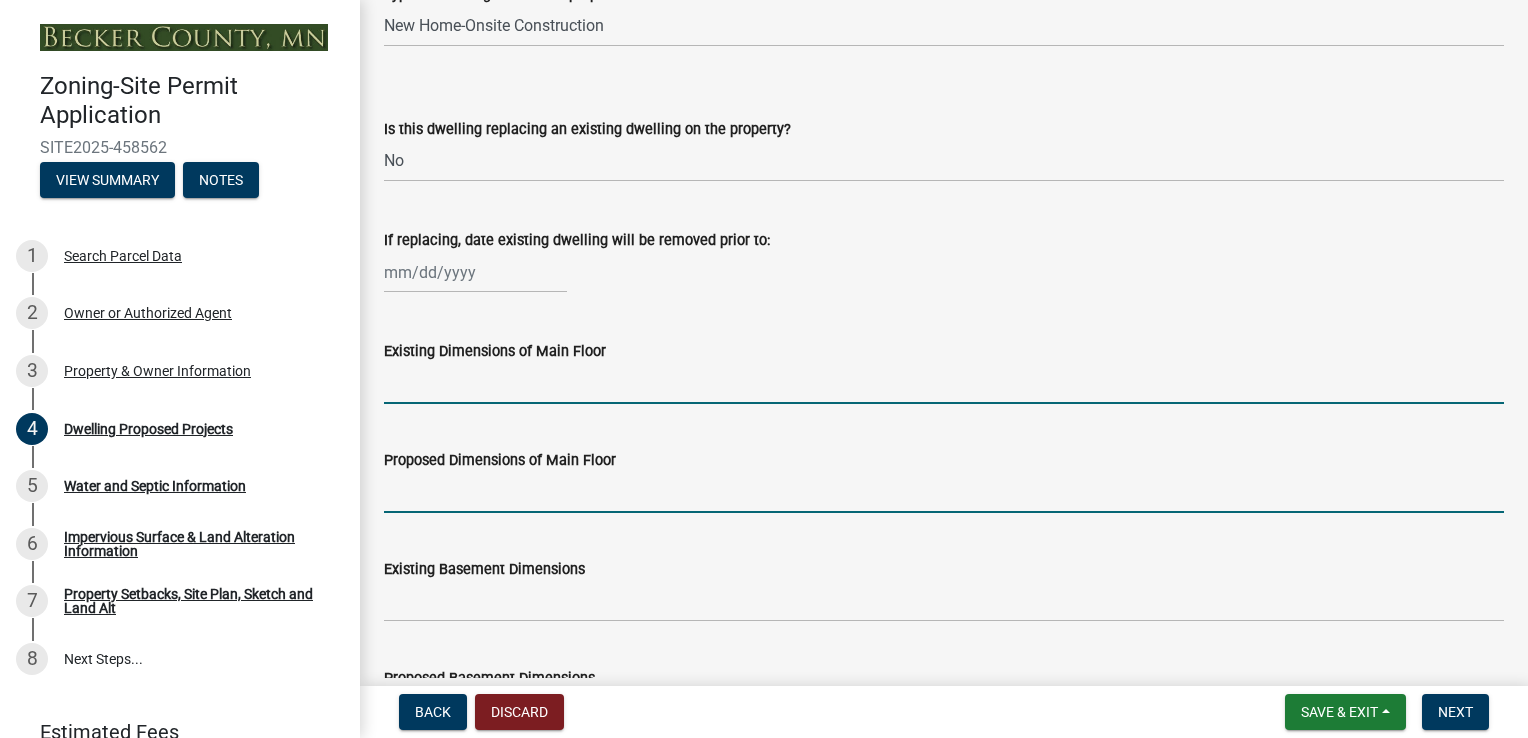 click on "Proposed Dimensions of Main Floor" at bounding box center (944, 492) 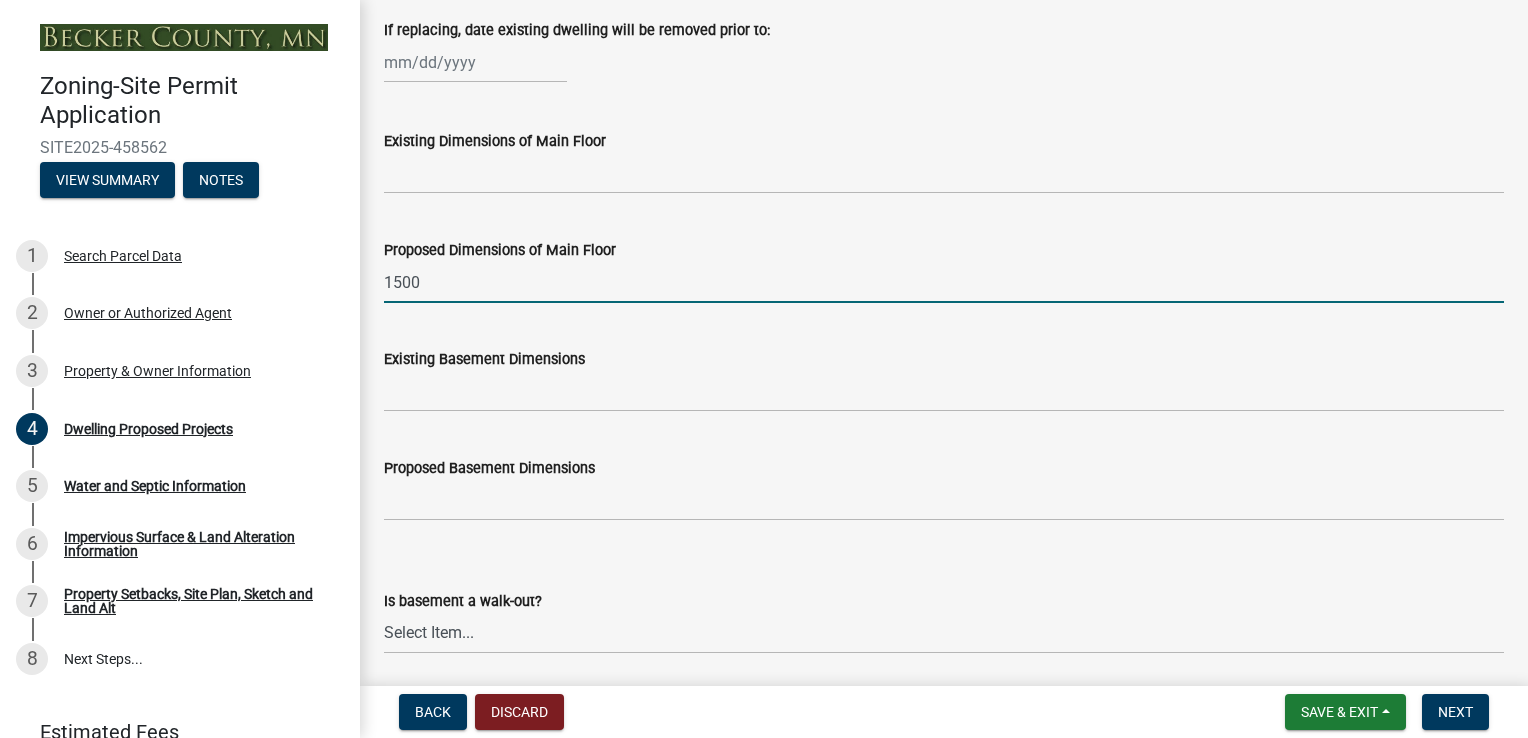 scroll, scrollTop: 900, scrollLeft: 0, axis: vertical 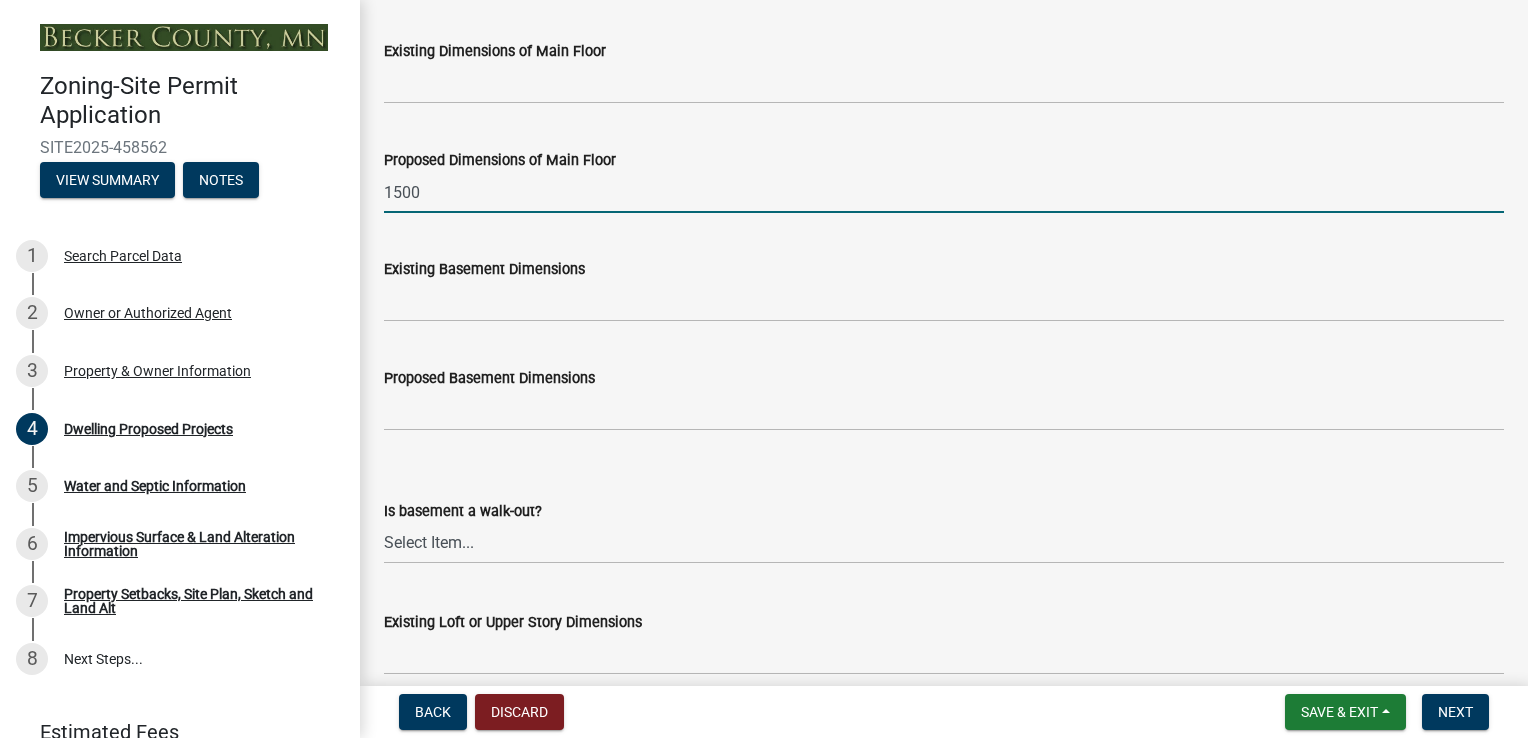 type on "1500" 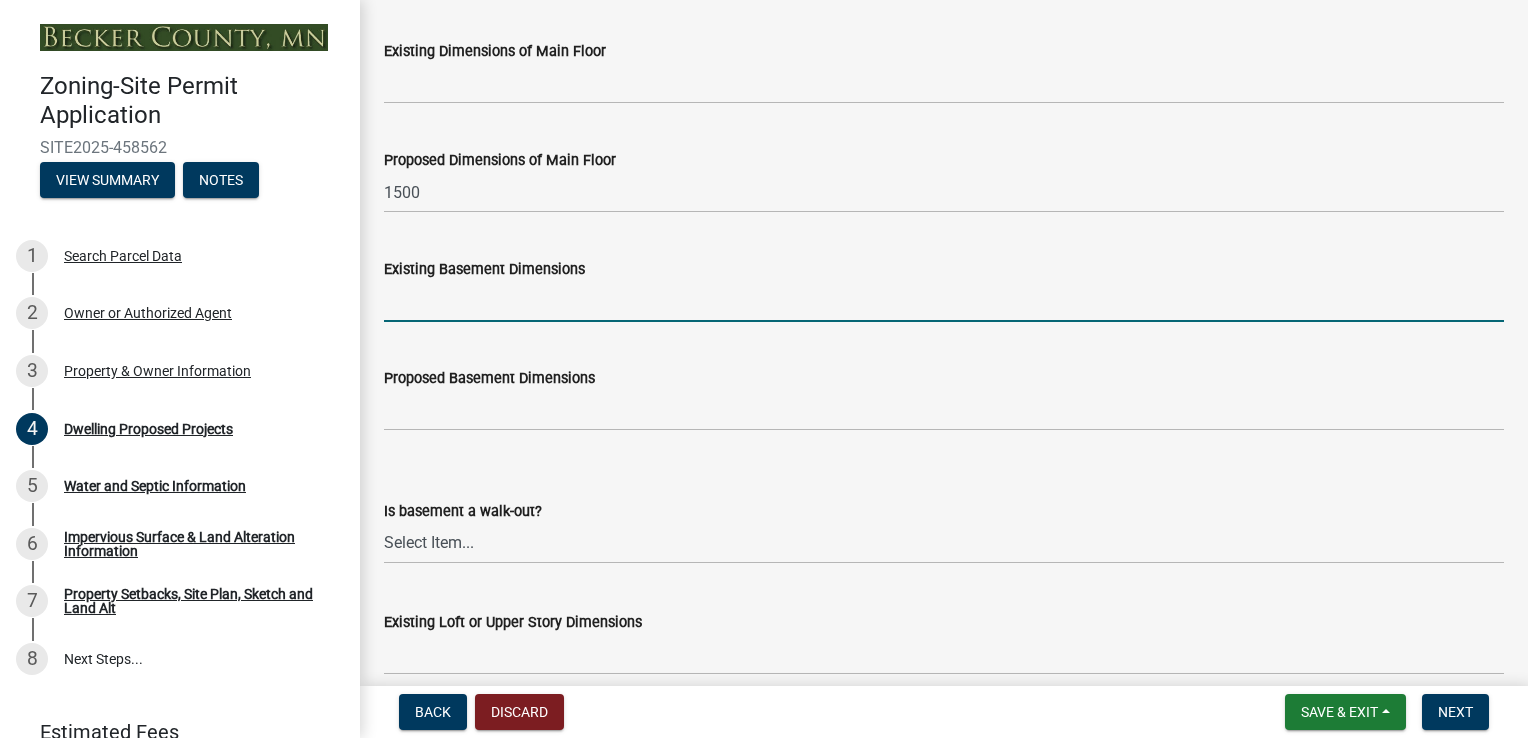 click on "Existing Basement Dimensions" at bounding box center (944, 301) 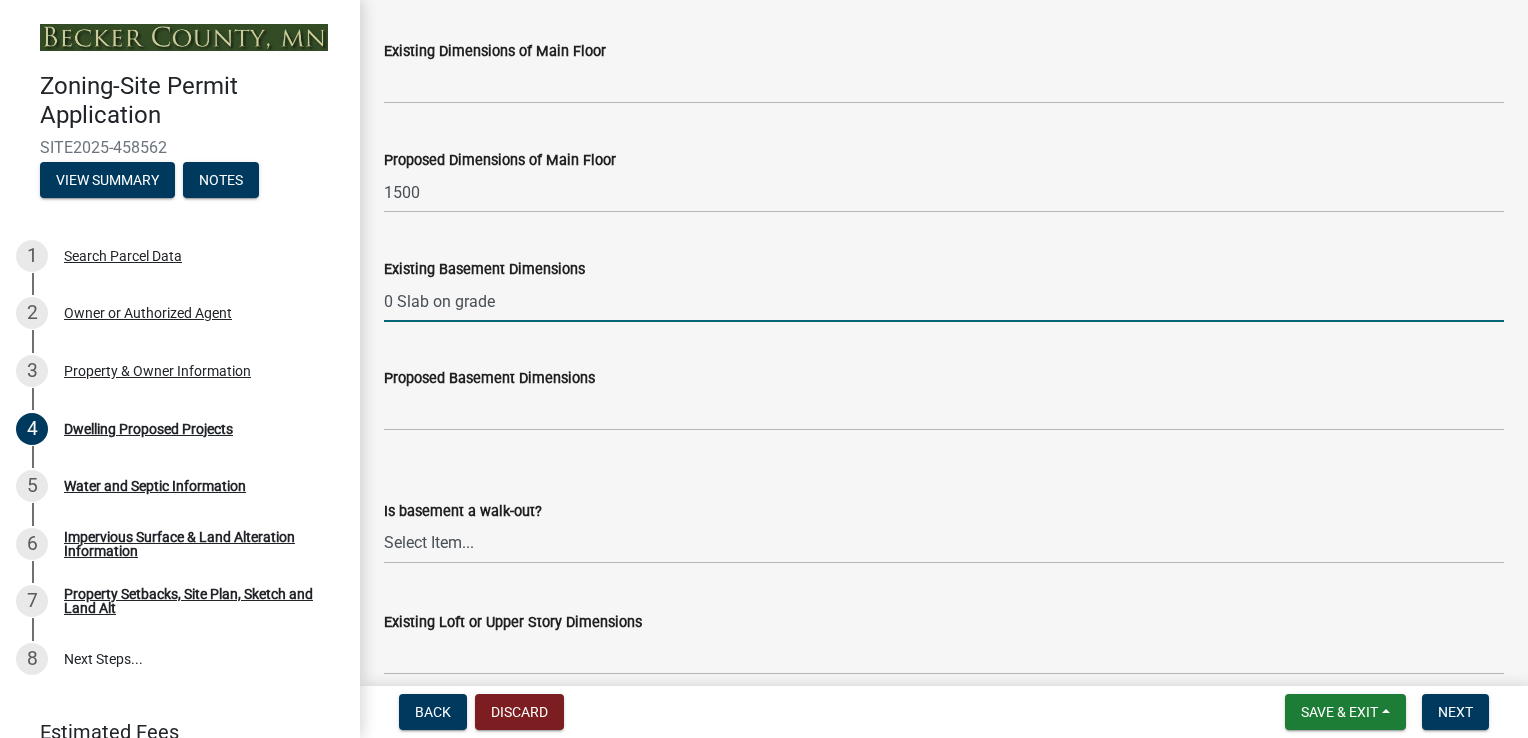 click on "0 Slab on grade" at bounding box center (944, 301) 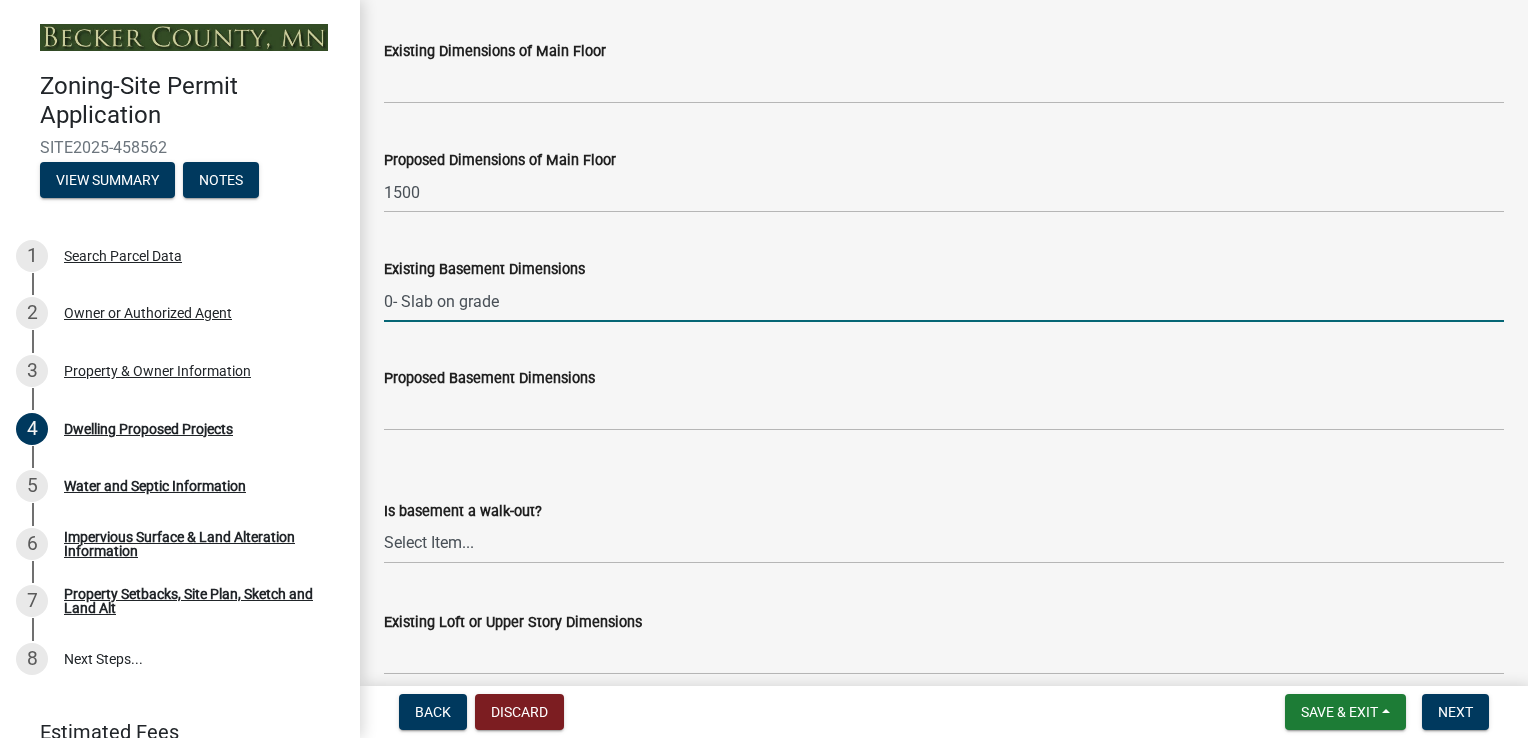 drag, startPoint x: 510, startPoint y: 314, endPoint x: 353, endPoint y: 314, distance: 157 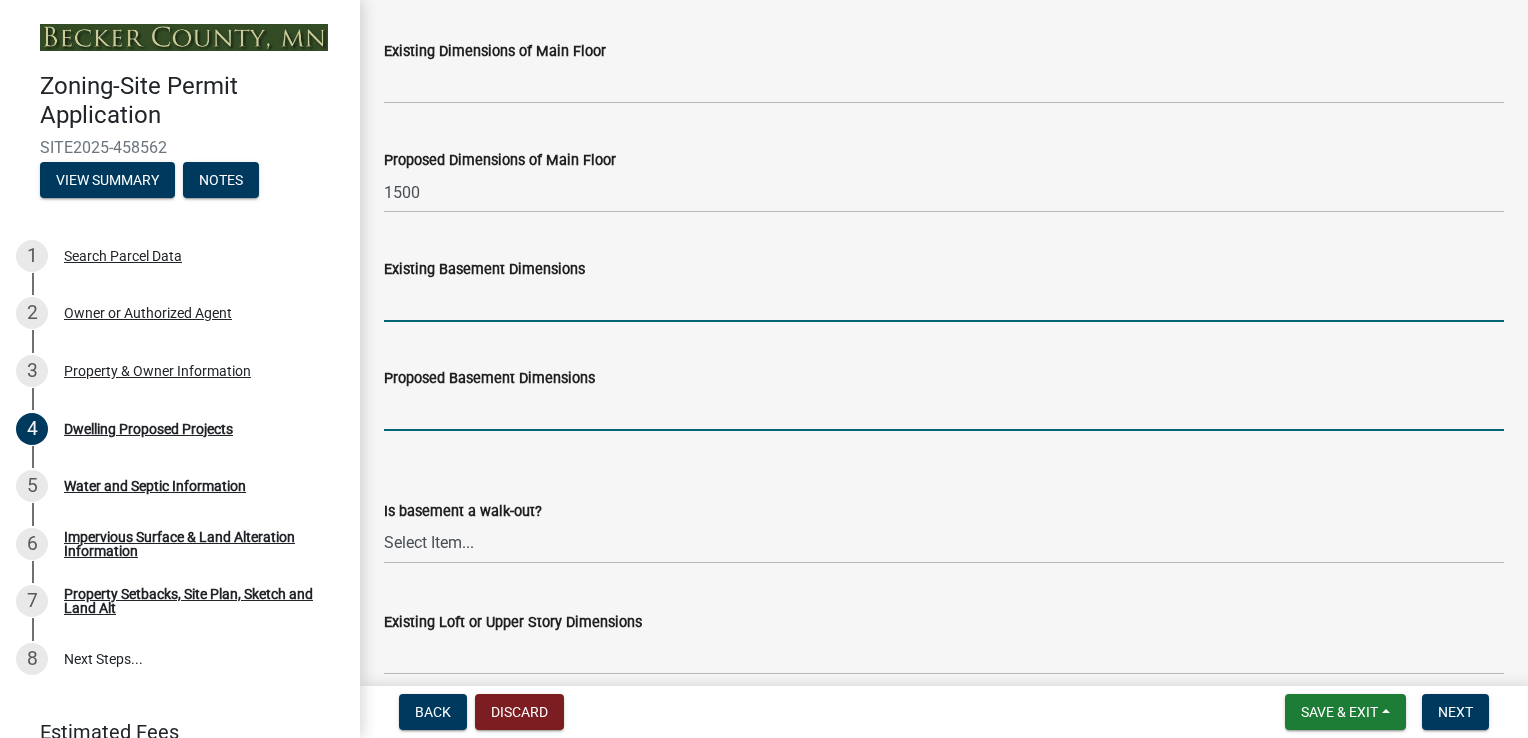 click on "Proposed Basement Dimensions" at bounding box center (944, 410) 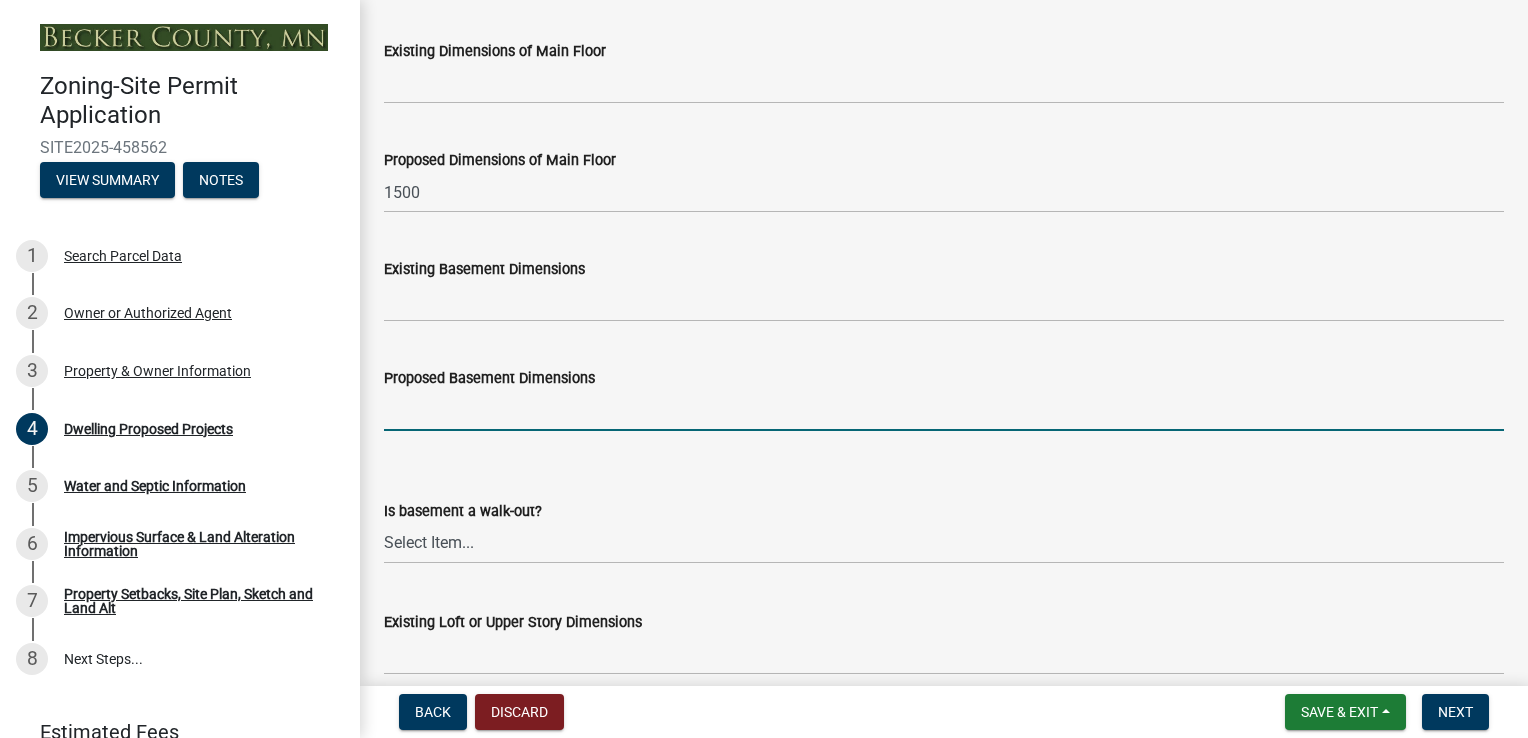 paste on "0- Slab on grade" 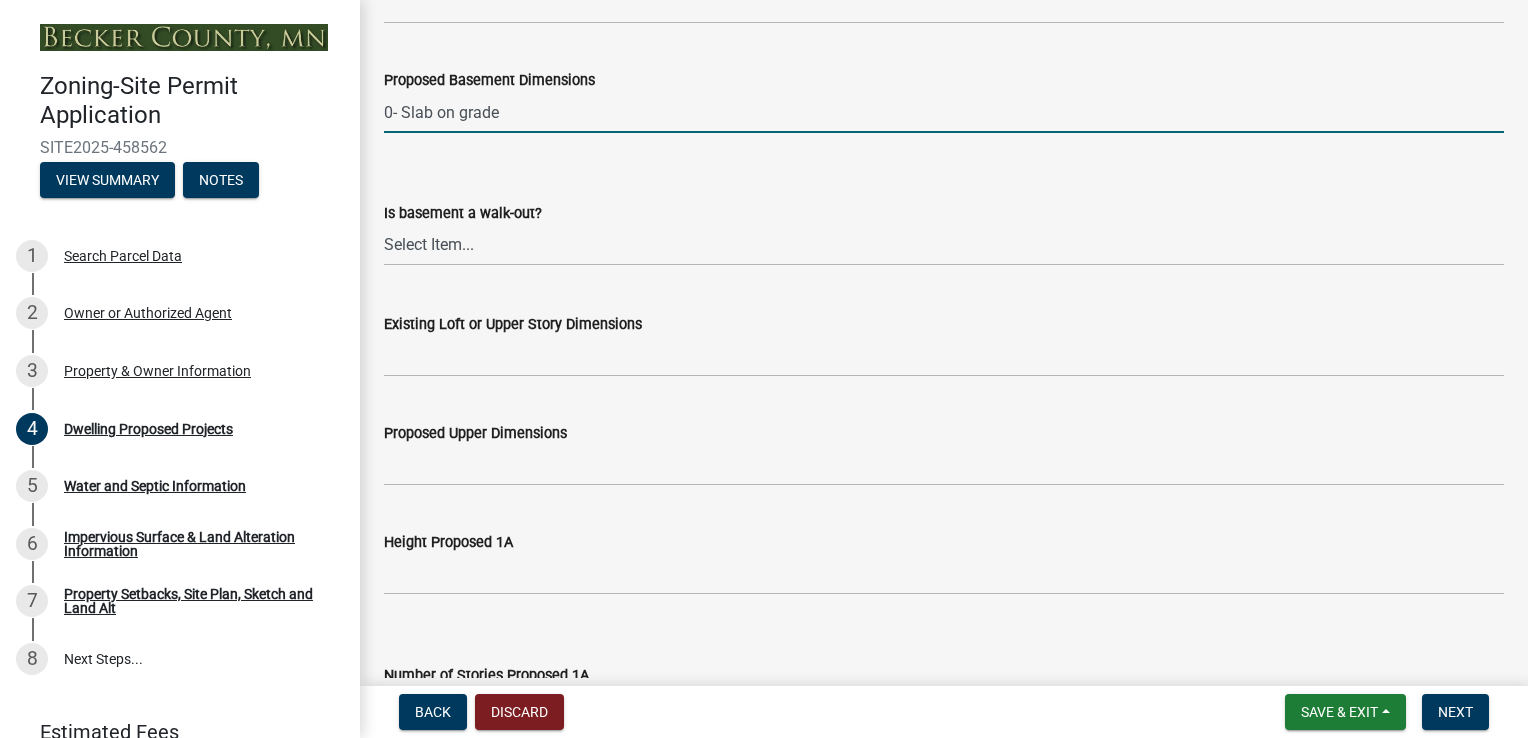 scroll, scrollTop: 1200, scrollLeft: 0, axis: vertical 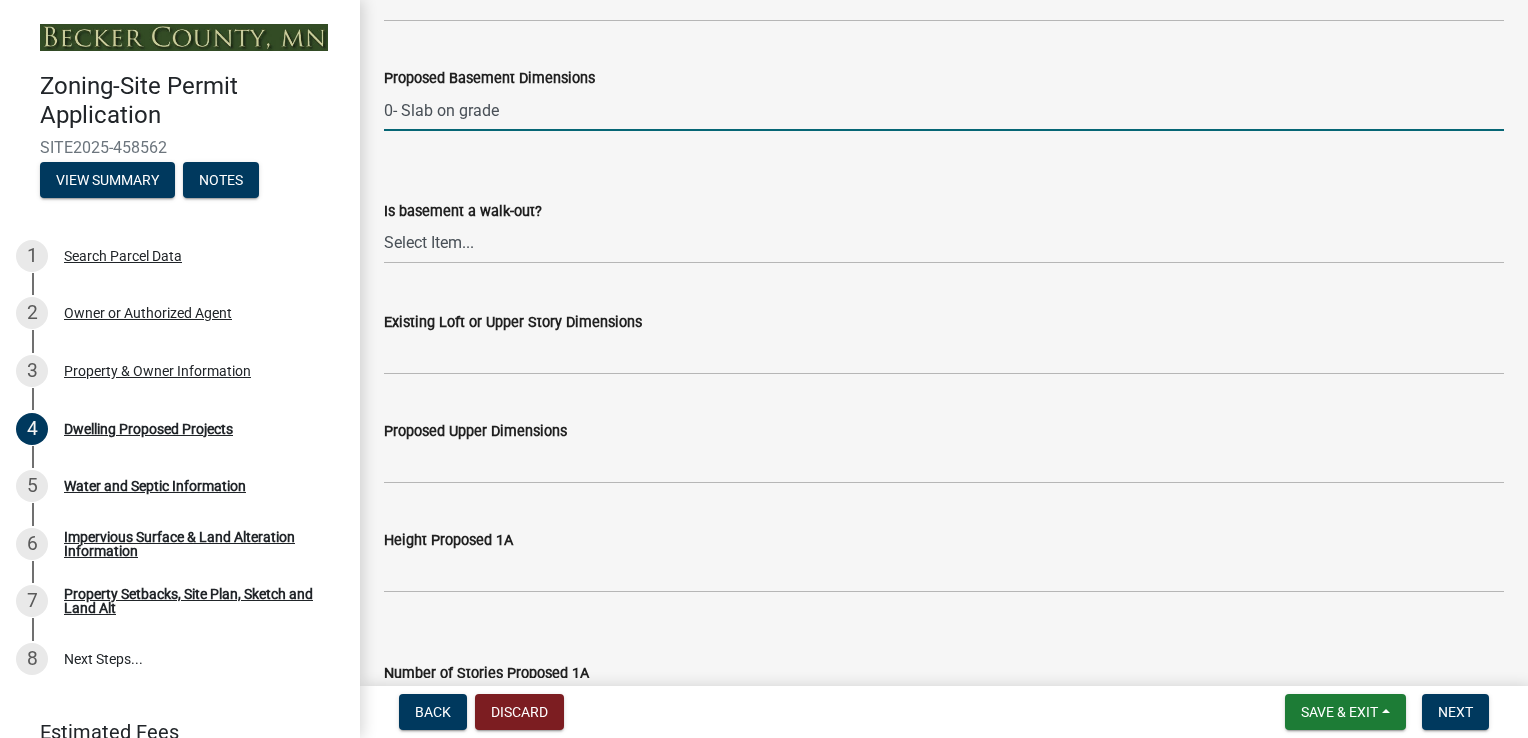 type on "0- Slab on grade" 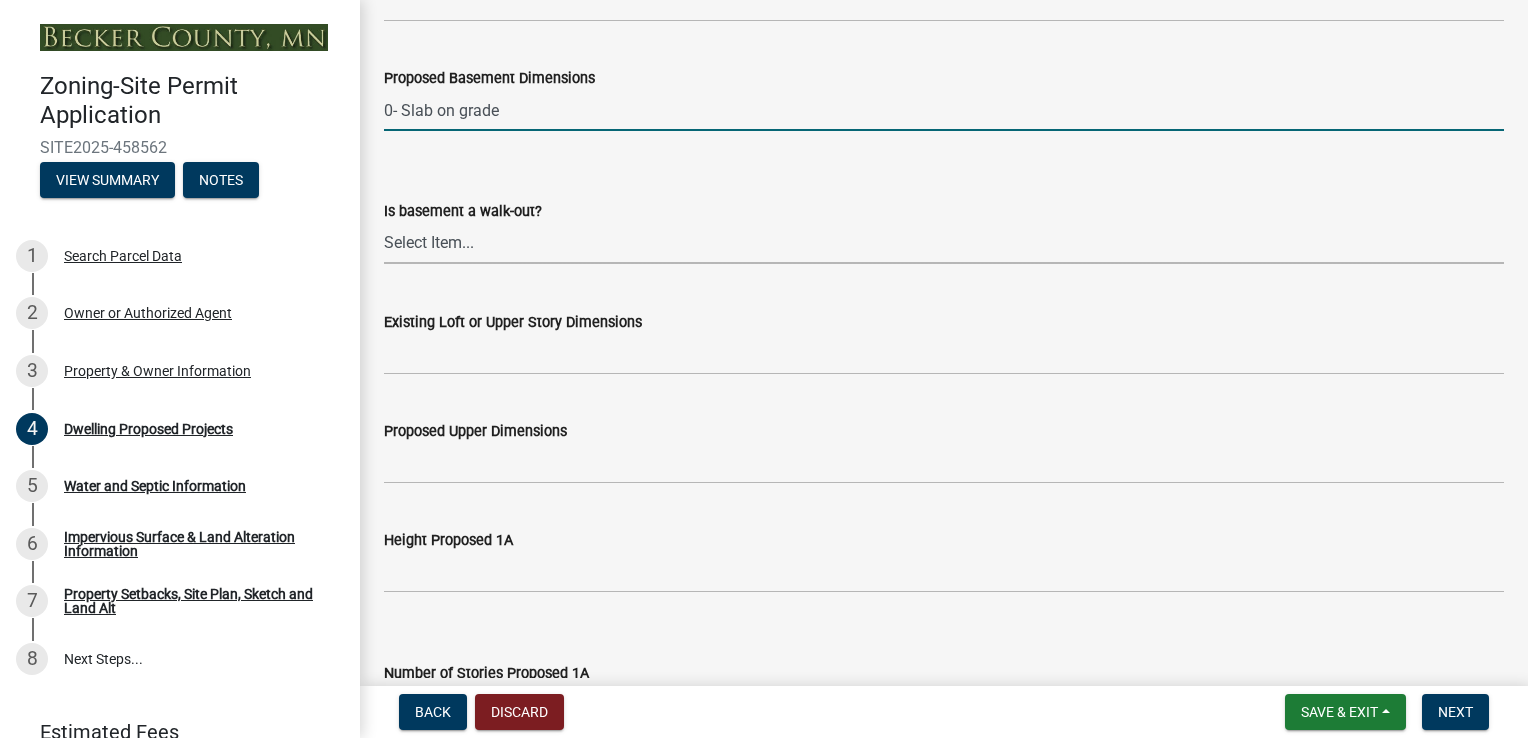 click on "Select Item...   Yes   No   N/A" at bounding box center (944, 243) 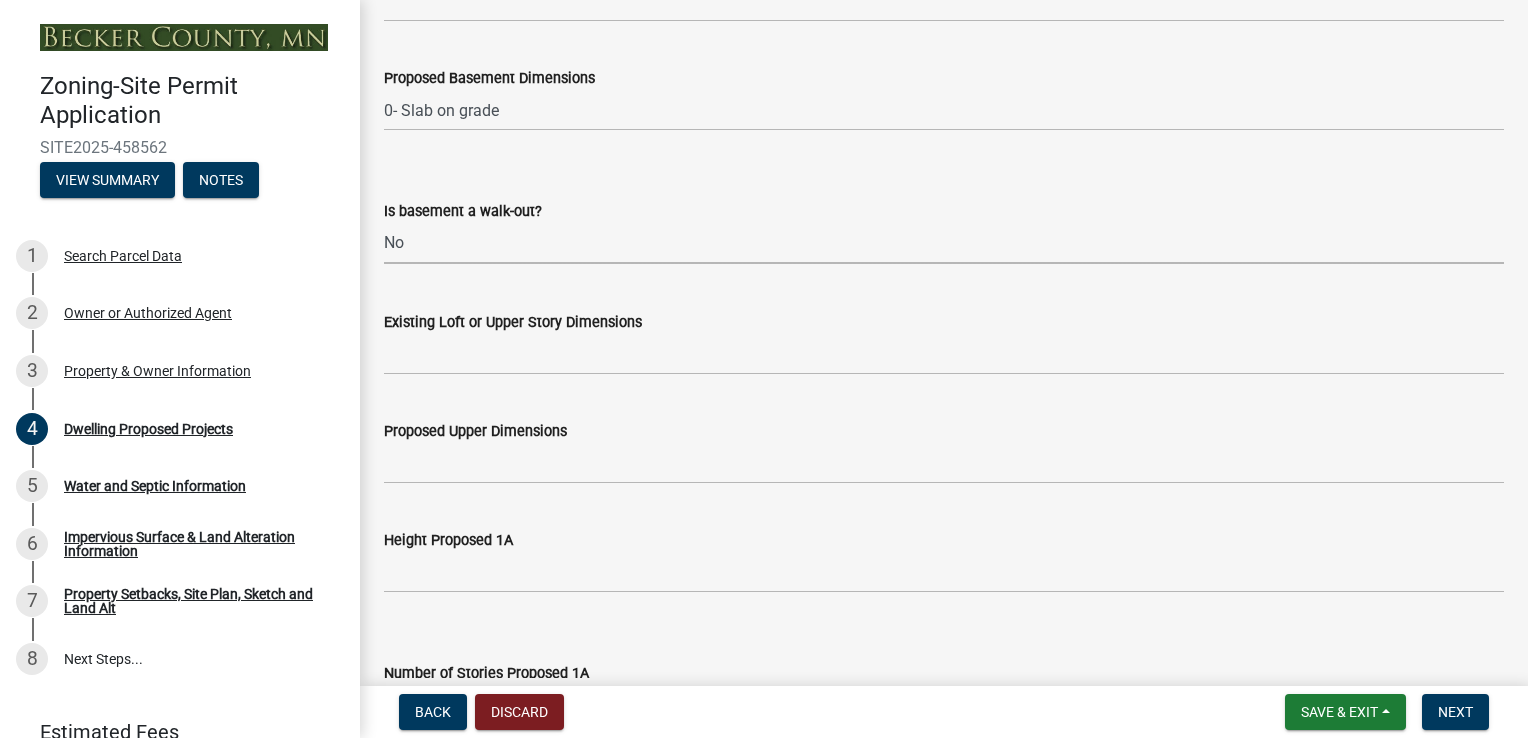 click on "Select Item...   Yes   No   N/A" at bounding box center (944, 243) 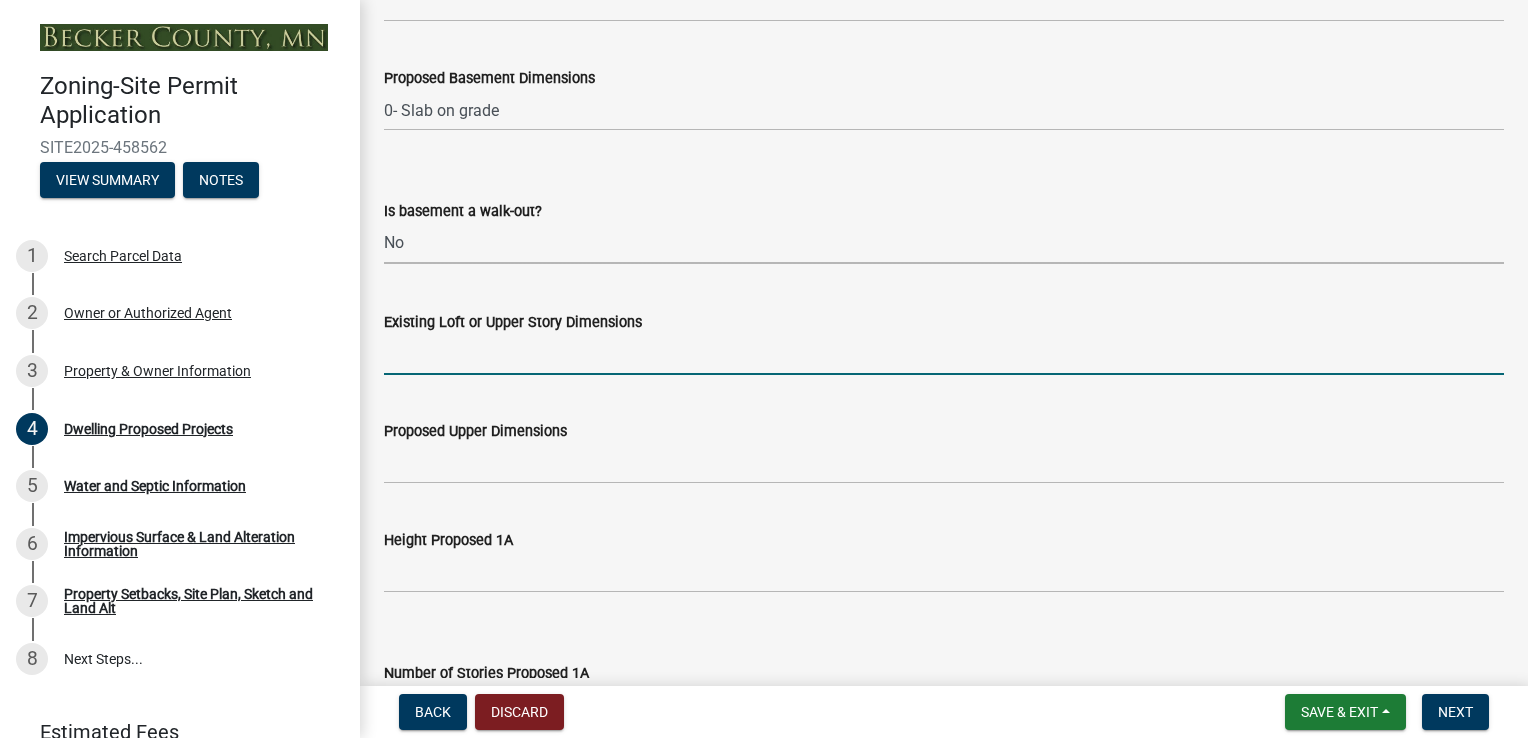 click on "Existing Loft or Upper Story Dimensions" at bounding box center (944, 354) 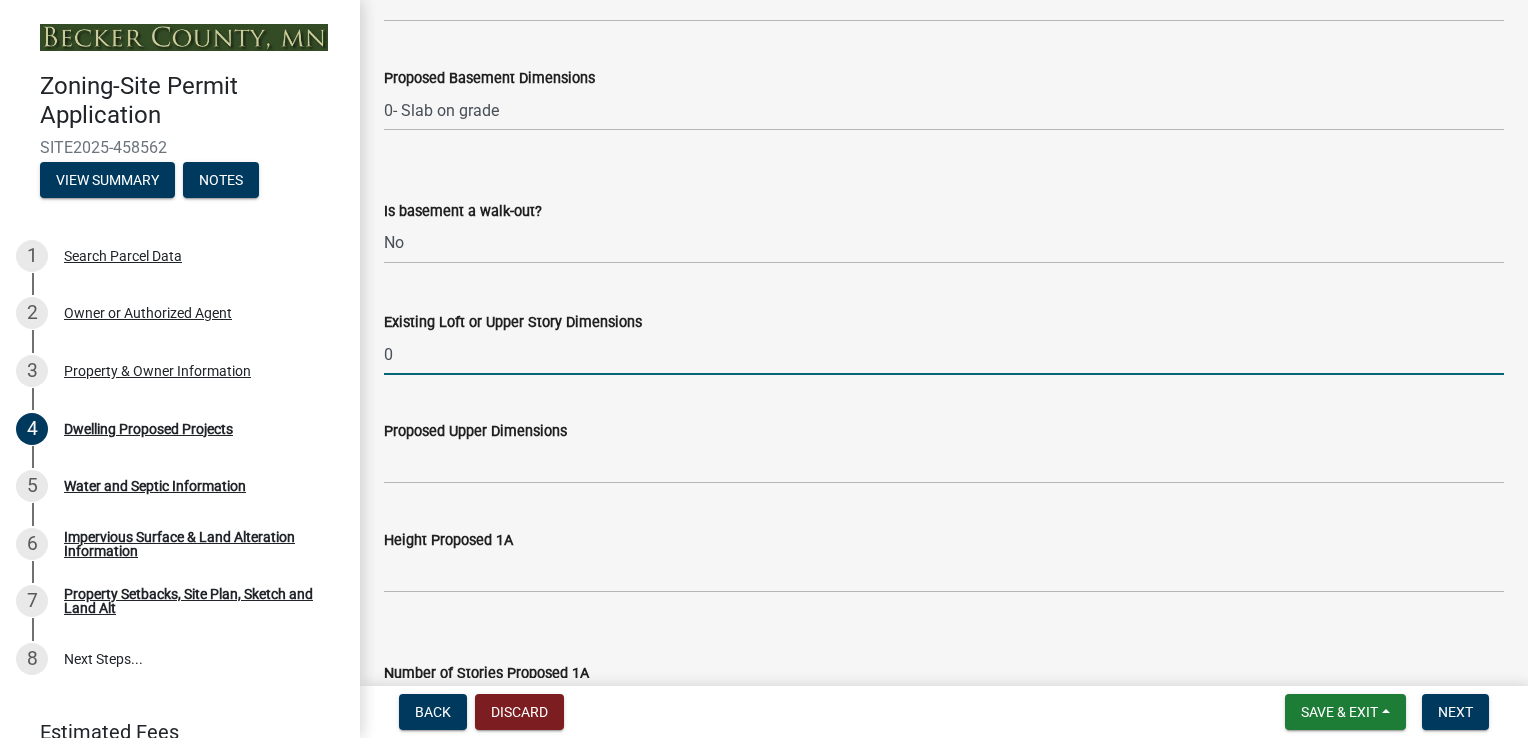 type on "0" 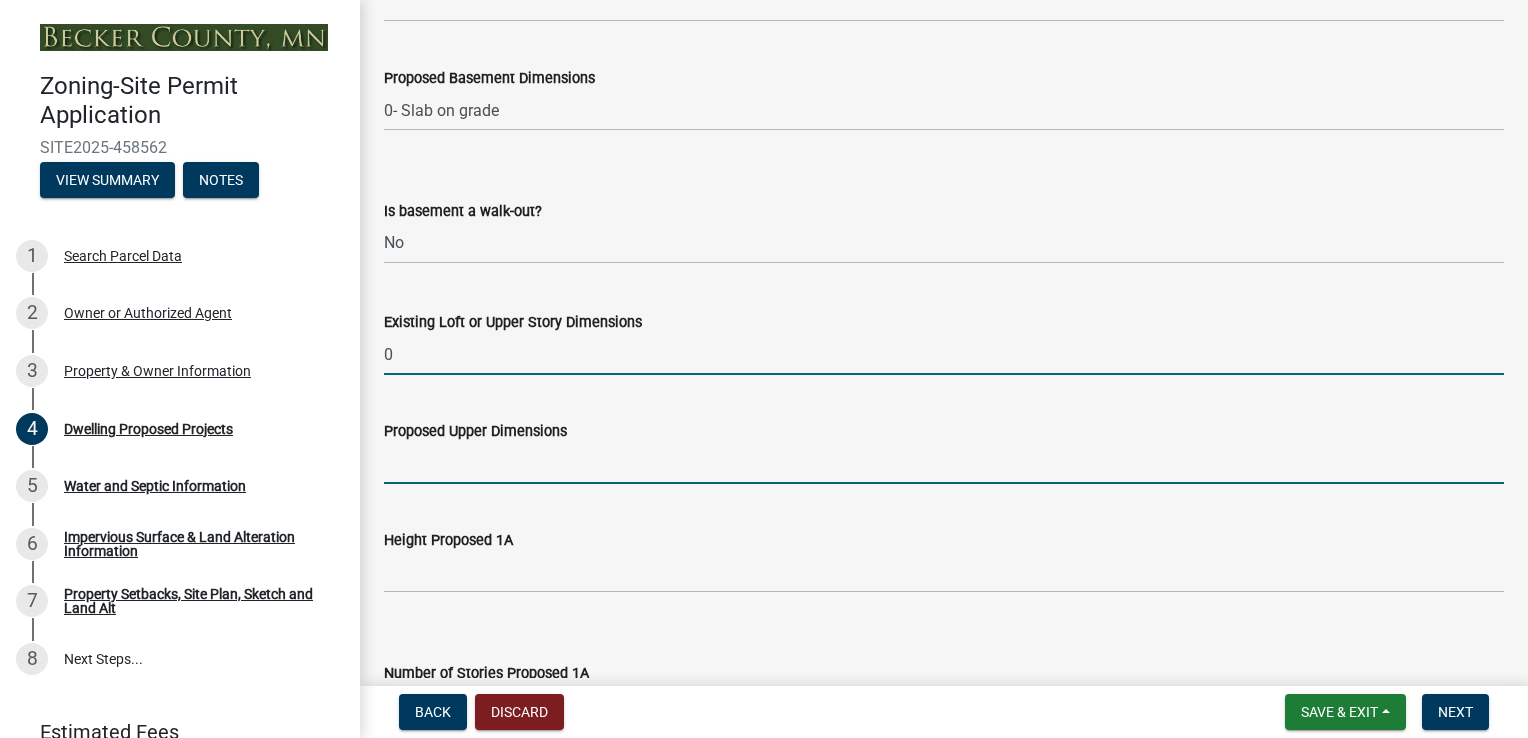 click on "Proposed Upper Dimensions" at bounding box center (944, 463) 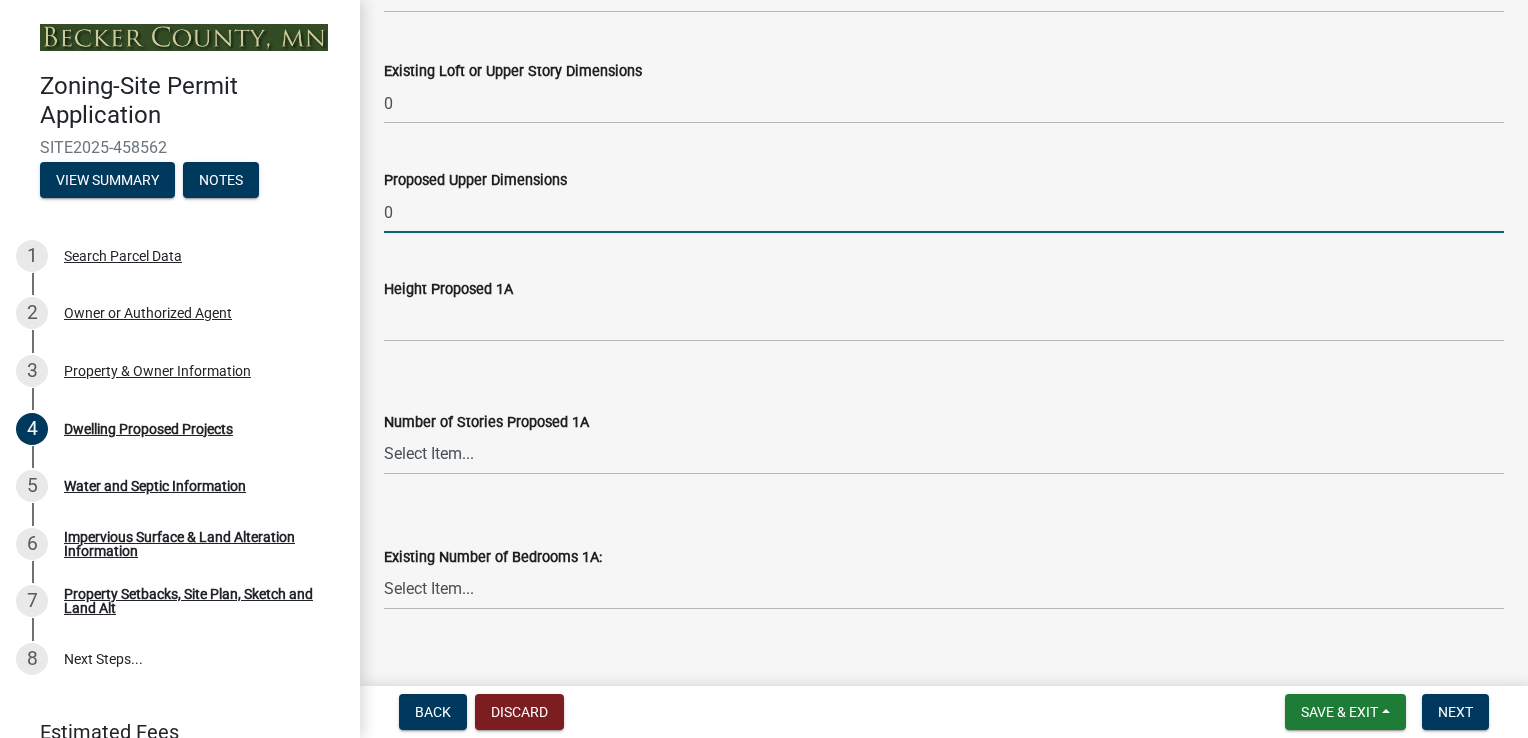 scroll, scrollTop: 1500, scrollLeft: 0, axis: vertical 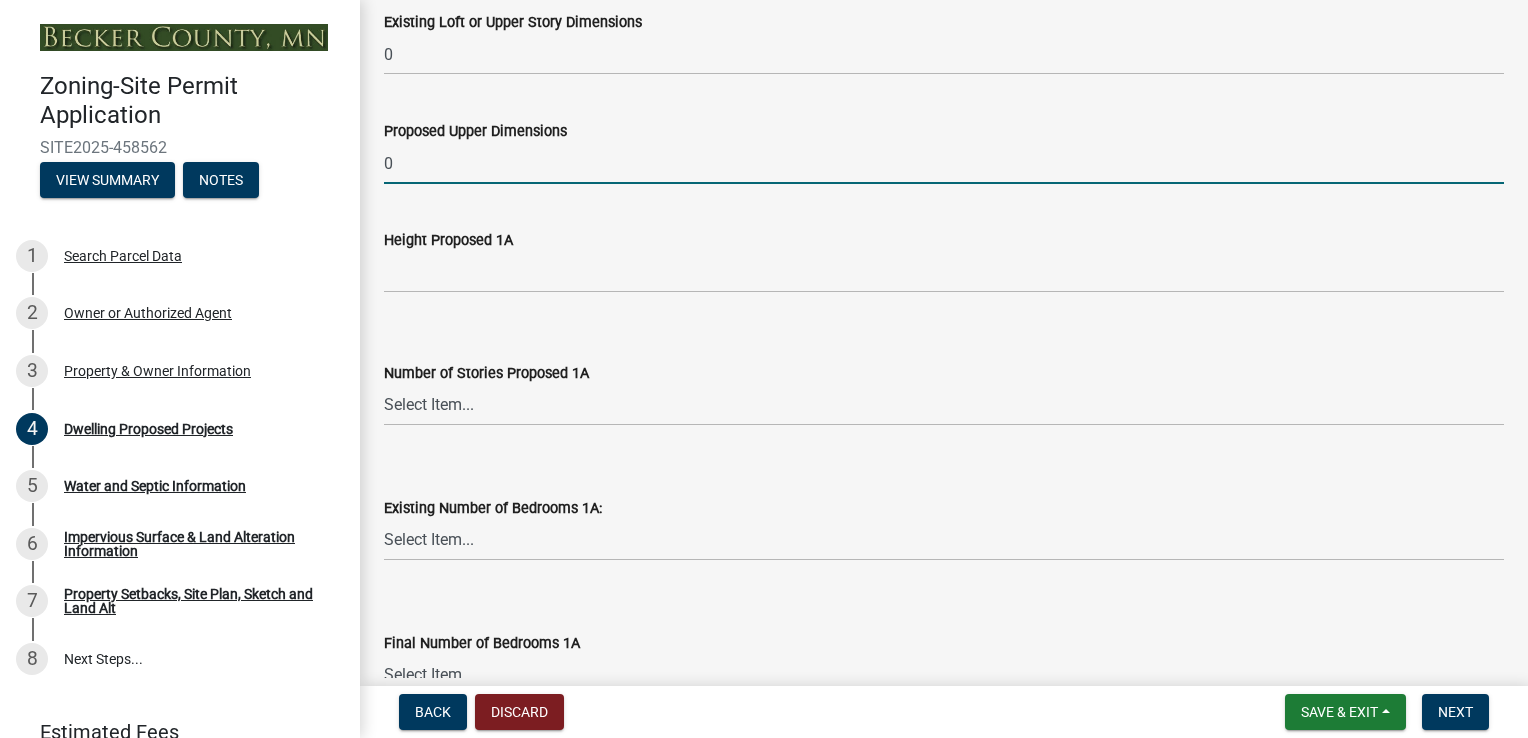 type on "0" 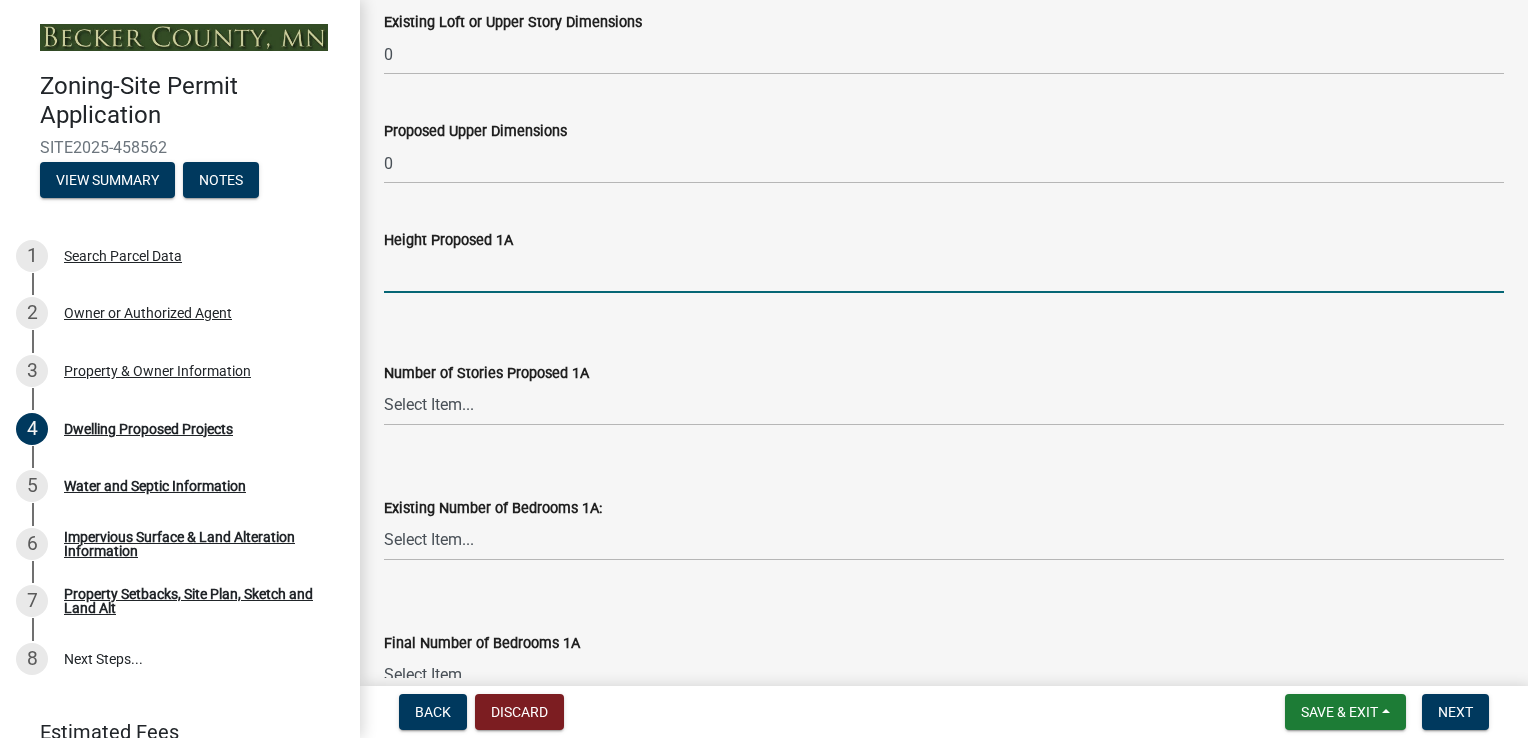 click on "Height Proposed 1A" at bounding box center [944, 272] 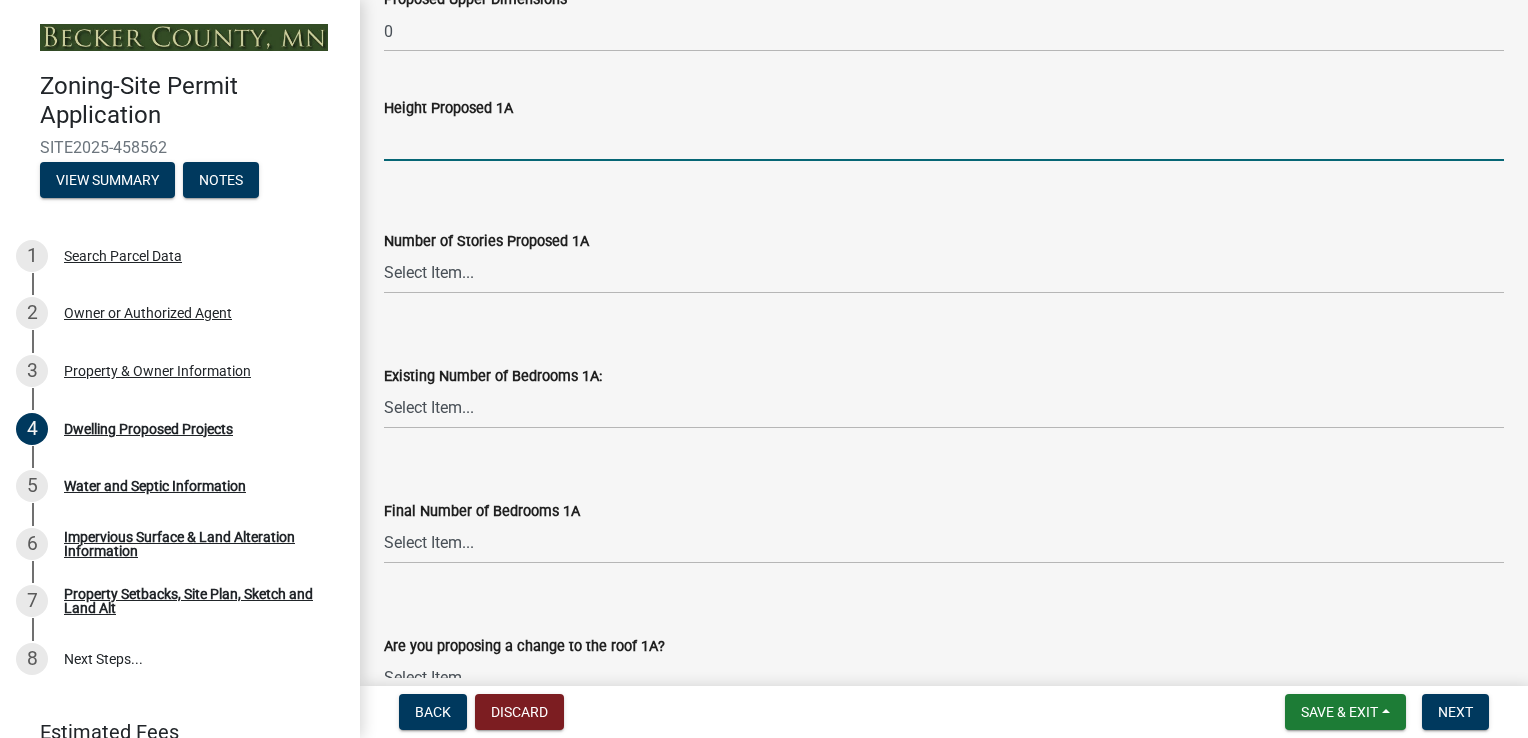 scroll, scrollTop: 1500, scrollLeft: 0, axis: vertical 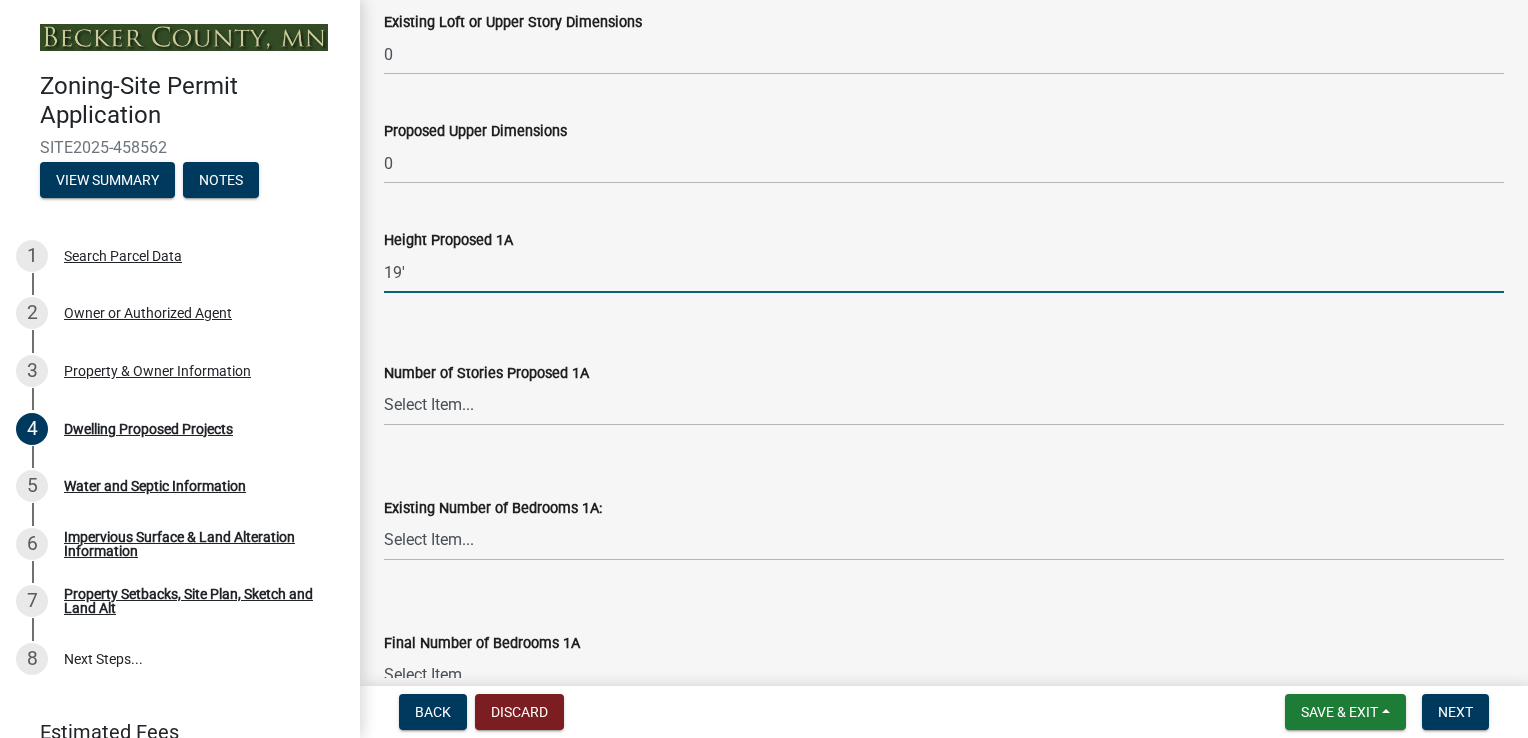 type on "19'" 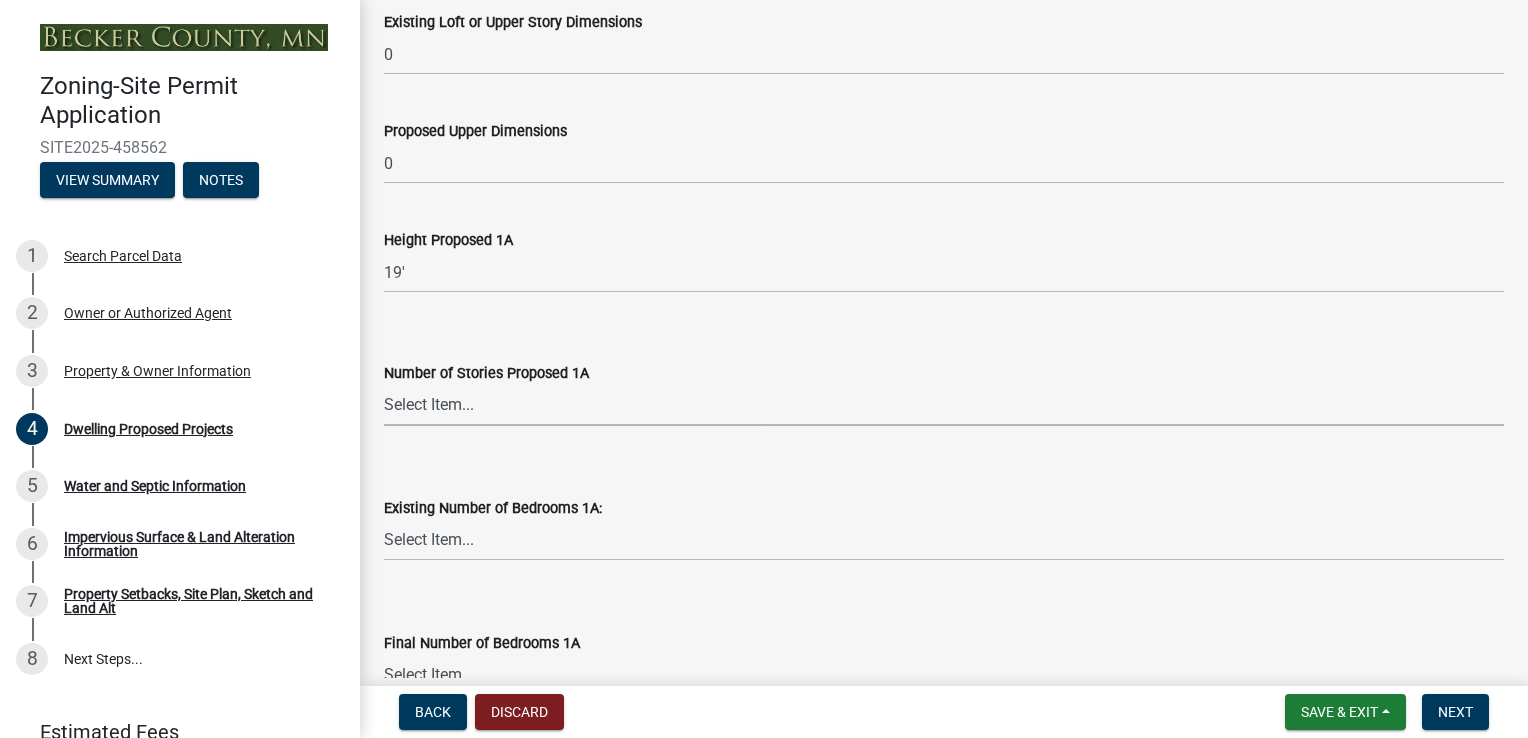 click on "Select Item...   N/A   1   1.25   1.5   1.75   2   2.25   2.5" at bounding box center (944, 405) 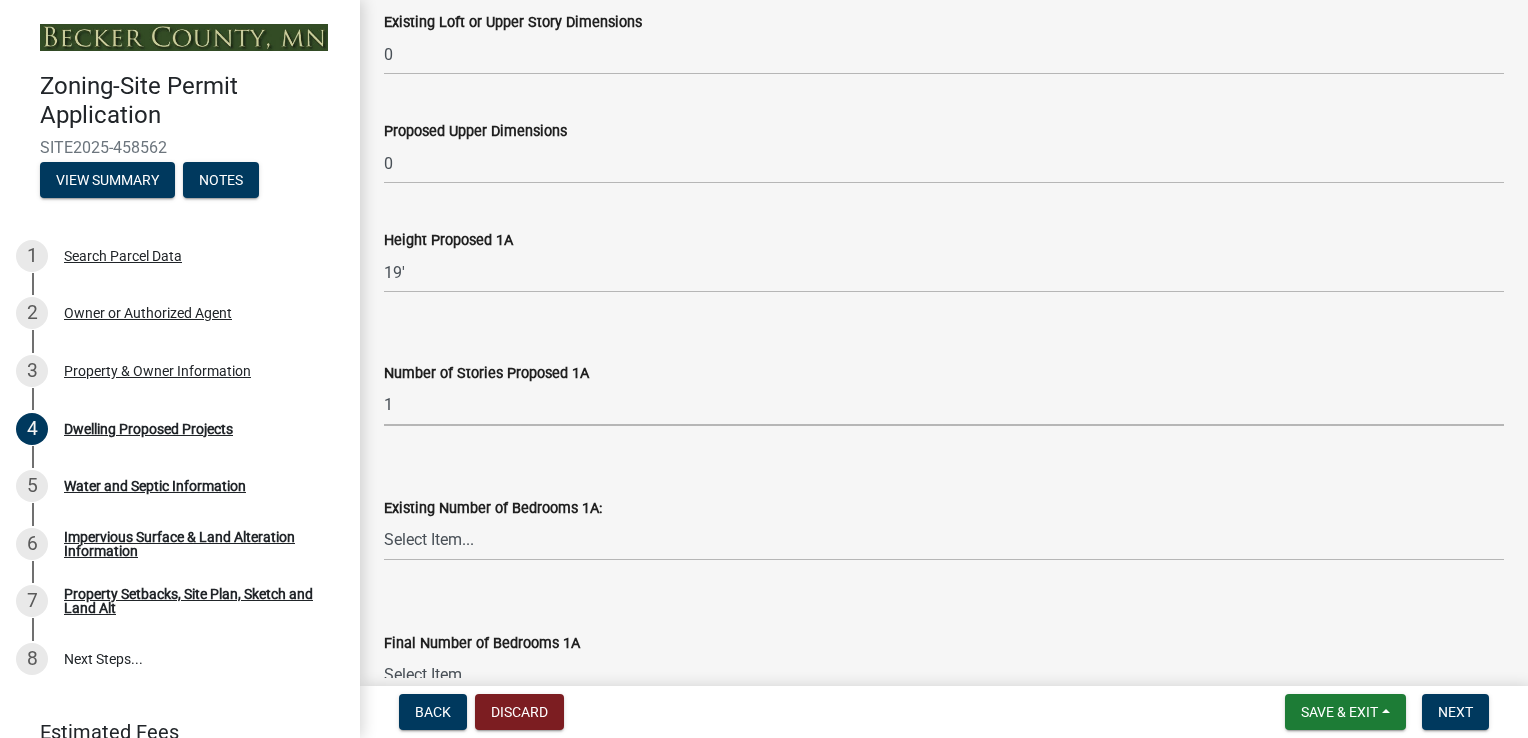 select on "4f5e2784-8c40-49a3-b0e9-8f1a3cbab4f4" 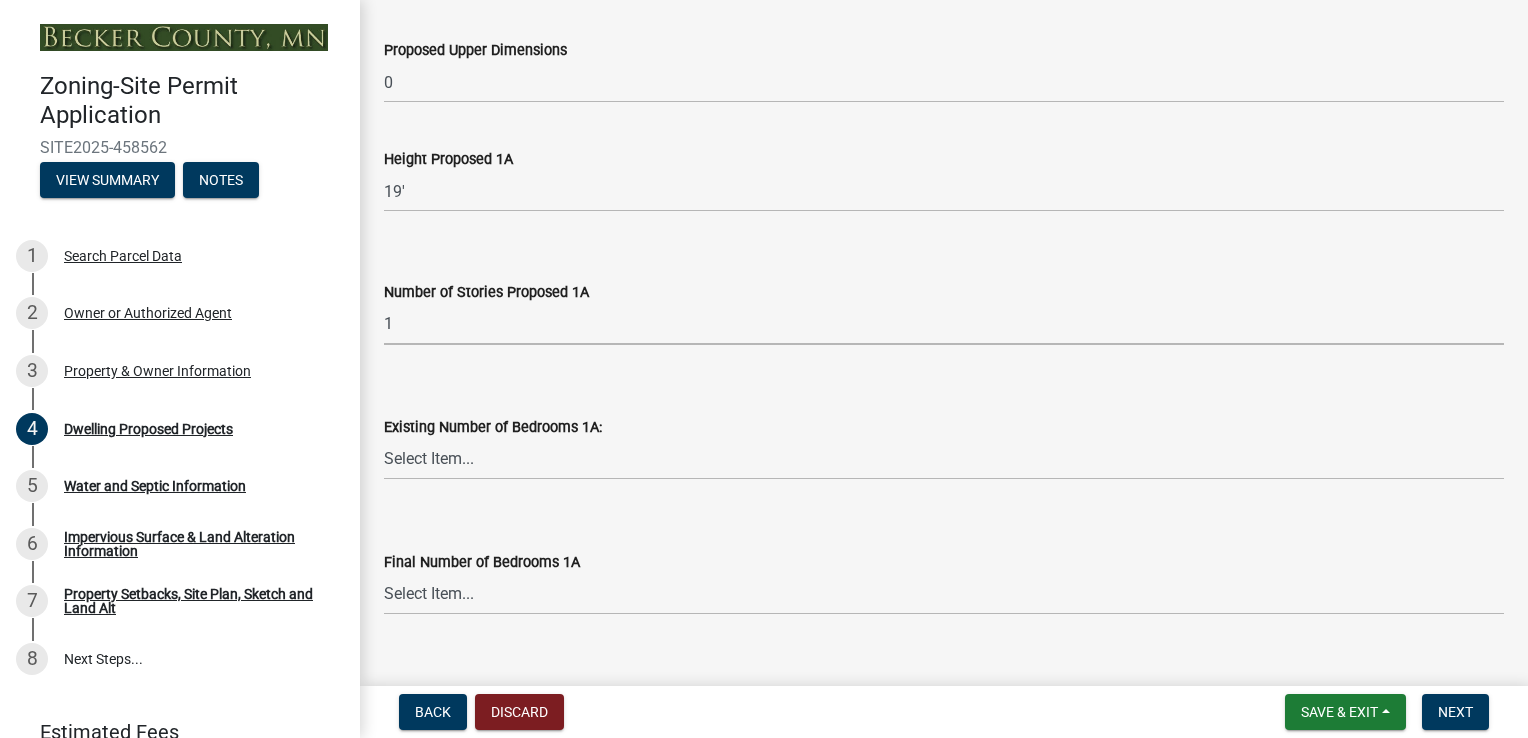 scroll, scrollTop: 1700, scrollLeft: 0, axis: vertical 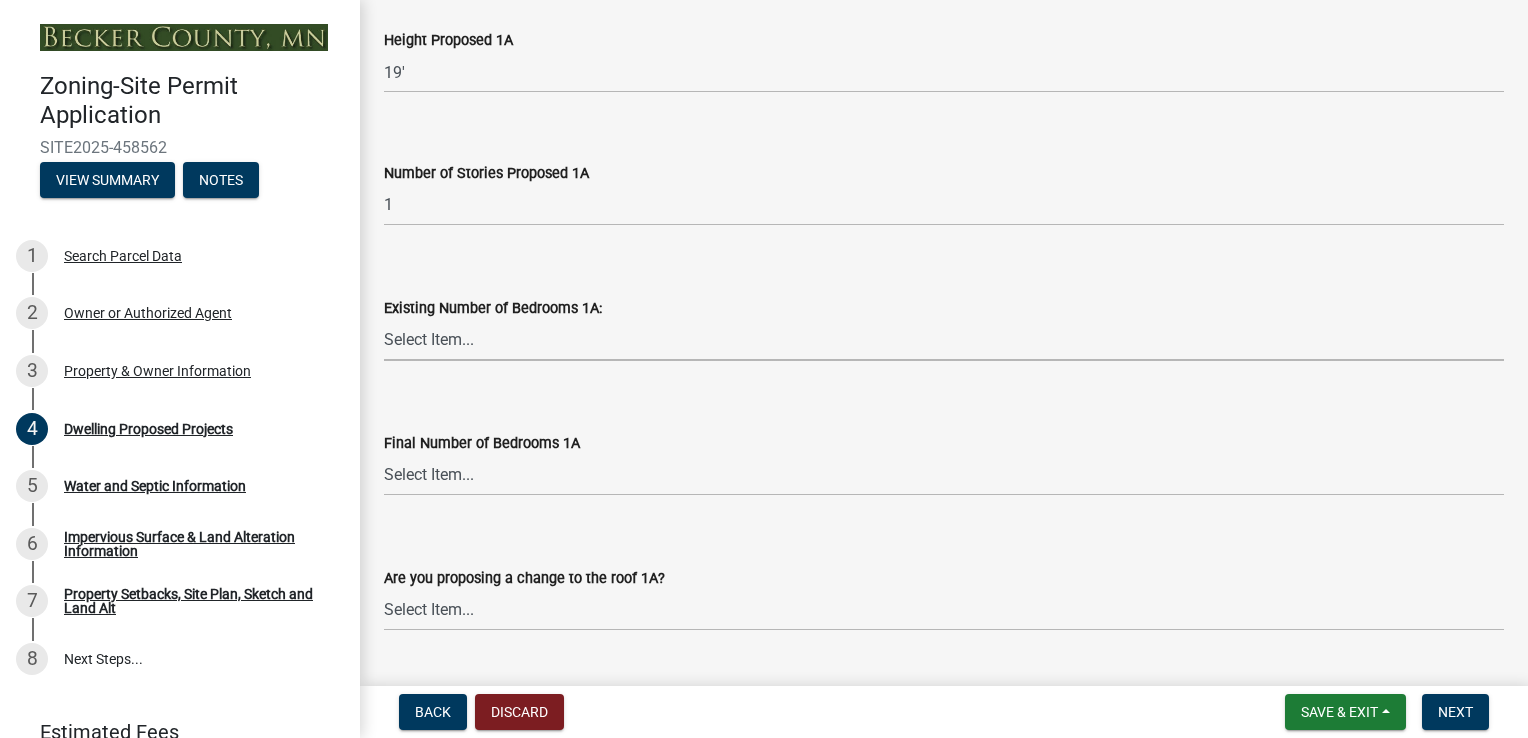 click on "Select Item...   0   1   2   3   4   5   6   7   8" at bounding box center [944, 340] 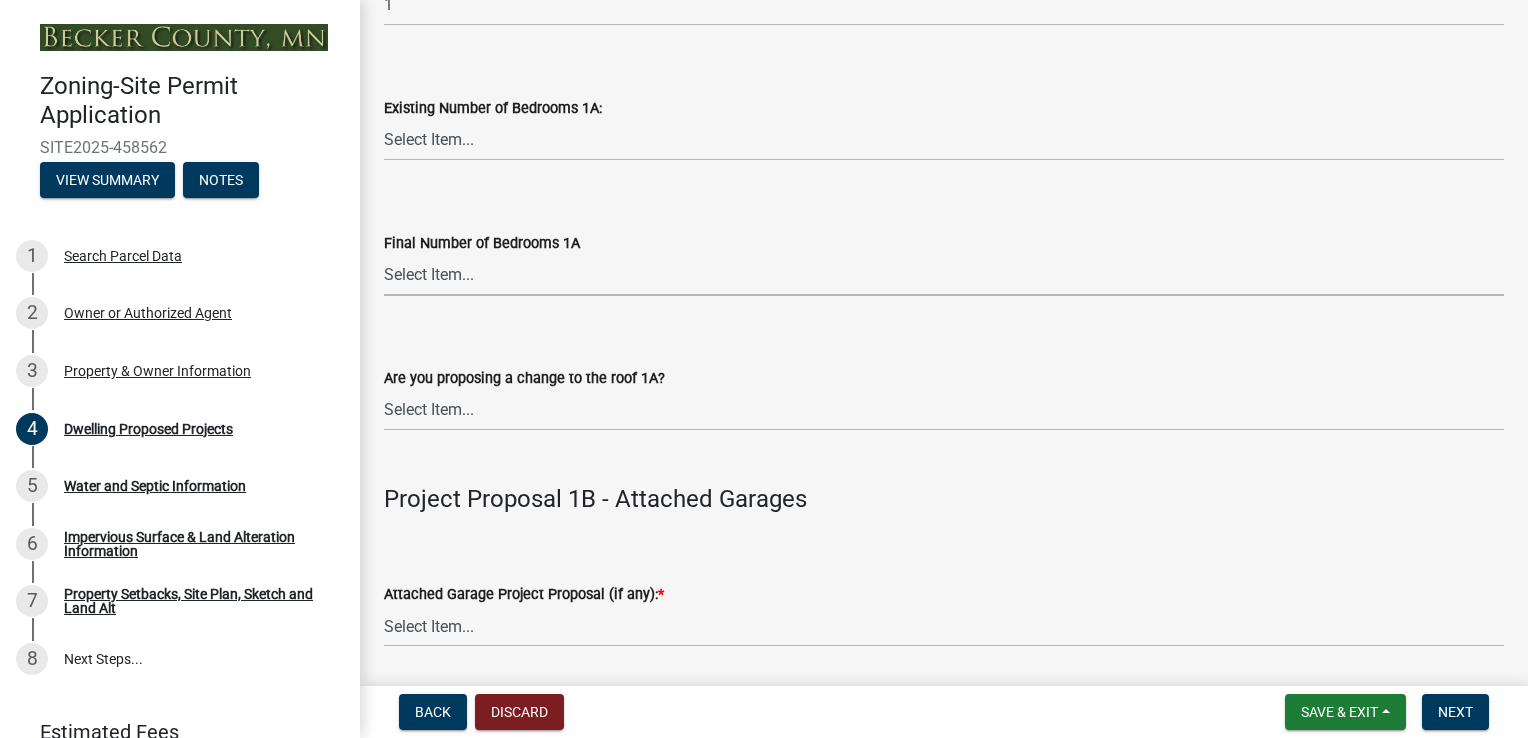 click on "Select Item...   0   1   2   3   4   5   6   7   8" at bounding box center [944, 275] 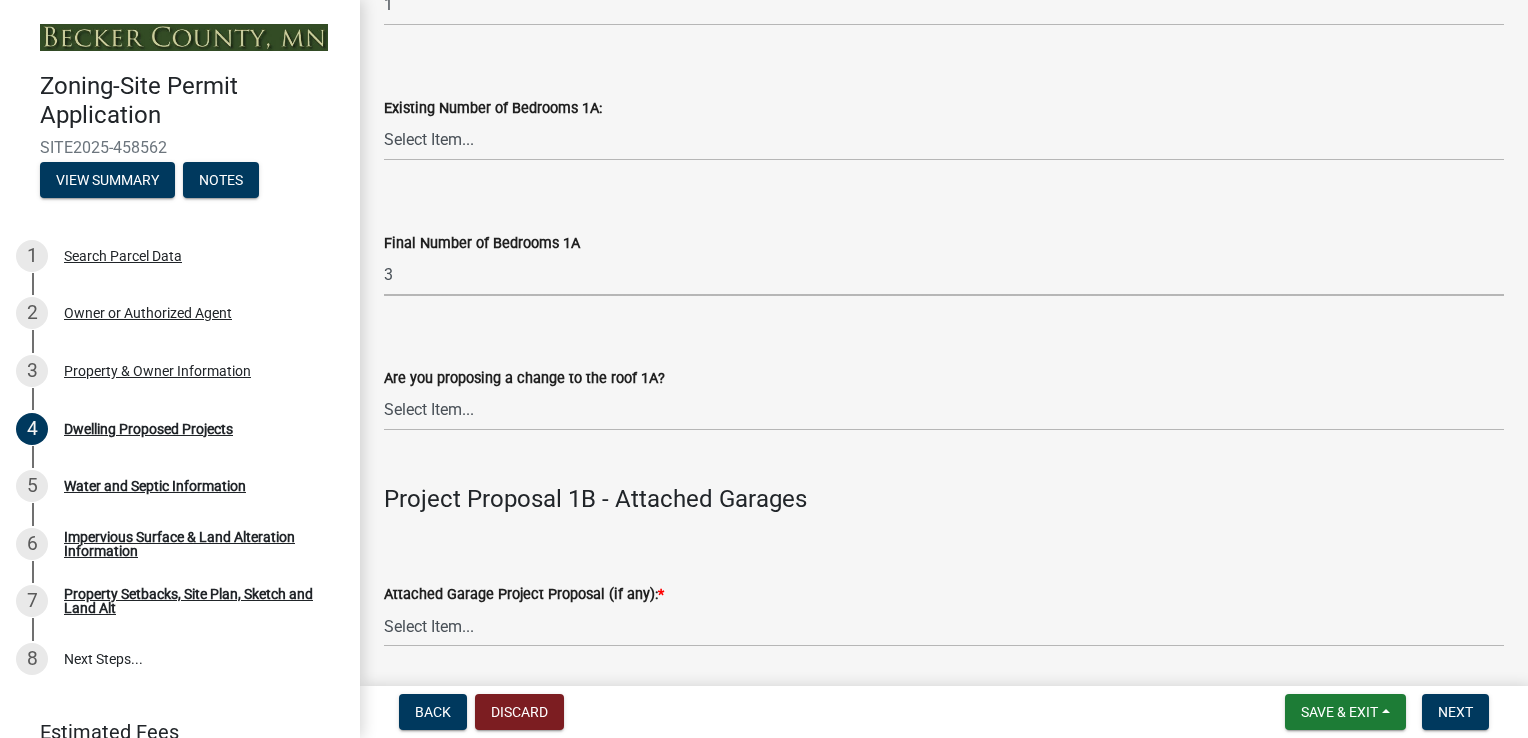 click on "Select Item...   0   1   2   3   4   5   6   7   8" at bounding box center (944, 275) 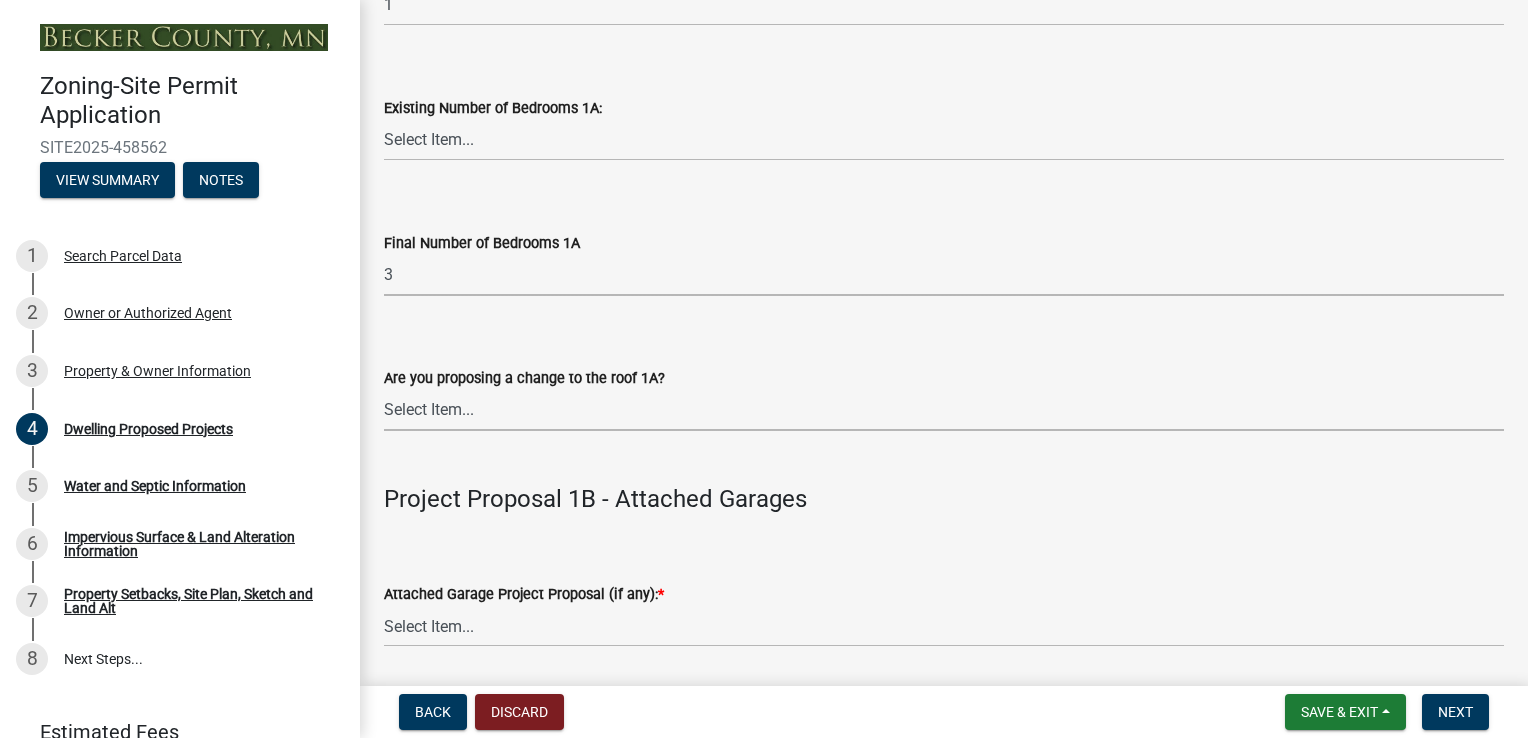 click on "Select Item...   N/A   Yes   No" at bounding box center (944, 410) 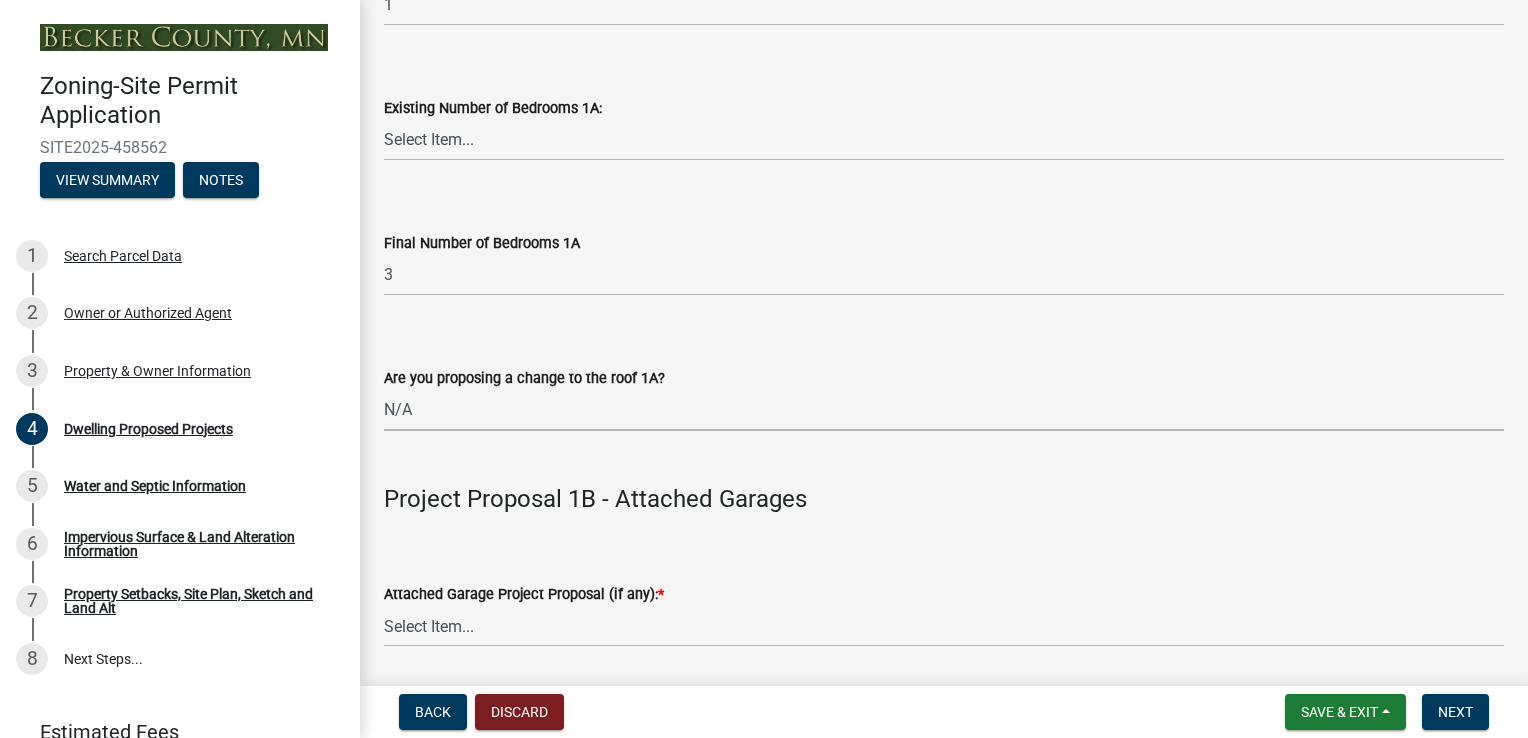 click on "Select Item...   N/A   Yes   No" at bounding box center [944, 410] 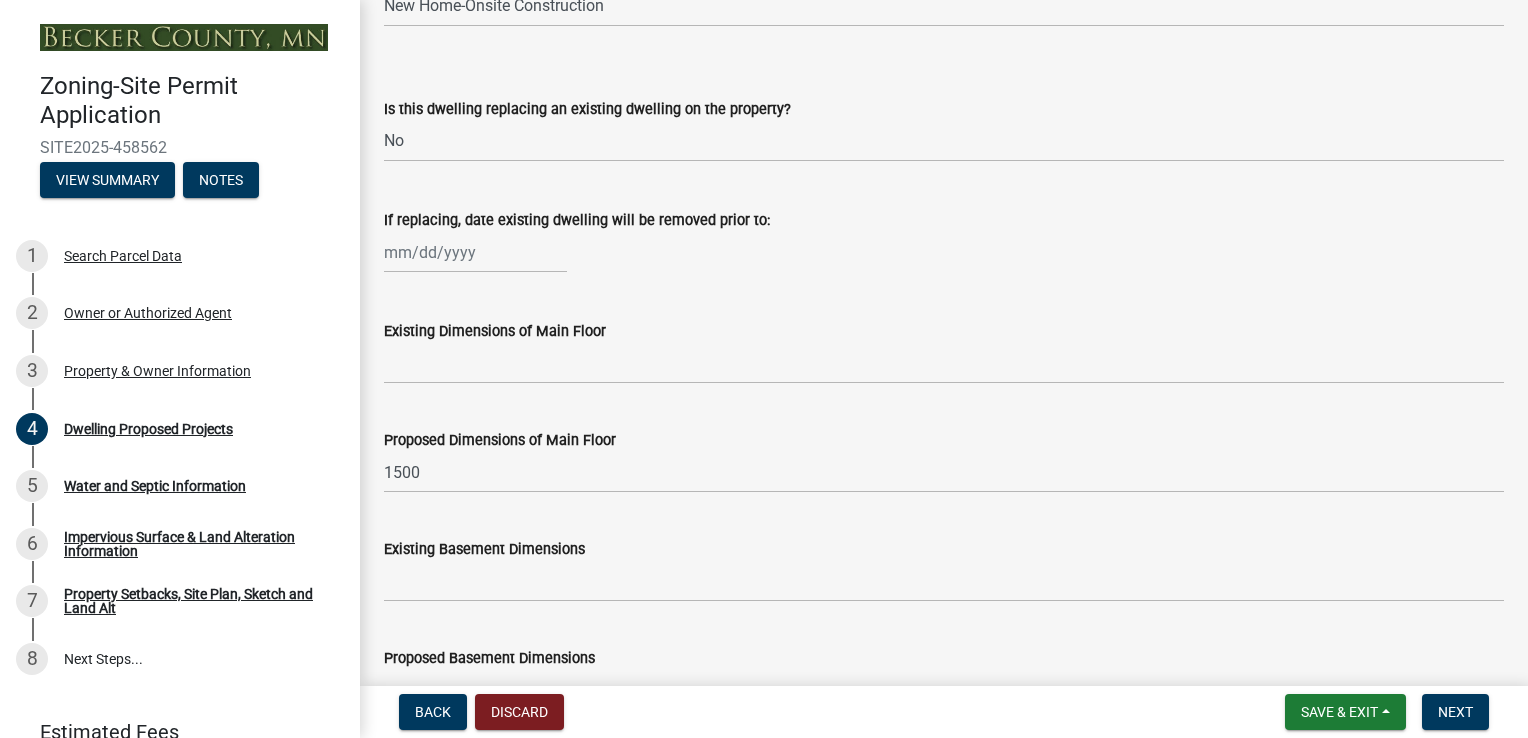 scroll, scrollTop: 700, scrollLeft: 0, axis: vertical 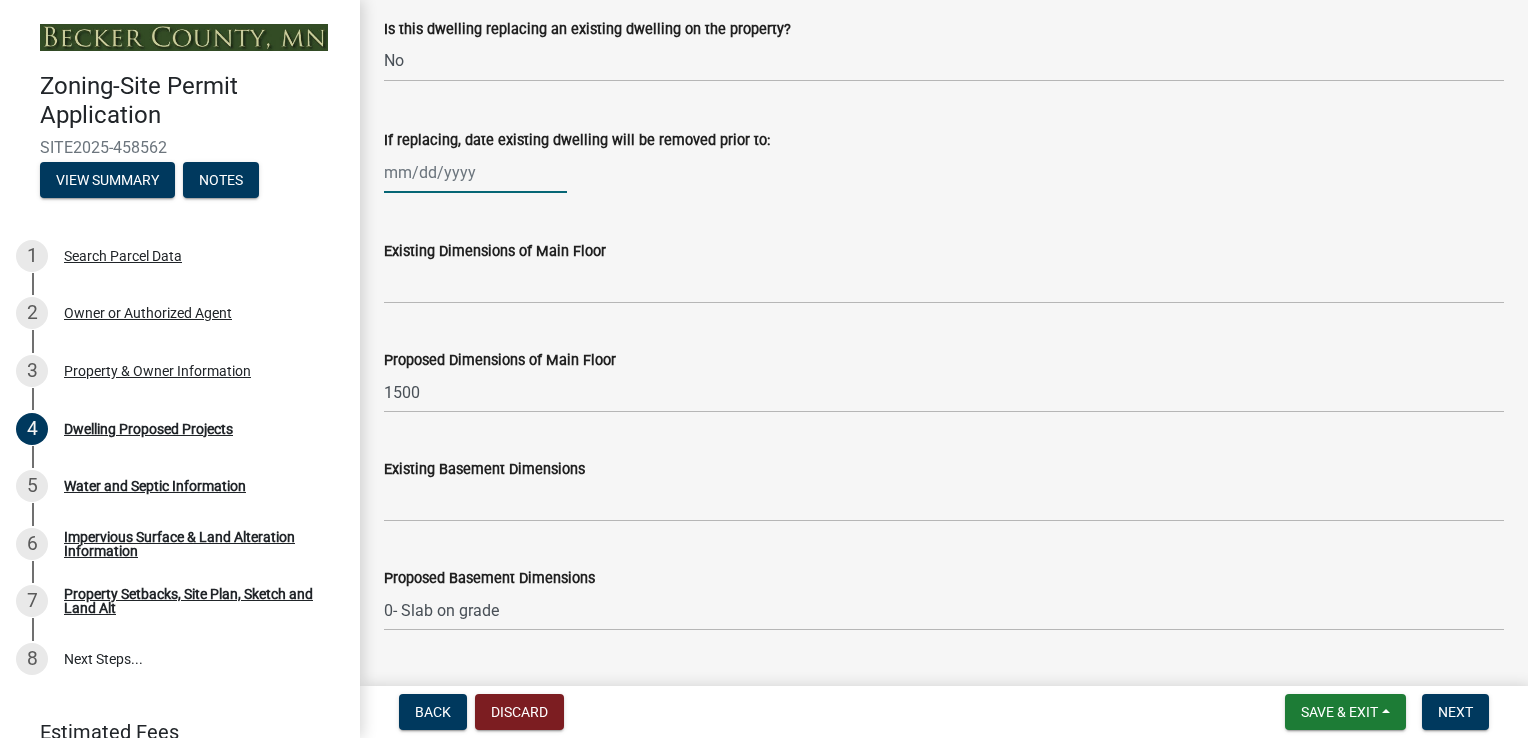 click 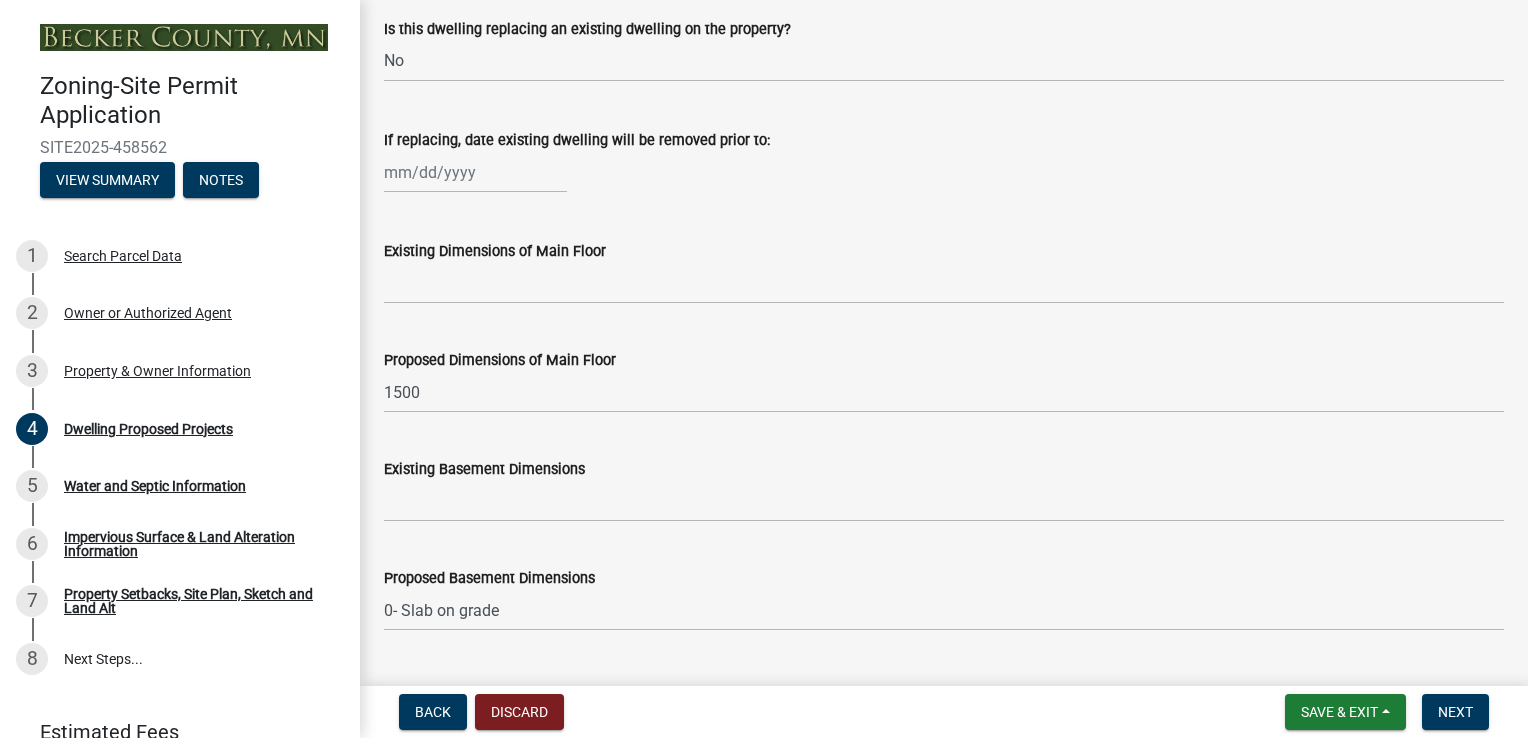 select on "8" 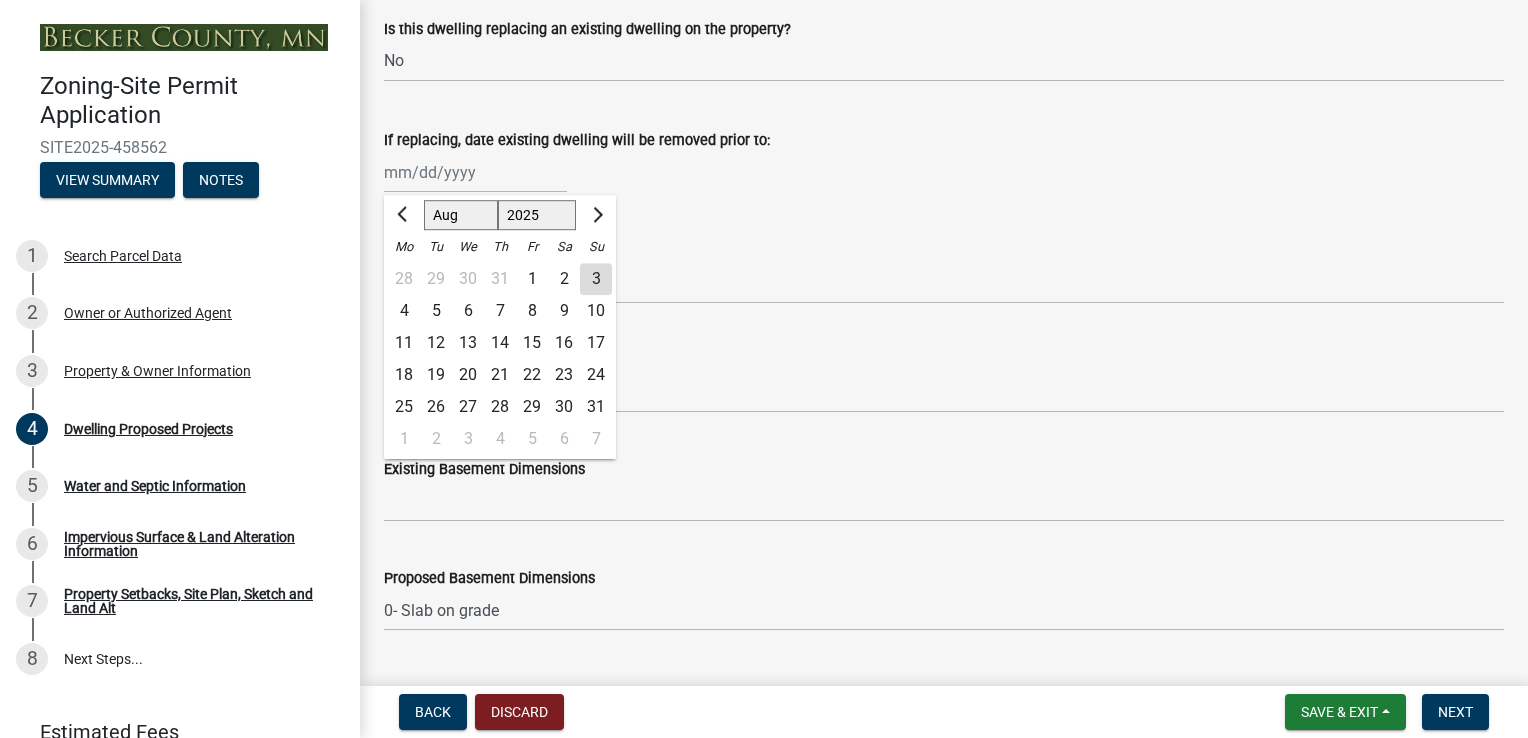 click on "Jan Feb Mar Apr May Jun Jul Aug Sep Oct Nov Dec 1525 1526 1527 1528 1529 1530 1531 1532 1533 1534 1535 1536 1537 1538 1539 1540 1541 1542 1543 1544 1545 1546 1547 1548 1549 1550 1551 1552 1553 1554 1555 1556 1557 1558 1559 1560 1561 1562 1563 1564 1565 1566 1567 1568 1569 1570 1571 1572 1573 1574 1575 1576 1577 1578 1579 1580 1581 1582 1583 1584 1585 1586 1587 1588 1589 1590 1591 1592 1593 1594 1595 1596 1597 1598 1599 1600 1601 1602 1603 1604 1605 1606 1607 1608 1609 1610 1611 1612 1613 1614 1615 1616 1617 1618 1619 1620 1621 1622 1623 1624 1625 1626 1627 1628 1629 1630 1631 1632 1633 1634 1635 1636 1637 1638 1639 1640 1641 1642 1643 1644 1645 1646 1647 1648 1649 1650 1651 1652 1653 1654 1655 1656 1657 1658 1659 1660 1661 1662 1663 1664 1665 1666 1667 1668 1669 1670 1671 1672 1673 1674 1675 1676 1677 1678 1679 1680 1681 1682 1683 1684 1685 1686 1687 1688 1689 1690 1691 1692 1693 1694 1695 1696 1697 1698 1699 1700 1701 1702 1703 1704 1705 1706 1707 1708 1709 1710 1711 1712 1713 1714 1715 1716 1717 1718 1719 1" 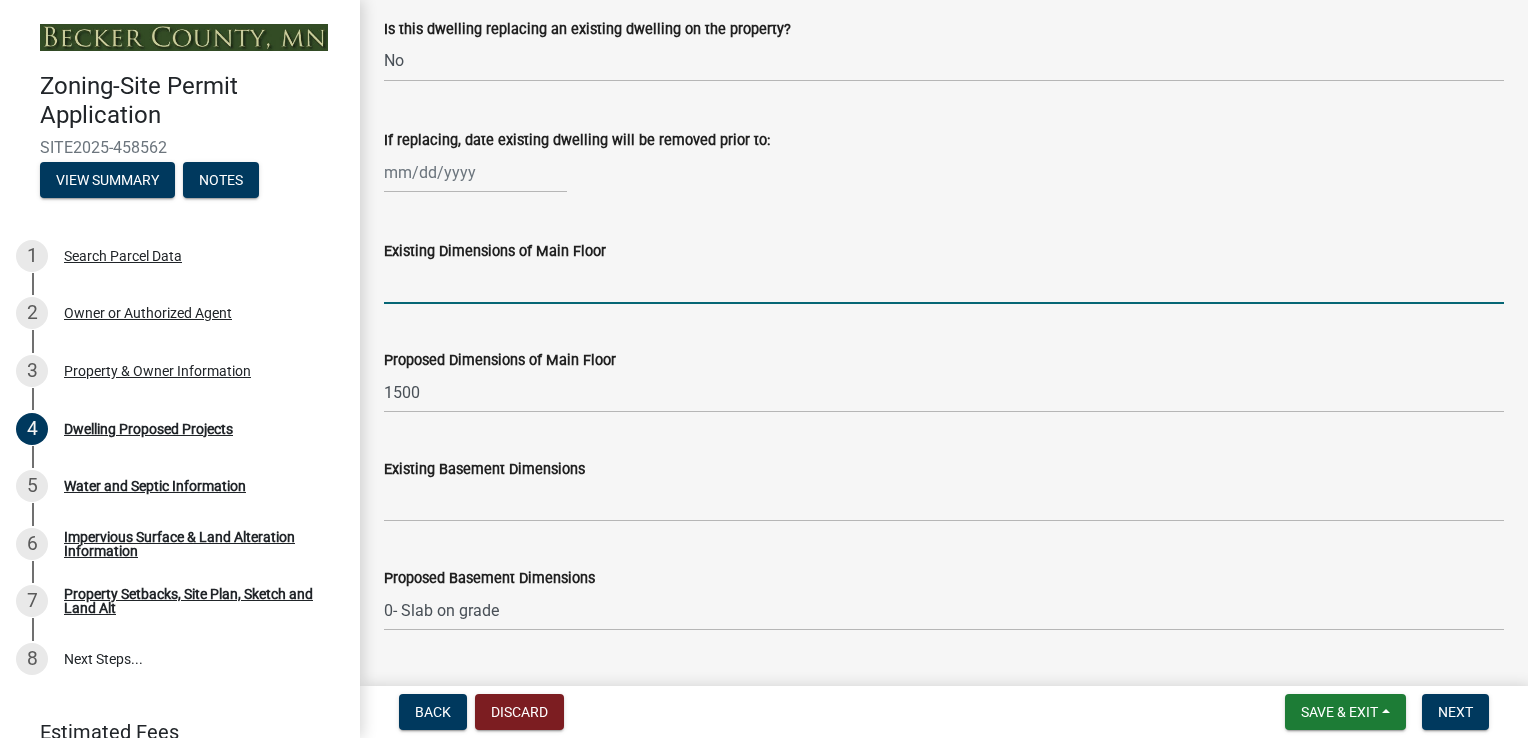 click on "Existing Dimensions of Main Floor" at bounding box center [944, 283] 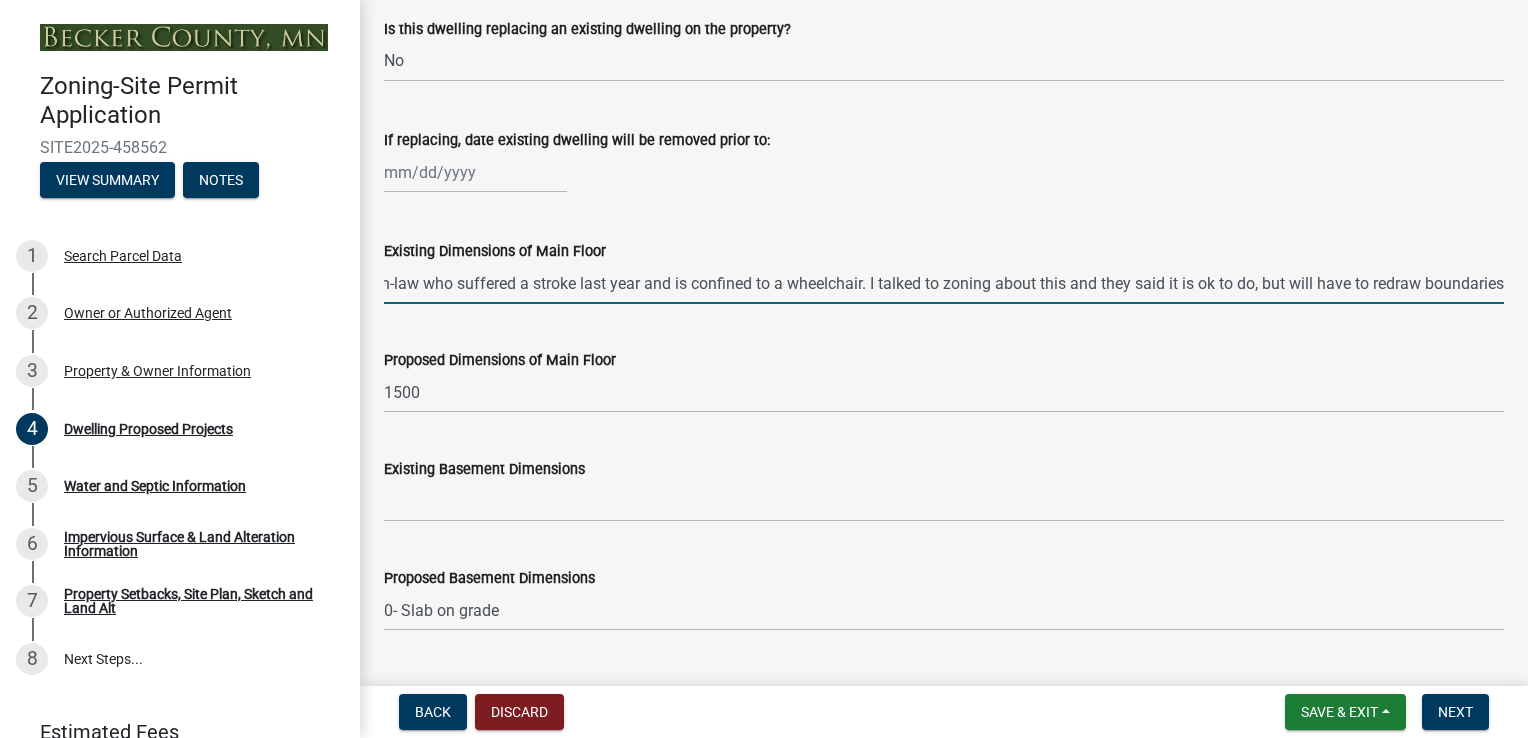 scroll, scrollTop: 0, scrollLeft: 542, axis: horizontal 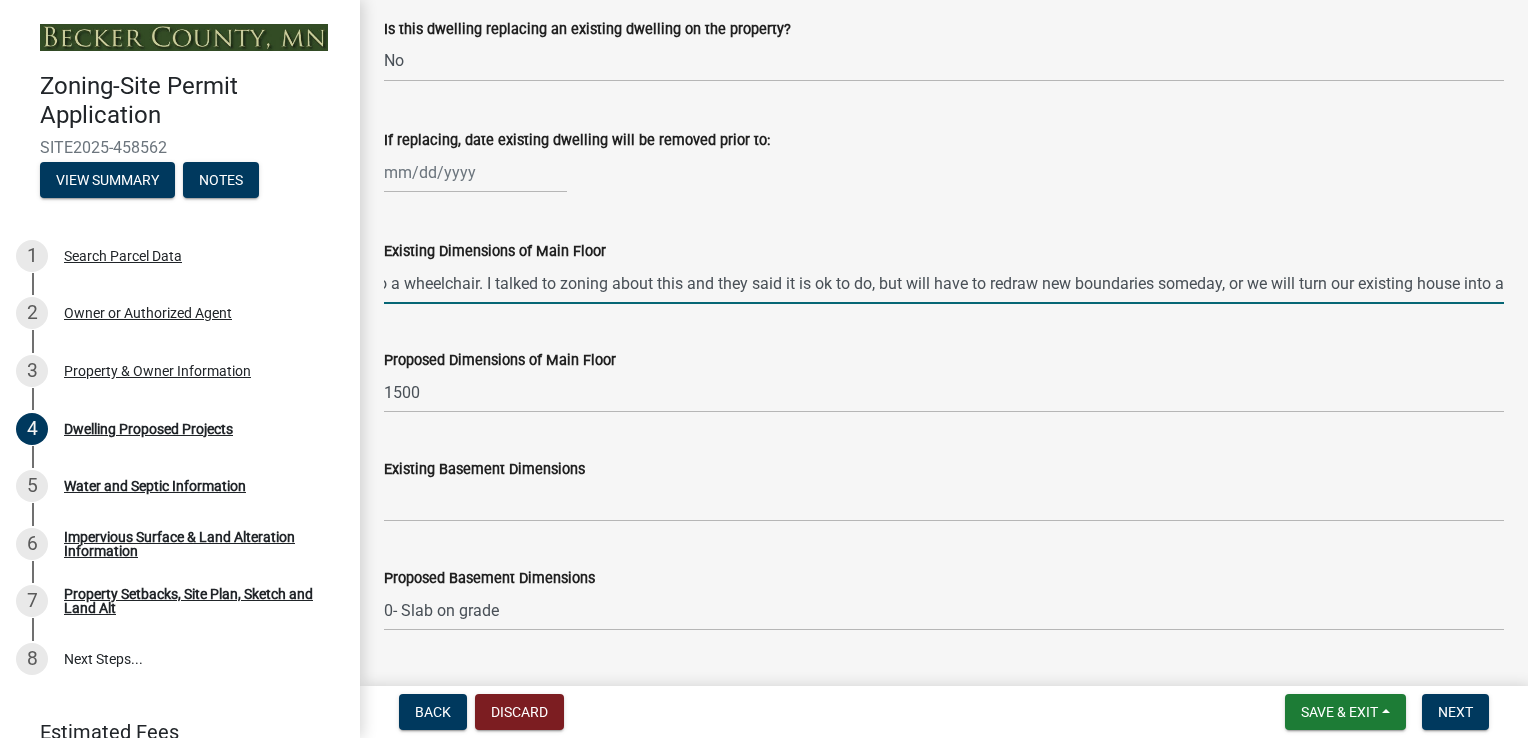 click on "This is a new home to be built on our property for the care of my mother-in-law who suffered a stroke last year and is confined to a wheelchair. I talked to zoning about this and they said it is ok to do, but will have to redraw new boundaries someday, or we will turn our existing house into a" at bounding box center [944, 283] 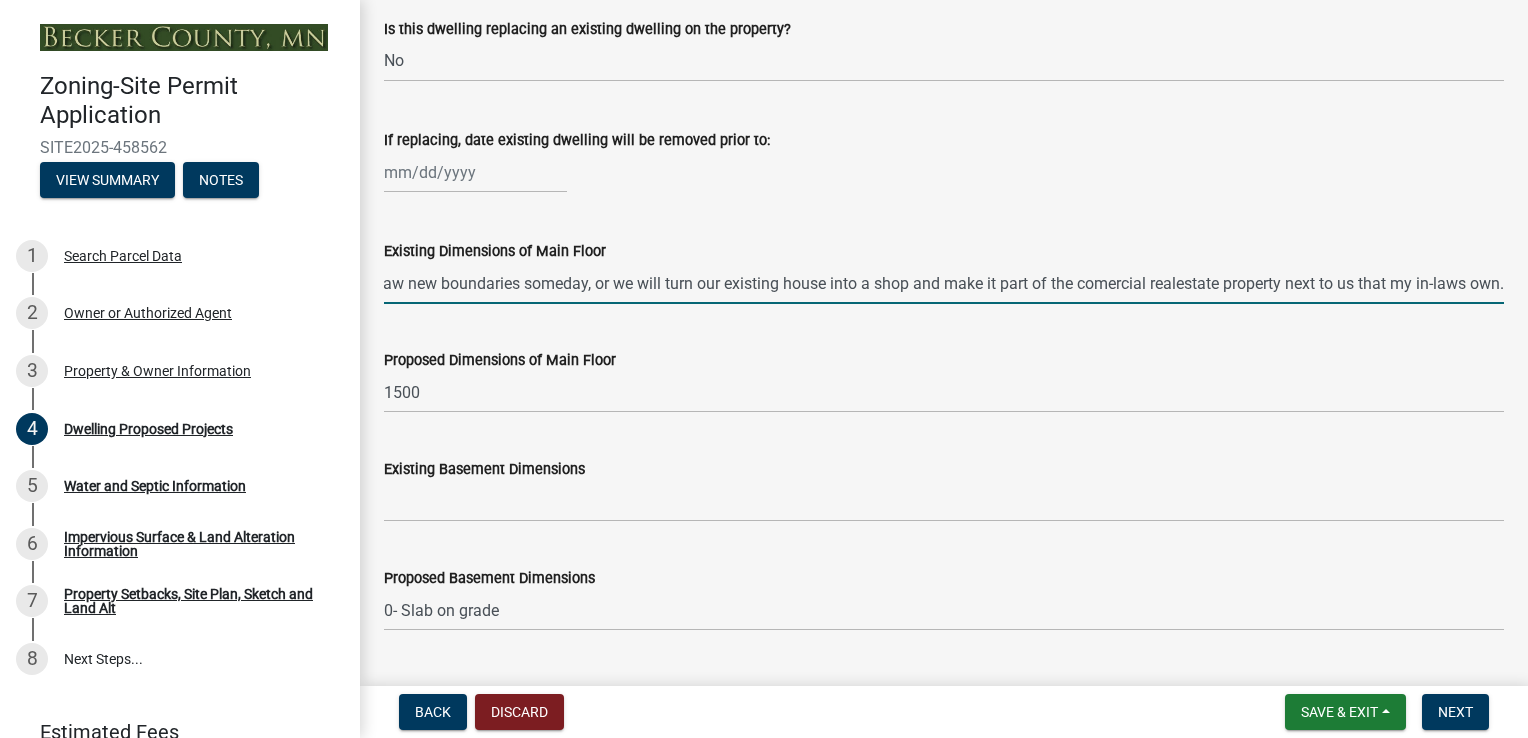 scroll, scrollTop: 0, scrollLeft: 1563, axis: horizontal 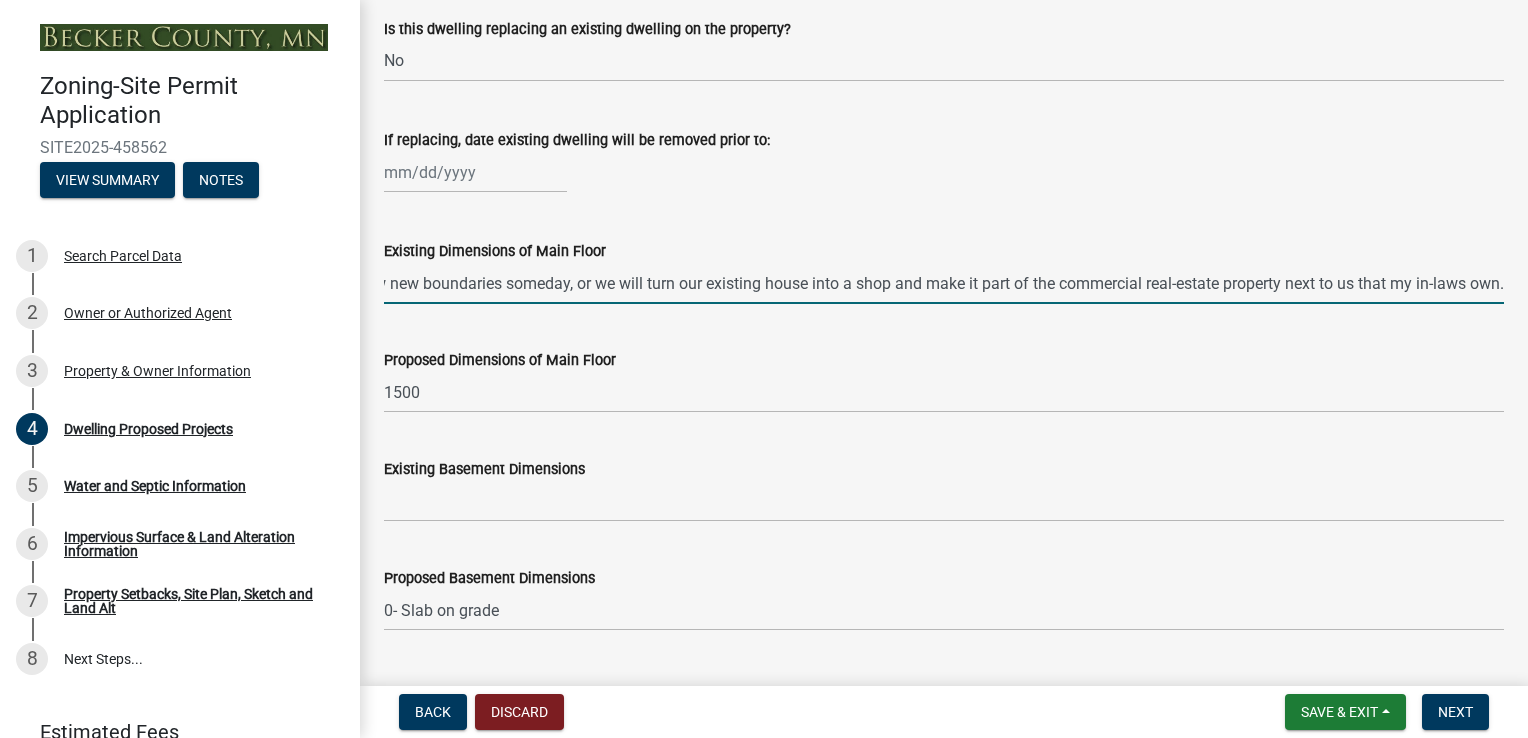 click on "This is a new home to be built on our property for the care of my mother-in-law who suffered a stroke last year and is confined to a wheelchair. I talked to zoning about this and they said it is ok to do, but will have to redraw new boundaries someday, or we will turn our existing house into a shop and make it part of the commercial real-estate property next to us that my in-laws own." at bounding box center [944, 283] 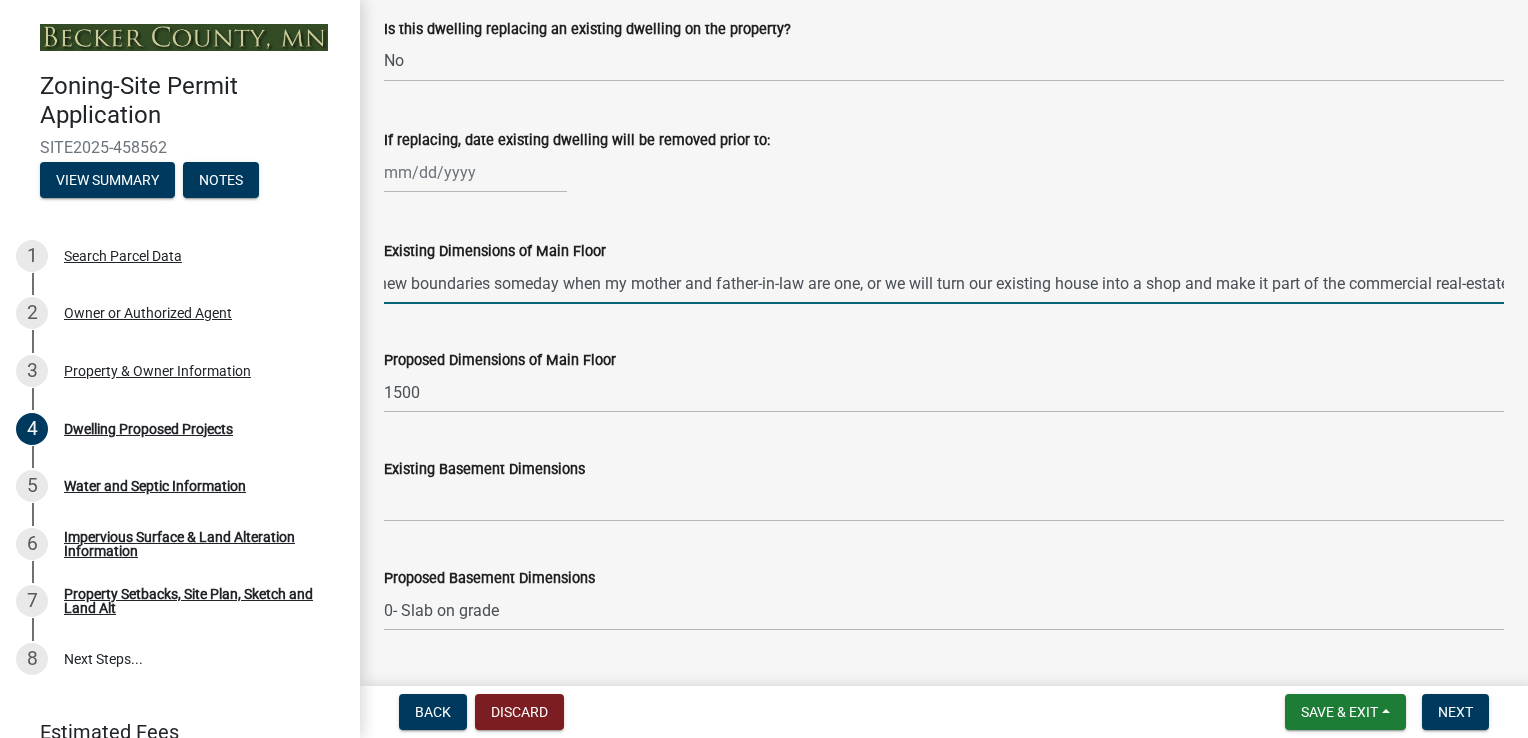 click on "This is a new home to be built on our property for the care of my mother-in-law who suffered a stroke last year and is confined to a wheelchair. I talked to zoning about this and they said it is ok to do, but will have to redraw new boundaries someday when my mother and father-in-law are one, or we will turn our existing house into a shop and make it part of the commercial real-estate property next to us that my in-laws own." at bounding box center [944, 283] 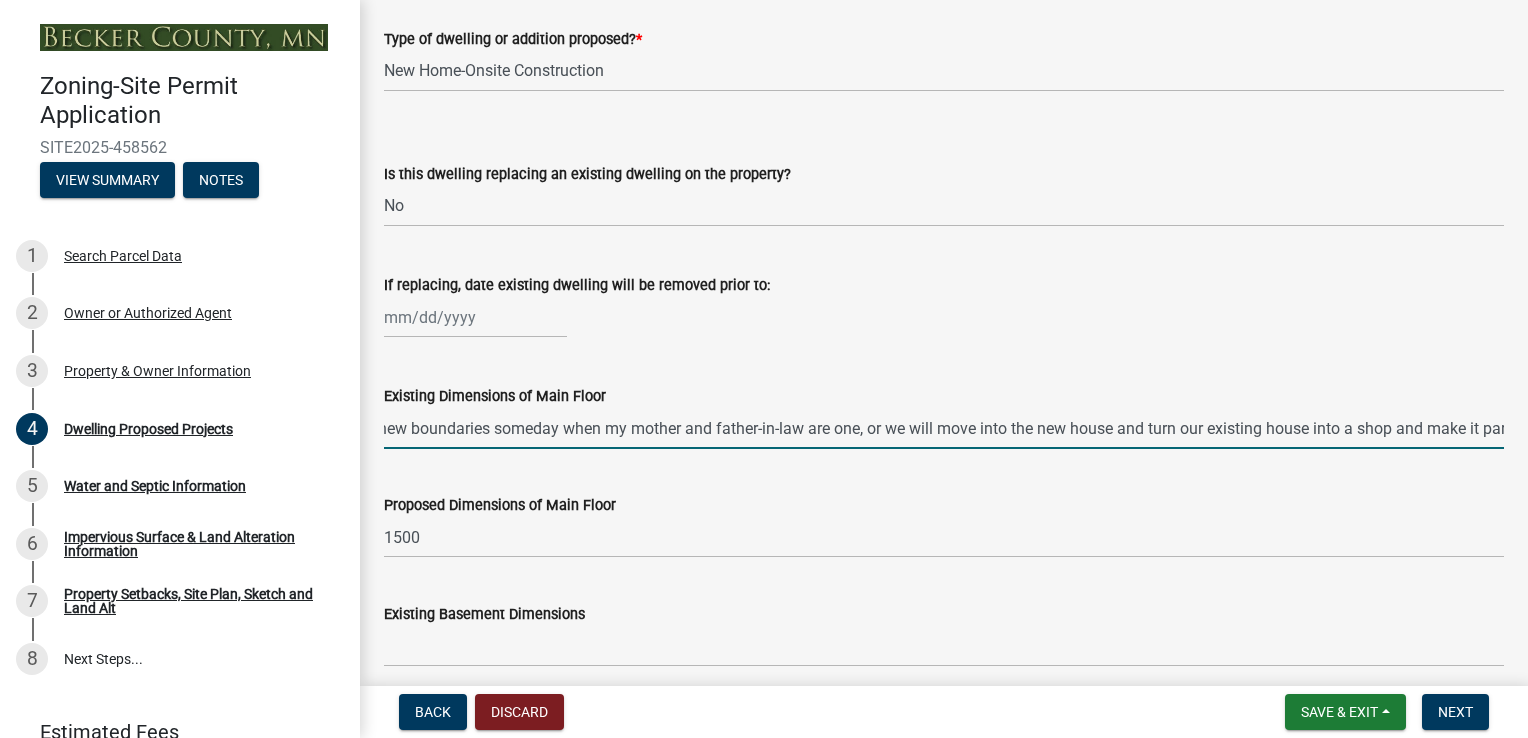 scroll, scrollTop: 500, scrollLeft: 0, axis: vertical 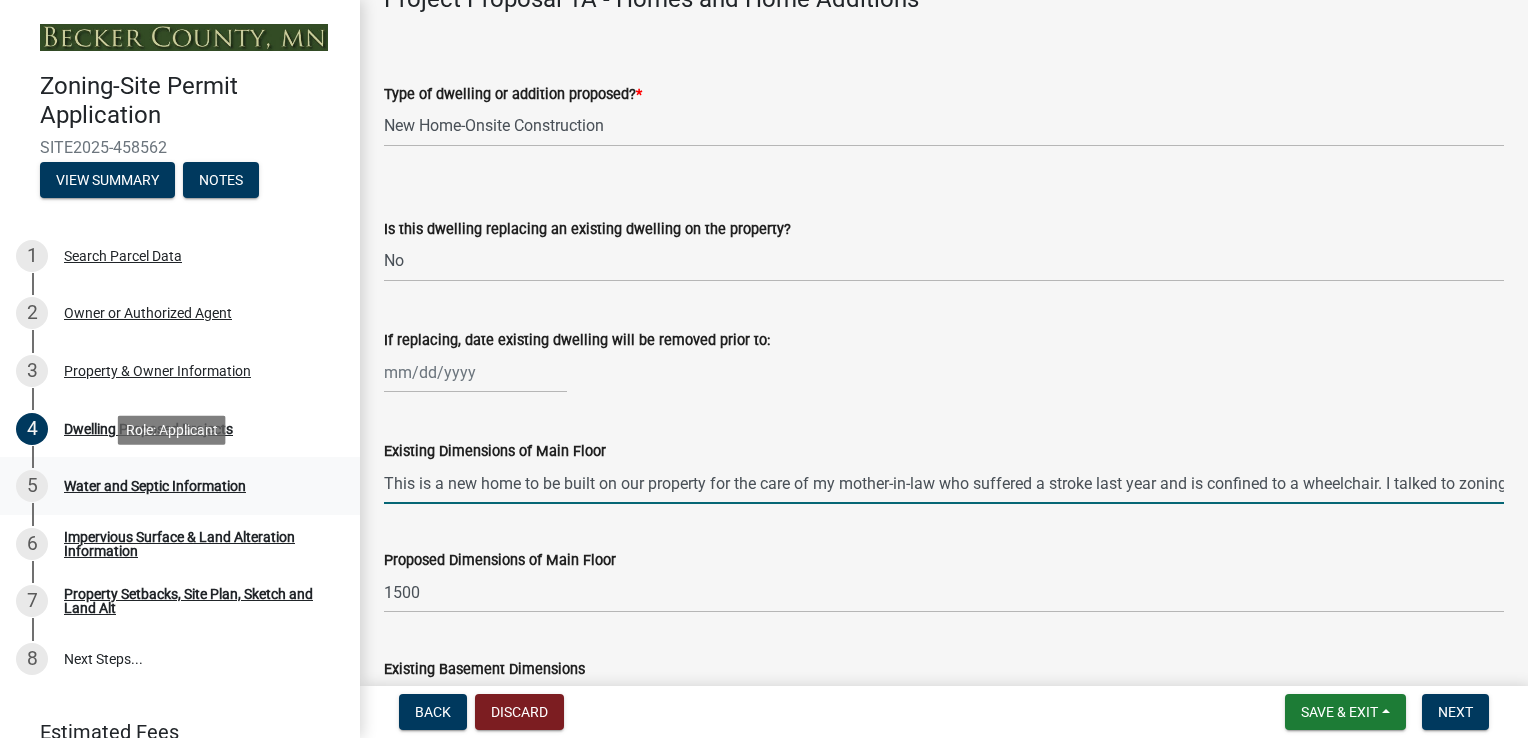drag, startPoint x: 398, startPoint y: 488, endPoint x: 263, endPoint y: 486, distance: 135.01482 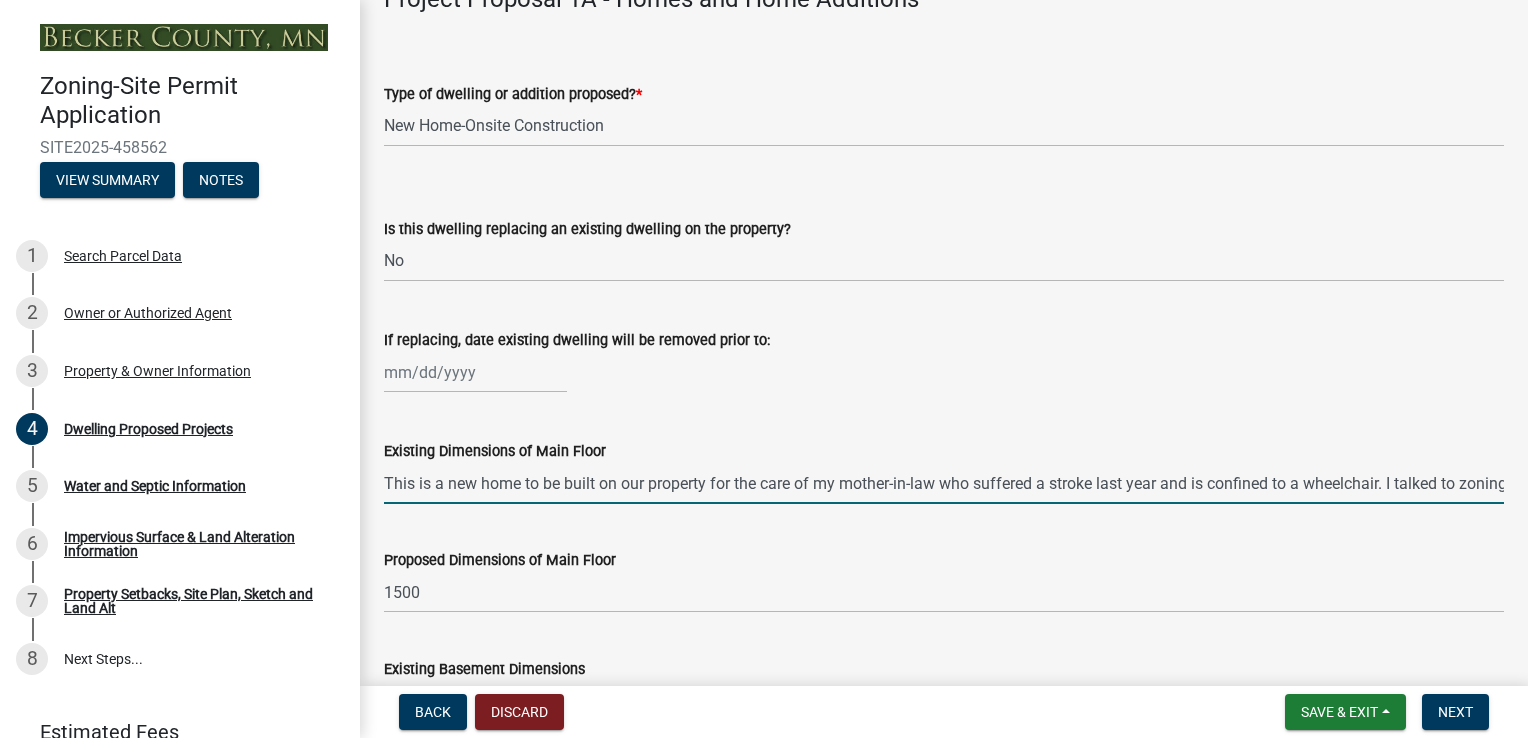 type on "This is a new home to be built on our property for the care of my mother-in-law who suffered a stroke last year and is confined to a wheelchair. I talked to zoning about this and they said it is ok to do, but will have to redraw new boundaries someday when my mother and father-in-law are one, or we will move into the new house and turn our existing house into a shop and make it part of the commercial real-estate property next to us that my in-laws own." 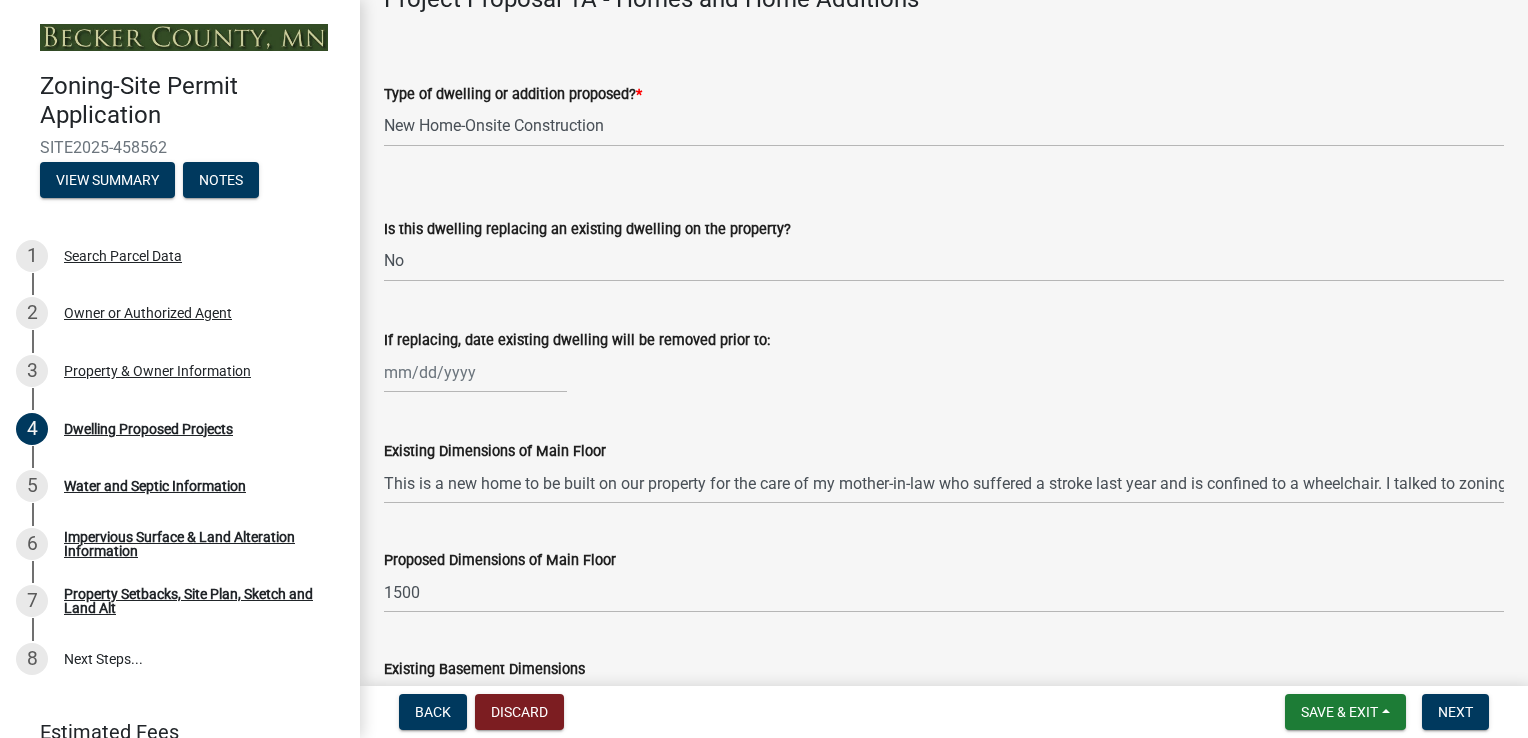 click on "Proposed Dimensions of Main Floor" 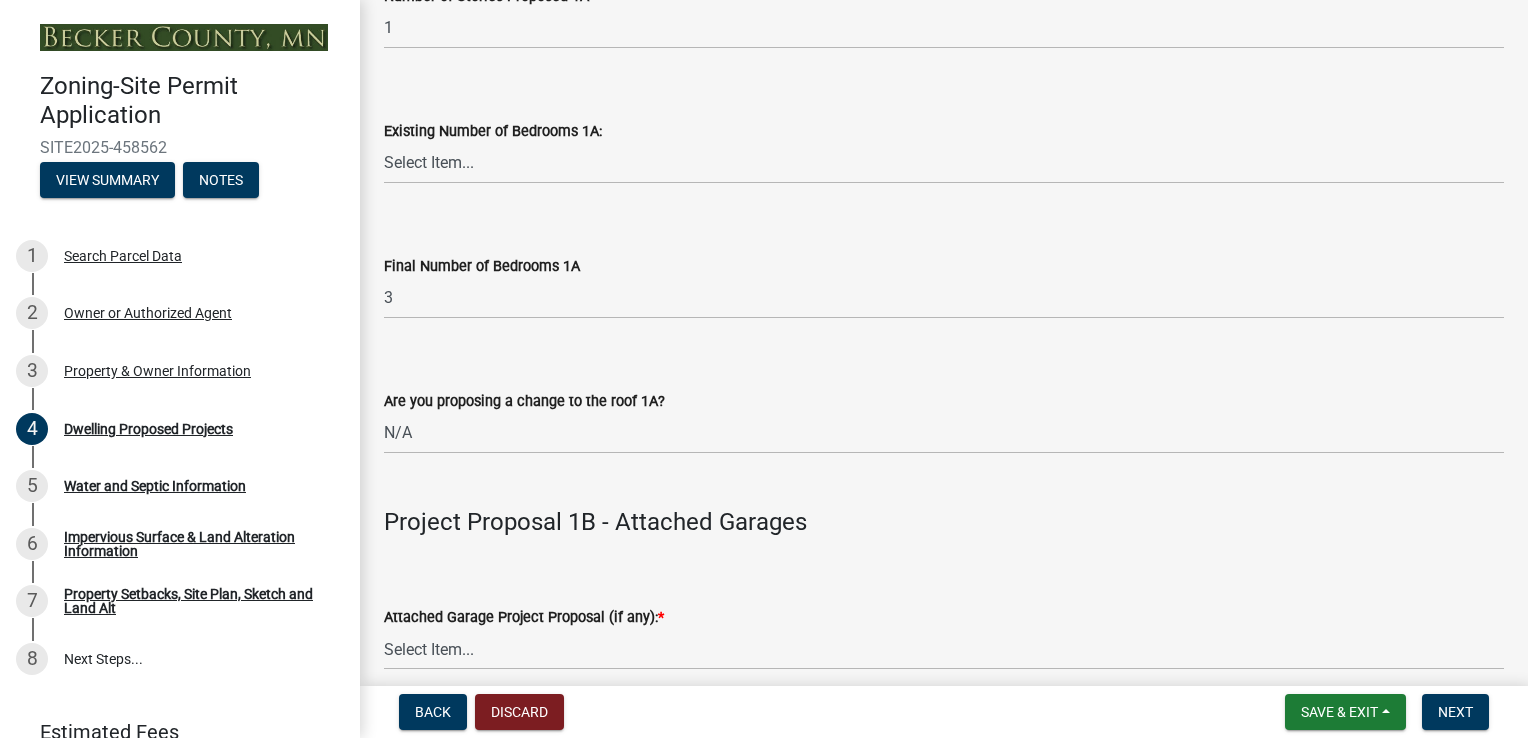 scroll, scrollTop: 2300, scrollLeft: 0, axis: vertical 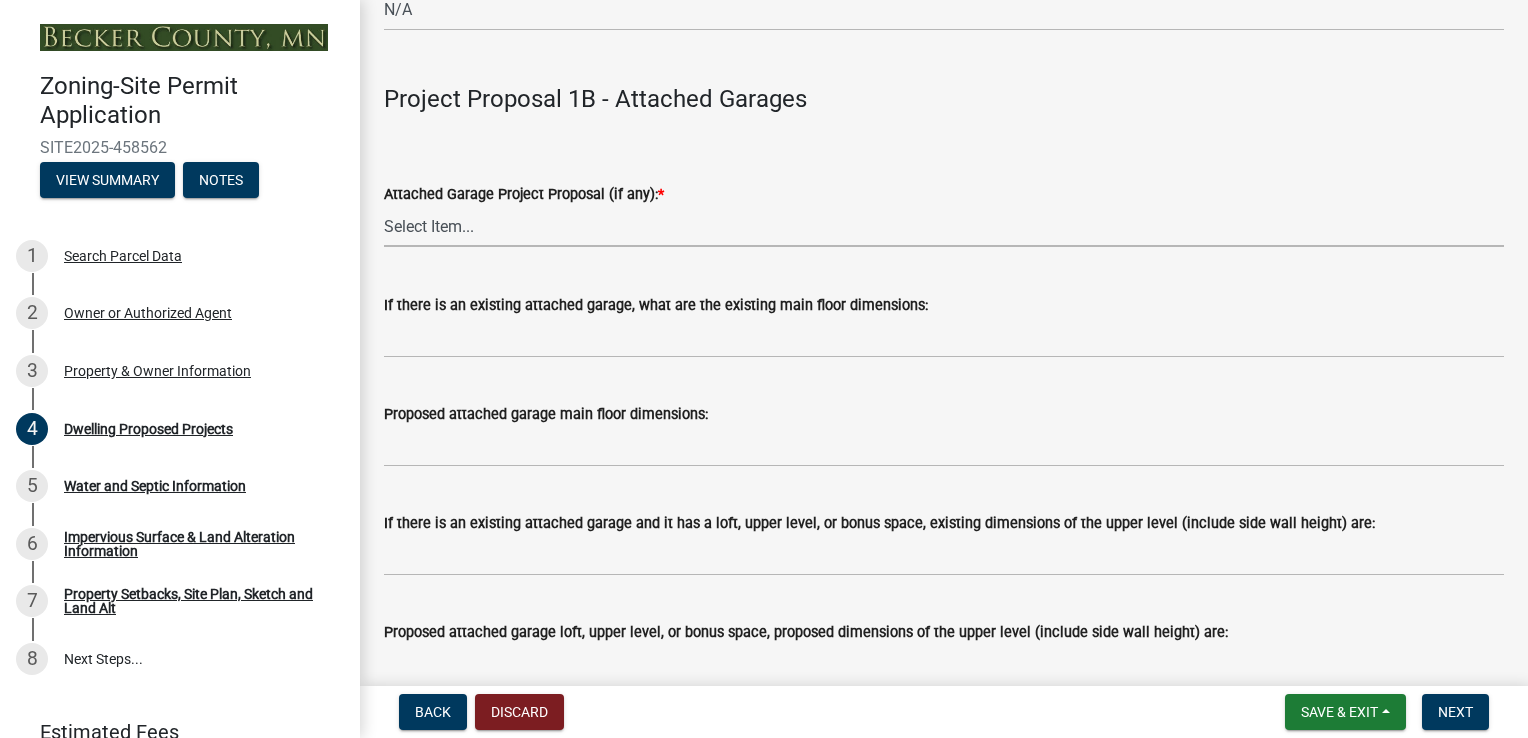 click on "Select Item...   N/A   New Attached Garage   Addition to Attached Garage" at bounding box center (944, 226) 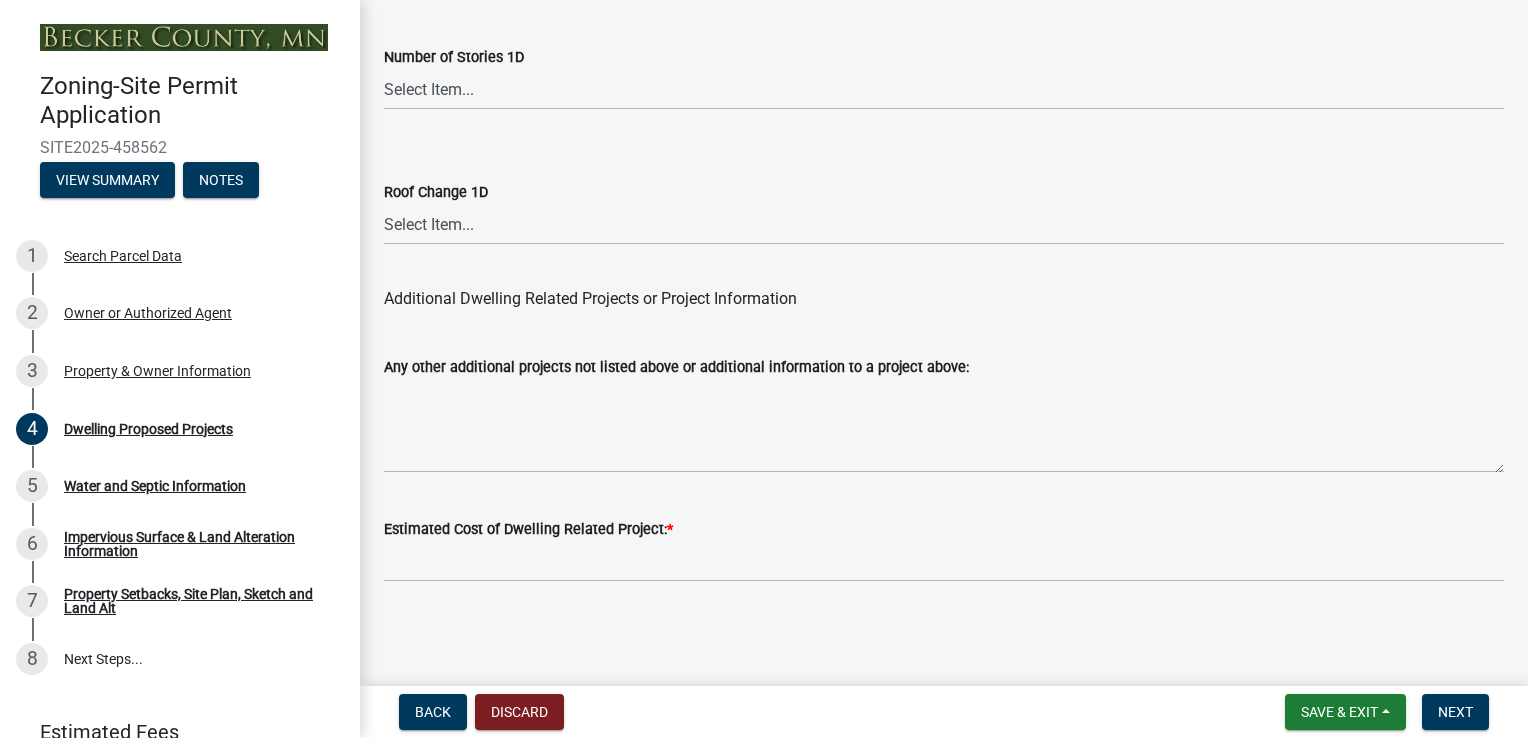 scroll, scrollTop: 5067, scrollLeft: 0, axis: vertical 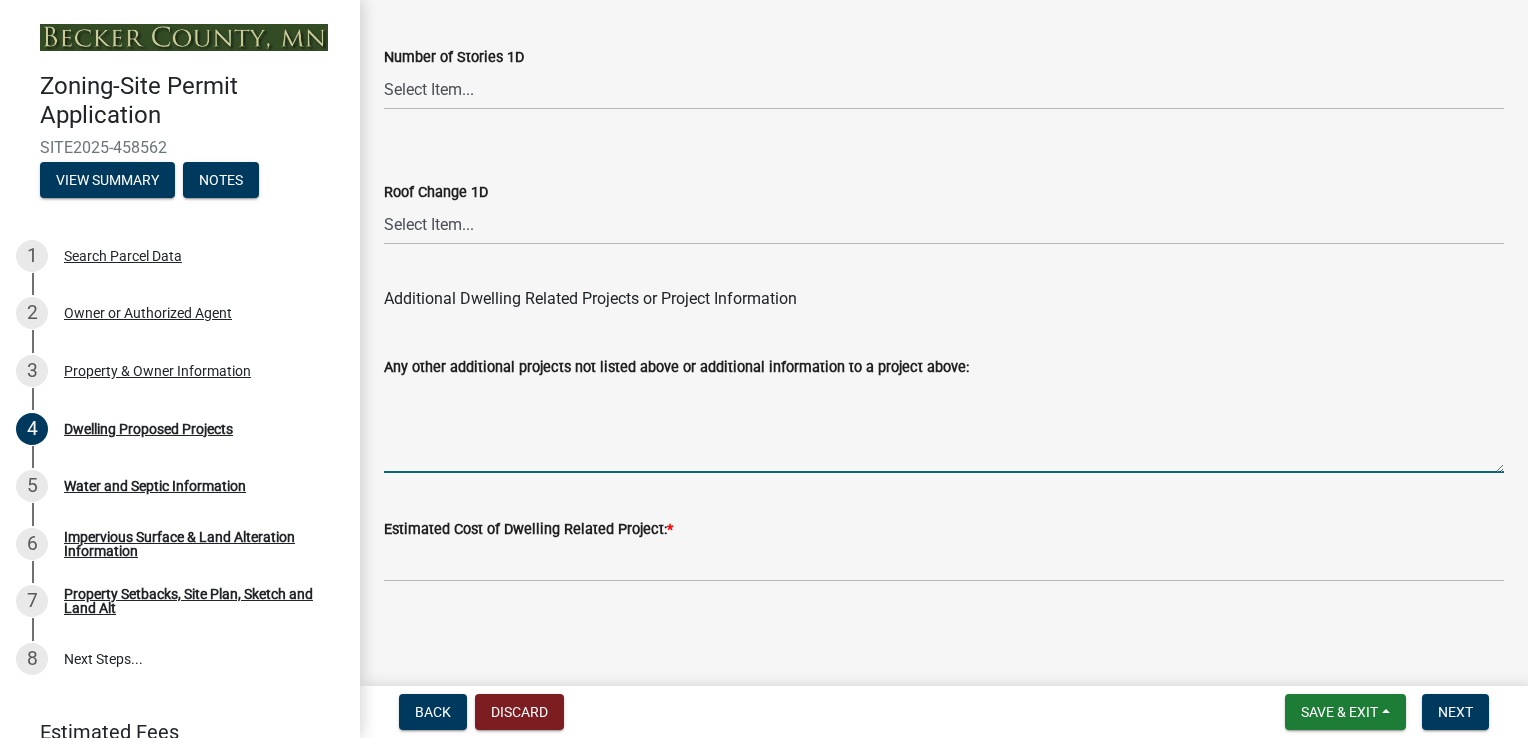 click on "Any other additional projects not listed above or additional information to a project above:" at bounding box center (944, 426) 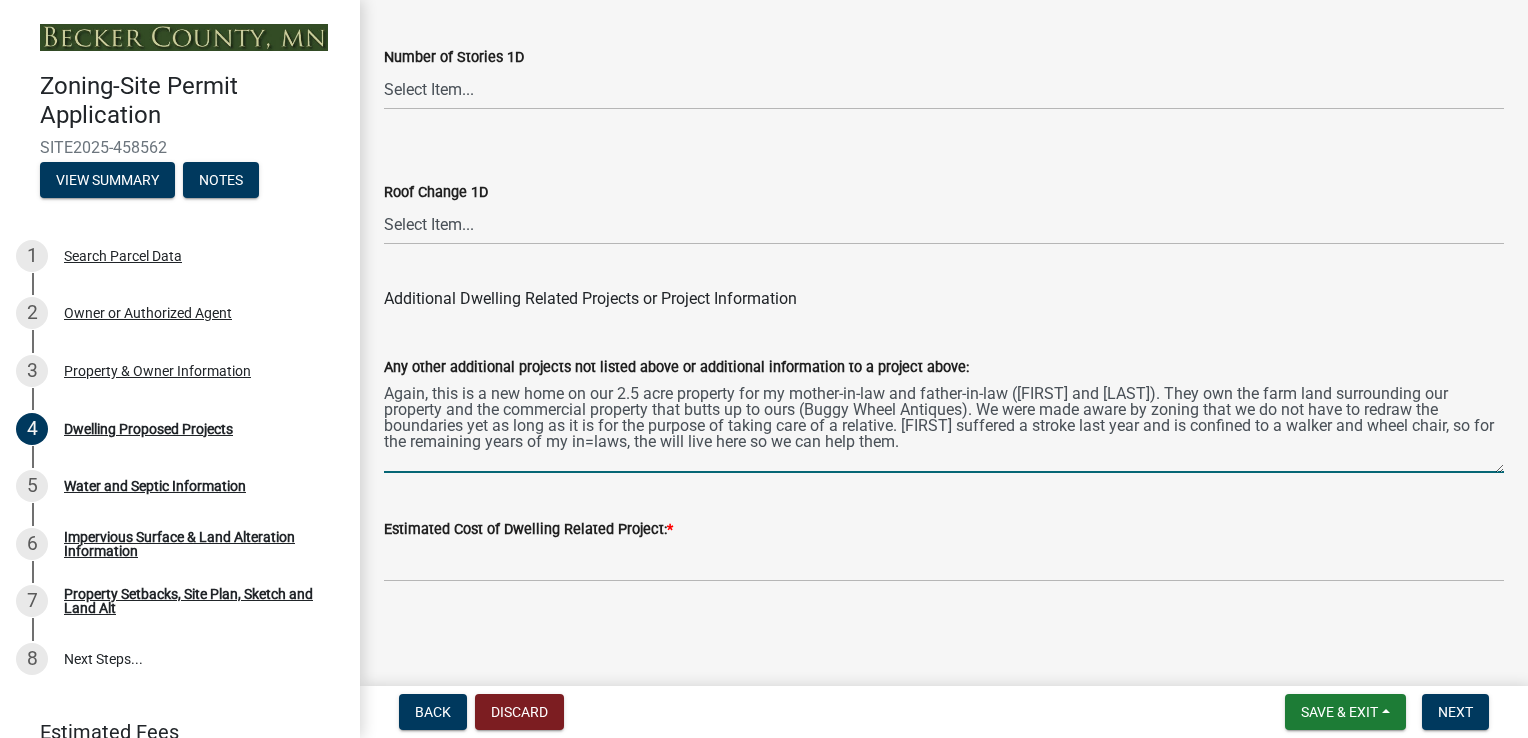 click on "Again, this is a new home on our 2.5 acre property for my mother-in-law and father-in-law ([FIRST] and [LAST]). They own the farm land surrounding our property and the commercial property that butts up to ours (Buggy Wheel Antiques). We were made aware by zoning that we do not have to redraw the boundaries yet as long as it is for the purpose of taking care of a relative. [FIRST] suffered a stroke last year and is confined to a walker and wheel chair, so for the remaining years of my in=laws, the will live here so we can help them." at bounding box center (944, 426) 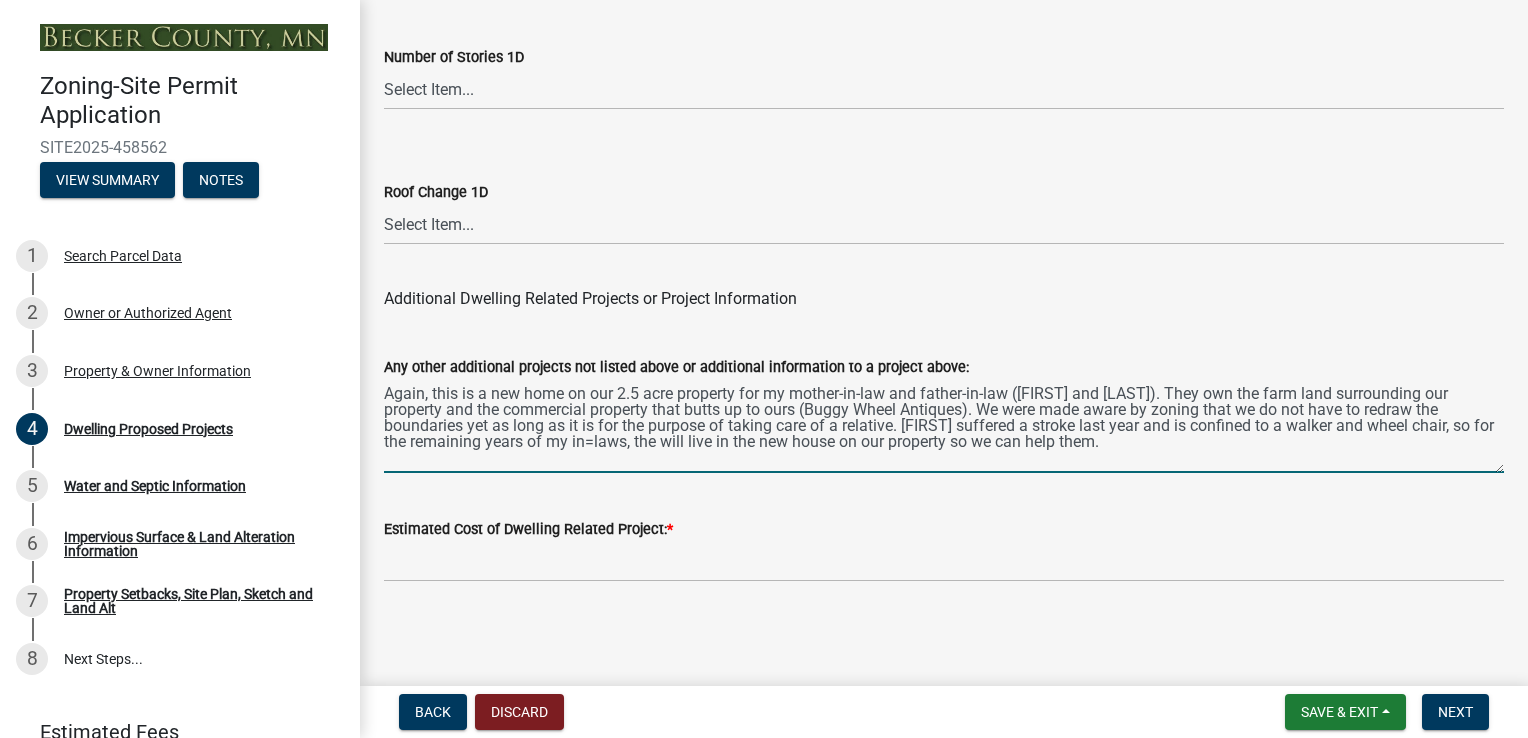 click on "Again, this is a new home on our 2.5 acre property for my mother-in-law and father-in-law ([FIRST] and [LAST]). They own the farm land surrounding our property and the commercial property that butts up to ours (Buggy Wheel Antiques). We were made aware by zoning that we do not have to redraw the boundaries yet as long as it is for the purpose of taking care of a relative. [FIRST] suffered a stroke last year and is confined to a walker and wheel chair, so for the remaining years of my in=laws, the will live in the new house on our property so we can help them." at bounding box center [944, 426] 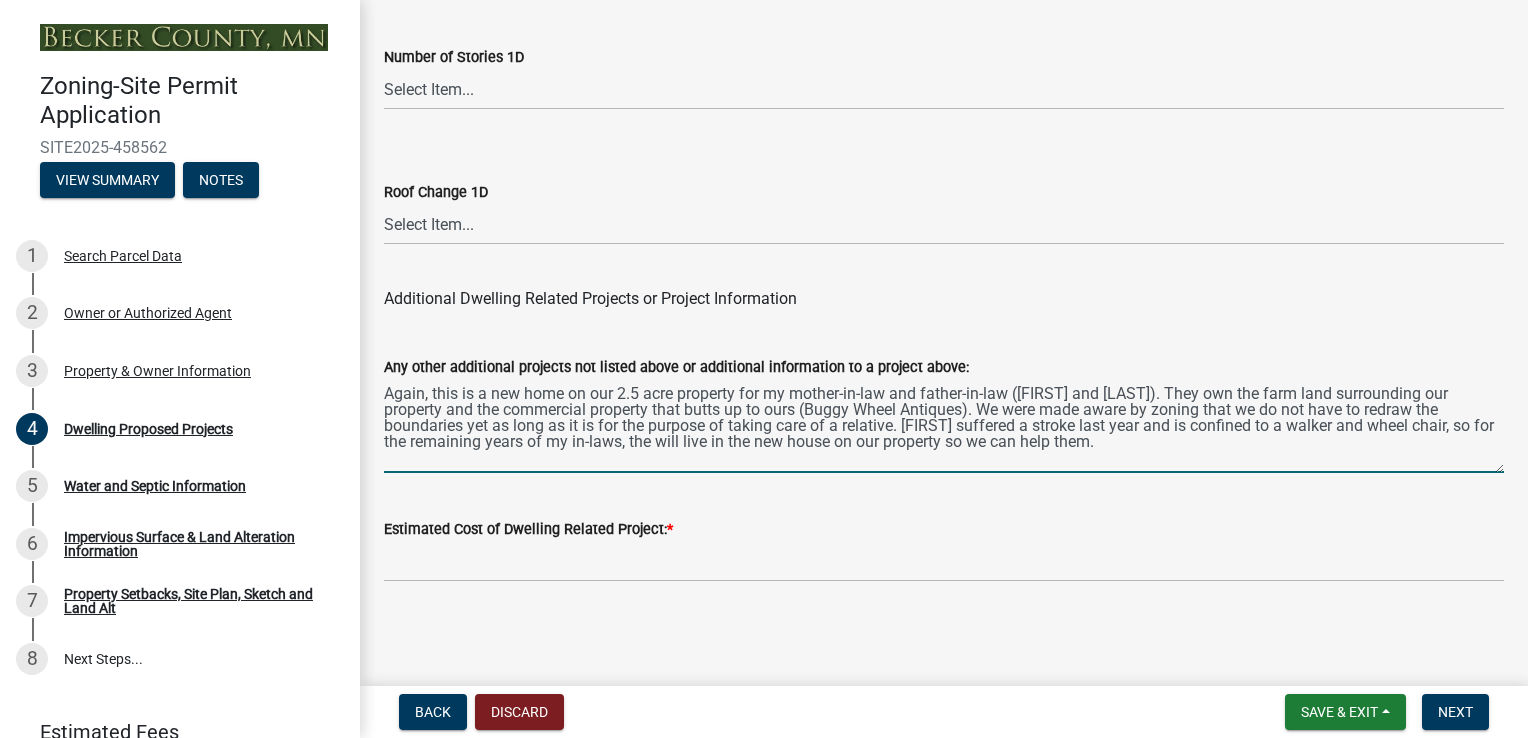 click on "Again, this is a new home on our 2.5 acre property for my mother-in-law and father-in-law ([FIRST] and [LAST]). They own the farm land surrounding our property and the commercial property that butts up to ours (Buggy Wheel Antiques). We were made aware by zoning that we do not have to redraw the boundaries yet as long as it is for the purpose of taking care of a relative. [FIRST] suffered a stroke last year and is confined to a walker and wheel chair, so for the remaining years of my in-laws, the will live in the new house on our property so we can help them." at bounding box center (944, 426) 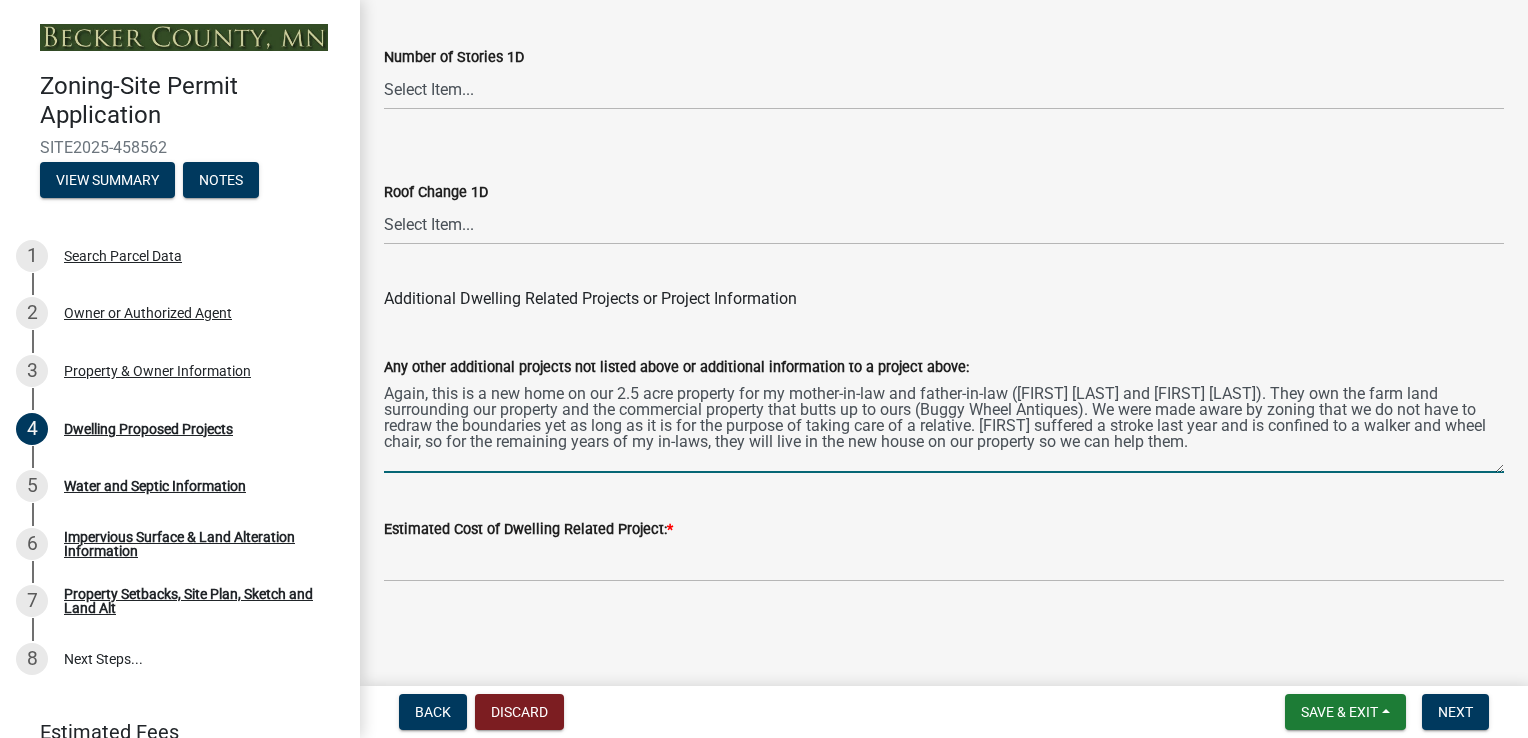 click on "Again, this is a new home on our 2.5 acre property for my mother-in-law and father-in-law ([FIRST] [LAST] and [FIRST] [LAST]). They own the farm land surrounding our property and the commercial property that butts up to ours (Buggy Wheel Antiques). We were made aware by zoning that we do not have to redraw the boundaries yet as long as it is for the purpose of taking care of a relative. [FIRST] suffered a stroke last year and is confined to a walker and wheel chair, so for the remaining years of my in-laws, they will live in the new house on our property so we can help them." at bounding box center [944, 426] 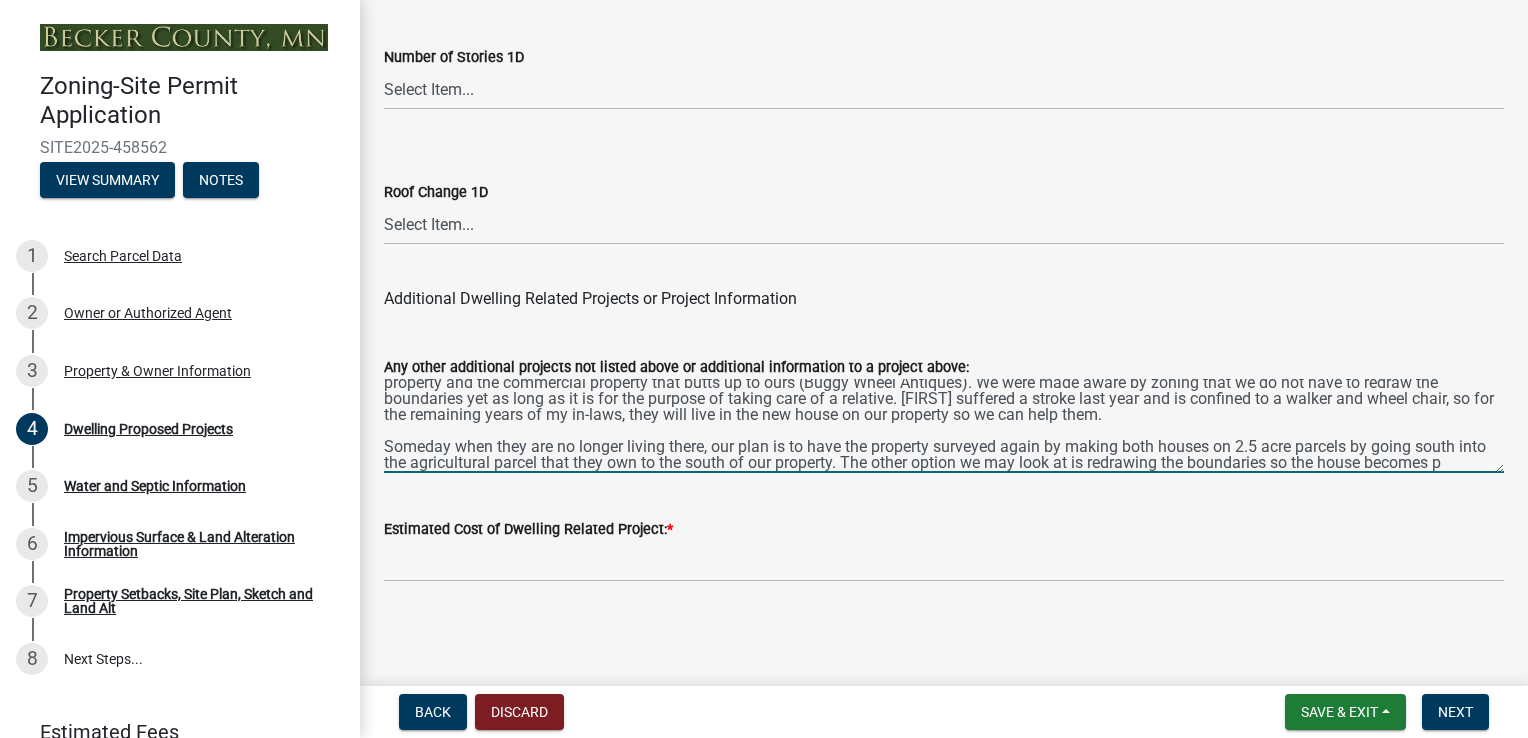 scroll, scrollTop: 43, scrollLeft: 0, axis: vertical 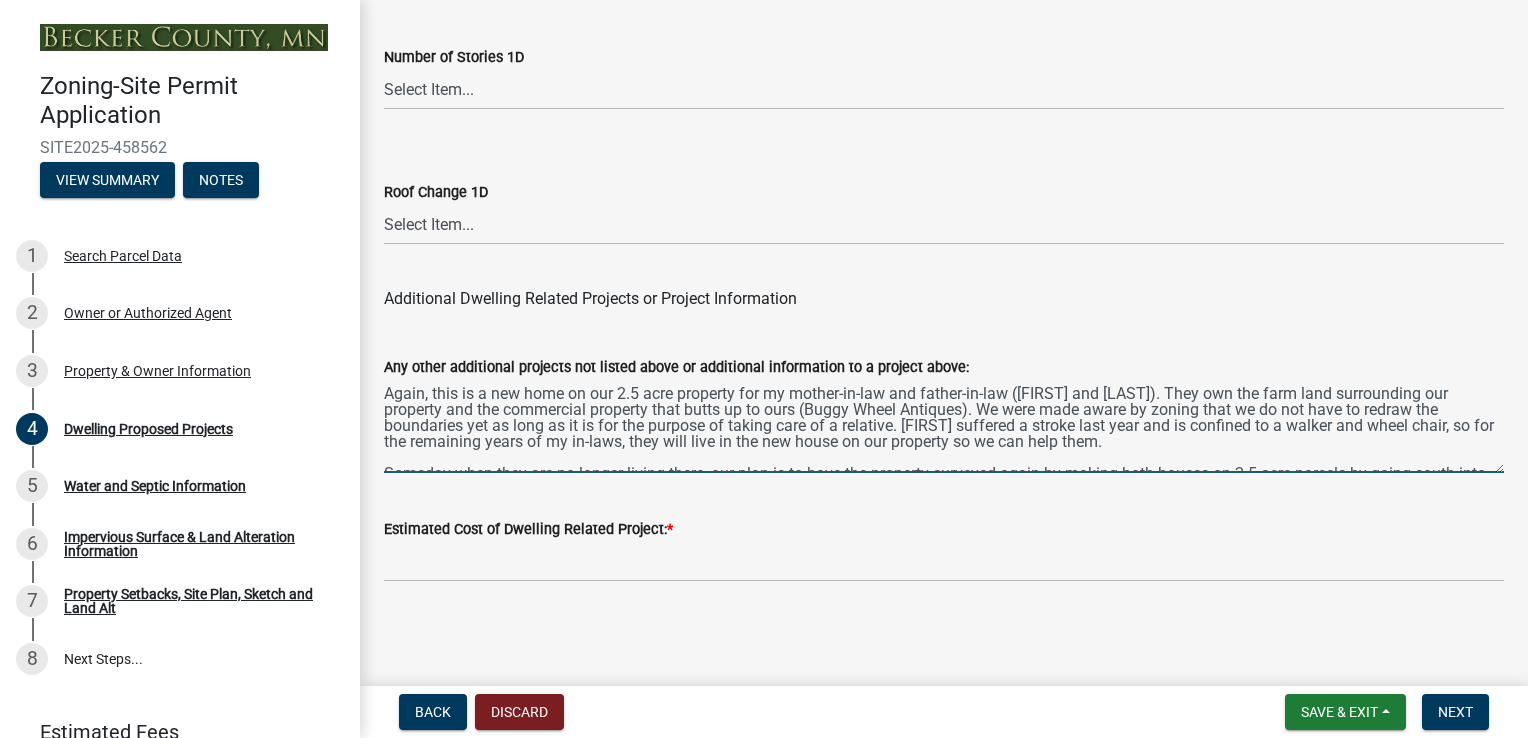 type on "Again, this is a new home on our 2.5 acre property for my mother-in-law and father-in-law ([FIRST] and [LAST]). They own the farm land surrounding our property and the commercial property that butts up to ours (Buggy Wheel Antiques). We were made aware by zoning that we do not have to redraw the boundaries yet as long as it is for the purpose of taking care of a relative. [FIRST] suffered a stroke last year and is confined to a walker and wheel chair, so for the remaining years of my in-laws, they will live in the new house on our property so we can help them.
Someday when they are no longer living there, our plan is to have the property surveyed again by making both houses on 2.5 acre parcels by going south into the agricultural parcel that they own to the south of our property. The other option we may look at is redrawing the boundaries so the house becomes part of the commercial property to our west and we would move into the new house." 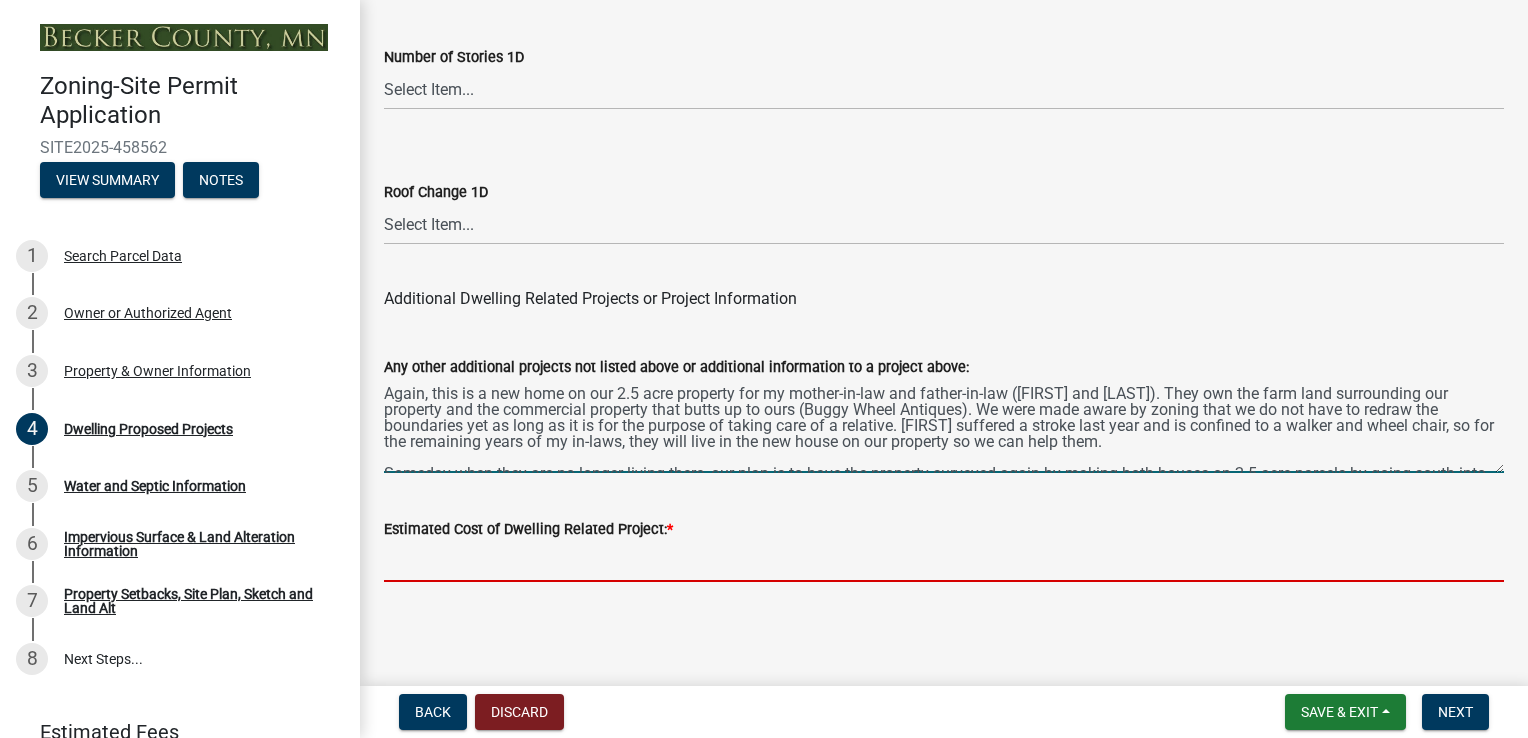 click 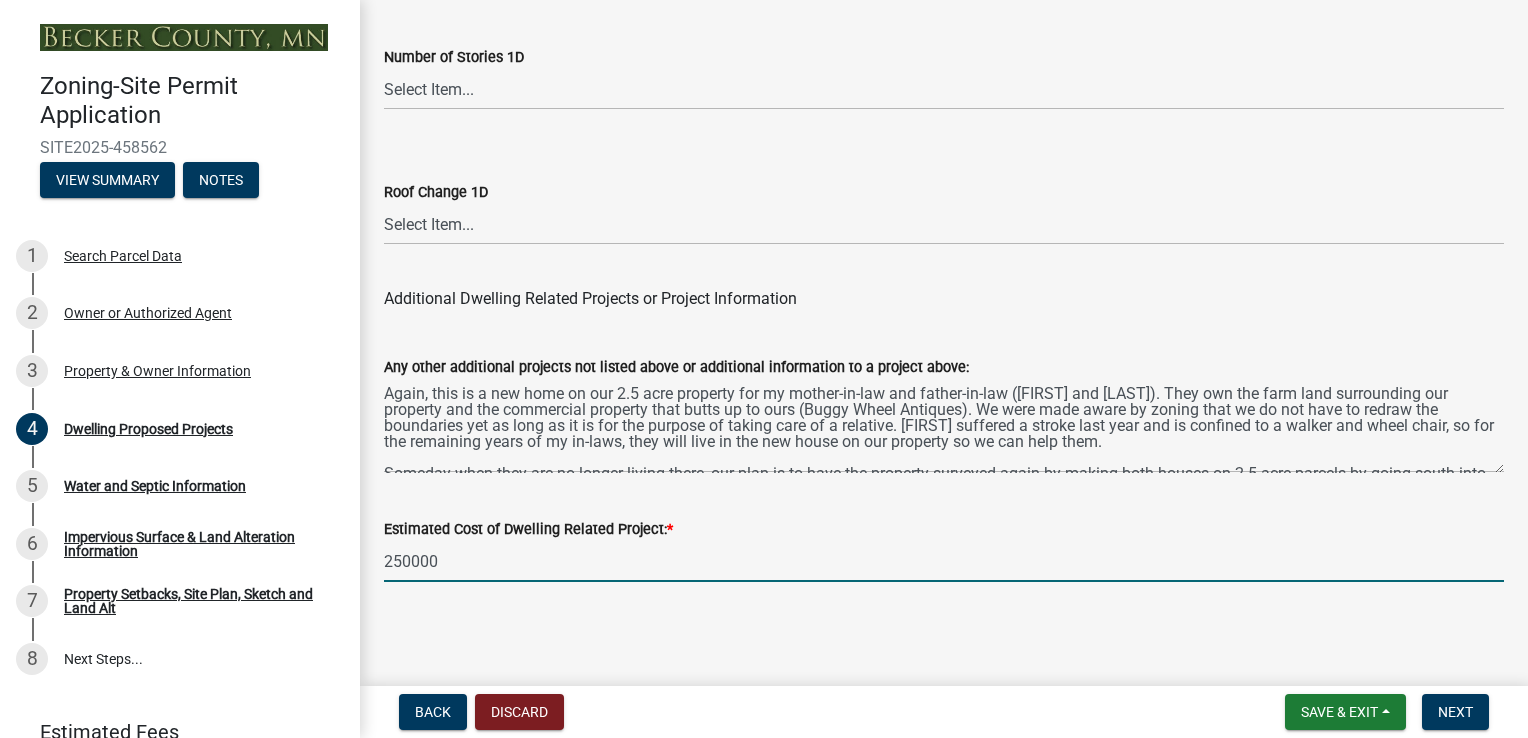type on "250000" 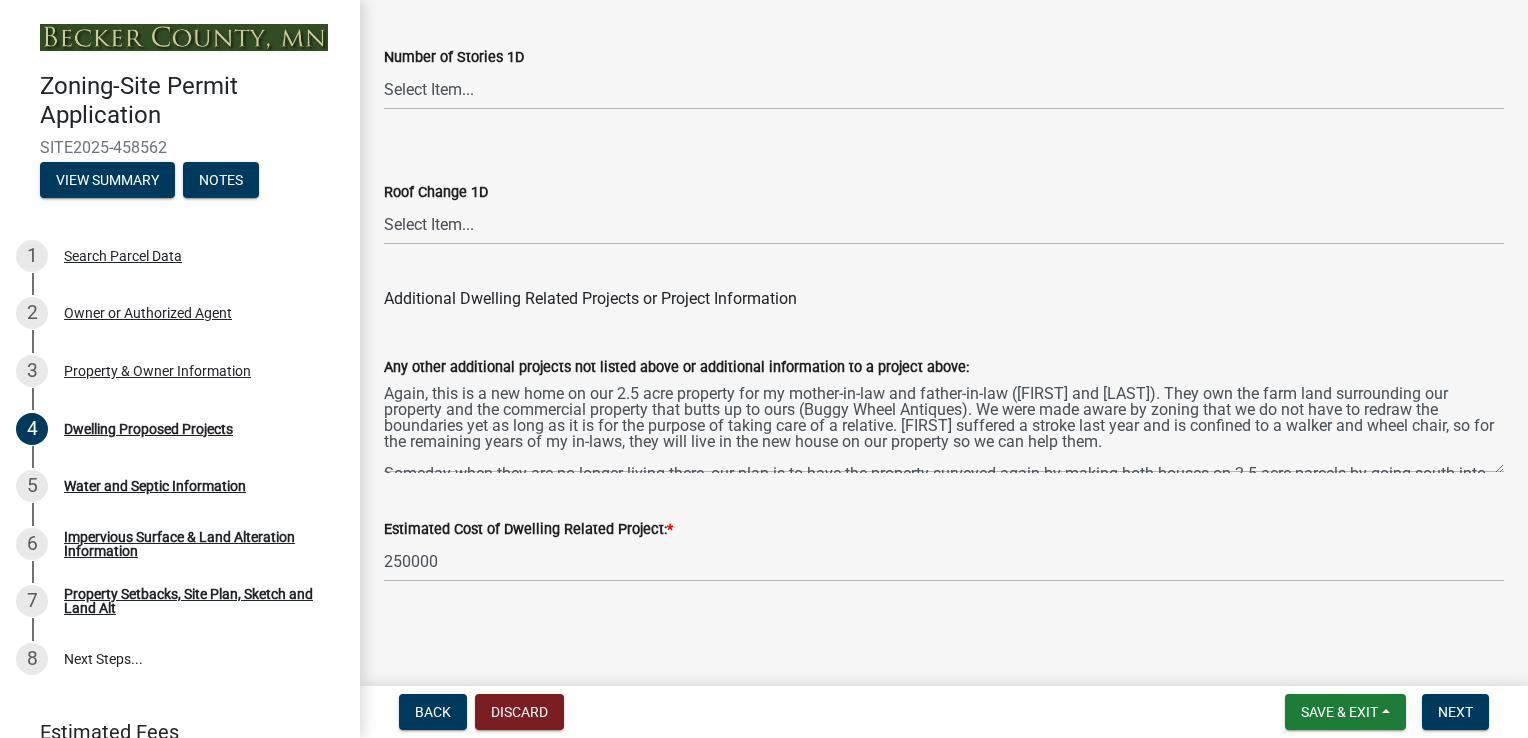 click on "Estimated Cost of Dwelling Related Project:  * [PRICE]" 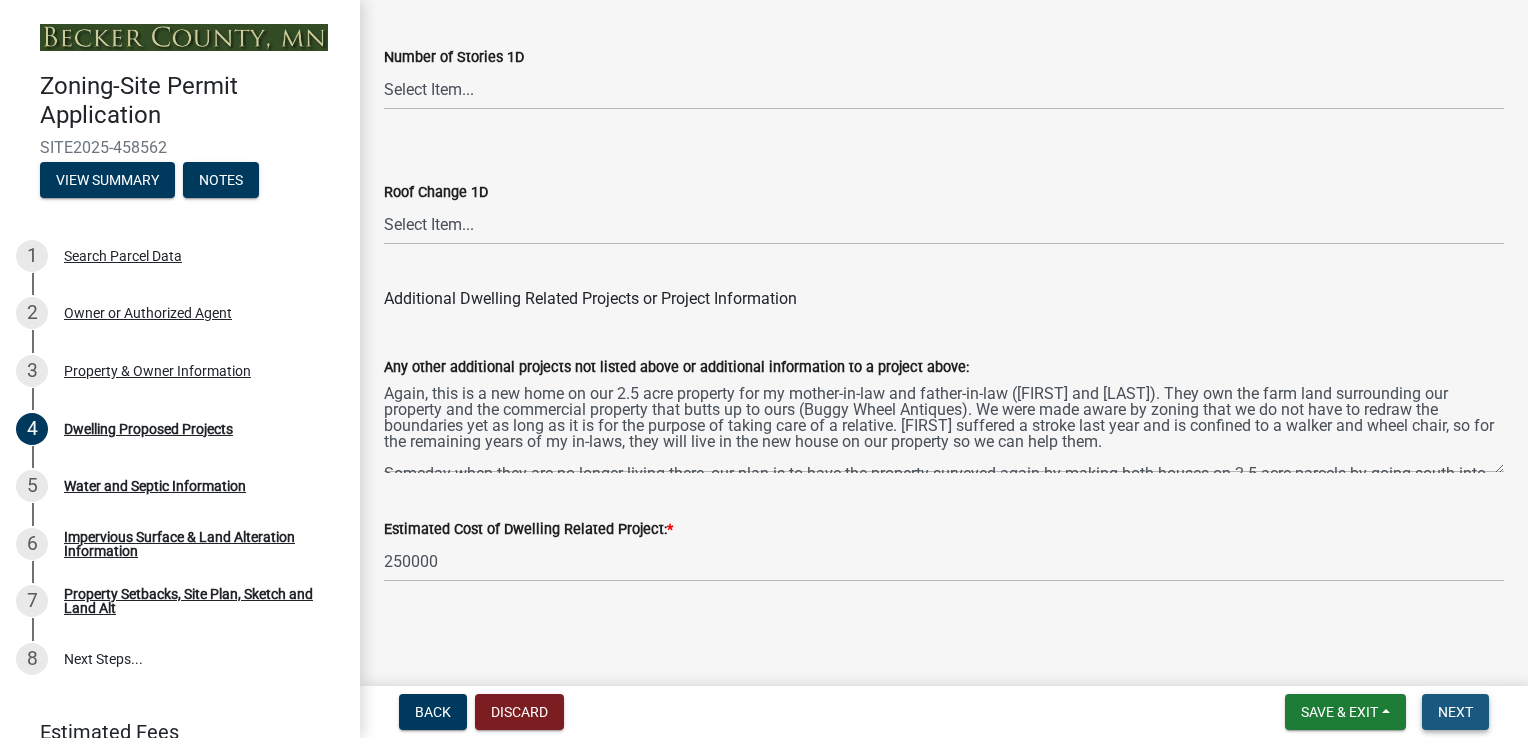 click on "Next" at bounding box center [1455, 712] 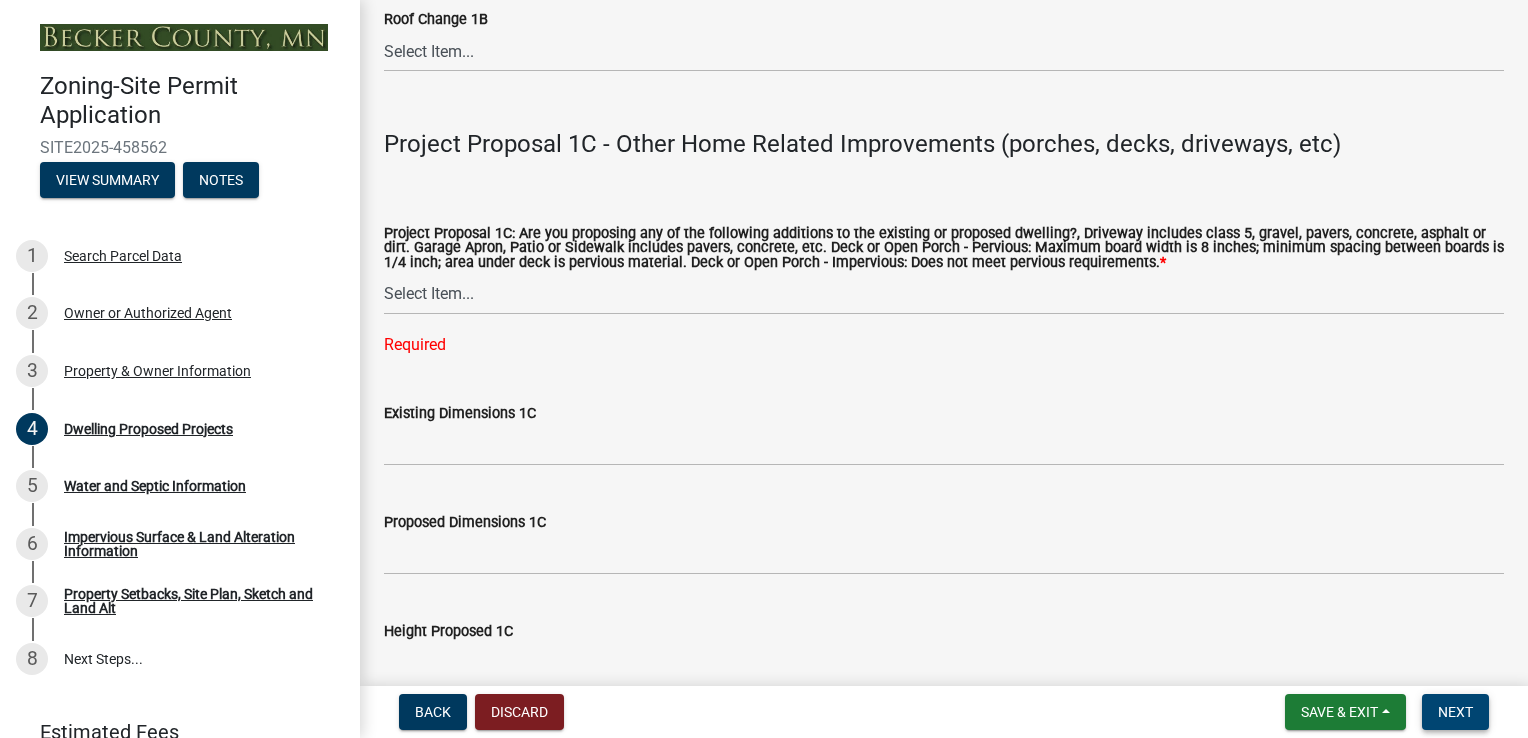 scroll, scrollTop: 3587, scrollLeft: 0, axis: vertical 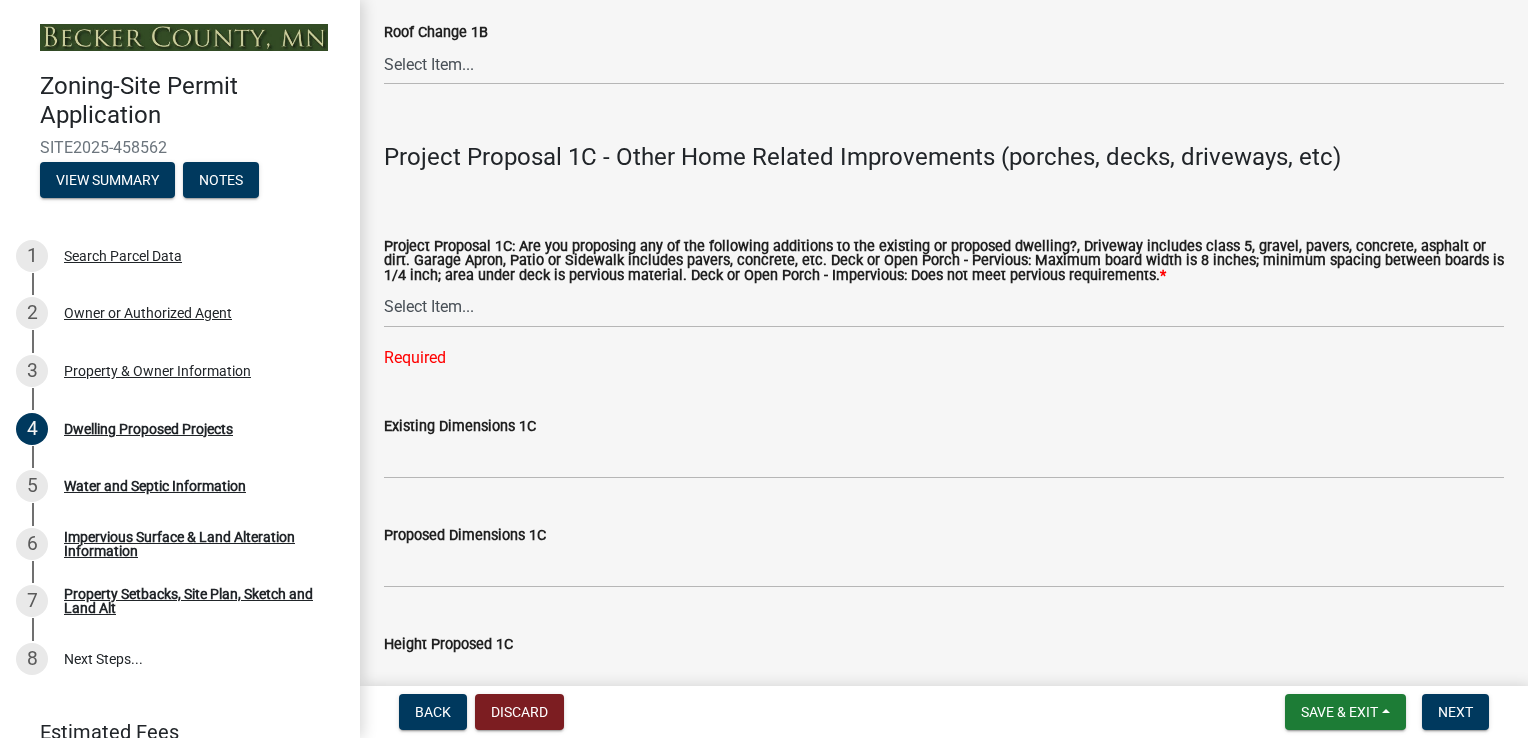 click on "Existing Dimensions 1C" 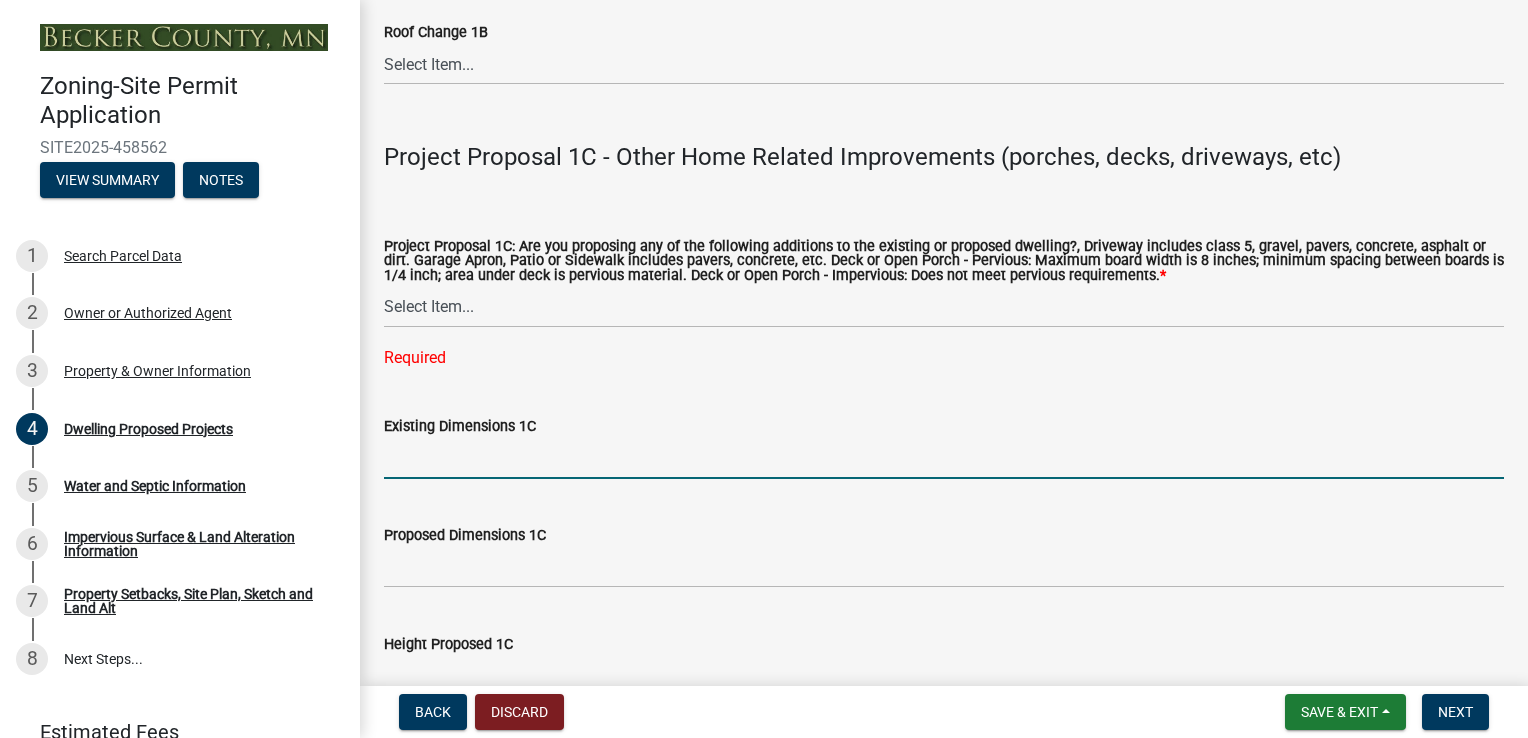 click on "Existing Dimensions 1C" at bounding box center (944, 458) 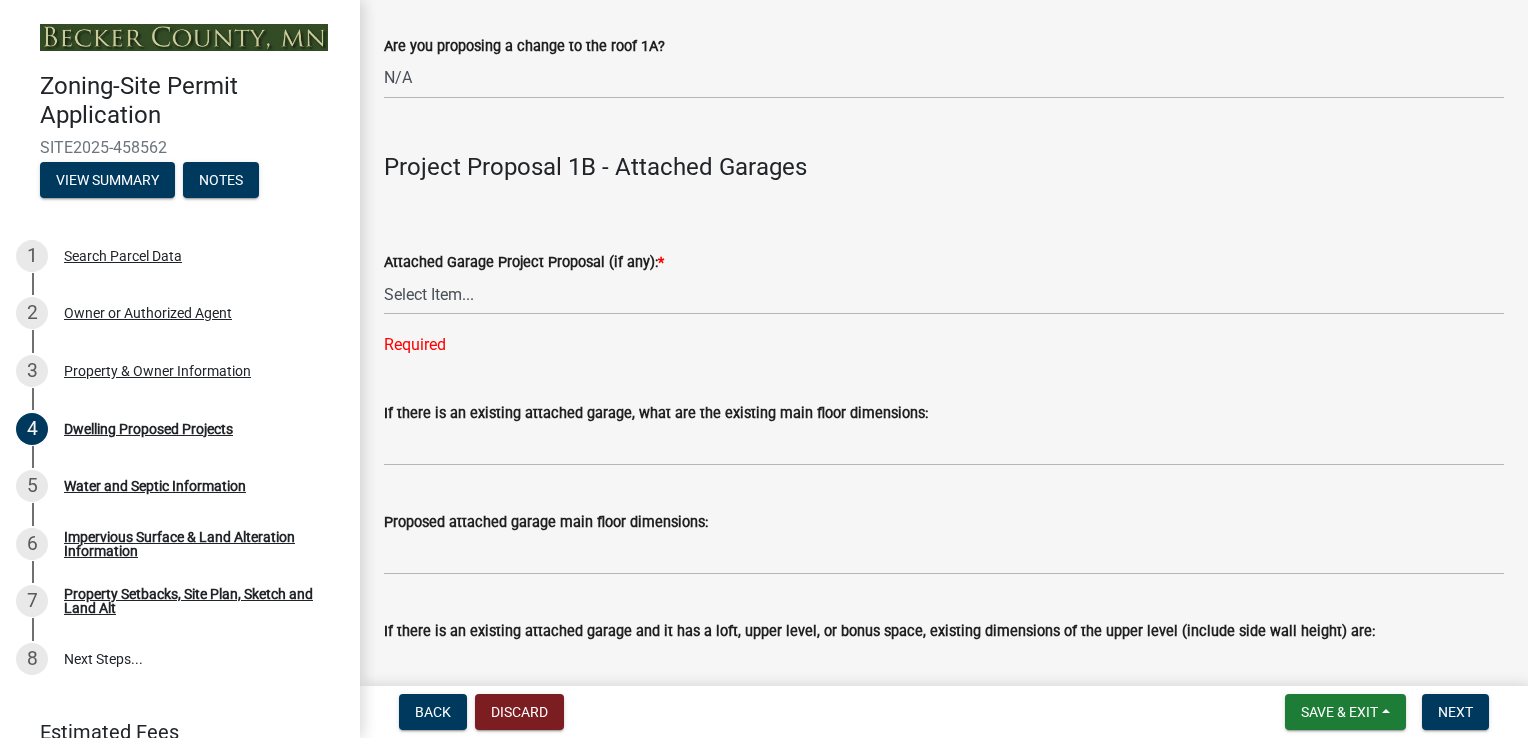 scroll, scrollTop: 2187, scrollLeft: 0, axis: vertical 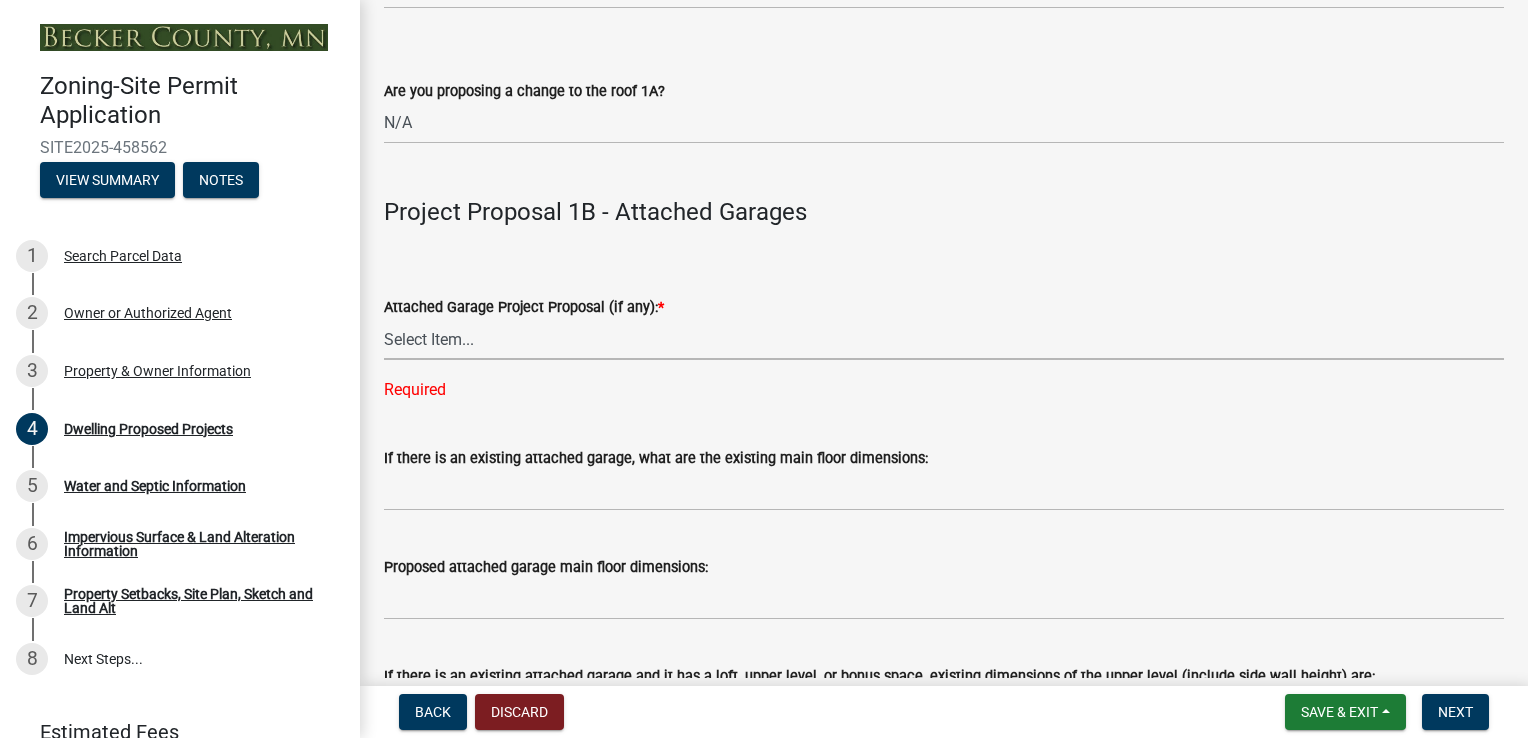 click on "Select Item...   N/A   New Attached Garage   Addition to Attached Garage" at bounding box center (944, 339) 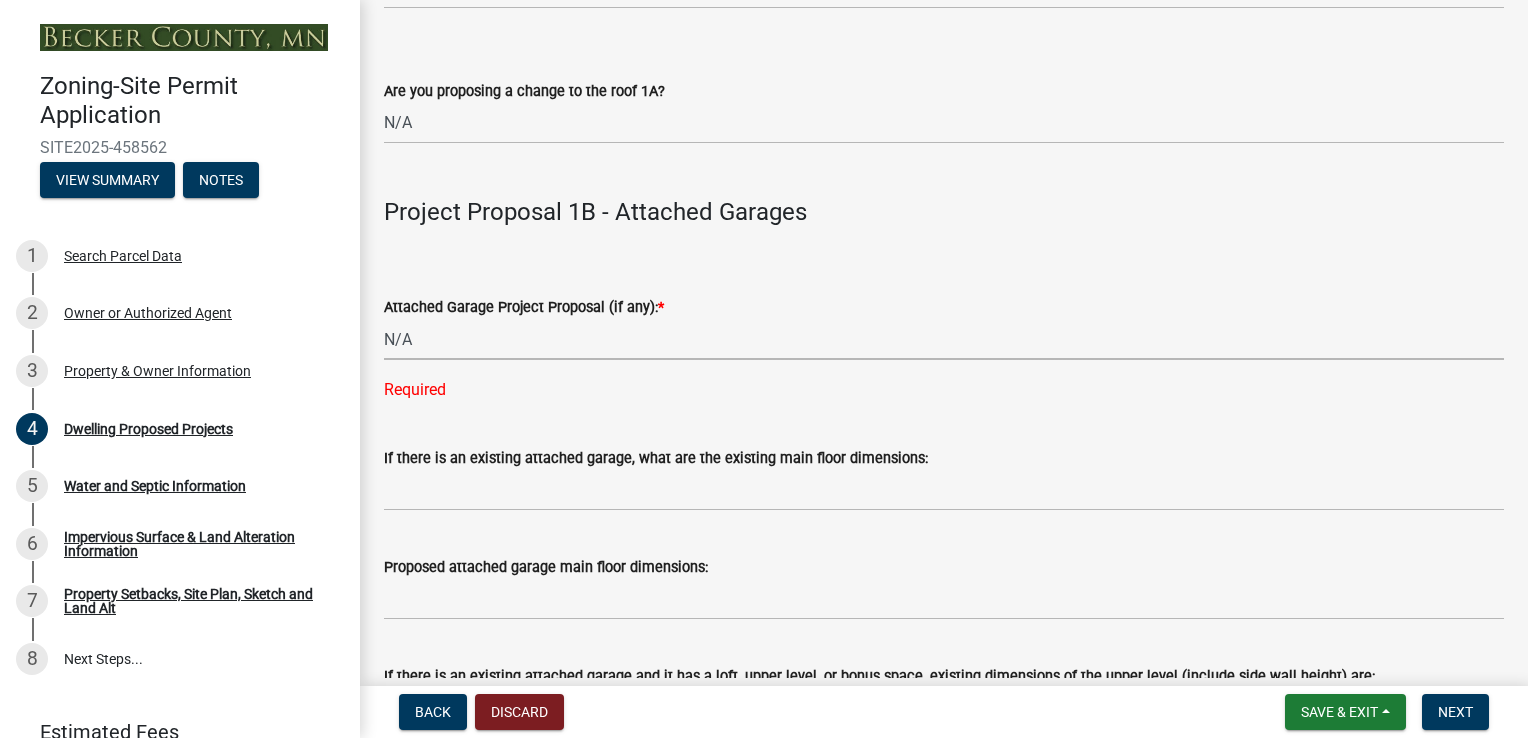 click on "Select Item...   N/A   New Attached Garage   Addition to Attached Garage" at bounding box center [944, 339] 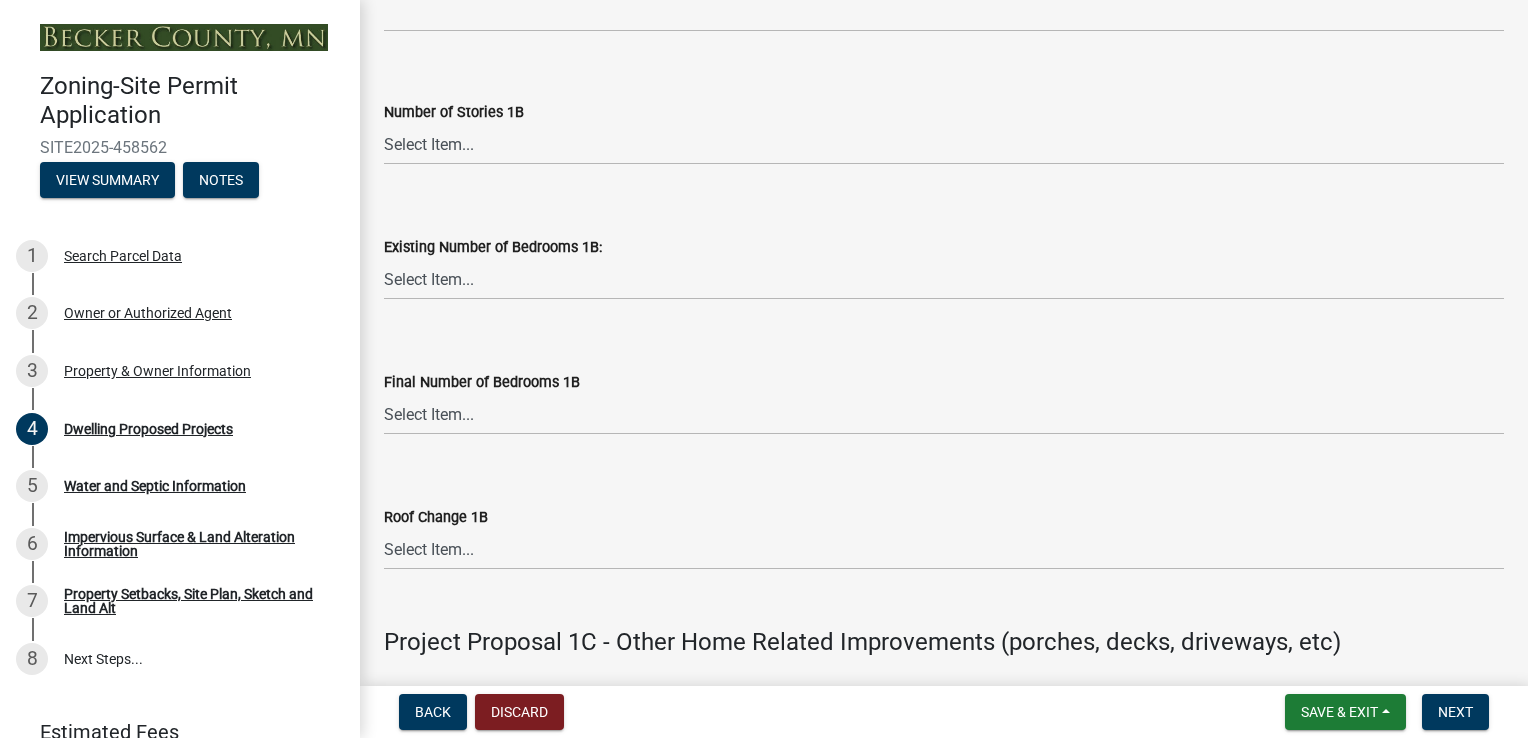 scroll, scrollTop: 3087, scrollLeft: 0, axis: vertical 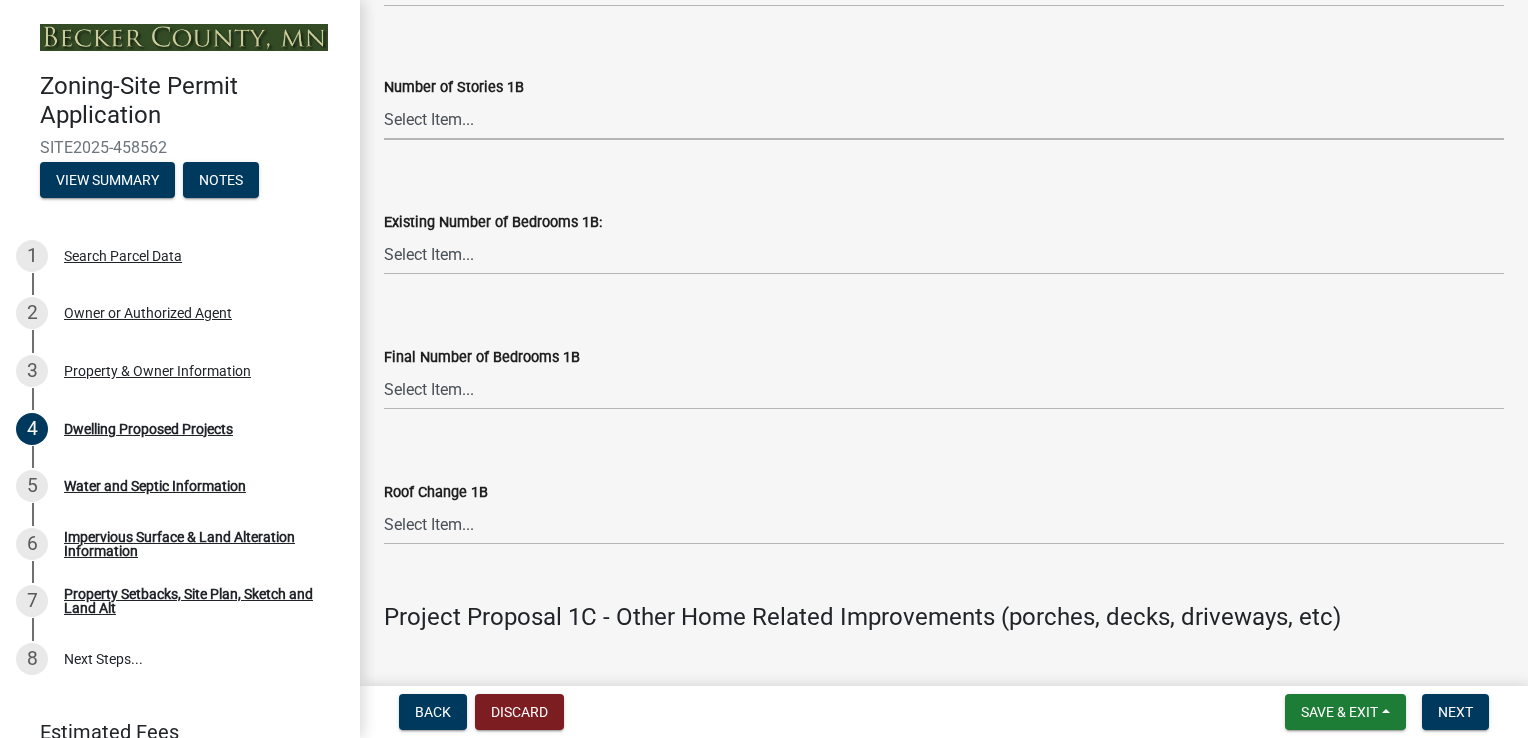click on "Select Item...   N/A   1   1.25   1.5   1.75   2   2.25   2.5" at bounding box center [944, 119] 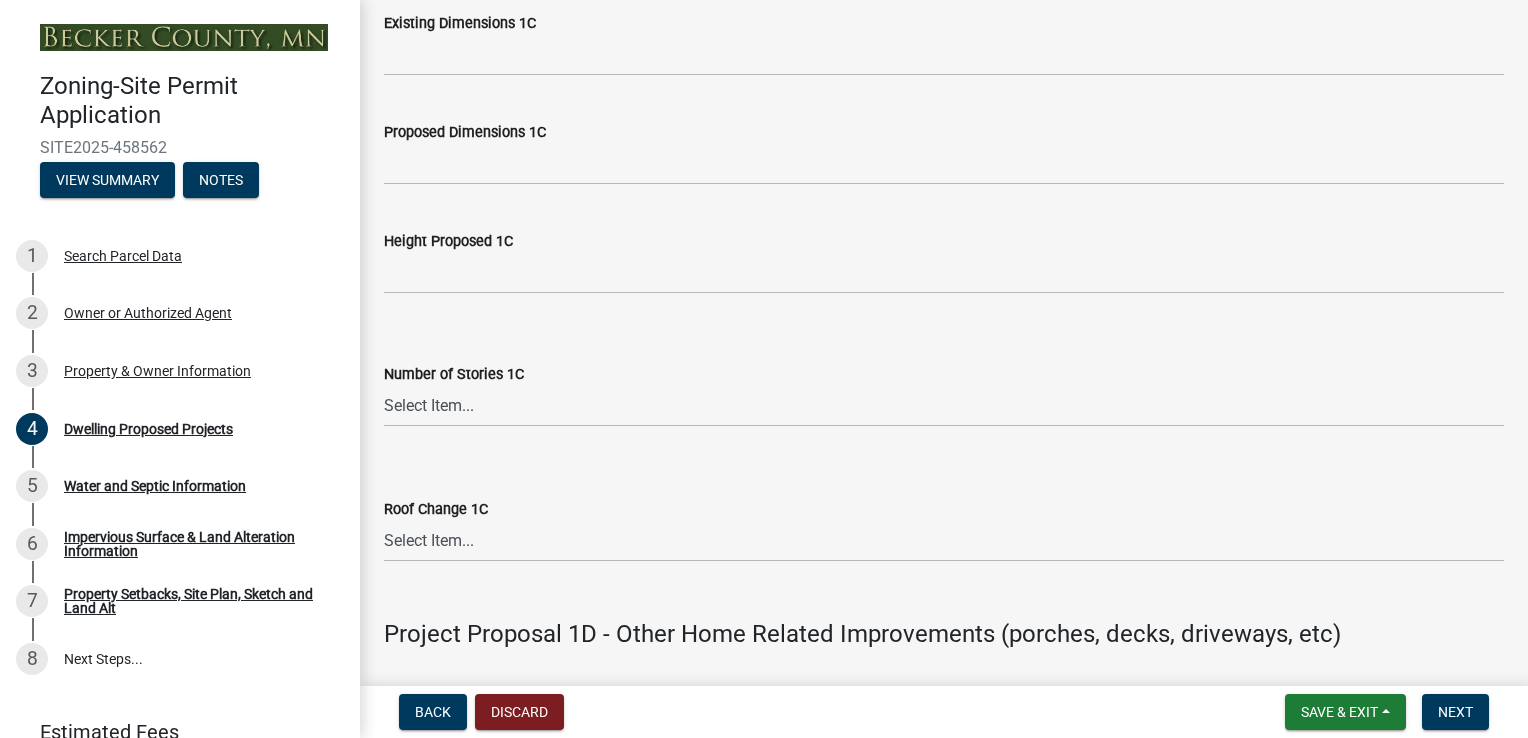 scroll, scrollTop: 4100, scrollLeft: 0, axis: vertical 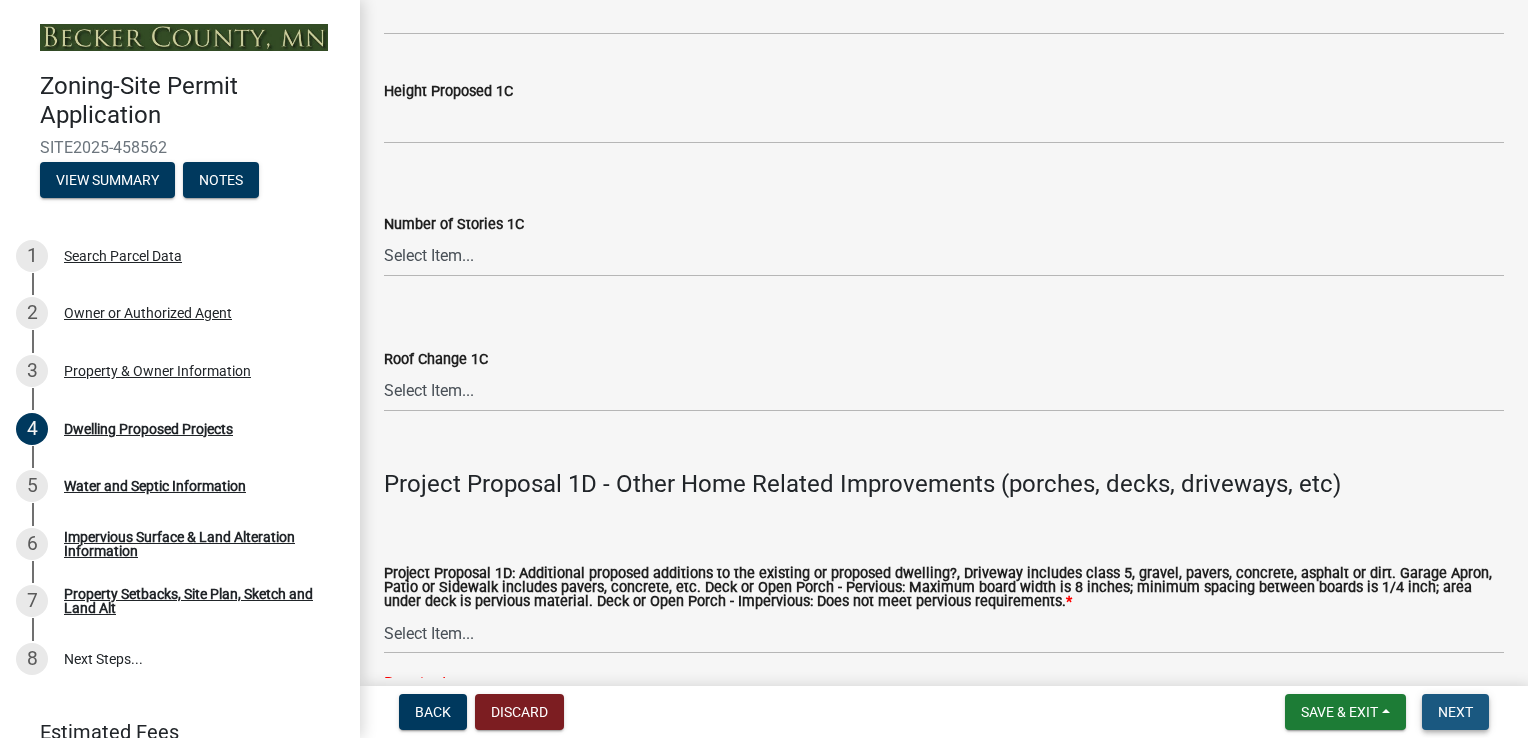 click on "Next" at bounding box center (1455, 712) 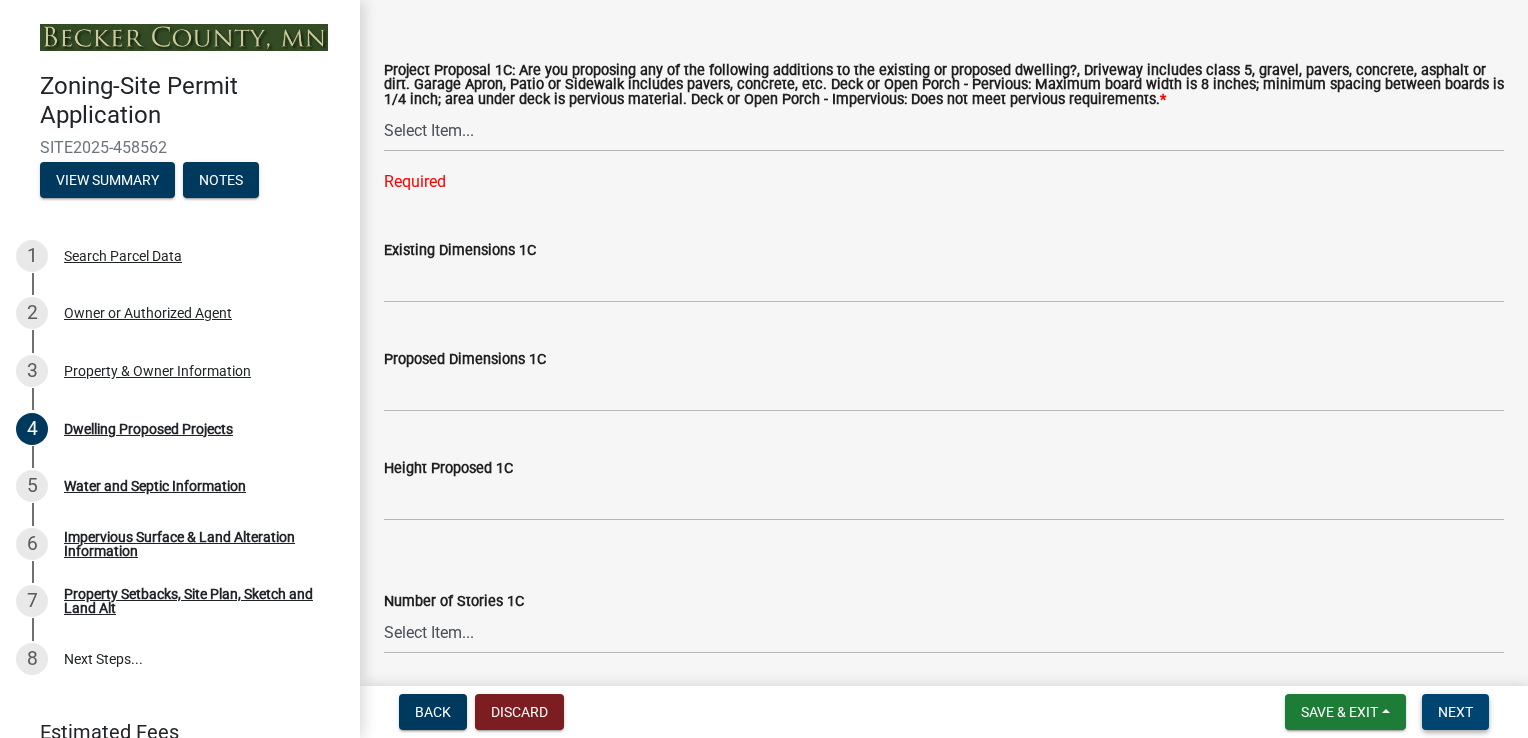 scroll, scrollTop: 3700, scrollLeft: 0, axis: vertical 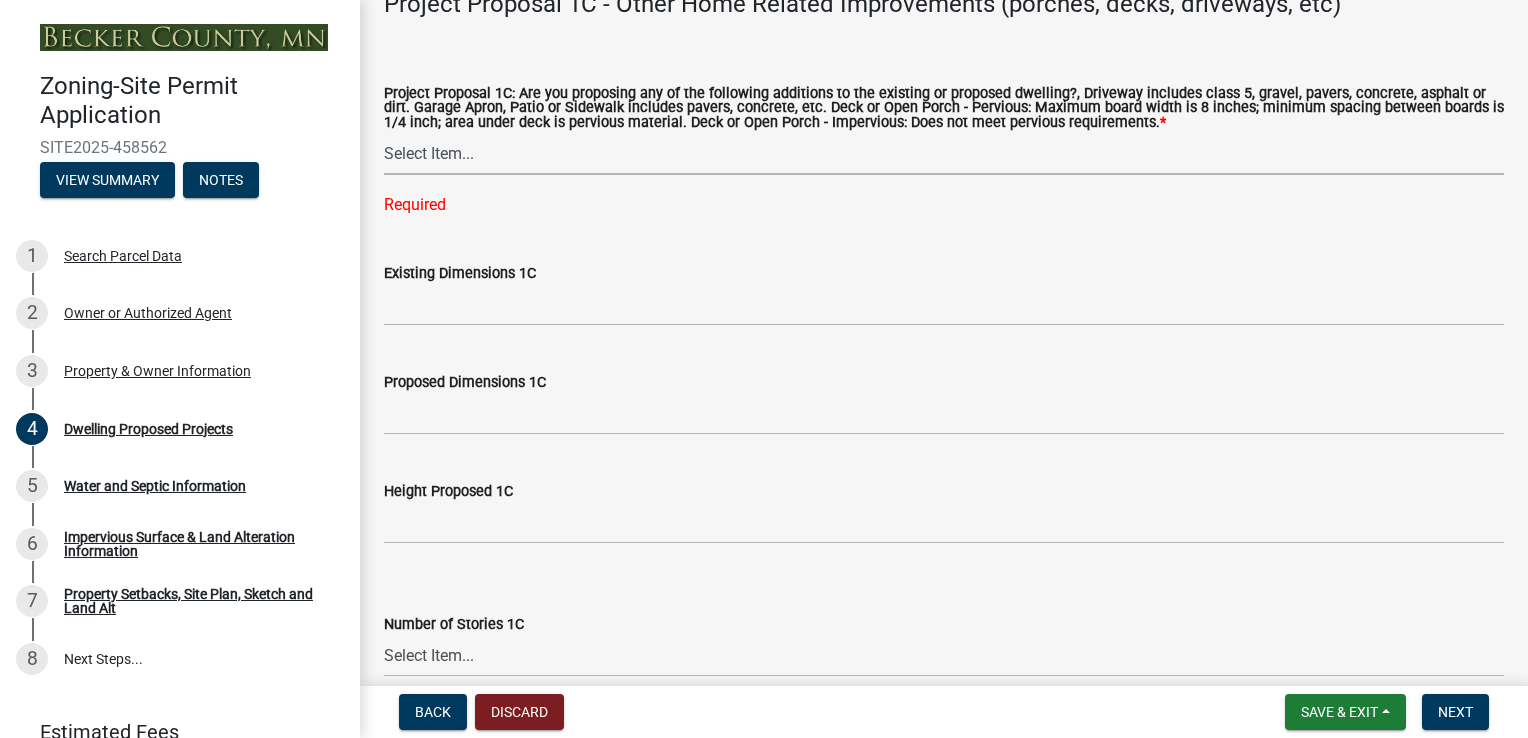 click on "Select Item...   N/A   Driveway   Garage Apron   Home Patio   Sidewalk   Deck - Pervious   Deck- Impervious   Open Porch - Pervious   Open Porch - Impervious   Screened Deck   Screened Porch   Sunroom   3 Season Porch   Other" at bounding box center [944, 154] 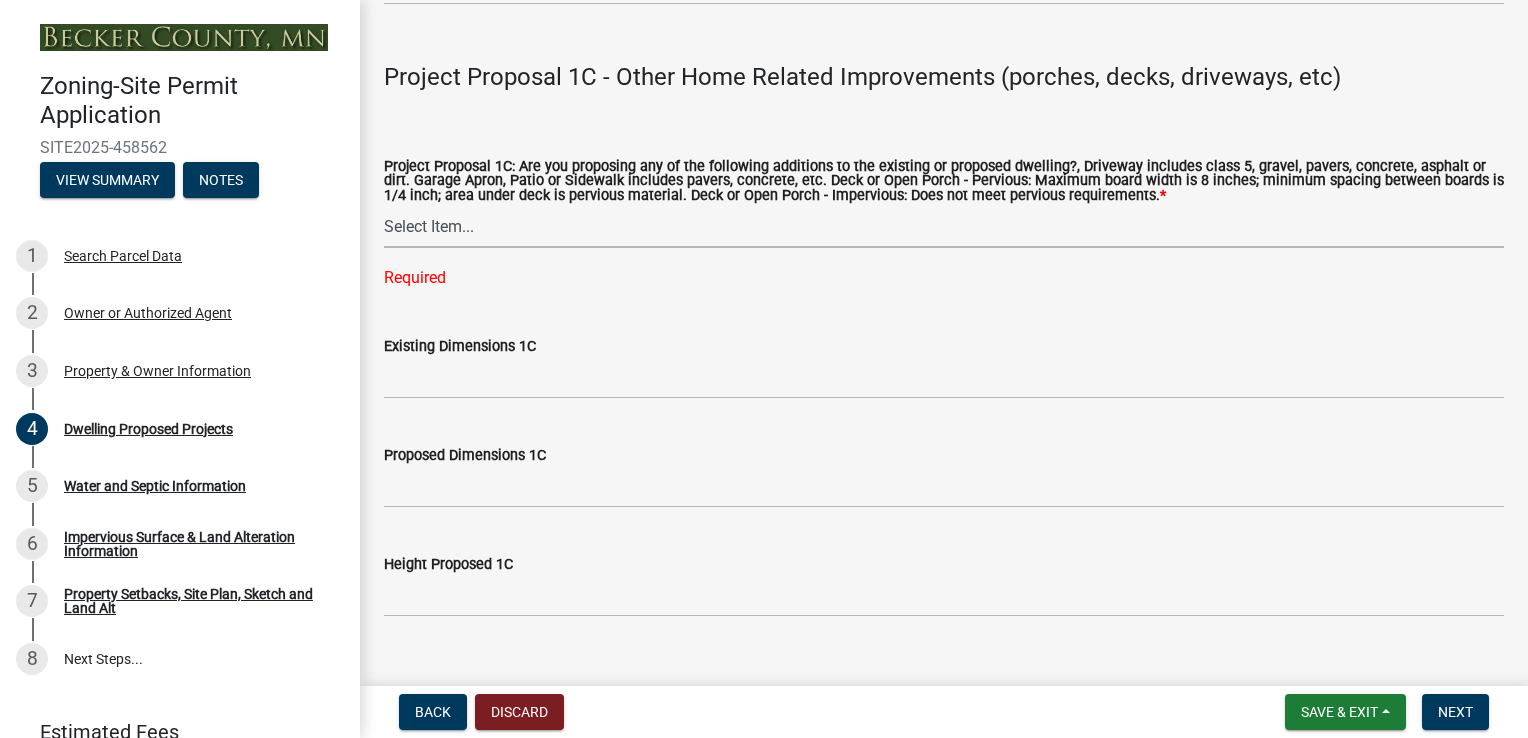 scroll, scrollTop: 3600, scrollLeft: 0, axis: vertical 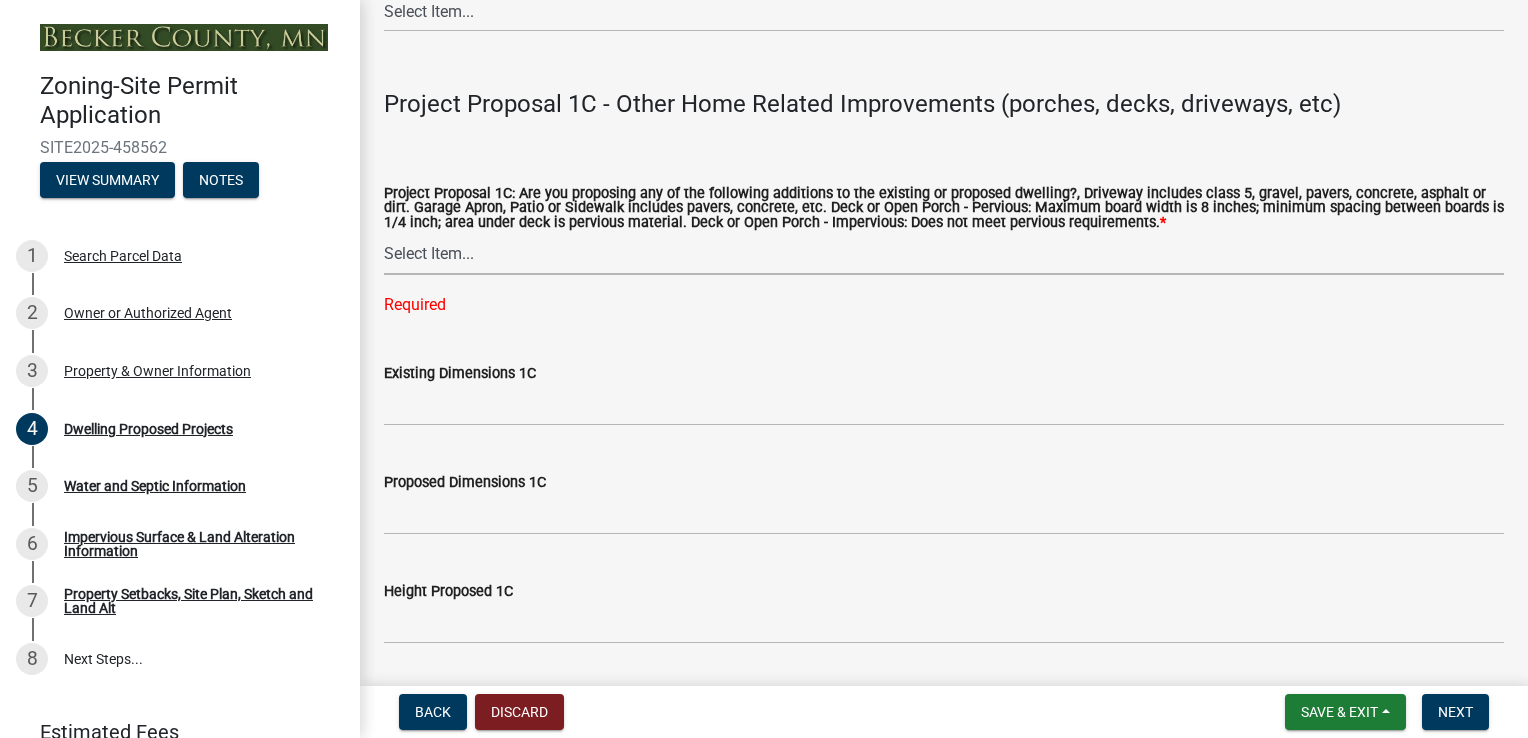click on "Select Item...   N/A   Driveway   Garage Apron   Home Patio   Sidewalk   Deck - Pervious   Deck- Impervious   Open Porch - Pervious   Open Porch - Impervious   Screened Deck   Screened Porch   Sunroom   3 Season Porch   Other" at bounding box center [944, 254] 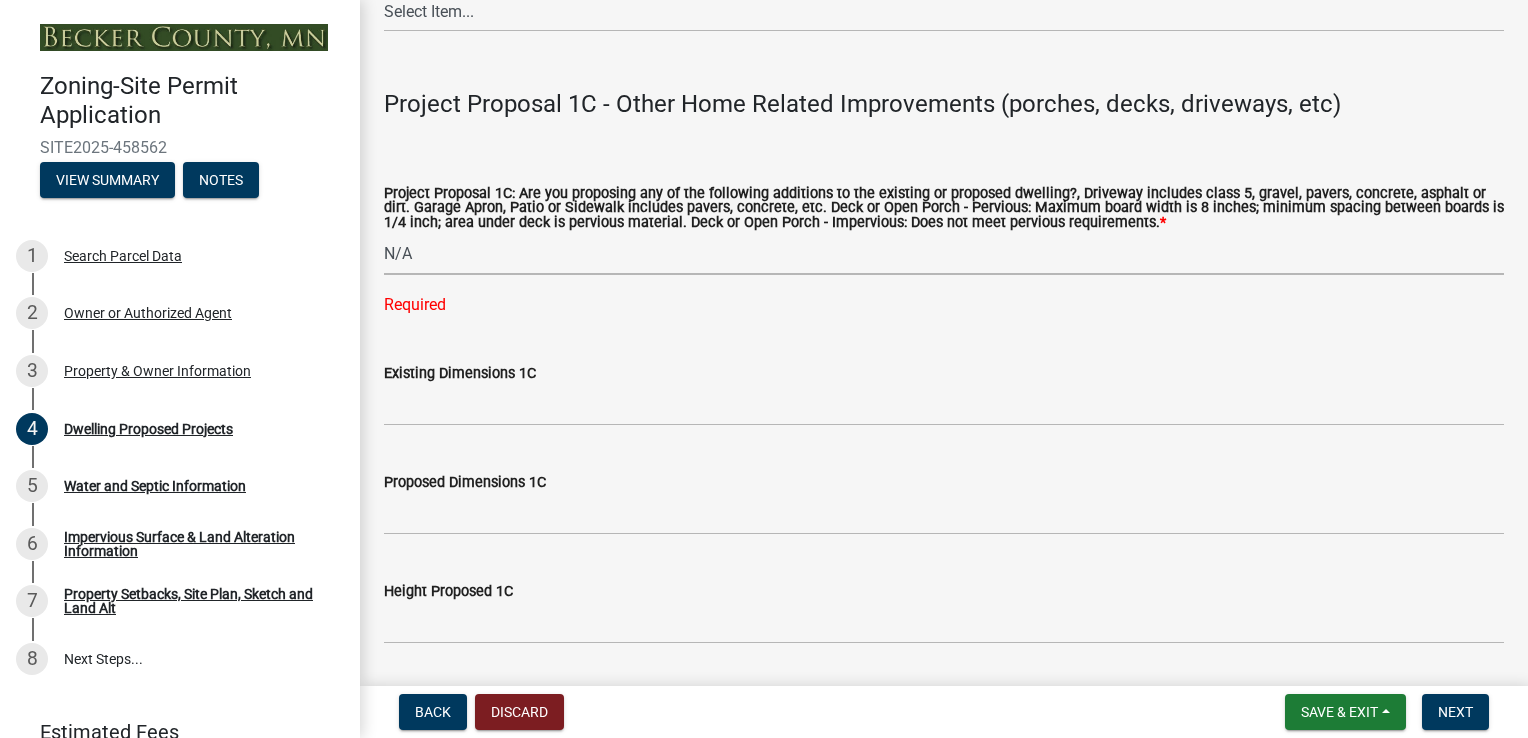 click on "Select Item...   N/A   Driveway   Garage Apron   Home Patio   Sidewalk   Deck - Pervious   Deck- Impervious   Open Porch - Pervious   Open Porch - Impervious   Screened Deck   Screened Porch   Sunroom   3 Season Porch   Other" at bounding box center [944, 254] 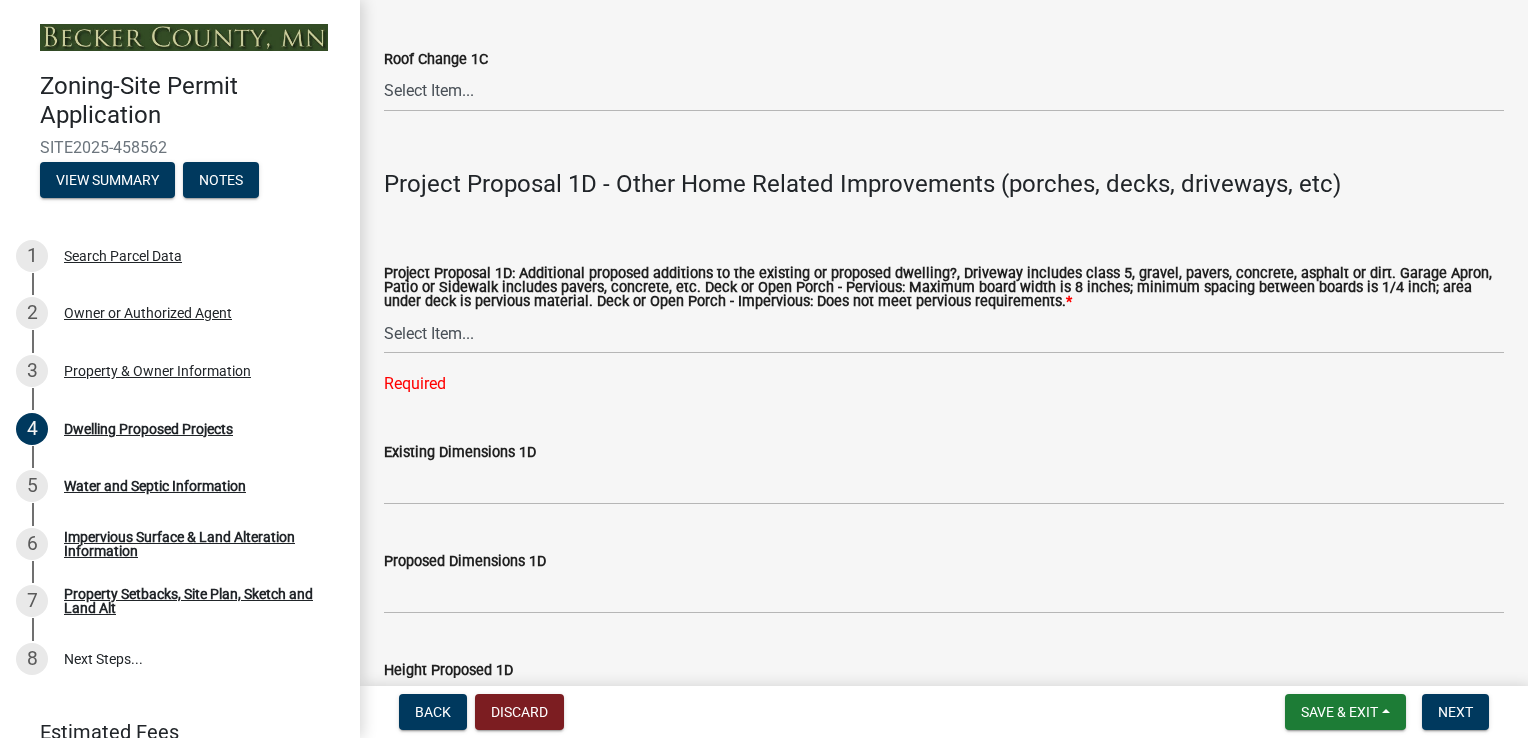 scroll, scrollTop: 4400, scrollLeft: 0, axis: vertical 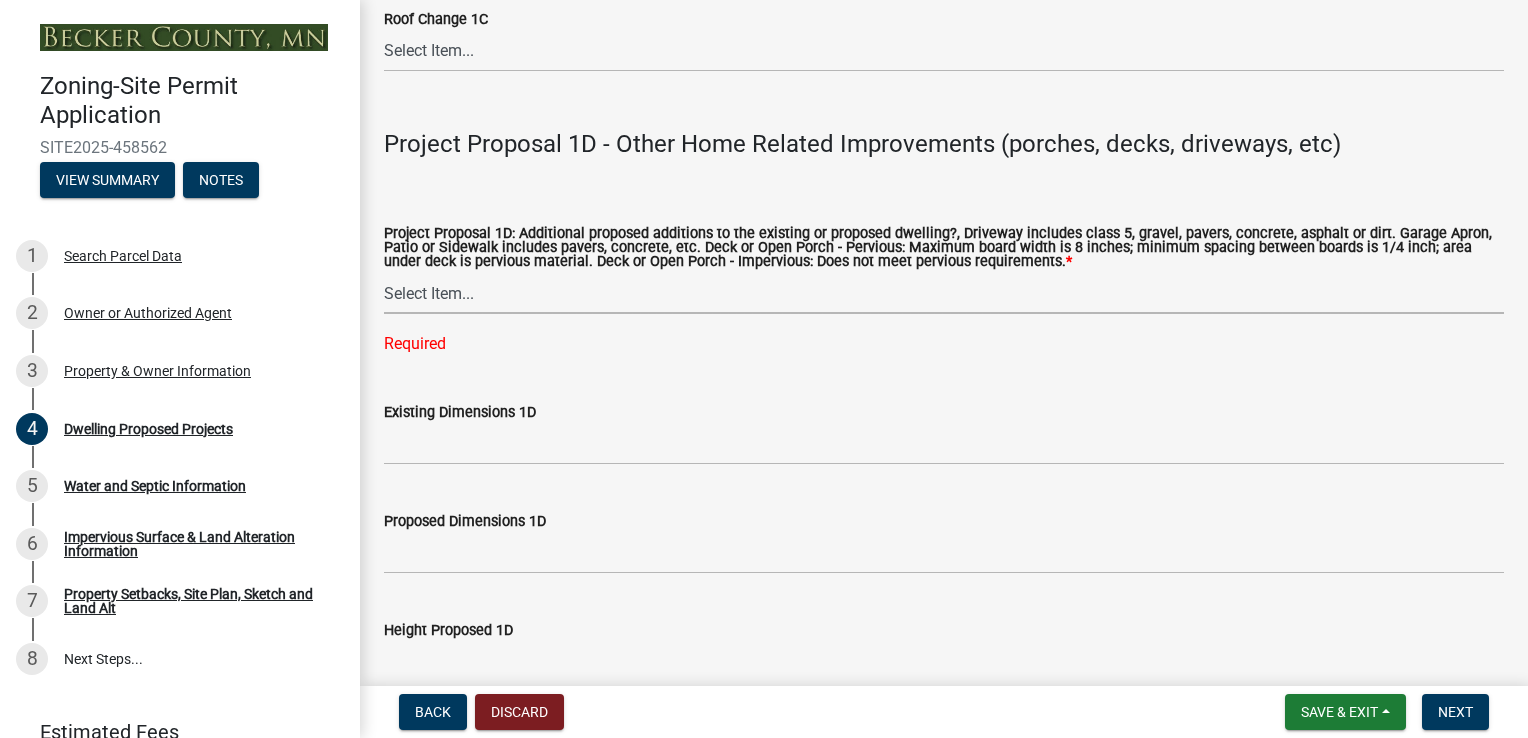 click on "Select Item...   N/A   Driveway   Garage Apron   Home Patio   Sidewalk   Deck - Pervious   Deck - Impervious   Open Porch - Pervious   Open Porch - Impervious   Screened Deck   Screened Porch   Sunroom   3 Season Porch   Other" at bounding box center [944, 293] 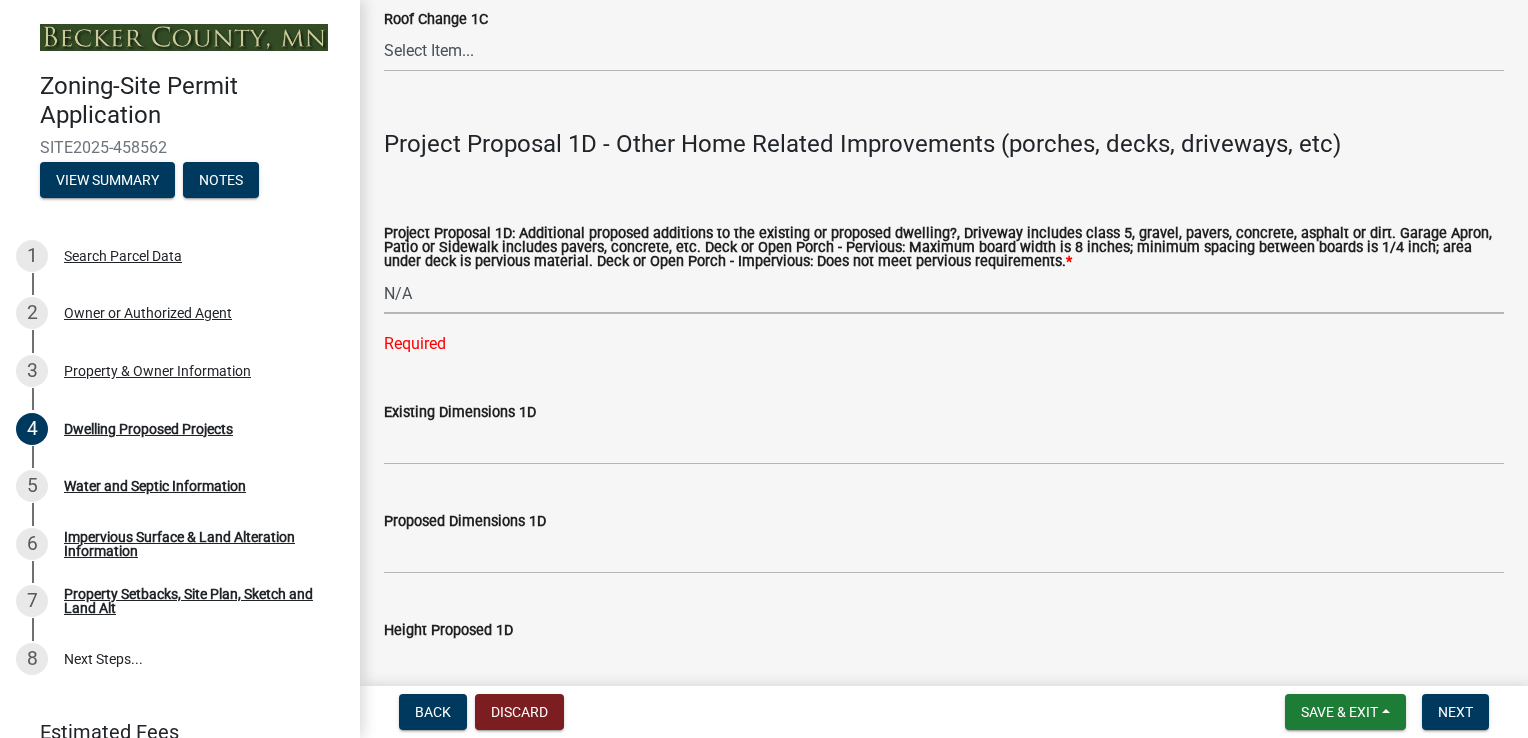click on "Select Item...   N/A   Driveway   Garage Apron   Home Patio   Sidewalk   Deck - Pervious   Deck - Impervious   Open Porch - Pervious   Open Porch - Impervious   Screened Deck   Screened Porch   Sunroom   3 Season Porch   Other" at bounding box center (944, 293) 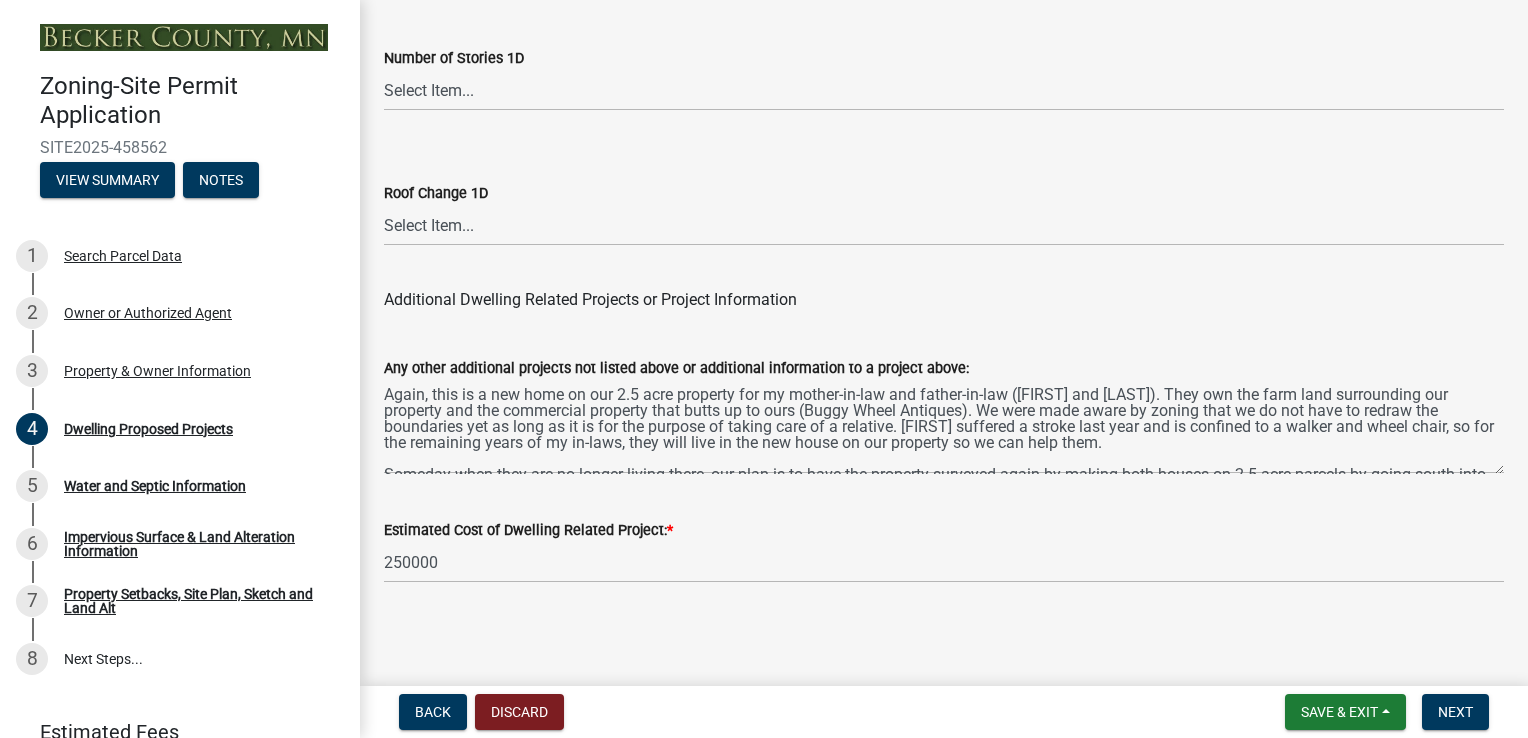 scroll, scrollTop: 5067, scrollLeft: 0, axis: vertical 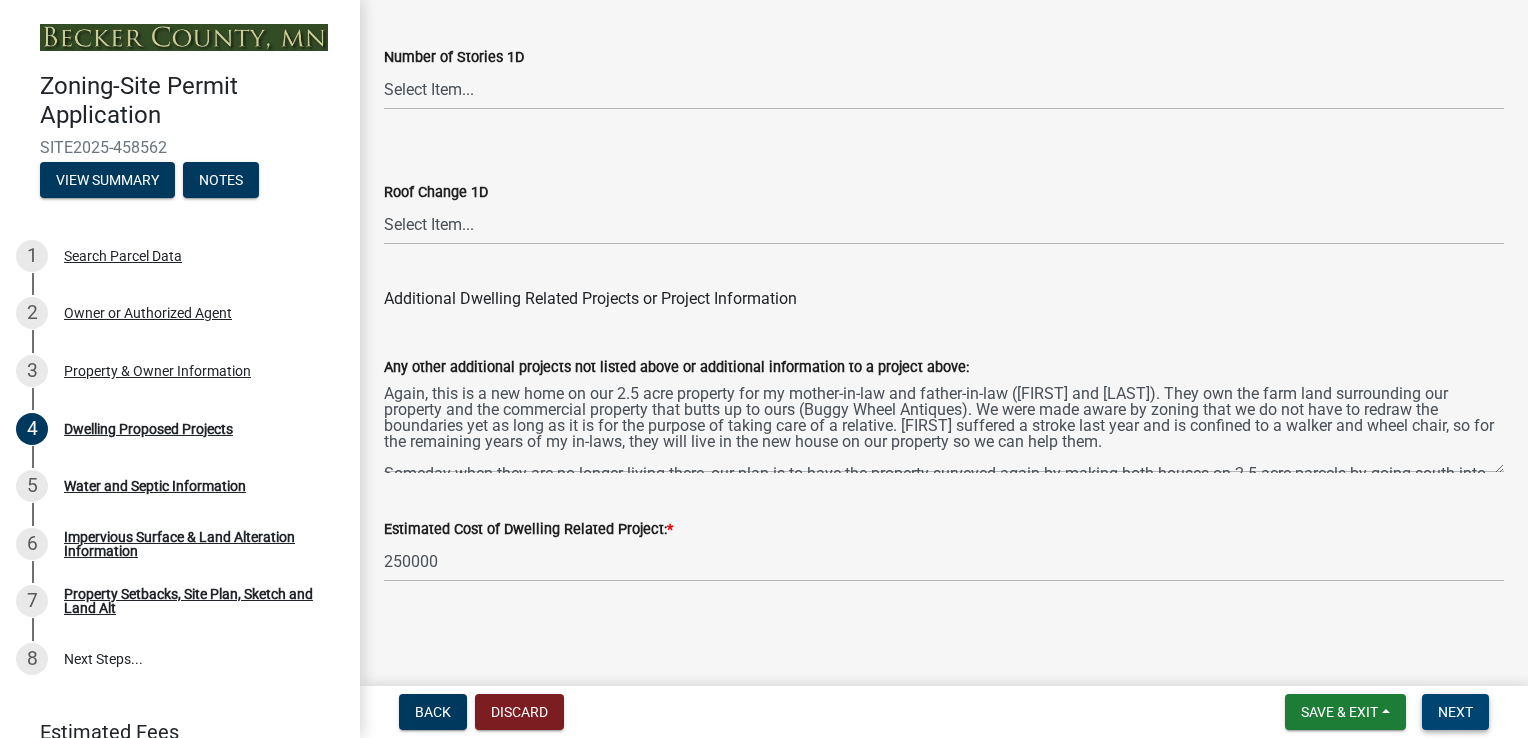 click on "Next" at bounding box center [1455, 712] 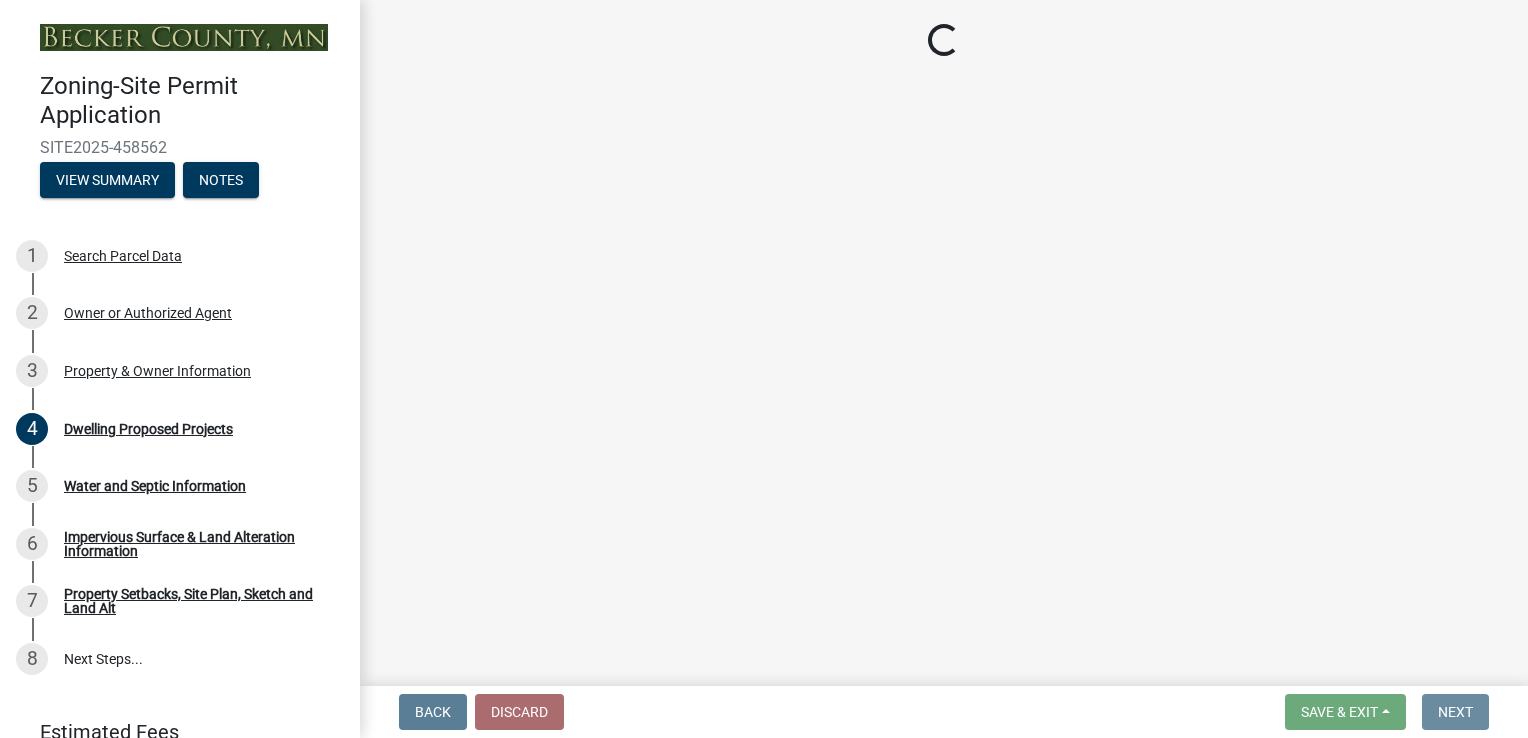 scroll, scrollTop: 0, scrollLeft: 0, axis: both 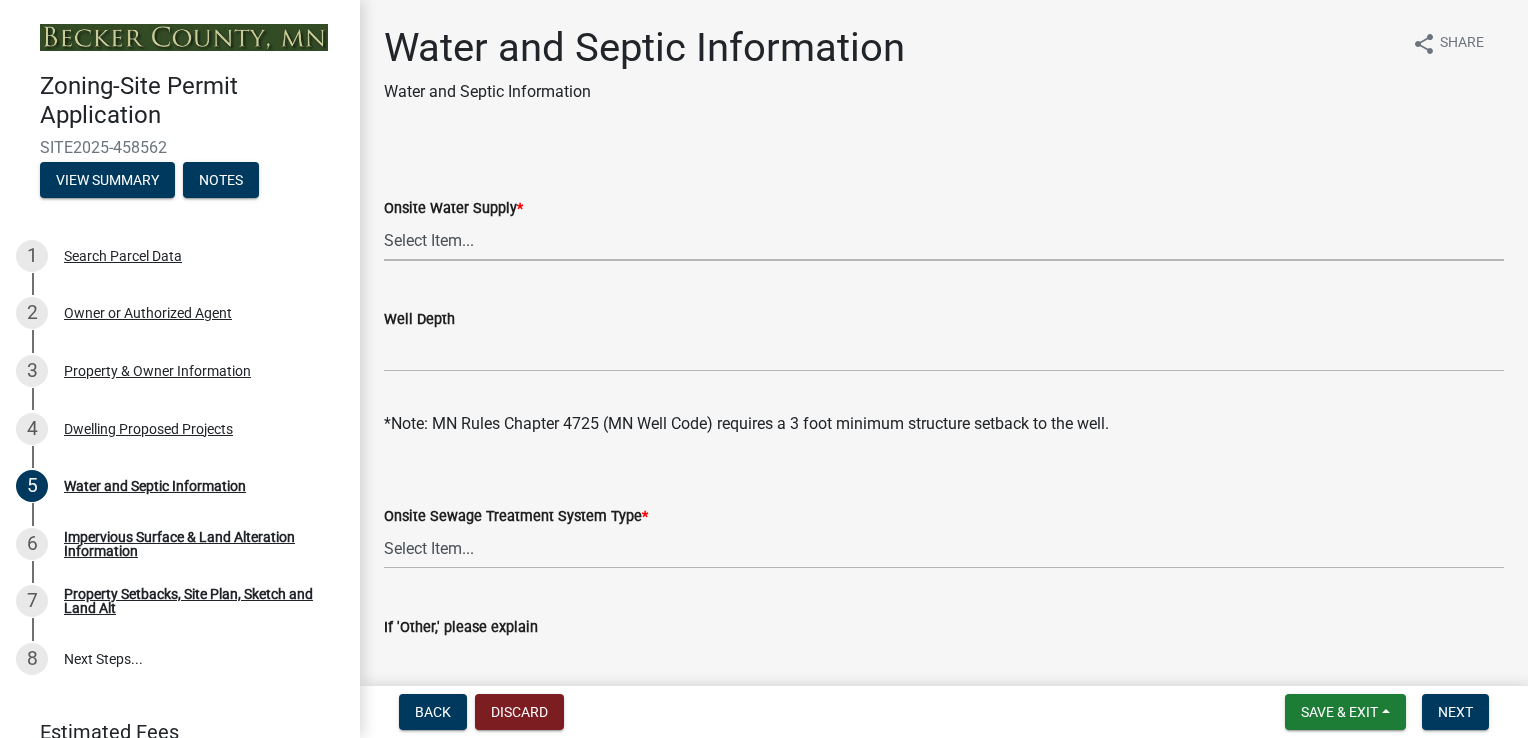 click on "Select Item...   Well   New Well to be Installed   Attached to City Water System   No onsite water or proposed water supply" at bounding box center [944, 240] 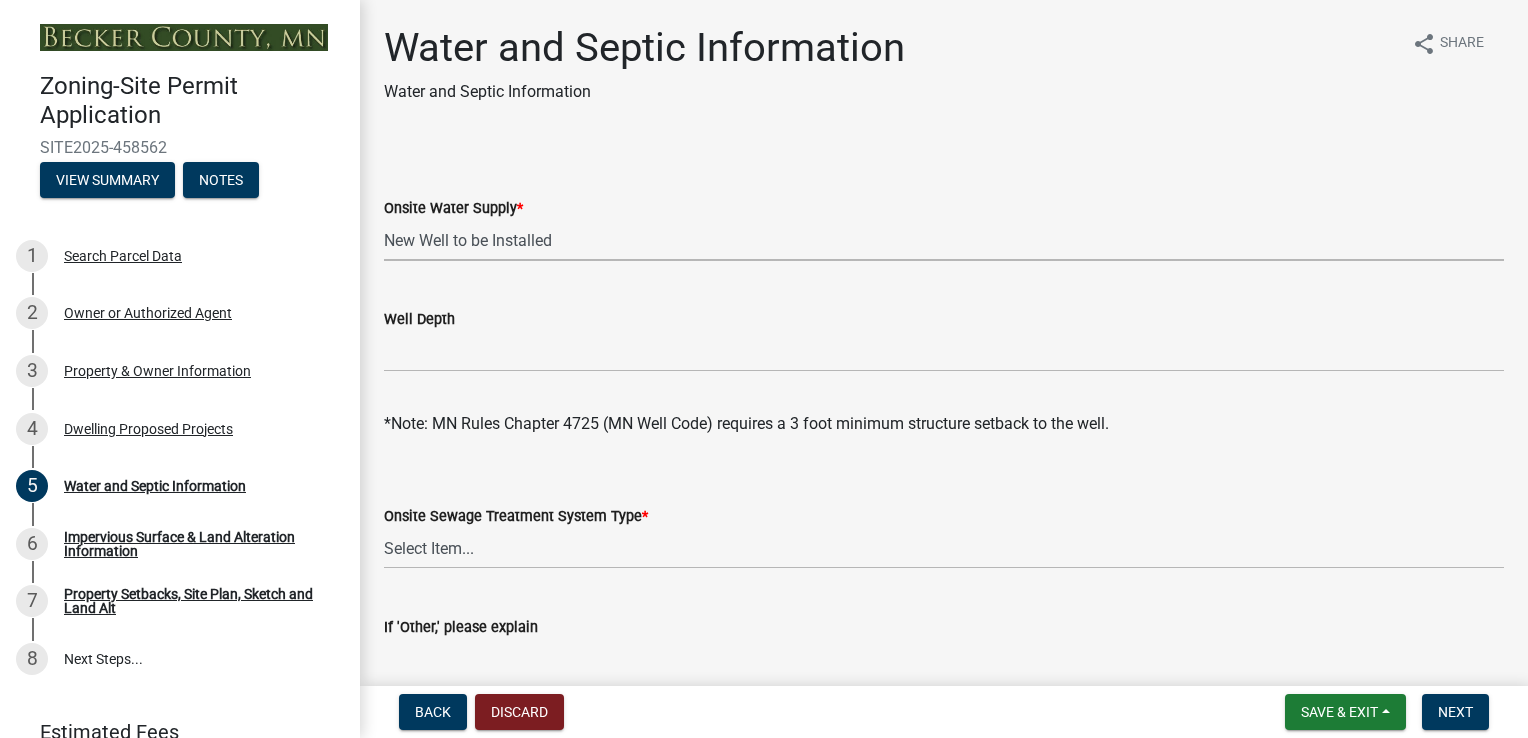 click on "Select Item...   Well   New Well to be Installed   Attached to City Water System   No onsite water or proposed water supply" at bounding box center (944, 240) 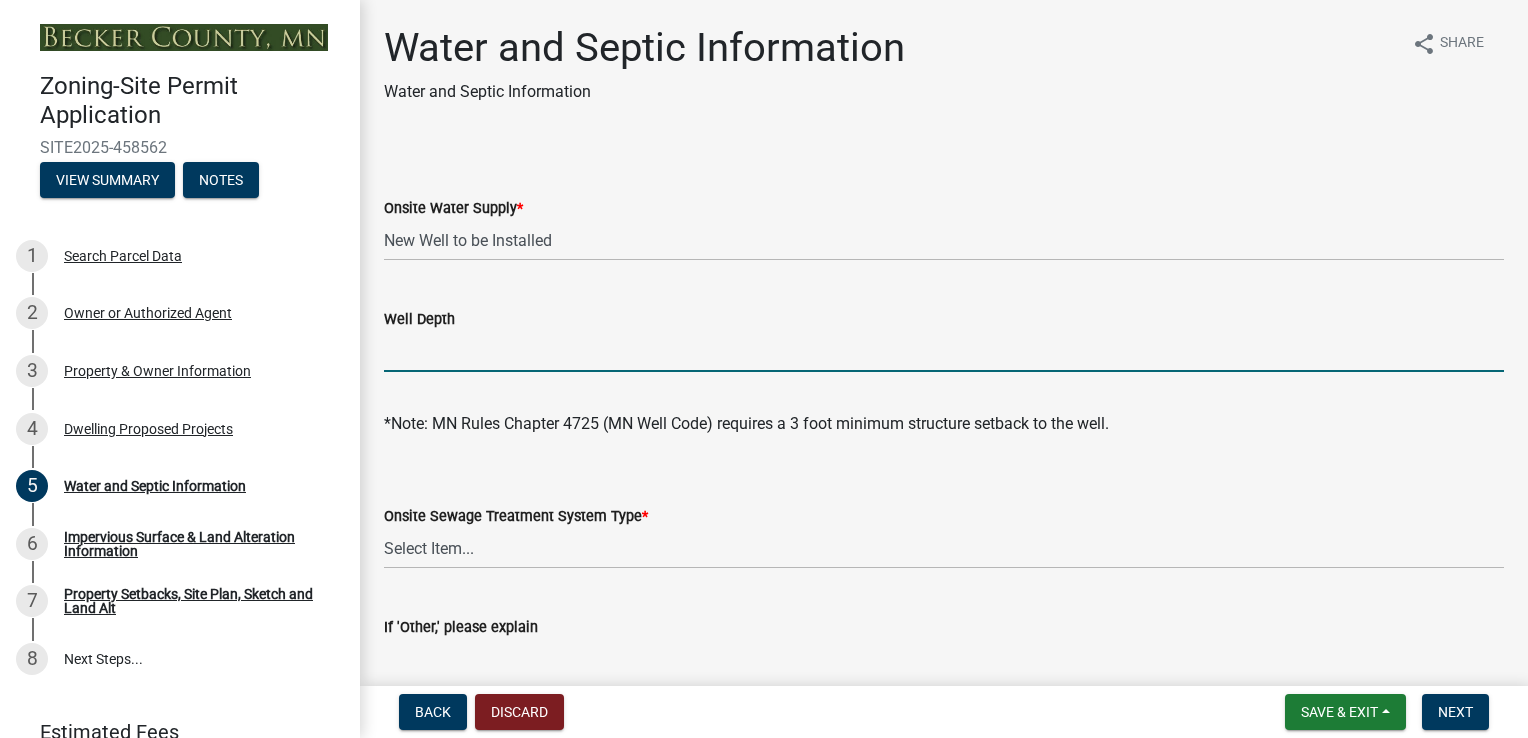 click on "Well Depth" at bounding box center [944, 351] 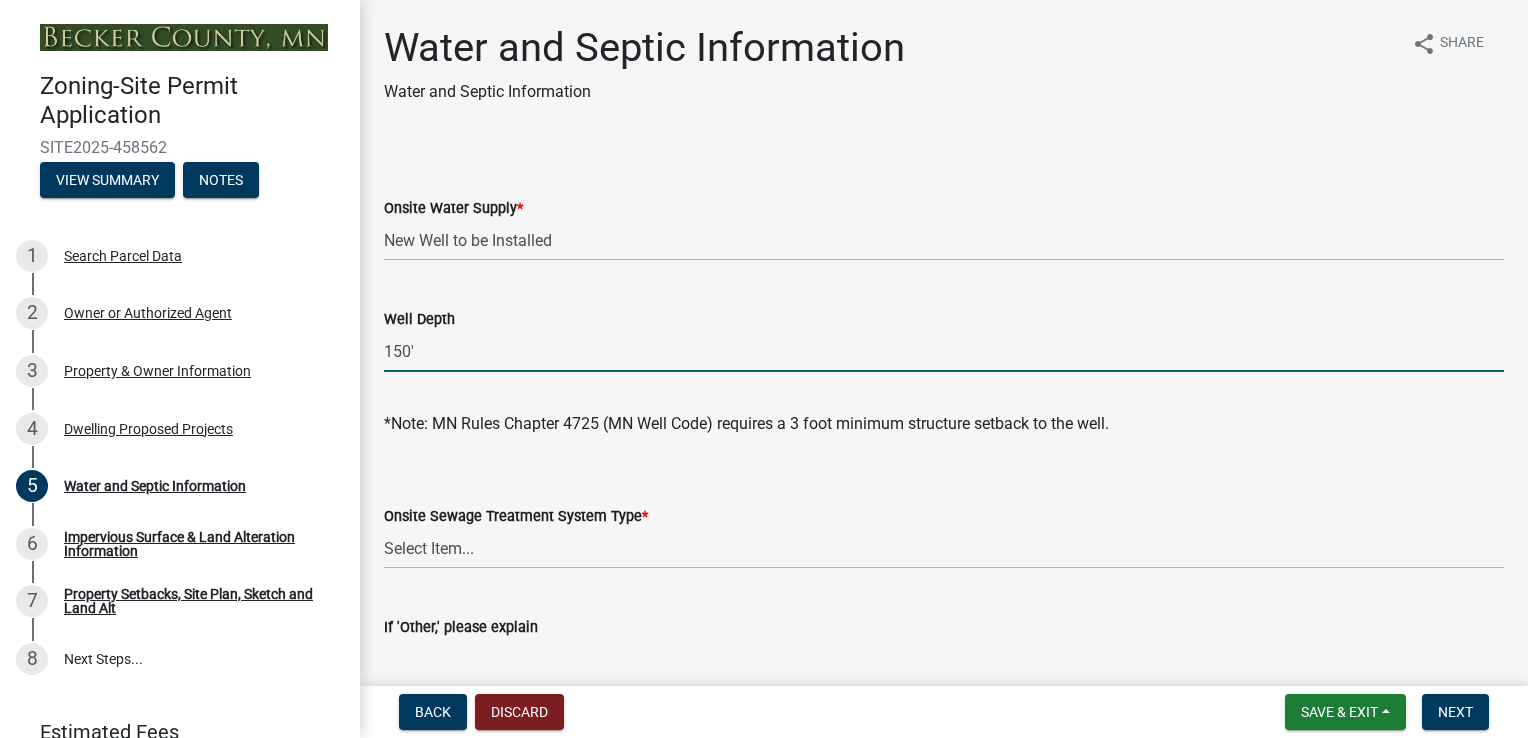 type on "150'" 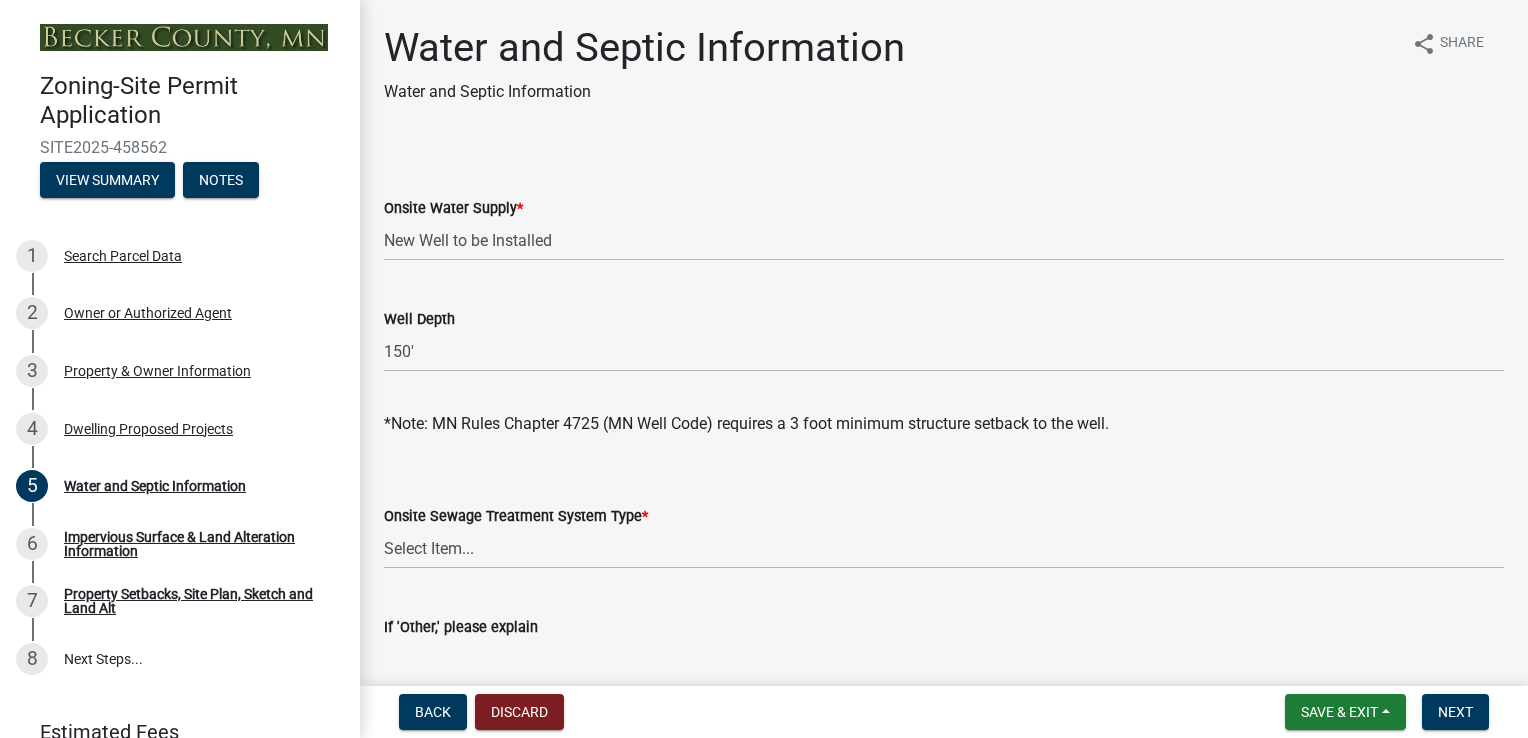 click on "Onsite Sewage Treatment System Type  *  Select Item...   No existing or proposed septic   Proposed New or Corrected Septic application submitted   Tank and Drainfield   Holding Tank   Attached to City Septic System   Other" 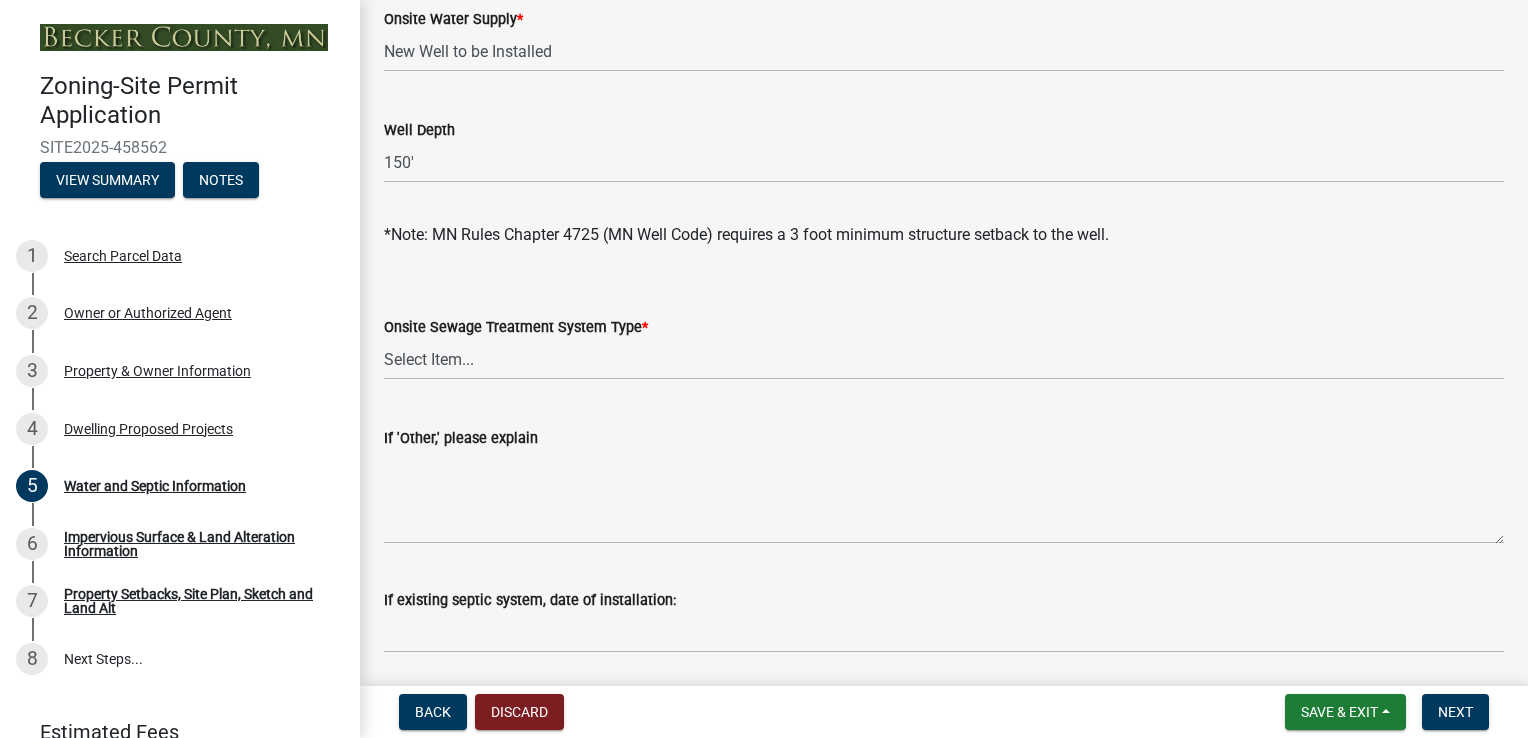 scroll, scrollTop: 200, scrollLeft: 0, axis: vertical 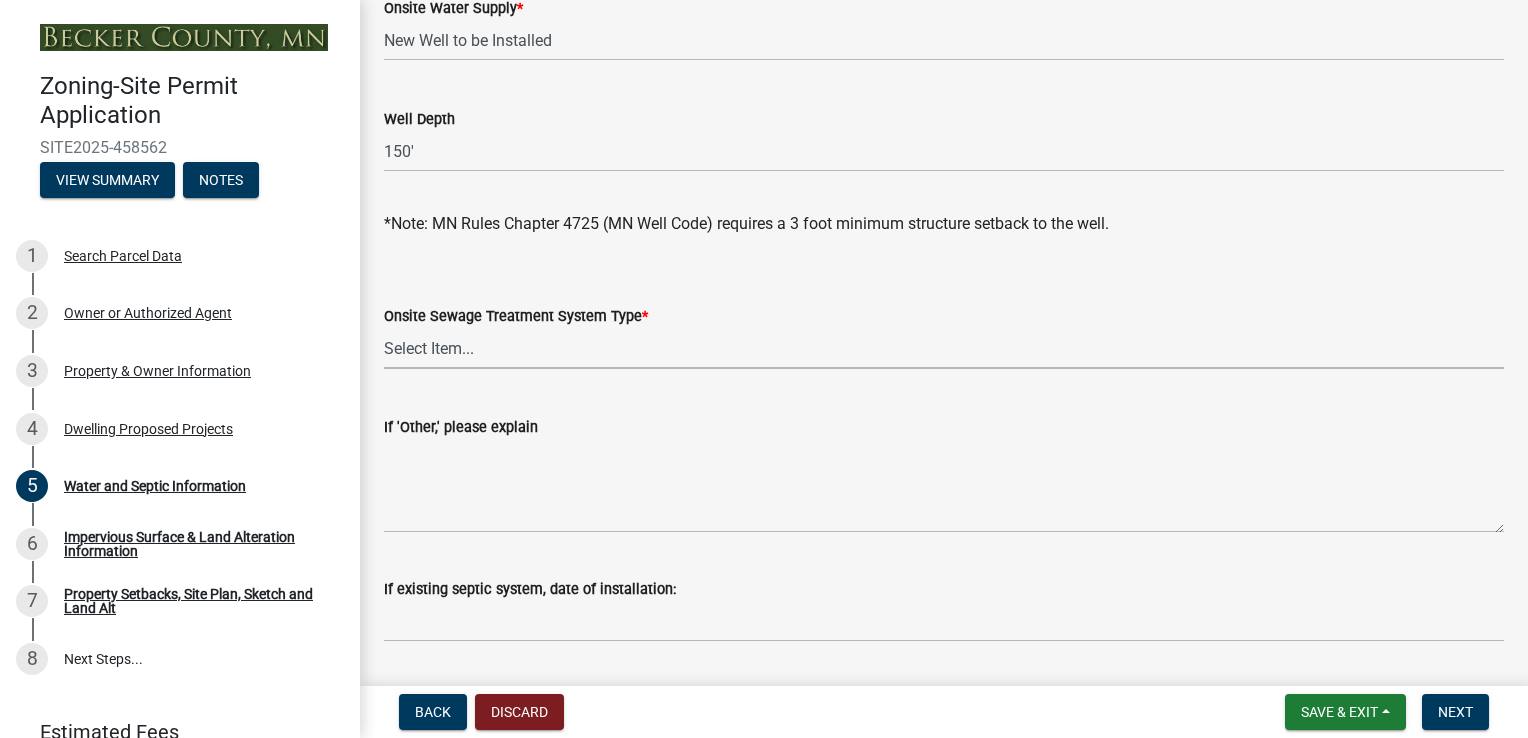 click on "Select Item...   No existing or proposed septic   Proposed New or Corrected Septic application submitted   Tank and Drainfield   Holding Tank   Attached to City Septic System   Other" at bounding box center [944, 348] 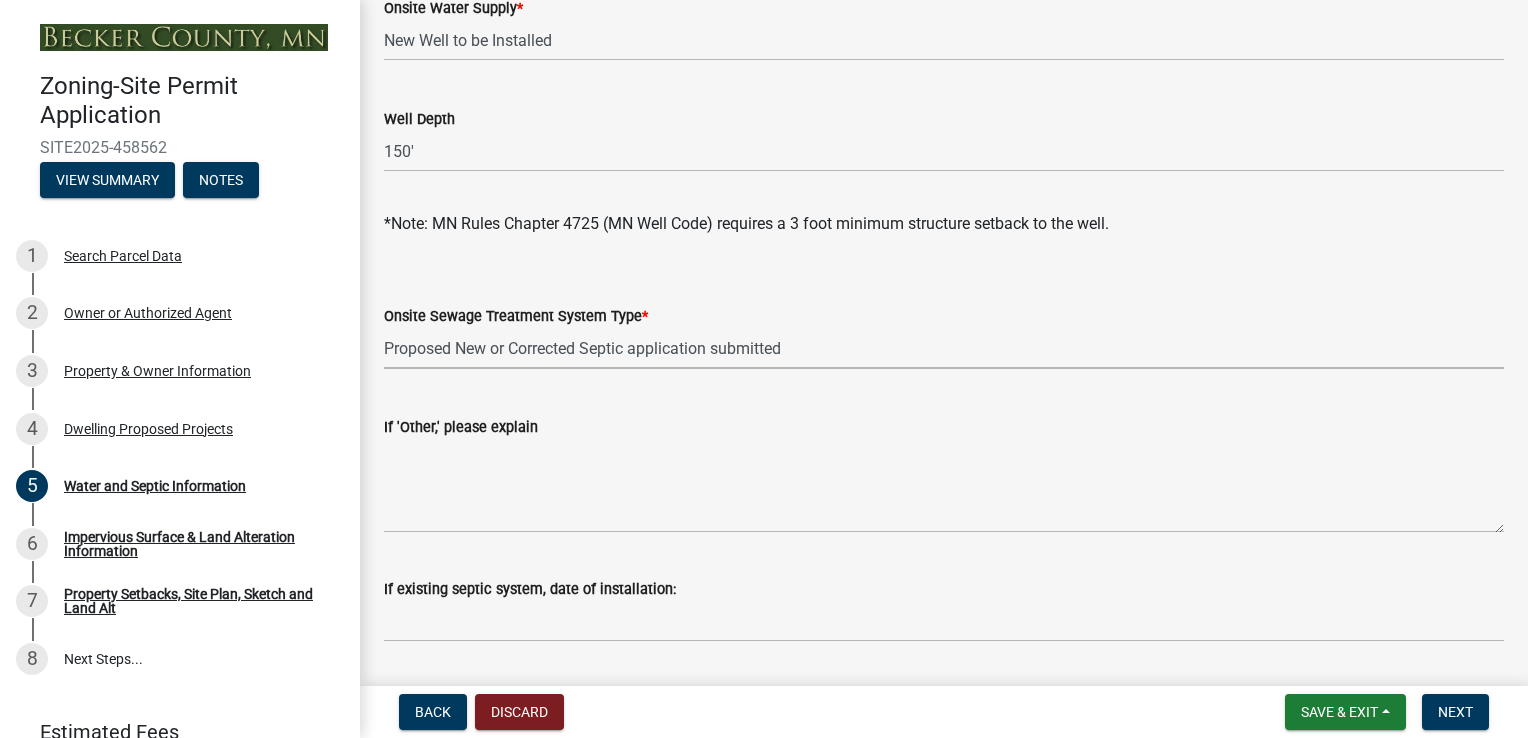 click on "Select Item...   No existing or proposed septic   Proposed New or Corrected Septic application submitted   Tank and Drainfield   Holding Tank   Attached to City Septic System   Other" at bounding box center (944, 348) 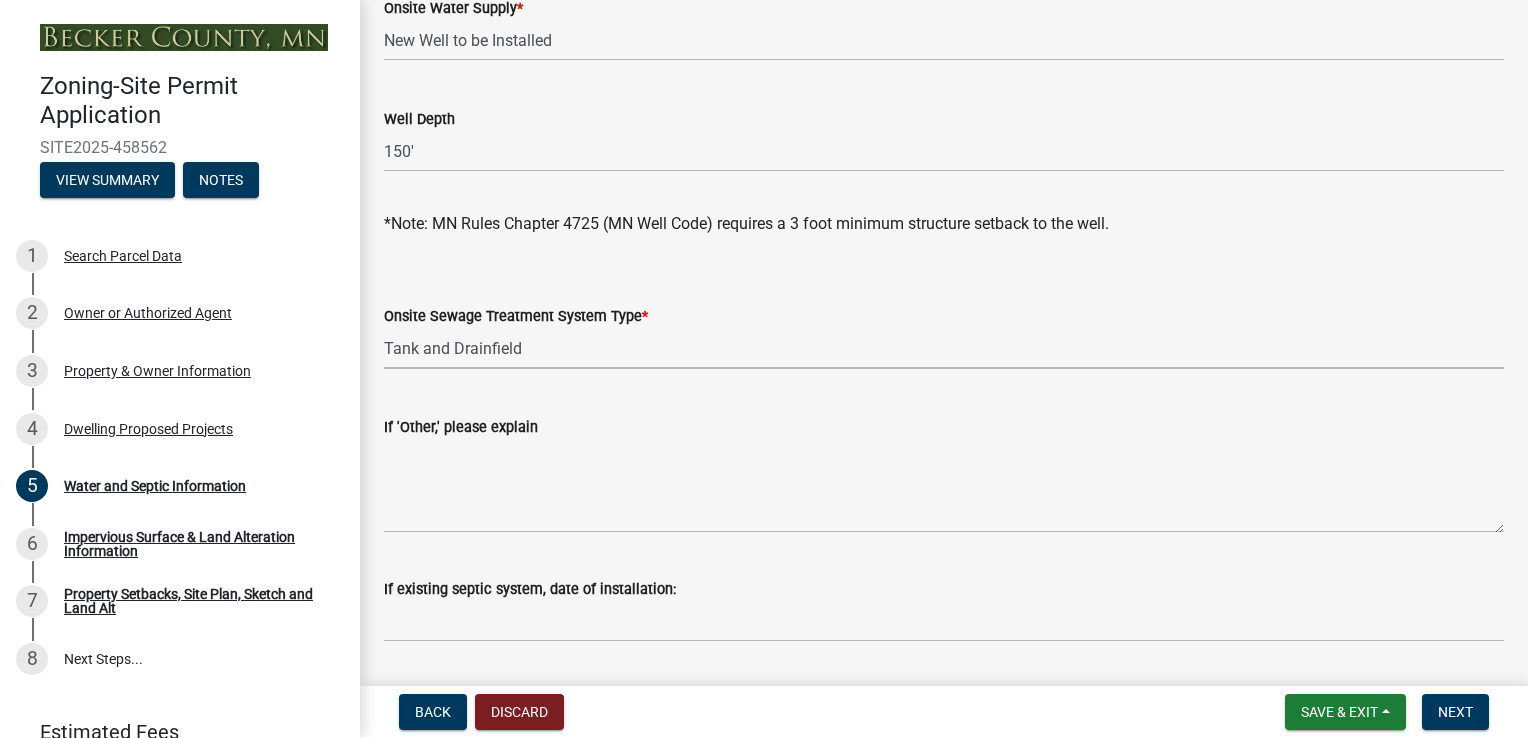 click on "Select Item...   No existing or proposed septic   Proposed New or Corrected Septic application submitted   Tank and Drainfield   Holding Tank   Attached to City Septic System   Other" at bounding box center (944, 348) 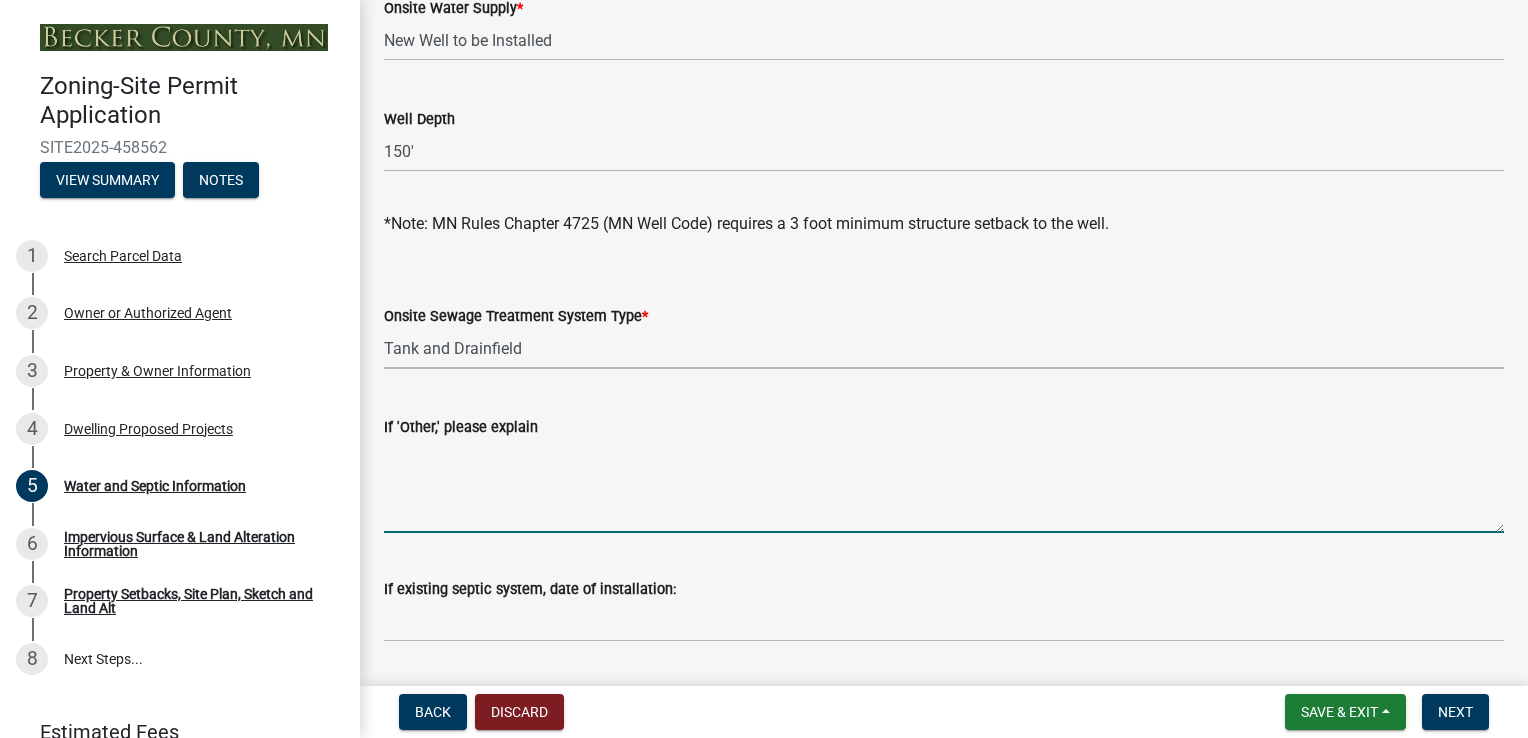 click on "If 'Other,' please explain" at bounding box center [944, 486] 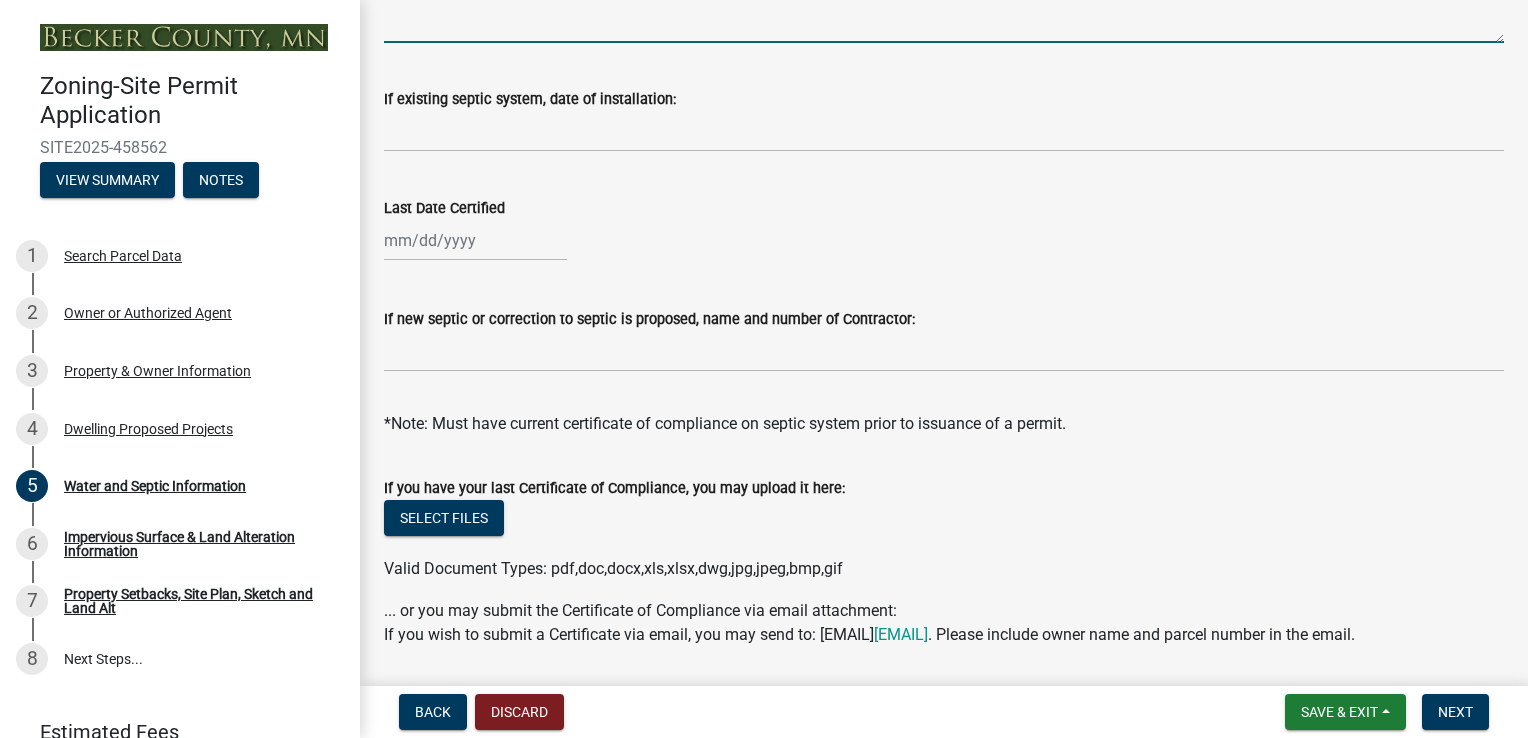scroll, scrollTop: 700, scrollLeft: 0, axis: vertical 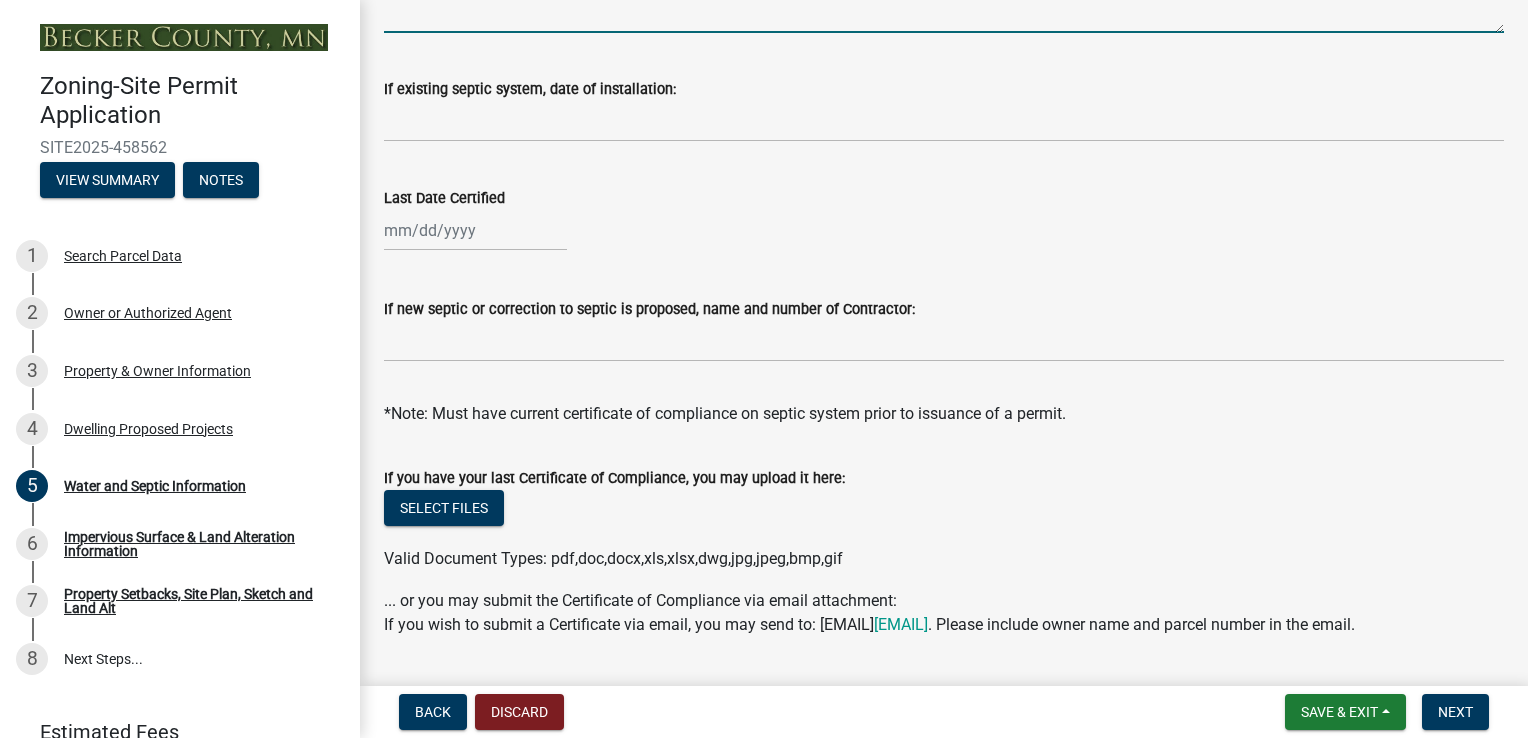 type on "Renner Excavating will be doing the new septic. They have assessed the property and will be pulling the necessary permits." 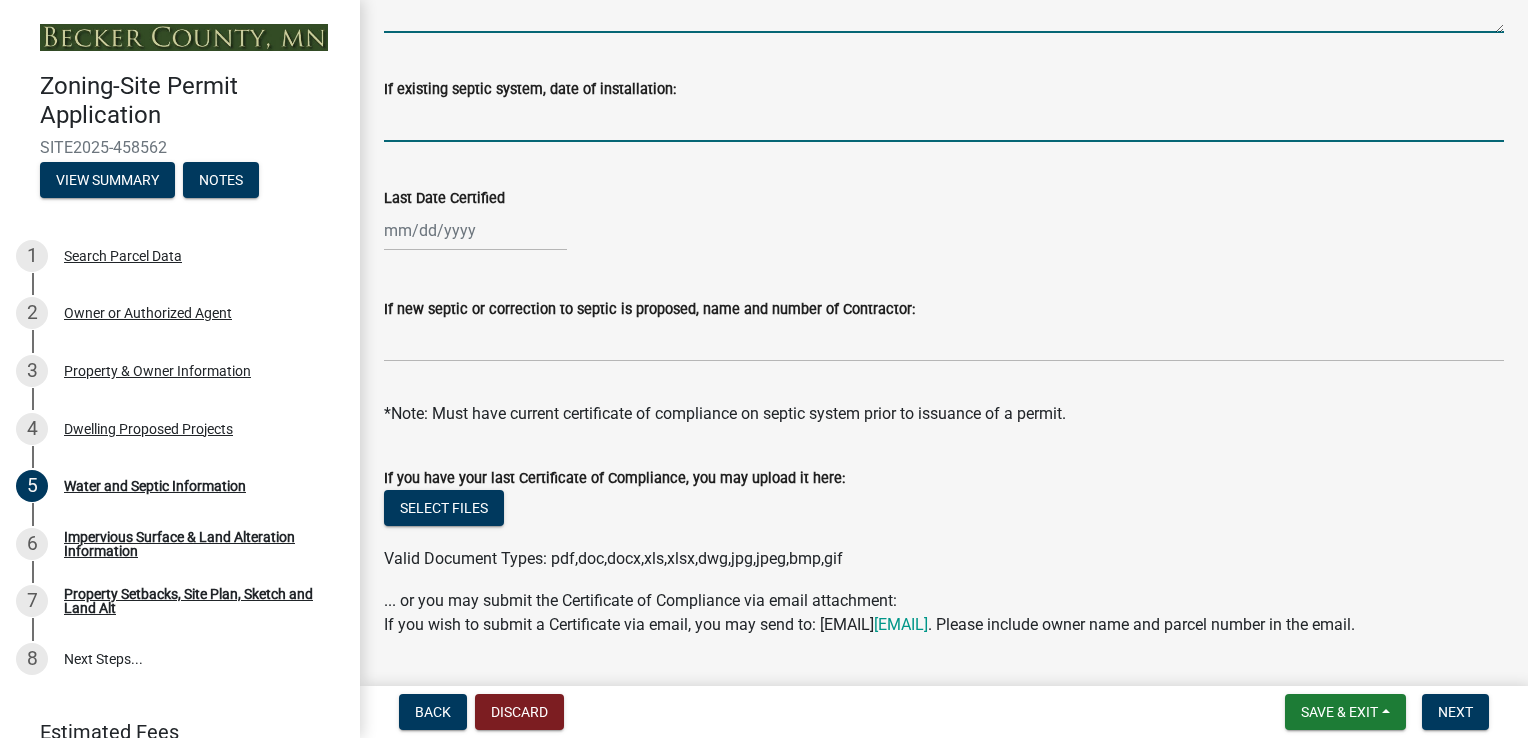 drag, startPoint x: 529, startPoint y: 102, endPoint x: 527, endPoint y: 112, distance: 10.198039 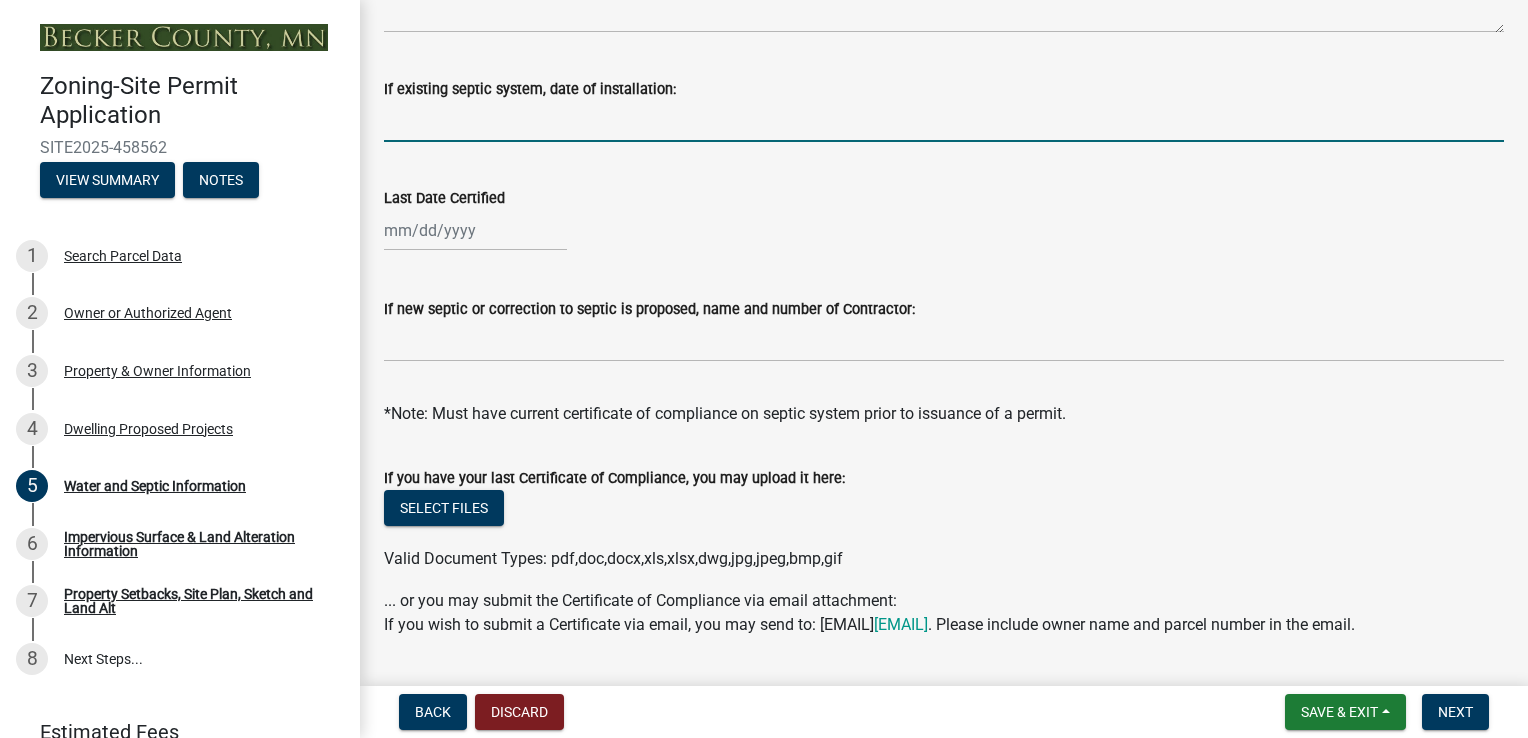 click on "If existing septic system, date of installation:" at bounding box center (944, 121) 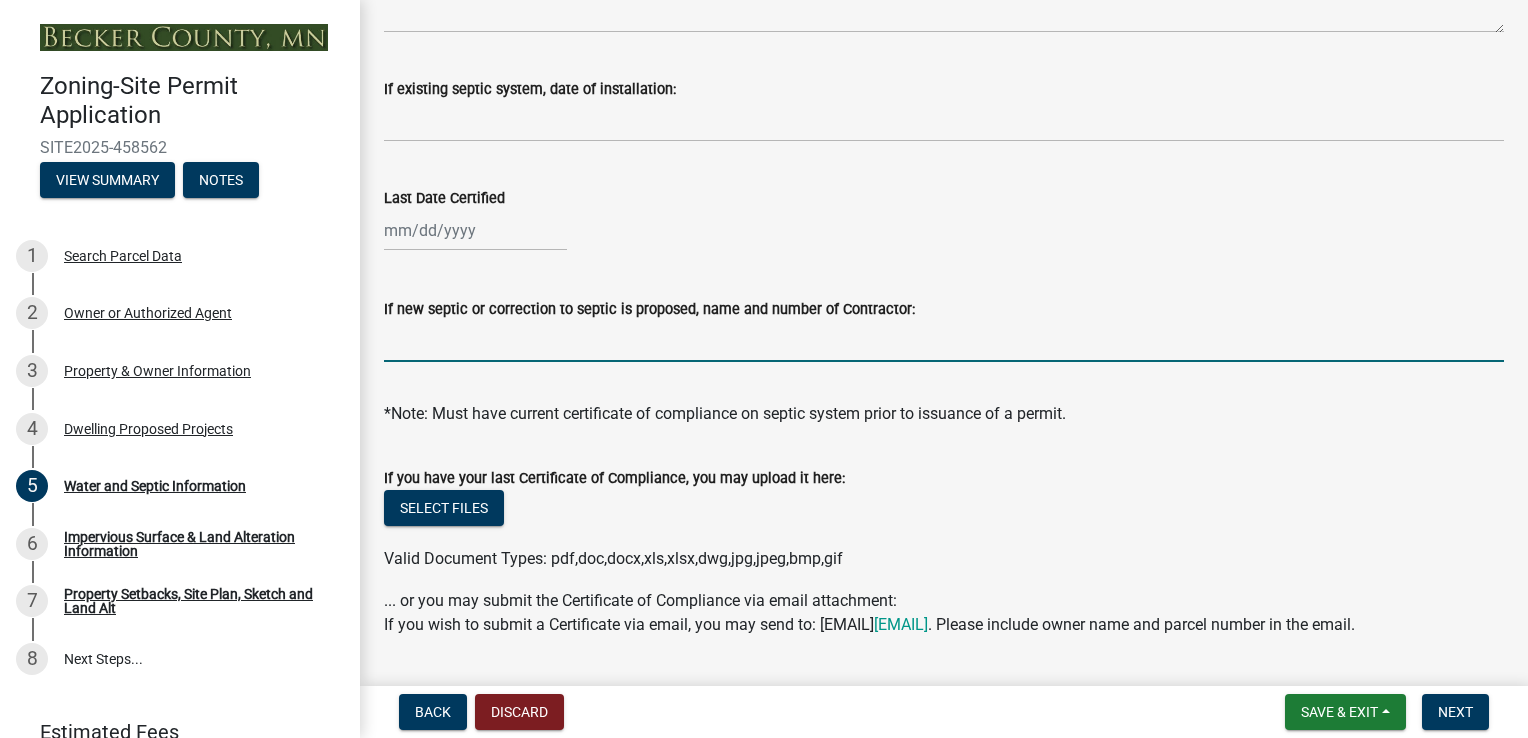 click on "If new septic or correction to septic is proposed, name and number of Contractor:" at bounding box center [944, 341] 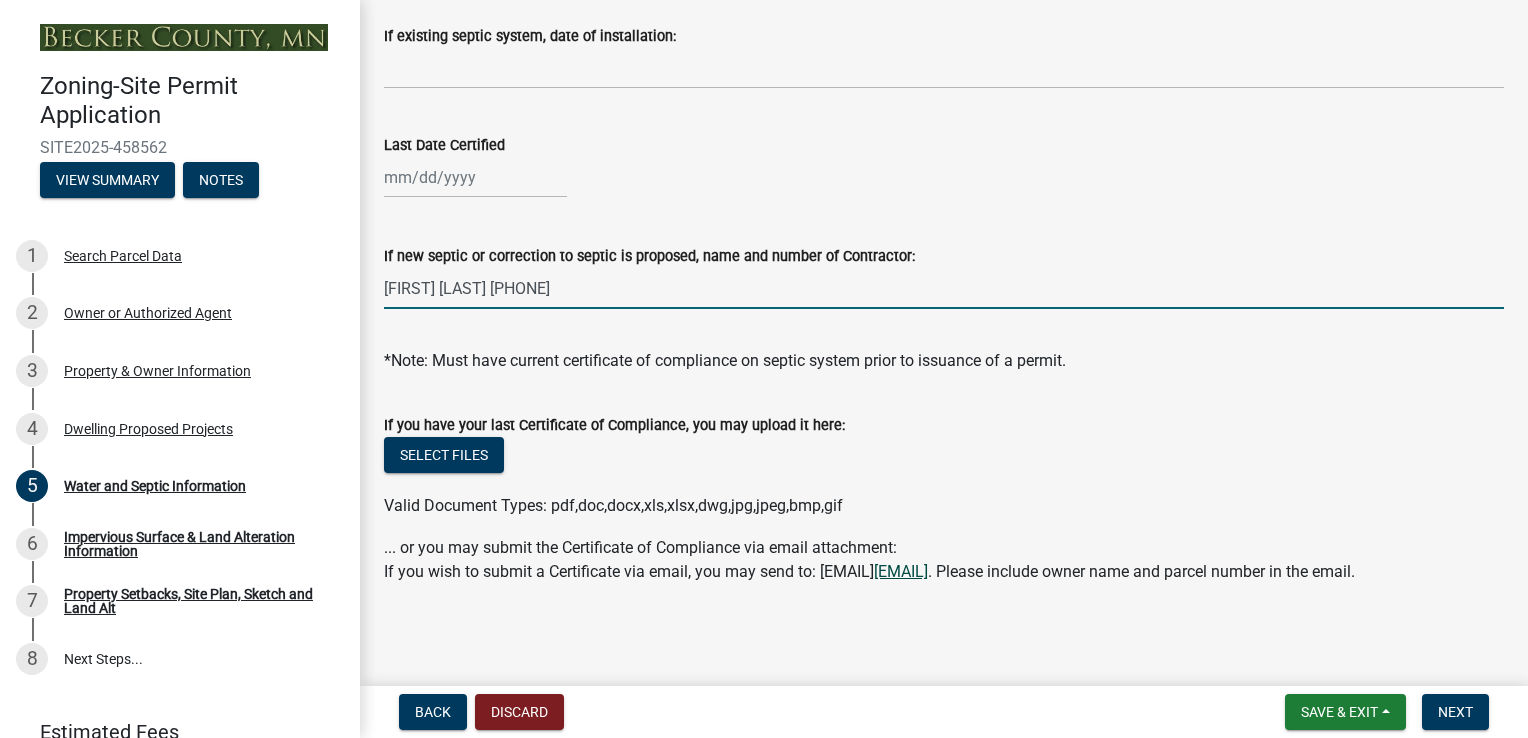 scroll, scrollTop: 776, scrollLeft: 0, axis: vertical 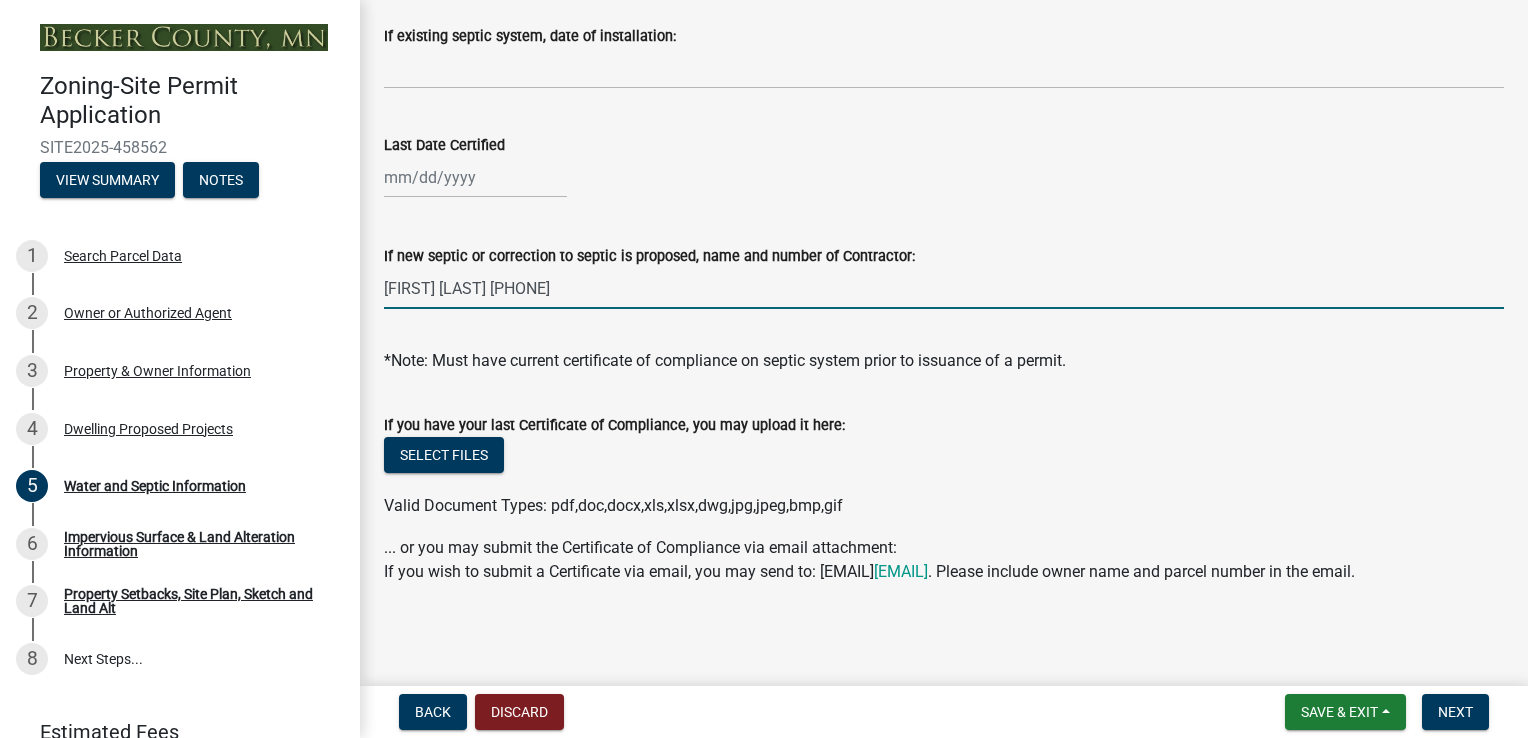 type on "[FIRST] [LAST] [PHONE]" 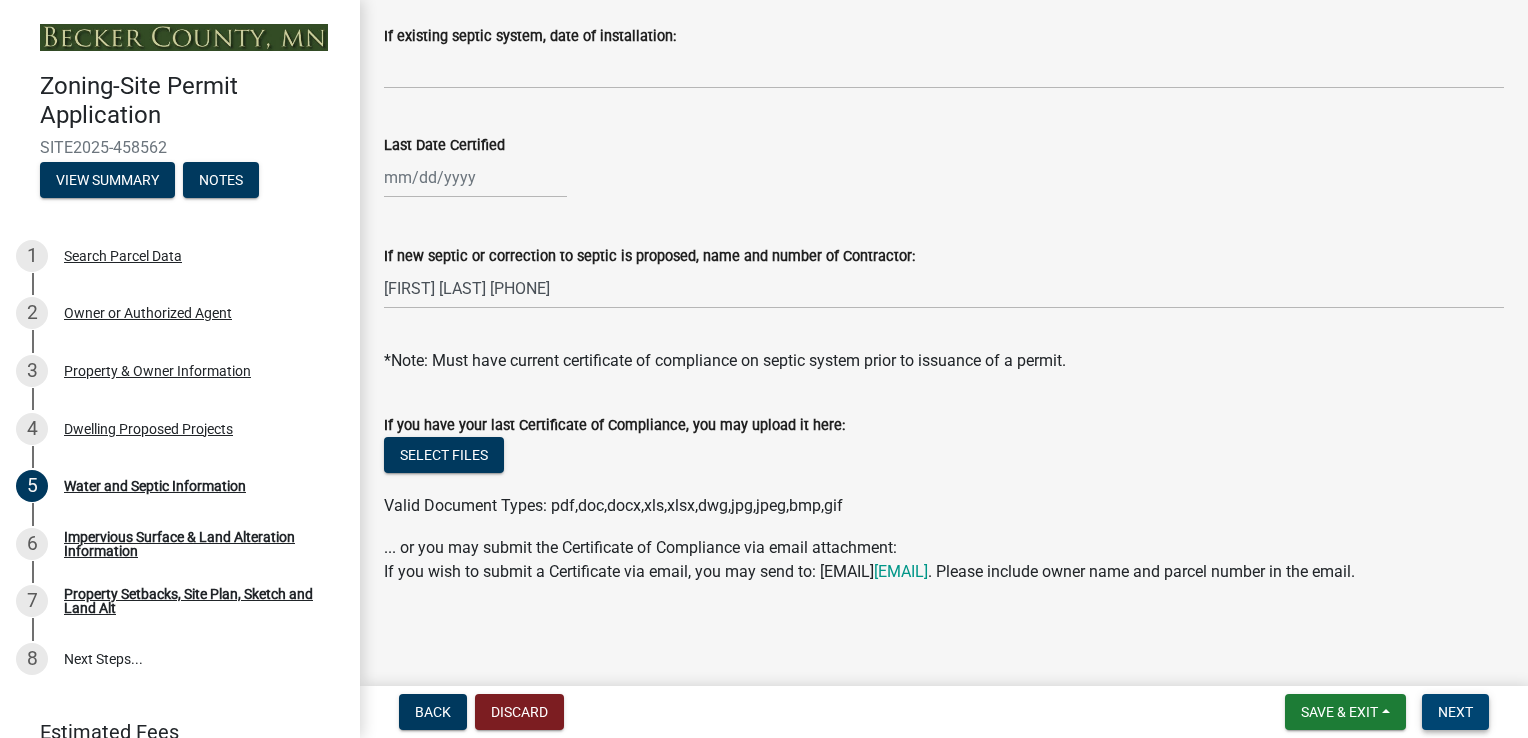 click on "Next" at bounding box center [1455, 712] 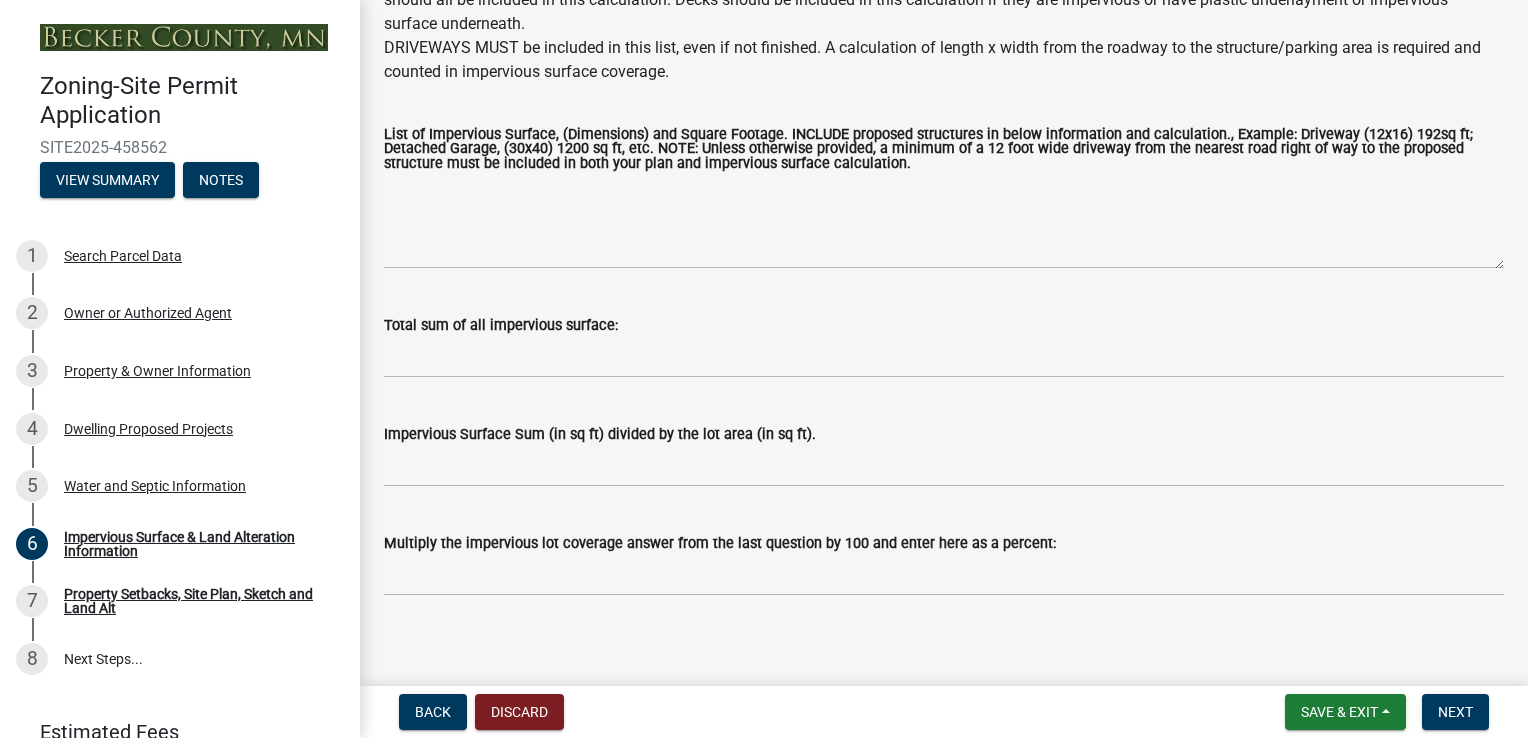 scroll, scrollTop: 291, scrollLeft: 0, axis: vertical 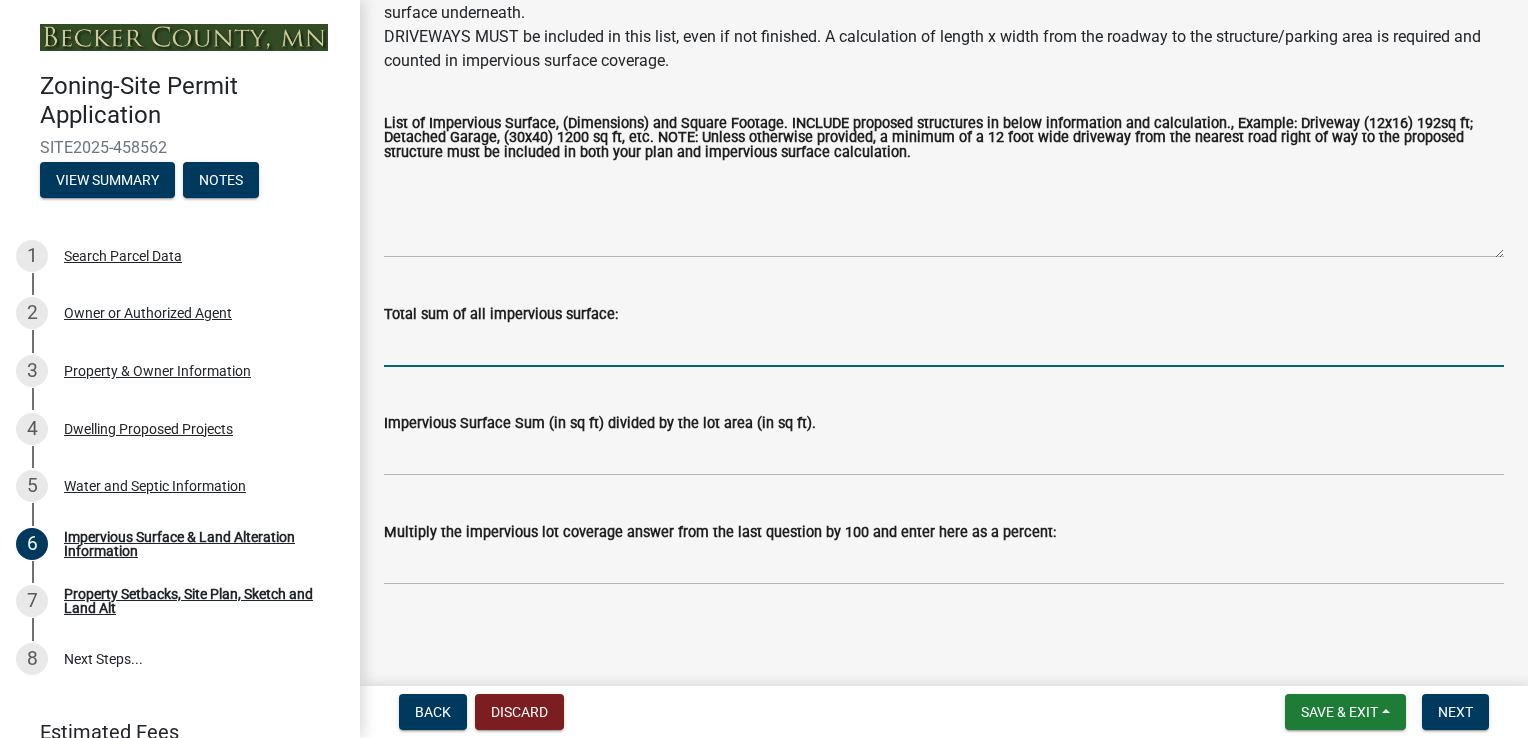 click on "Total sum of all impervious surface:" at bounding box center [944, 346] 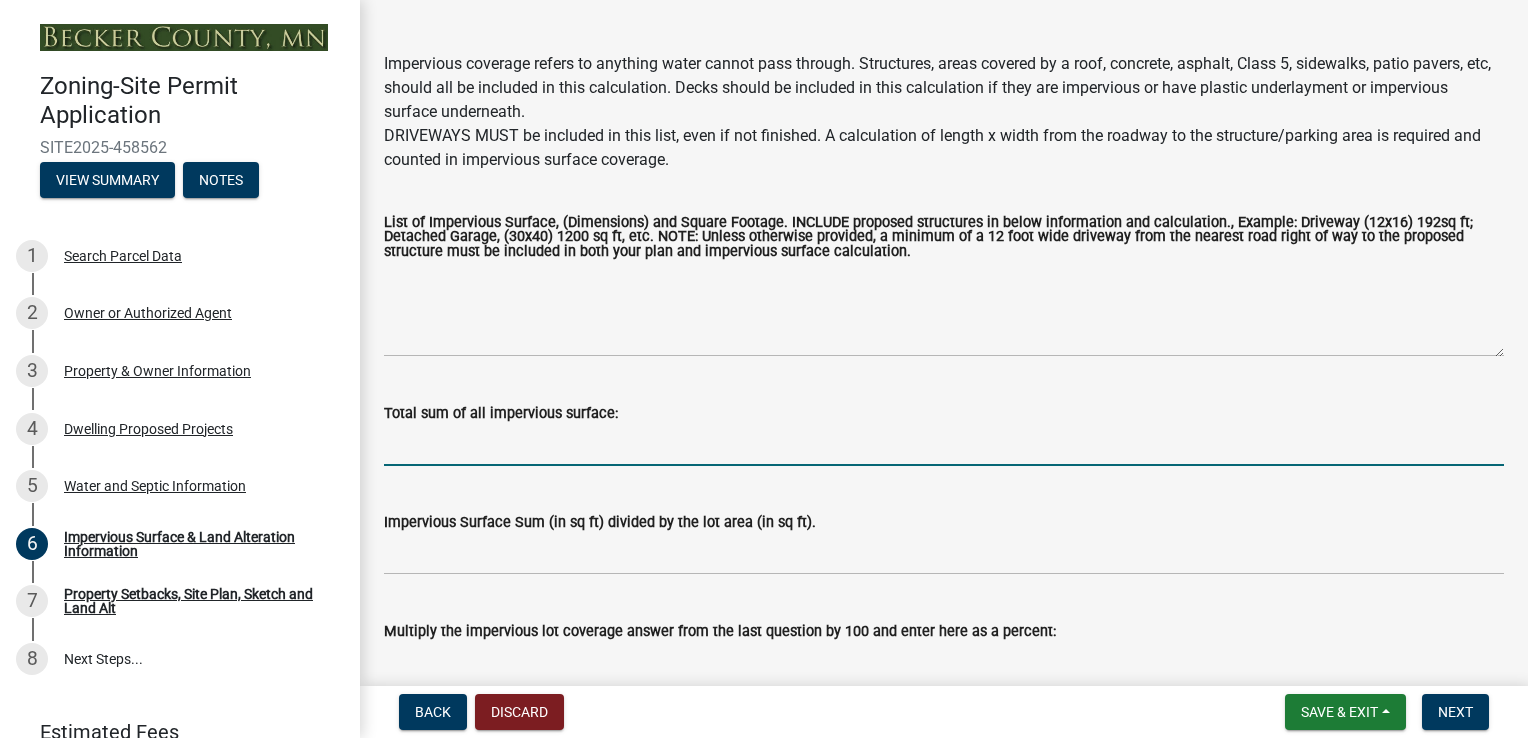 scroll, scrollTop: 191, scrollLeft: 0, axis: vertical 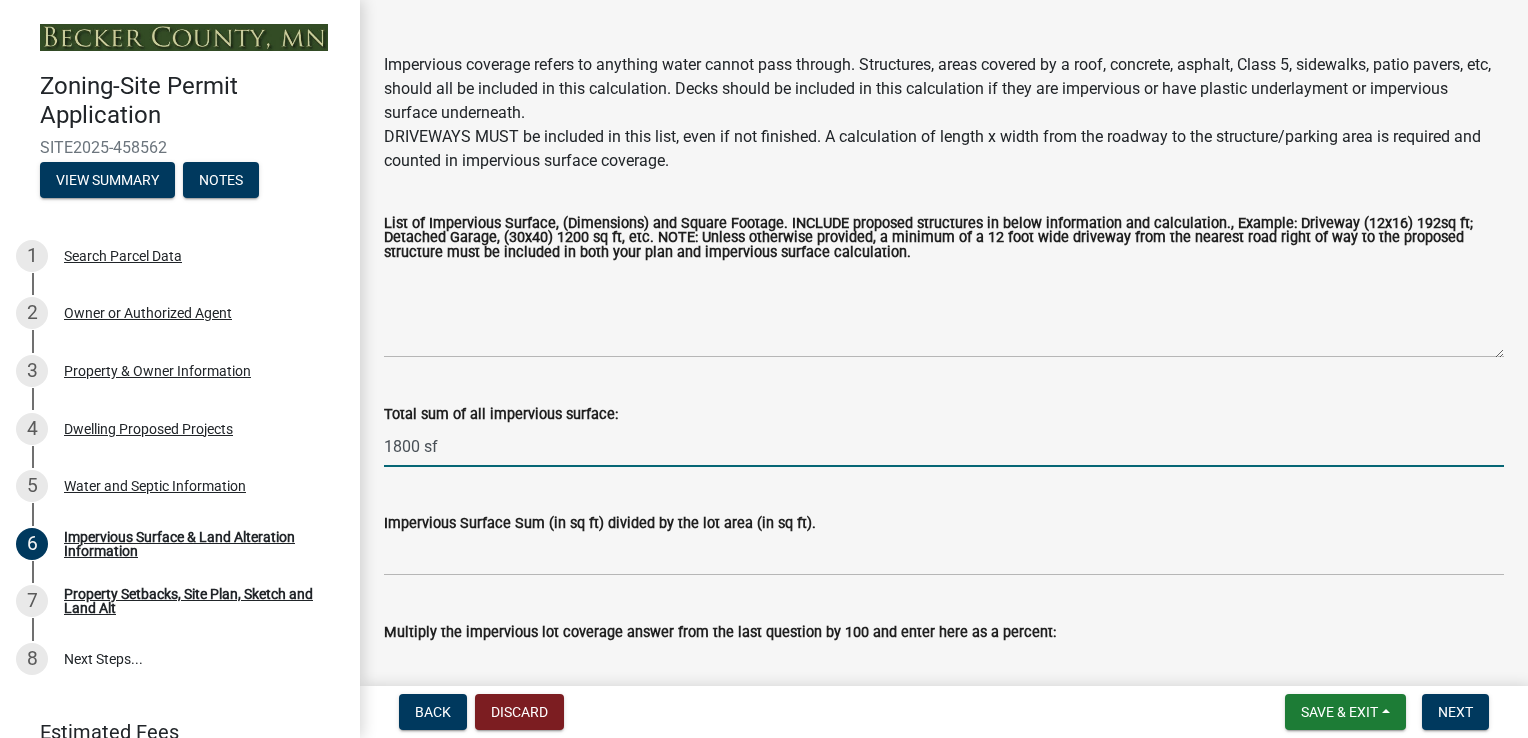 type on "1800 sf" 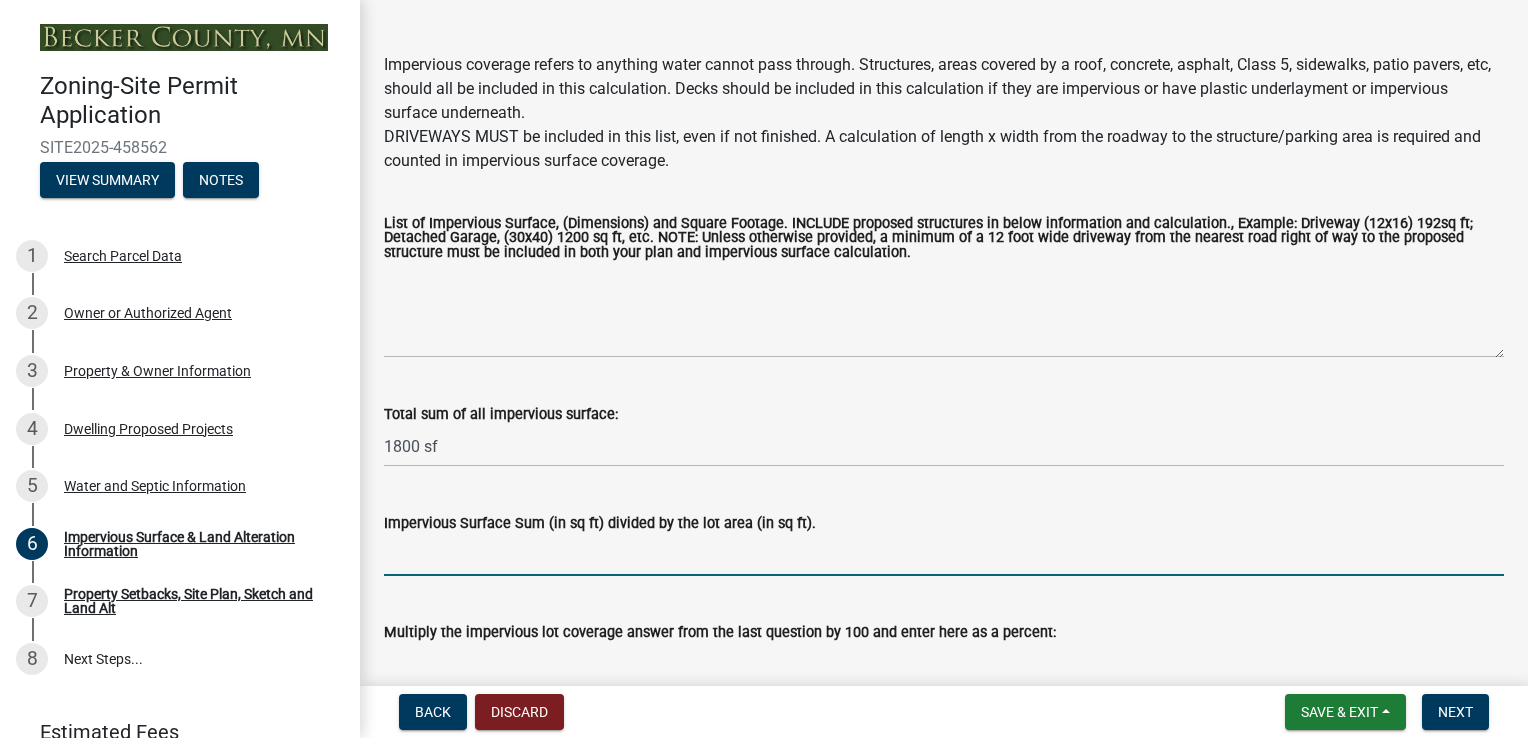 click on "Impervious Surface Sum (in sq ft) divided by the lot area (in sq ft)." at bounding box center (944, 555) 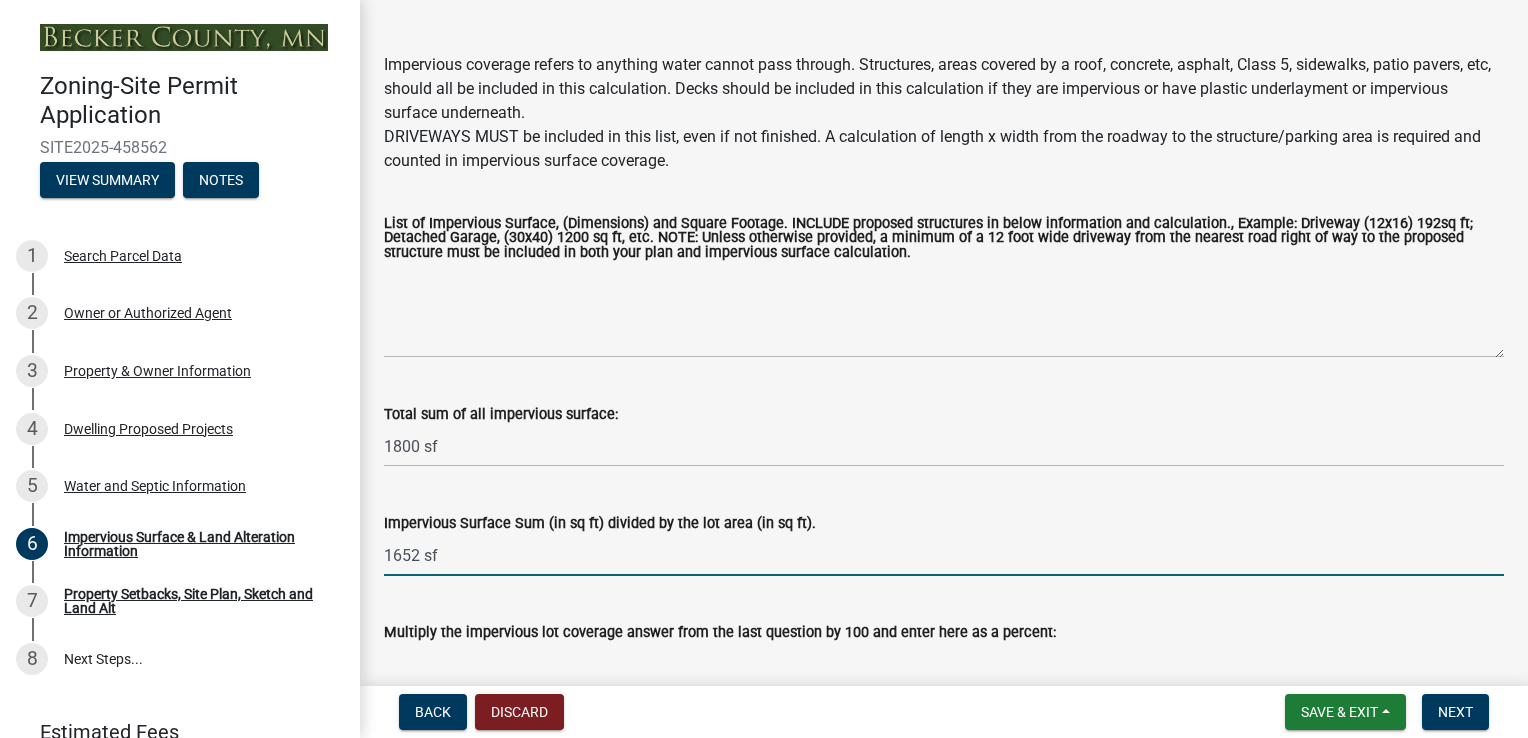 click on "1652 sf" at bounding box center (944, 555) 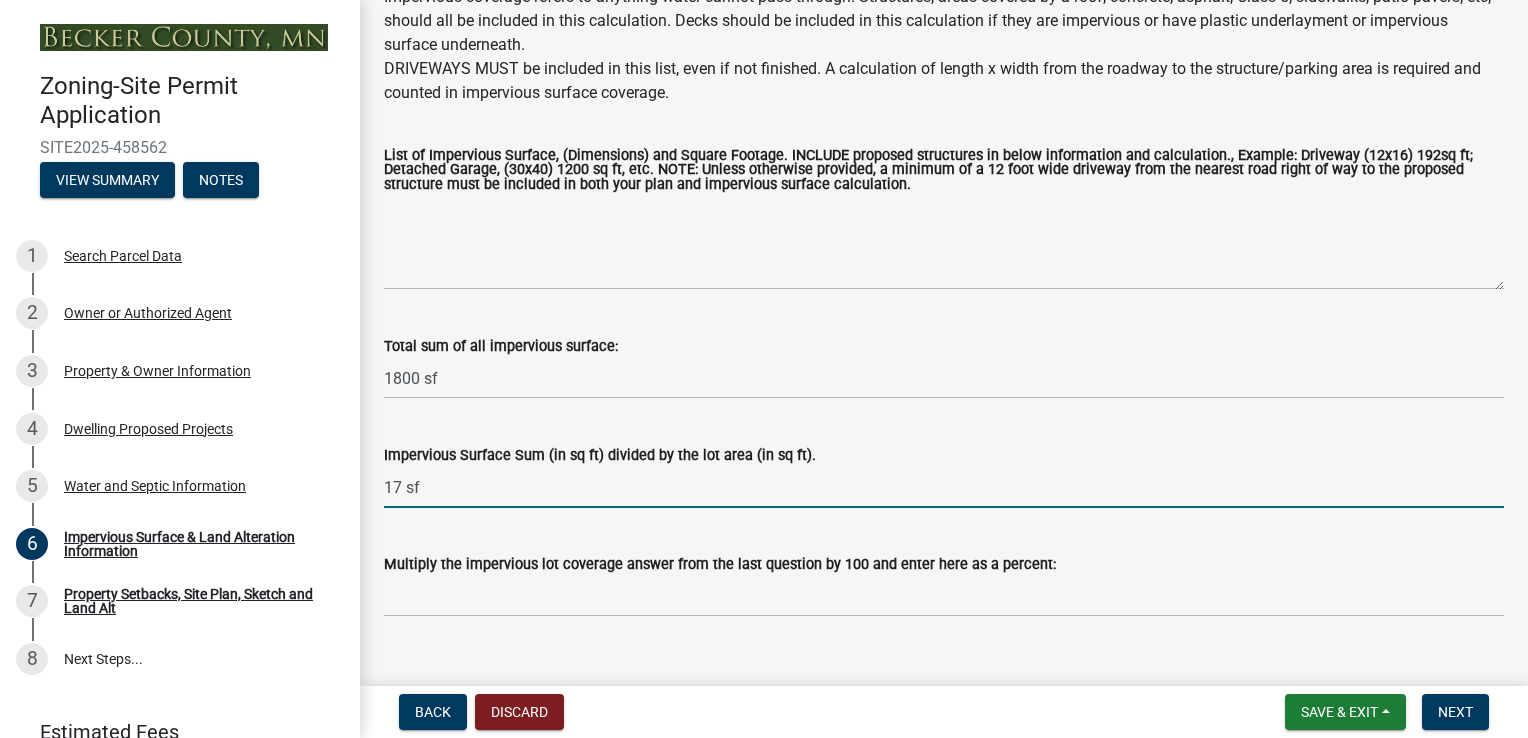 scroll, scrollTop: 291, scrollLeft: 0, axis: vertical 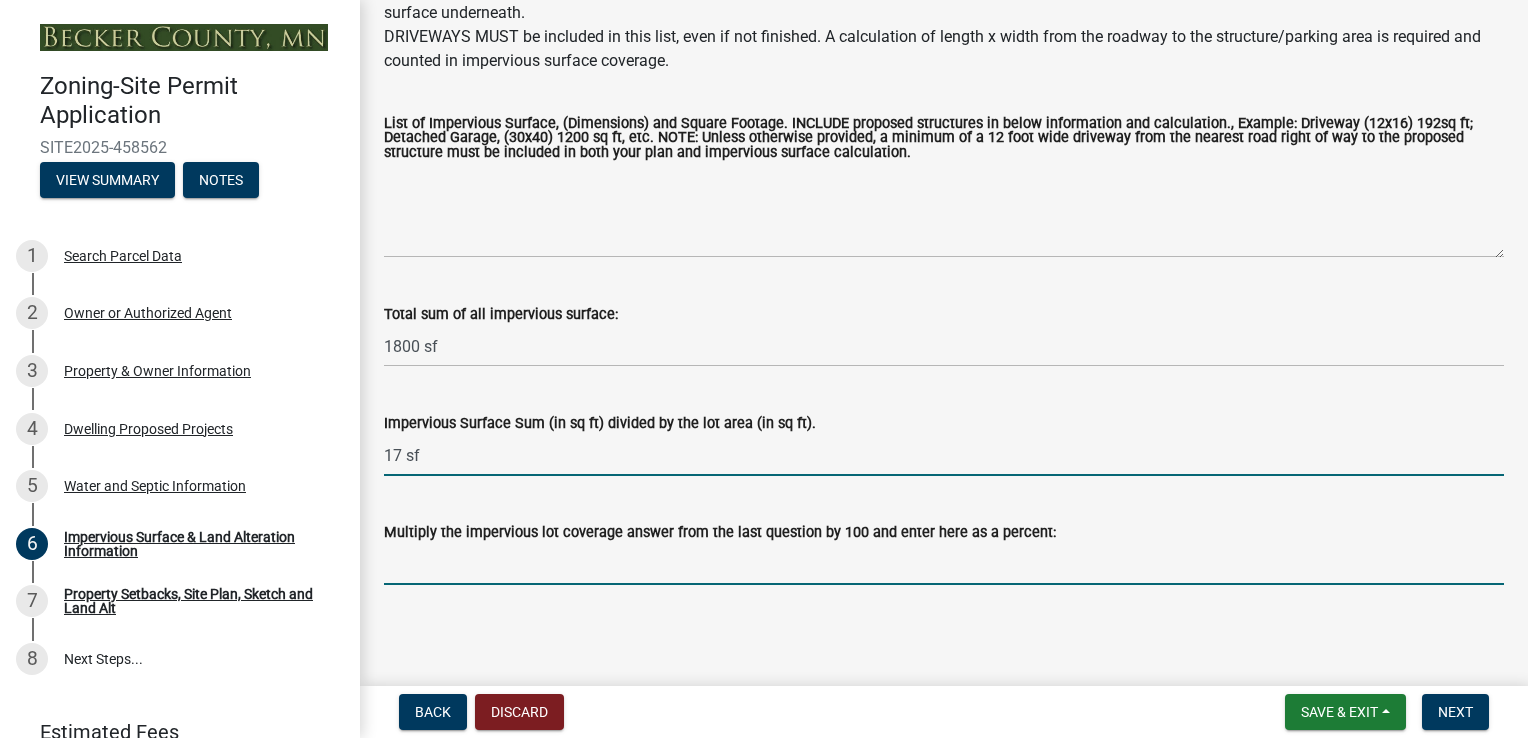 click on "Multiply the impervious lot coverage answer from the last question by 100 and enter here as a percent:" at bounding box center [944, 564] 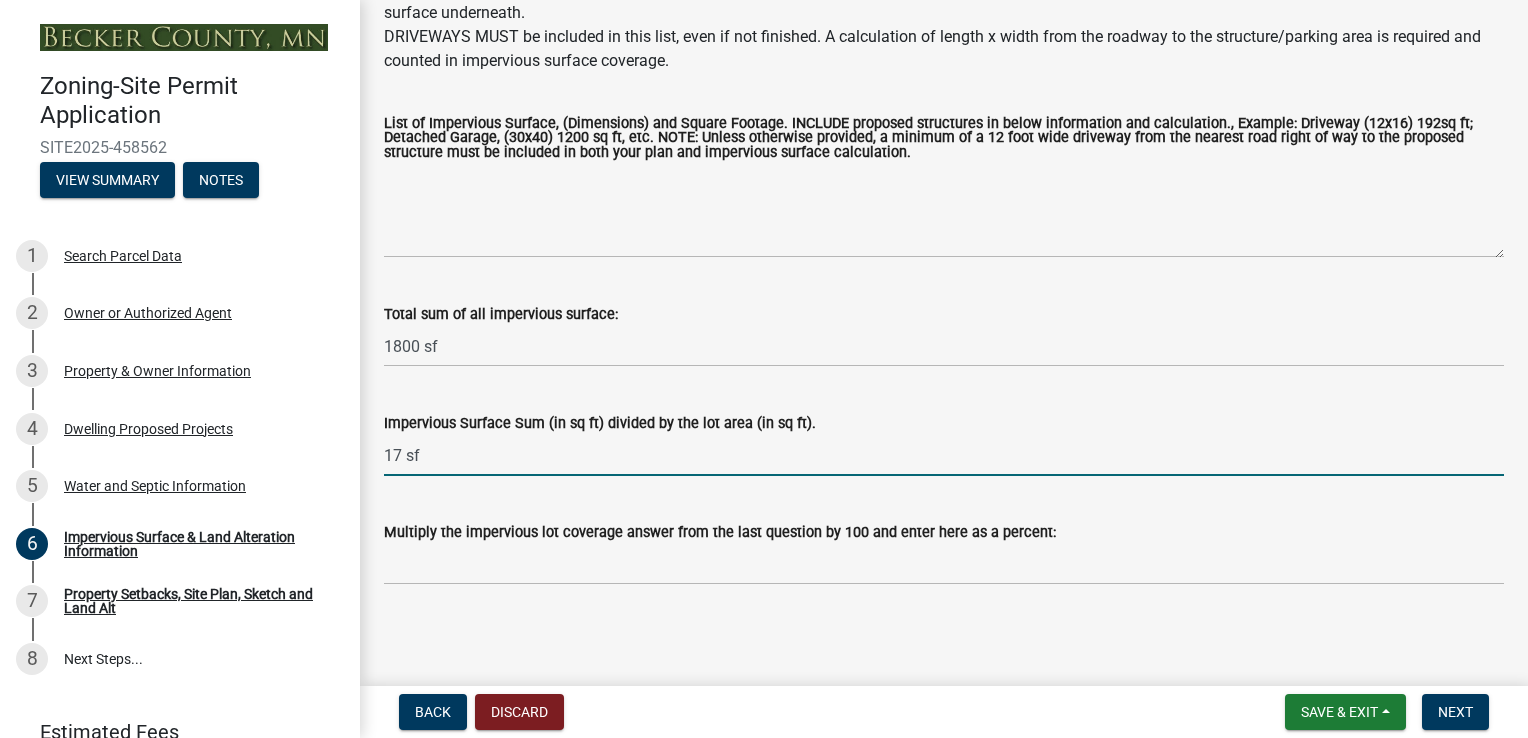 drag, startPoint x: 444, startPoint y: 458, endPoint x: 350, endPoint y: 455, distance: 94.04786 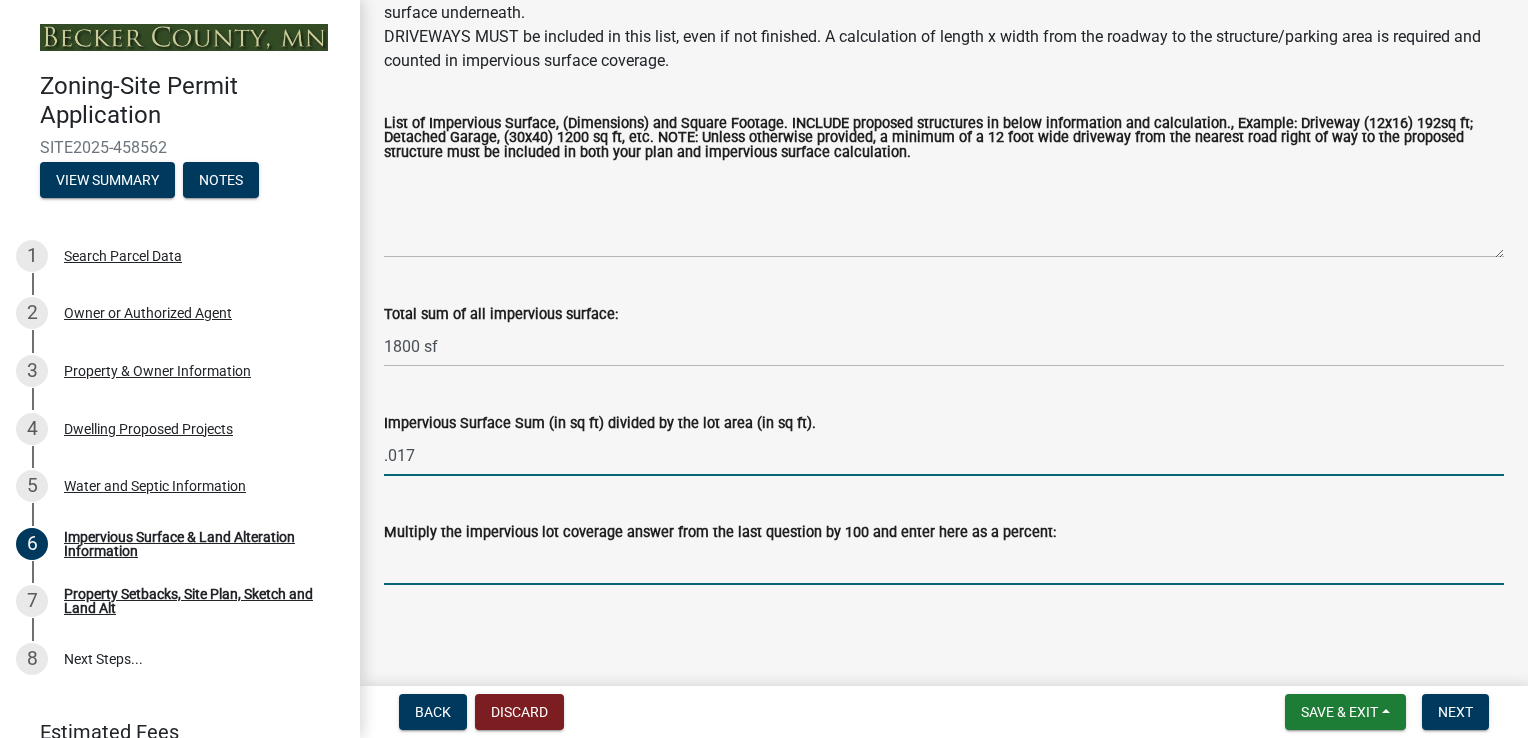 click on "Multiply the impervious lot coverage answer from the last question by 100 and enter here as a percent:" at bounding box center [944, 564] 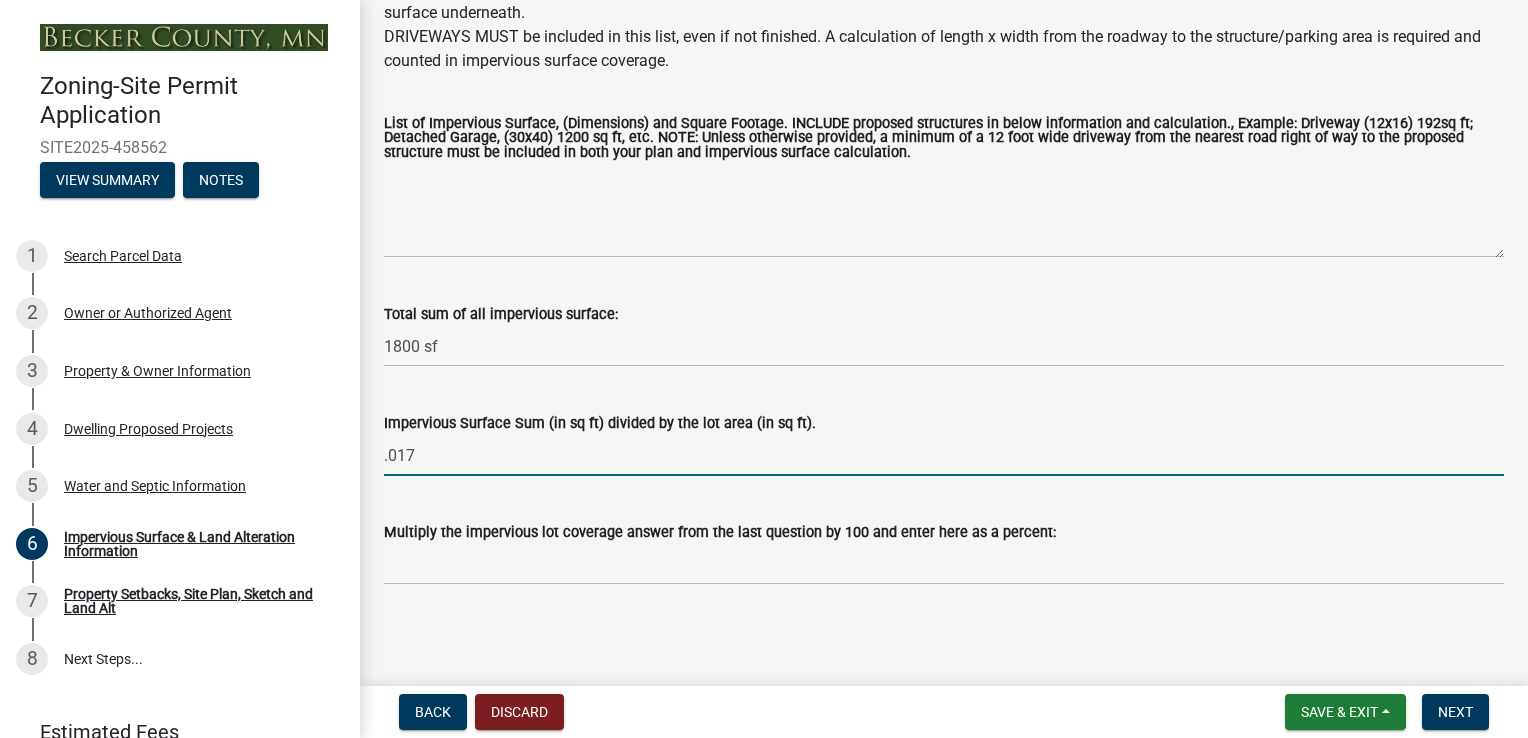 click on ".017" at bounding box center (944, 455) 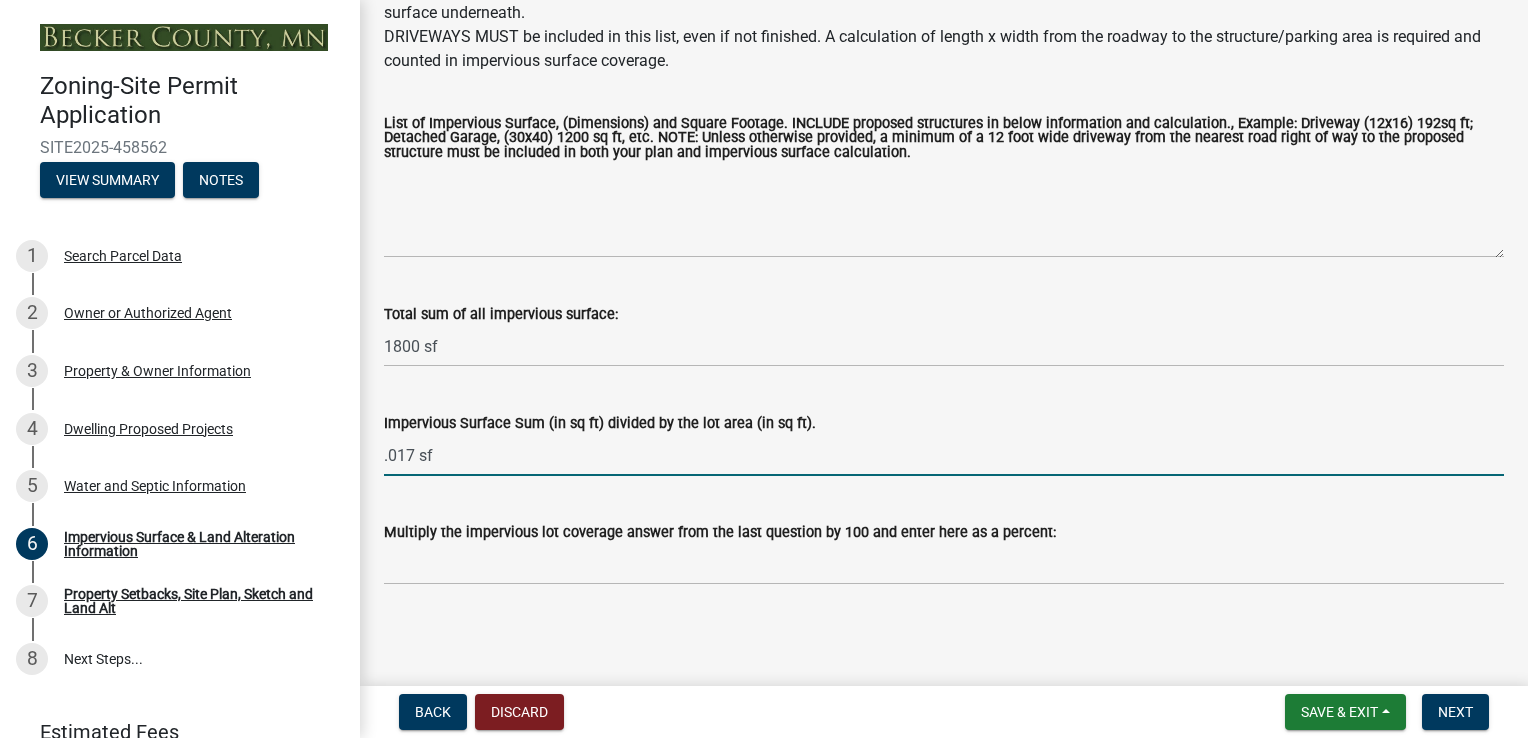 type on ".017 sf" 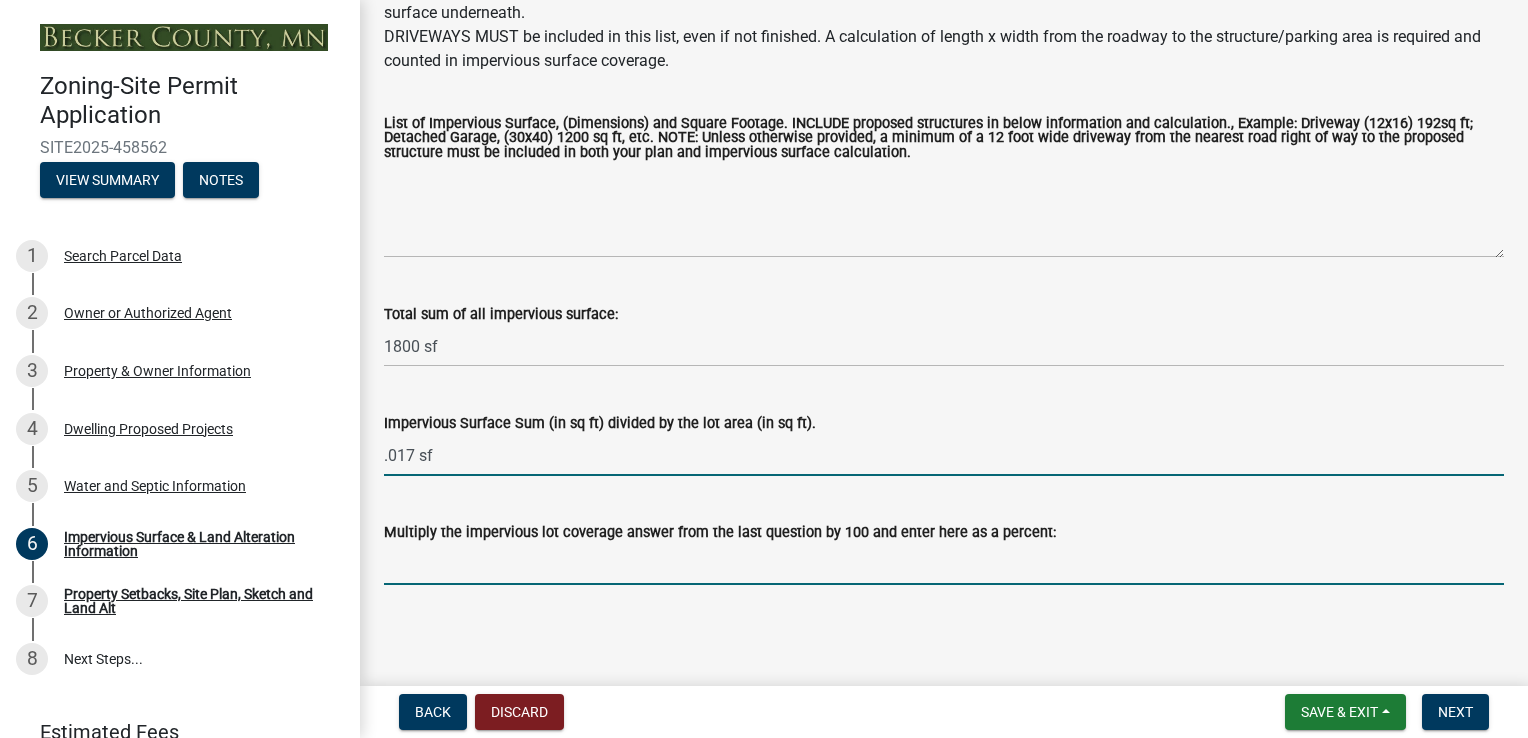 click on "Multiply the impervious lot coverage answer from the last question by 100 and enter here as a percent:" at bounding box center [944, 564] 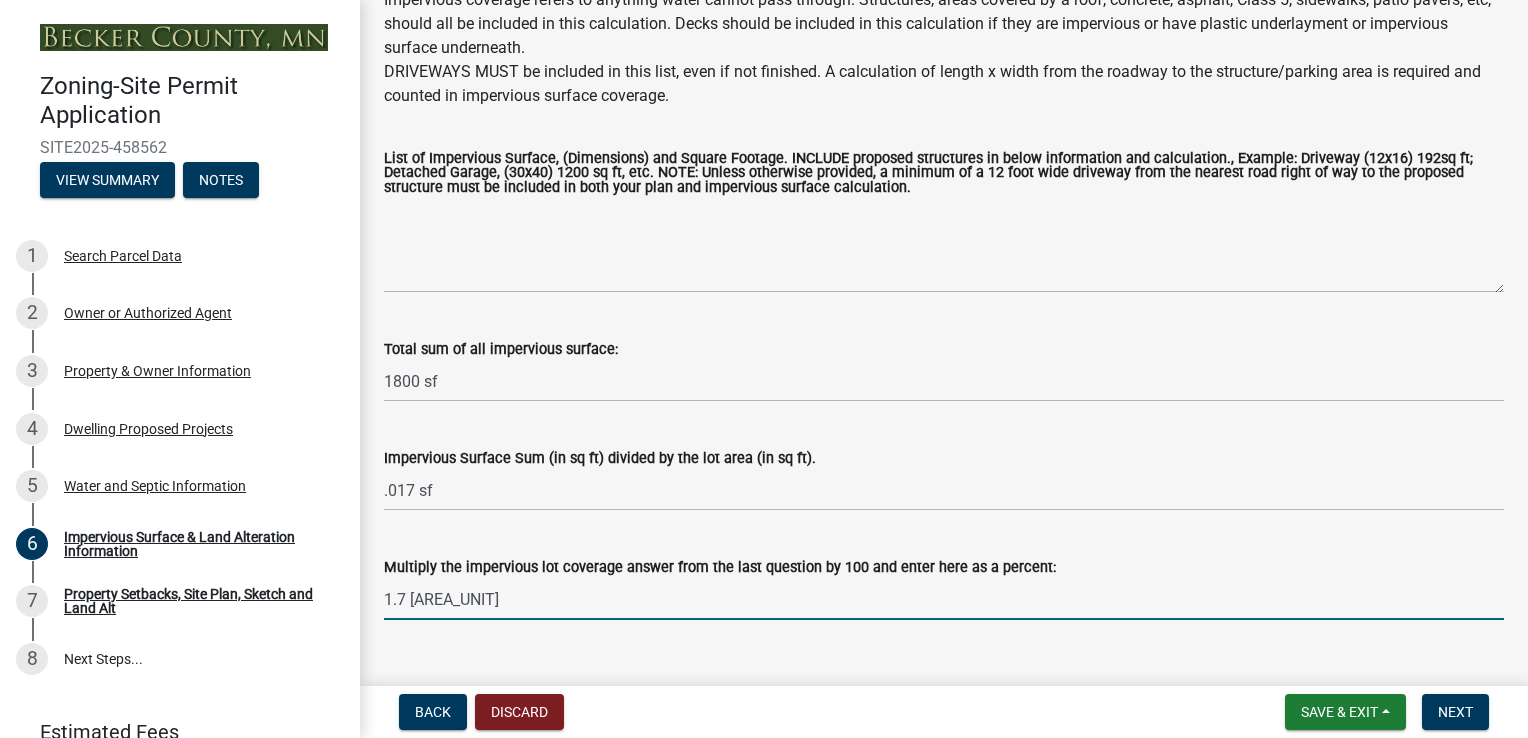 scroll, scrollTop: 291, scrollLeft: 0, axis: vertical 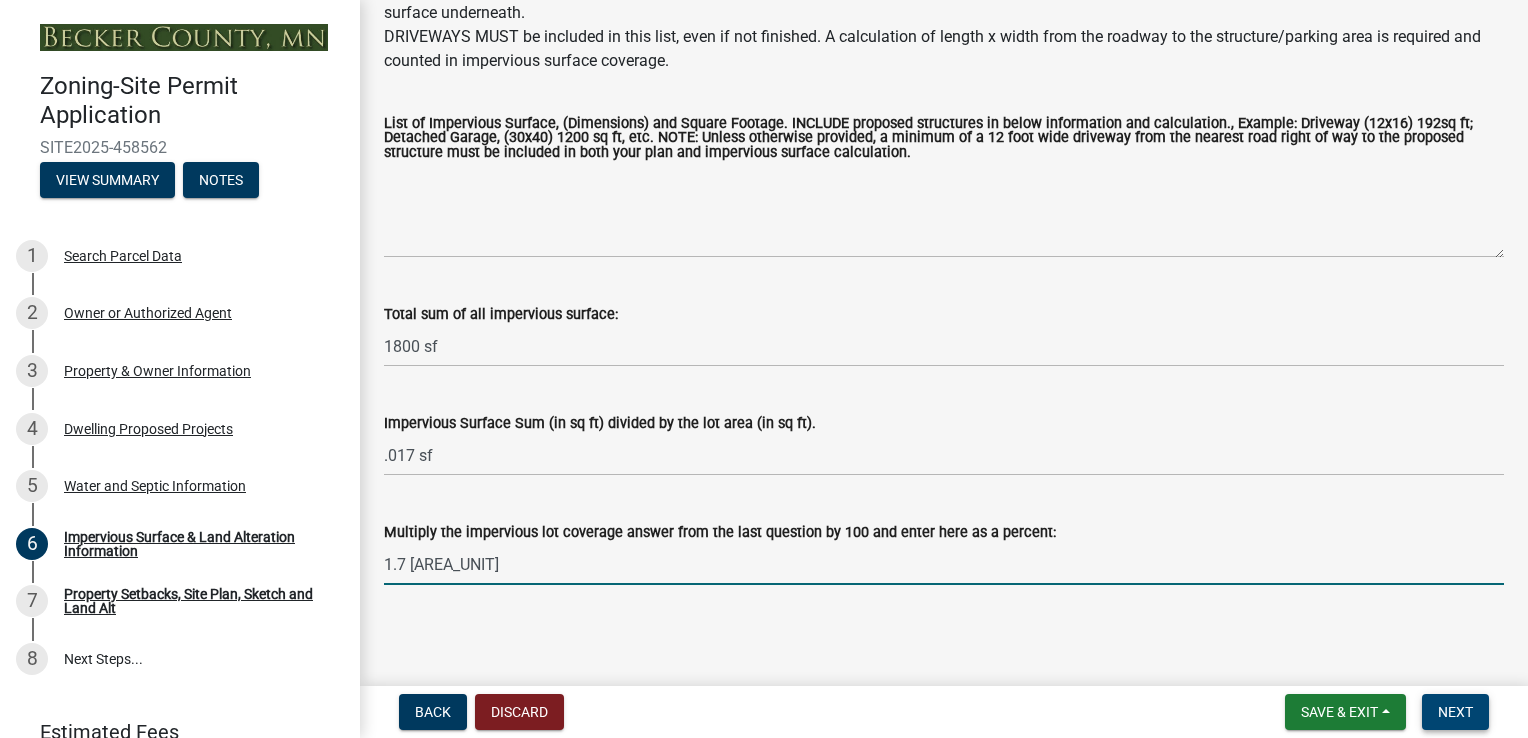 type on "1.7 [AREA_UNIT]" 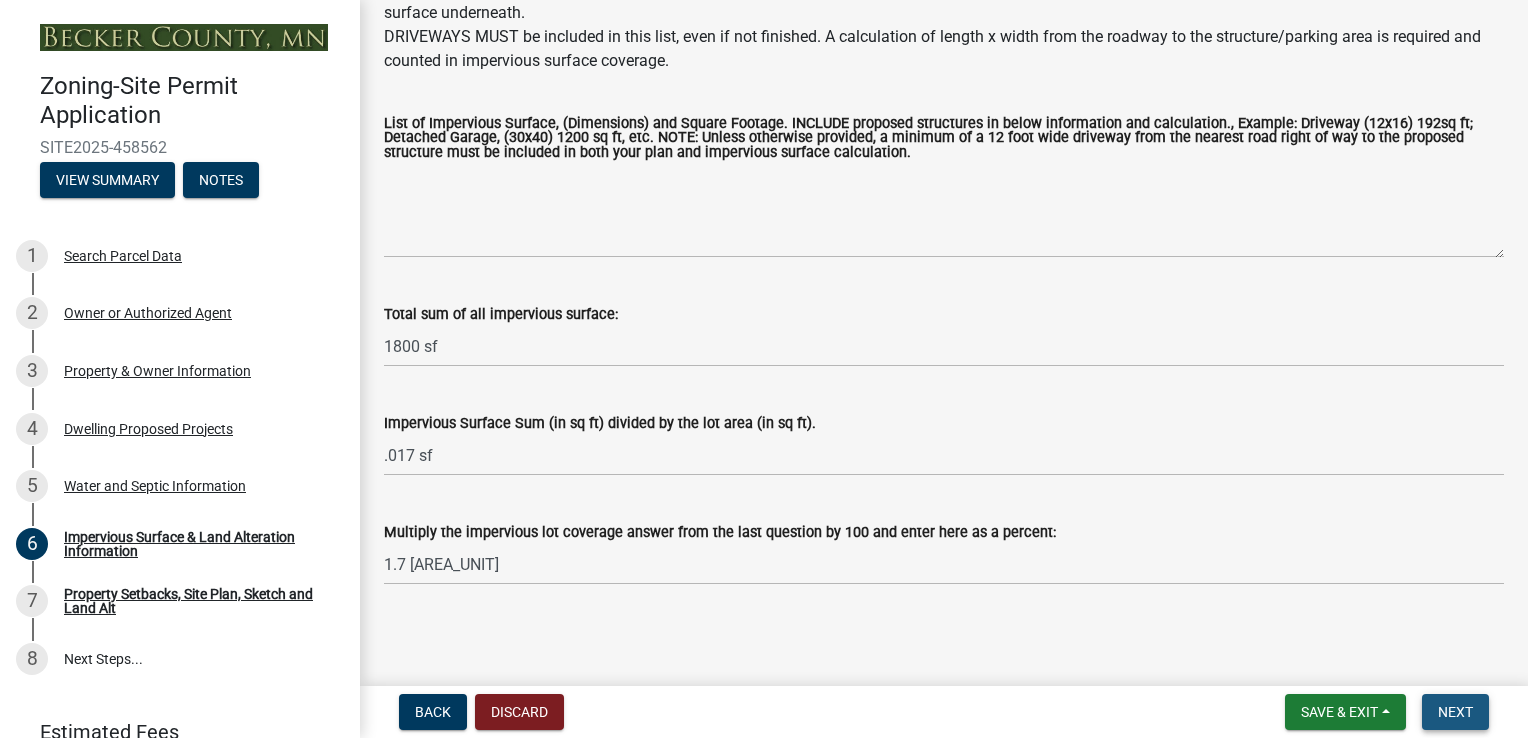 click on "Next" at bounding box center [1455, 712] 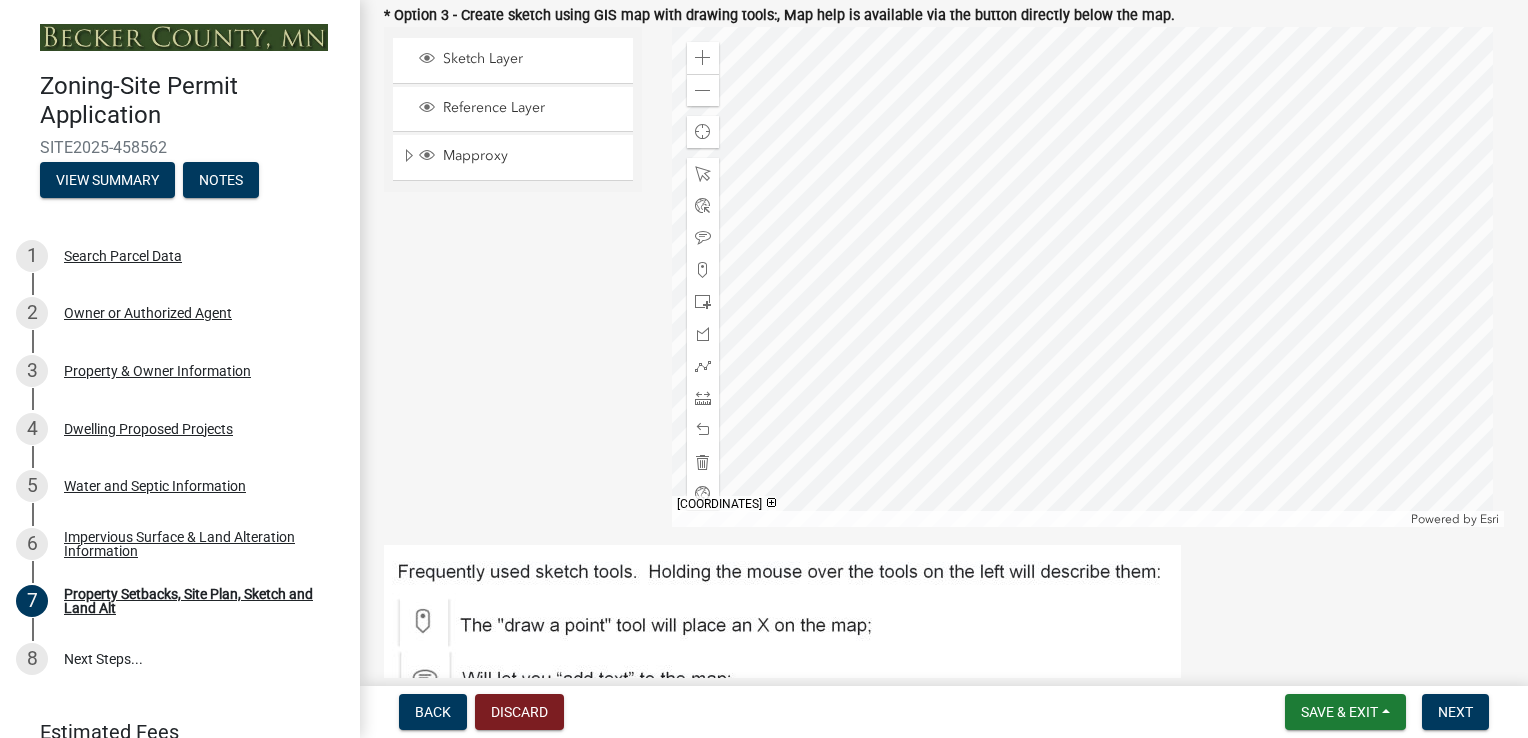 scroll, scrollTop: 700, scrollLeft: 0, axis: vertical 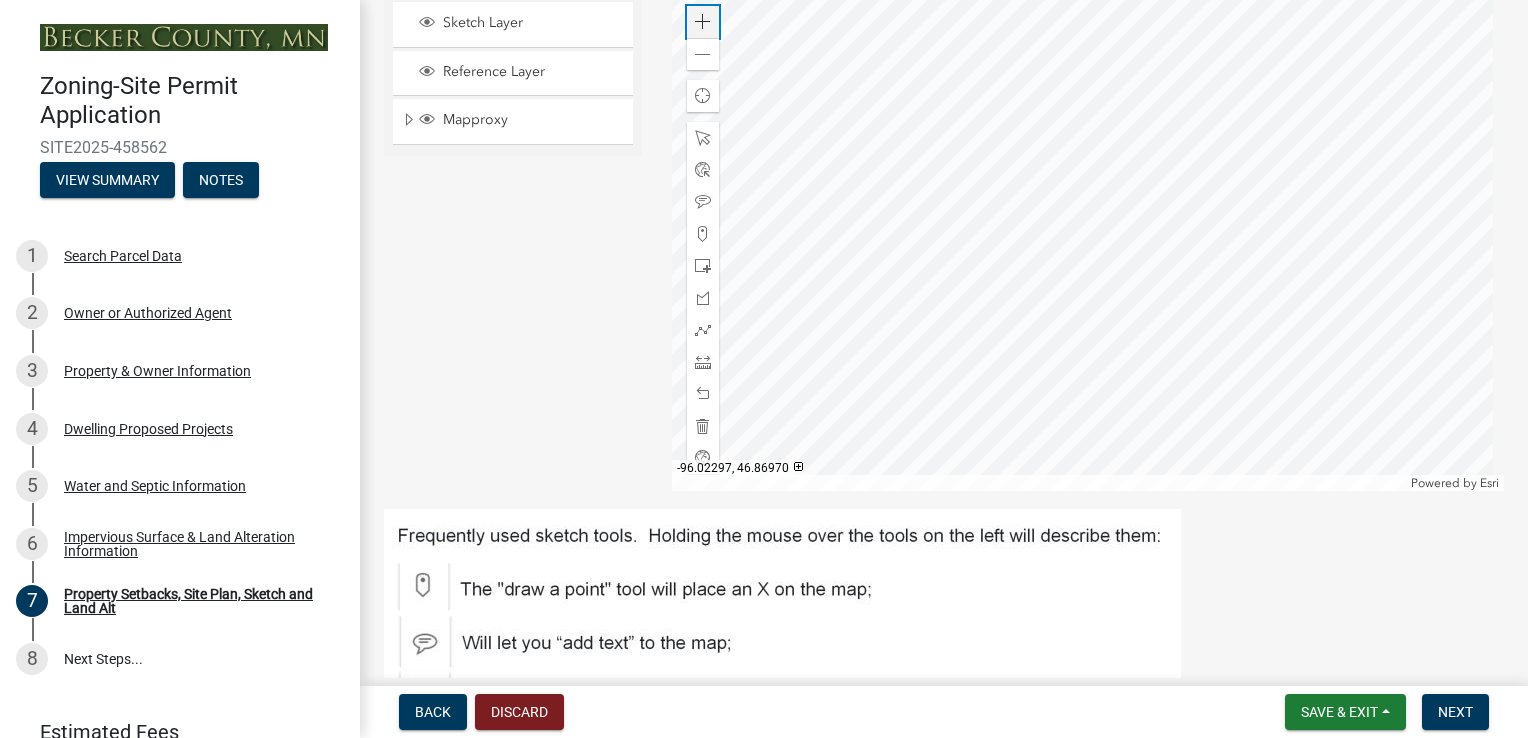 click 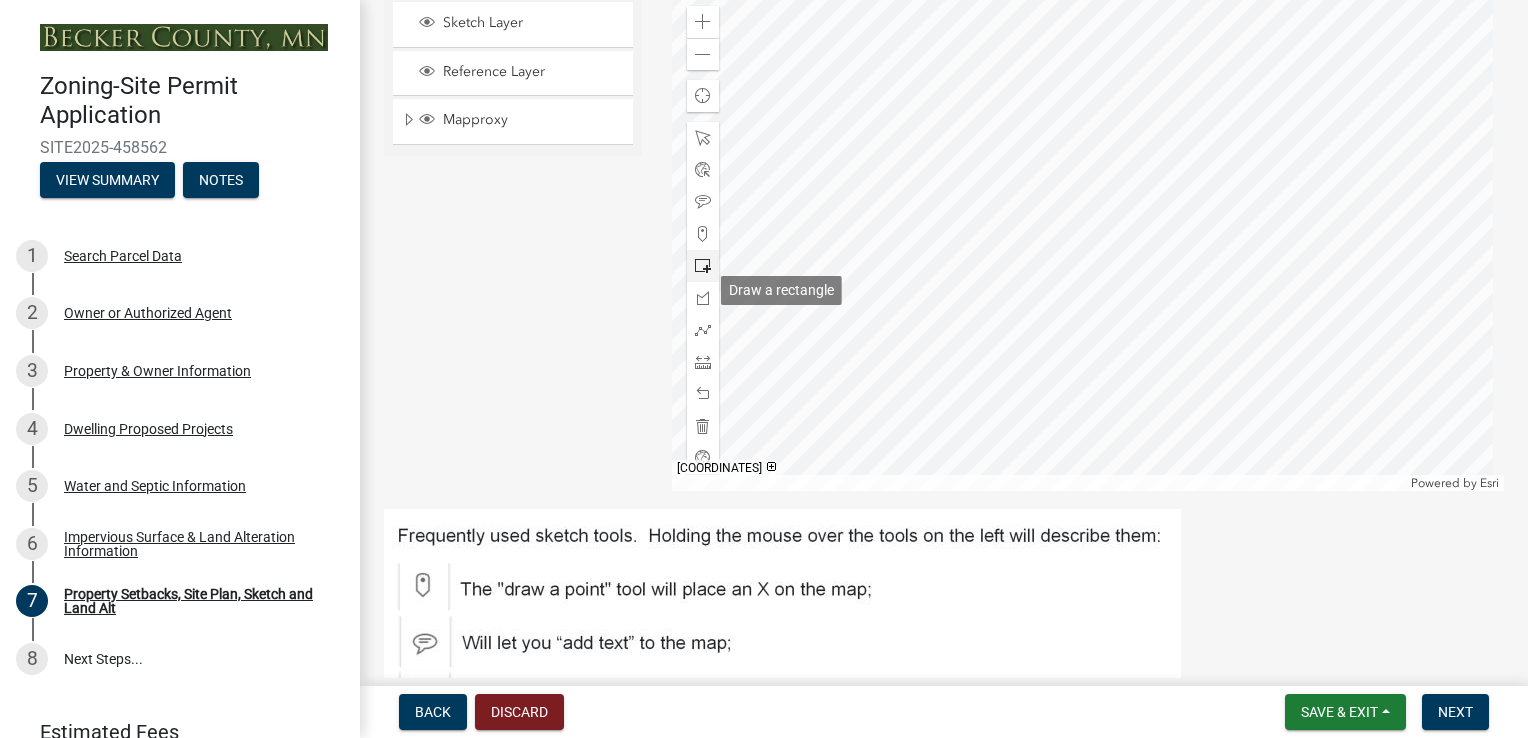 click 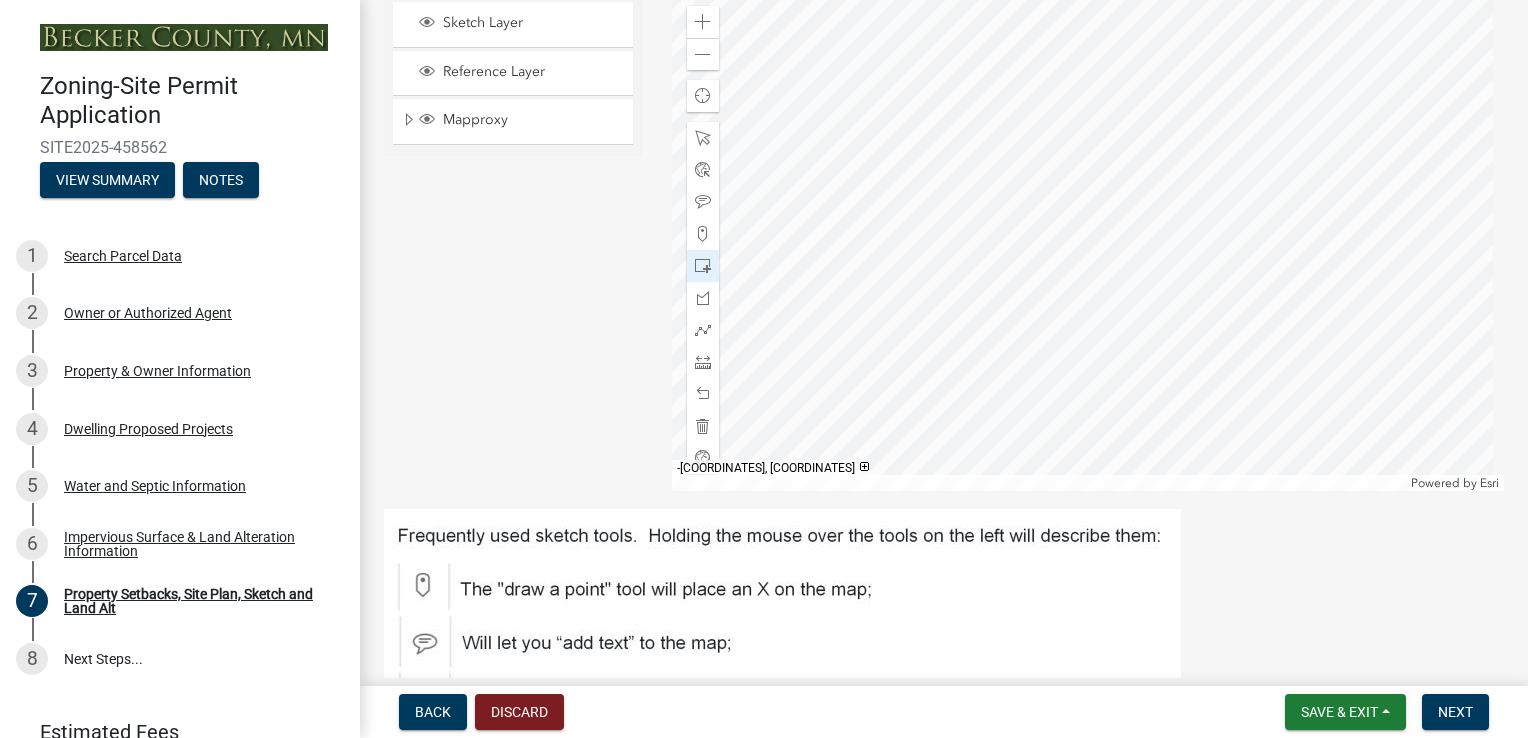 click 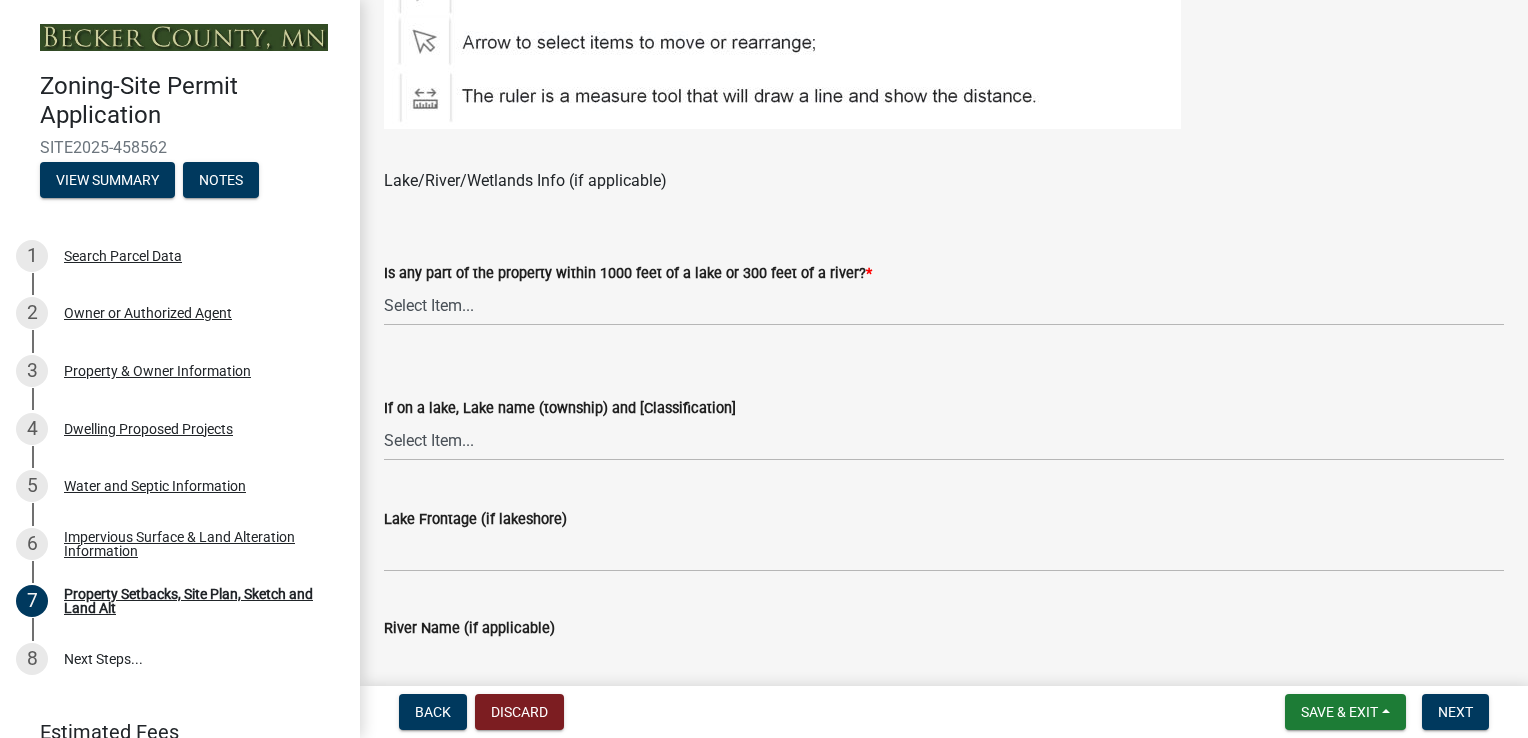 scroll, scrollTop: 1400, scrollLeft: 0, axis: vertical 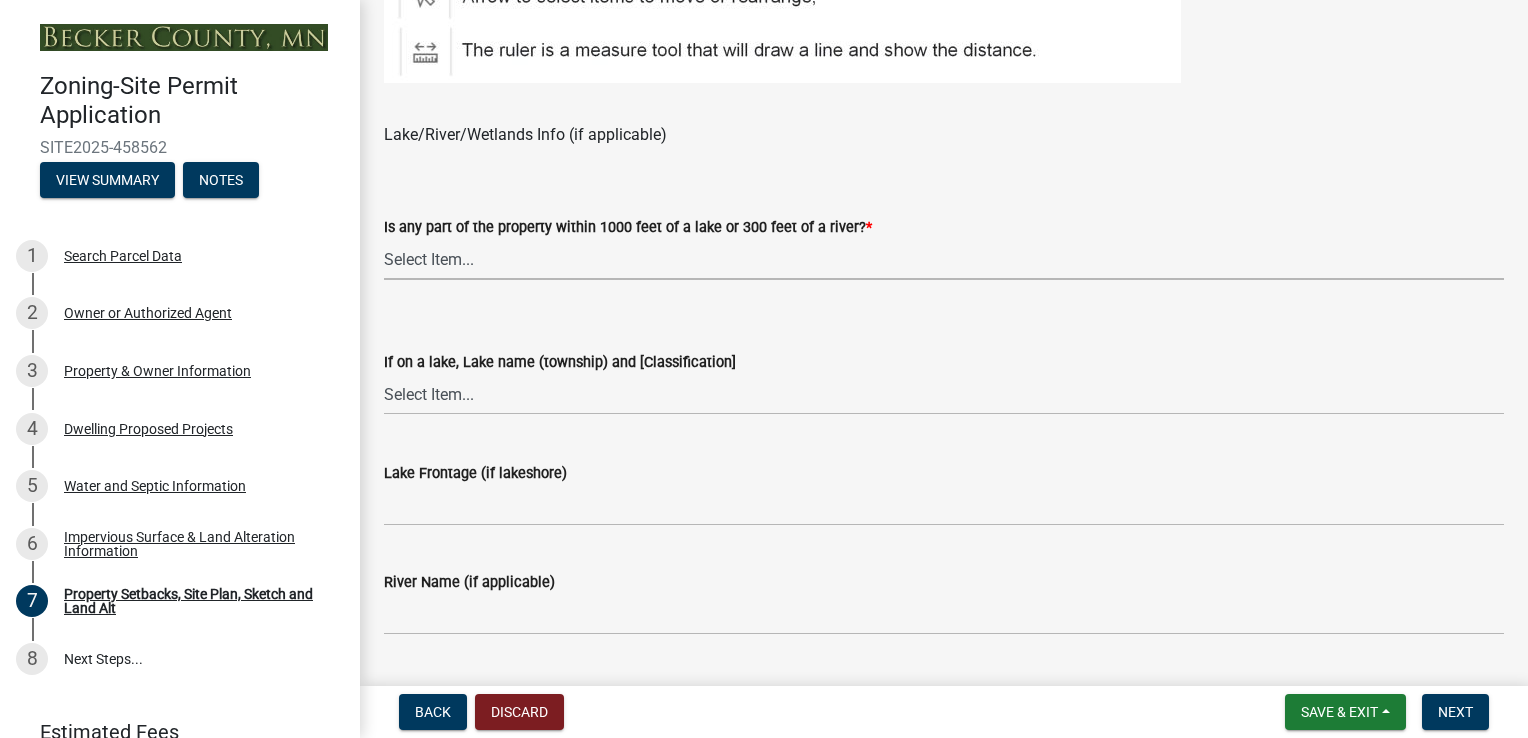 click on "Select Item...   Shoreland-Riparian (Property is bordering a lake, river or stream)   Shoreland-Non-Riparian (Property is within 1000 ft of a lake, stream or river but does not border the water)   Non-Shoreland (Property is more than 1000 ft from a lake and more than 300 ft from a river or stream)" at bounding box center (944, 259) 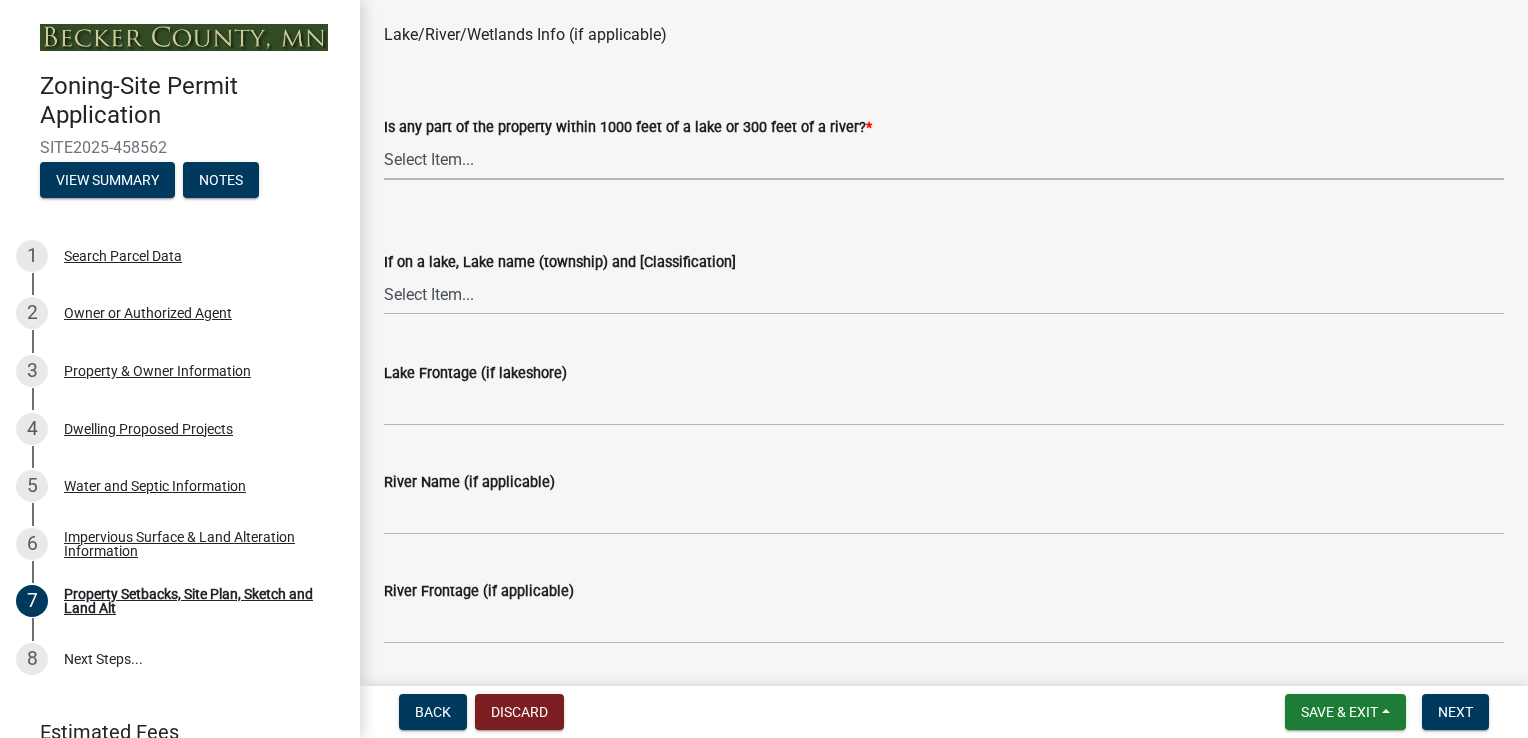 click on "Select Item...   Shoreland-Riparian (Property is bordering a lake, river or stream)   Shoreland-Non-Riparian (Property is within 1000 ft of a lake, stream or river but does not border the water)   Non-Shoreland (Property is more than 1000 ft from a lake and more than 300 ft from a river or stream)" at bounding box center (944, 159) 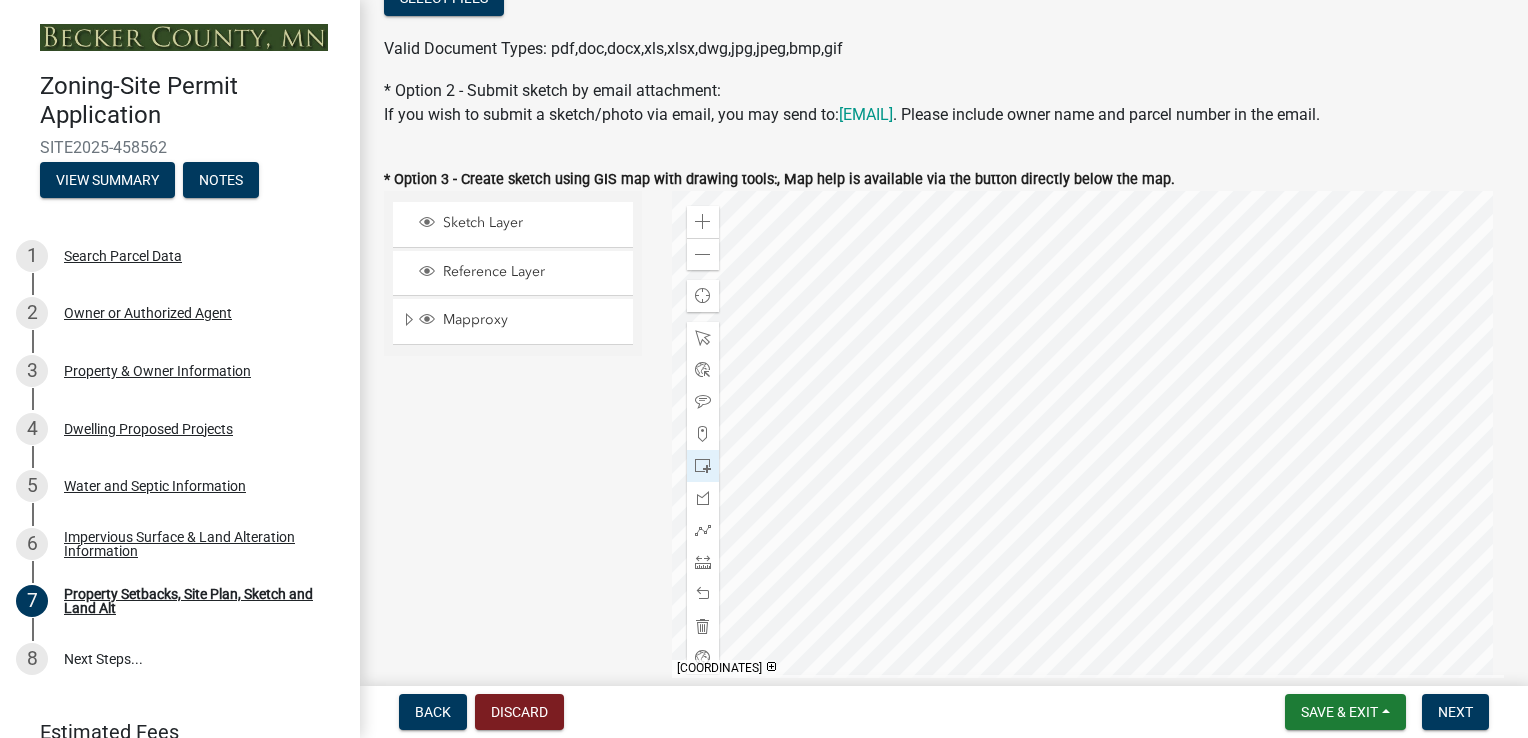 scroll, scrollTop: 600, scrollLeft: 0, axis: vertical 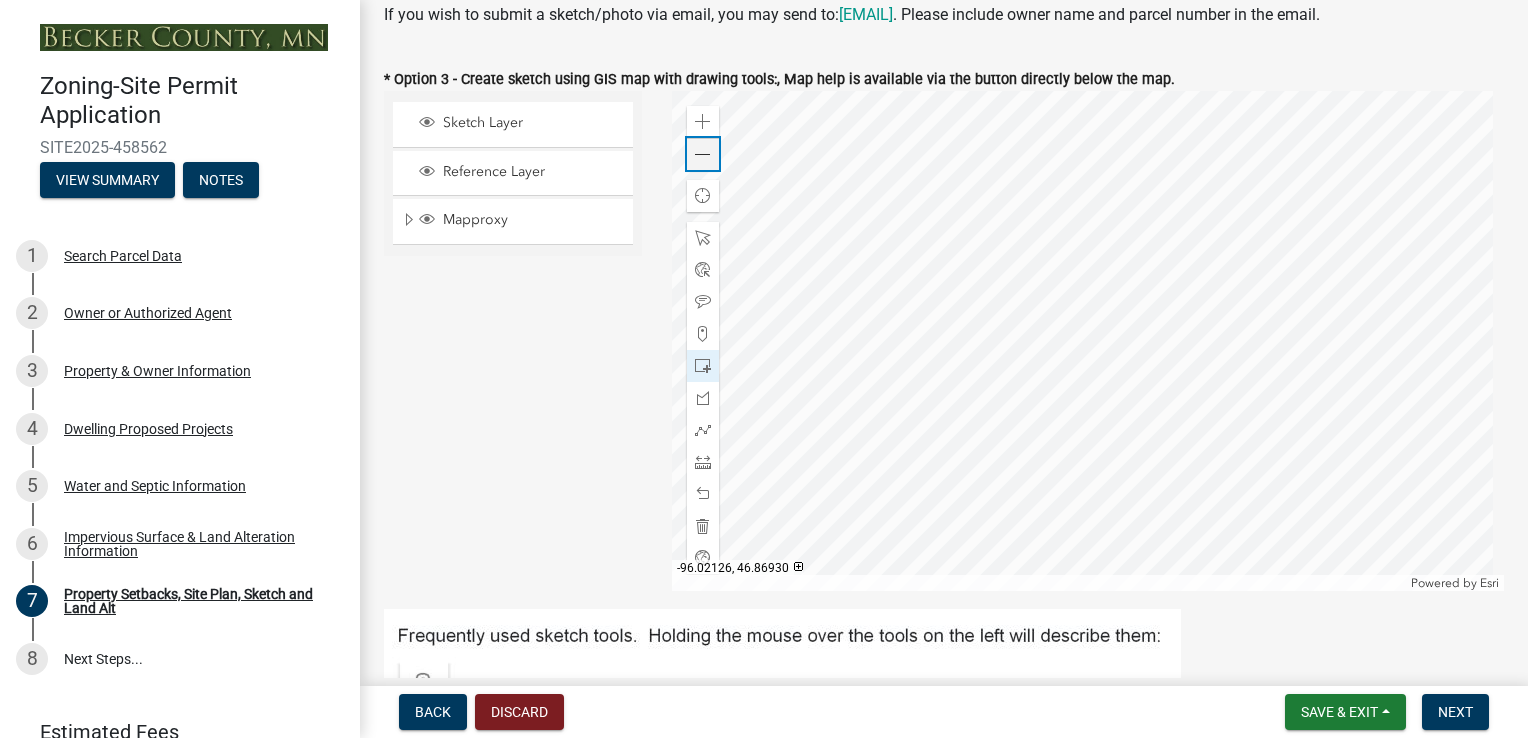 click 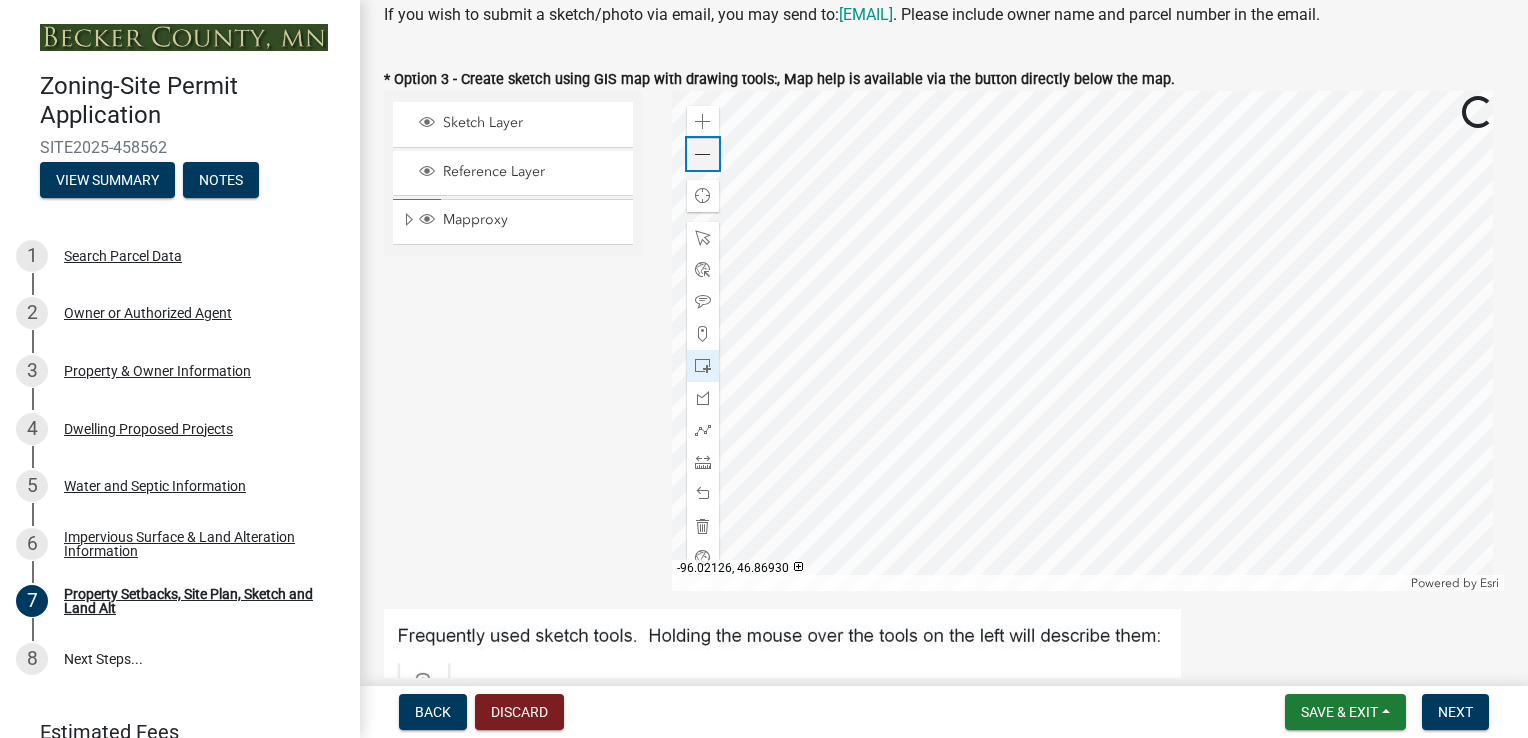 click 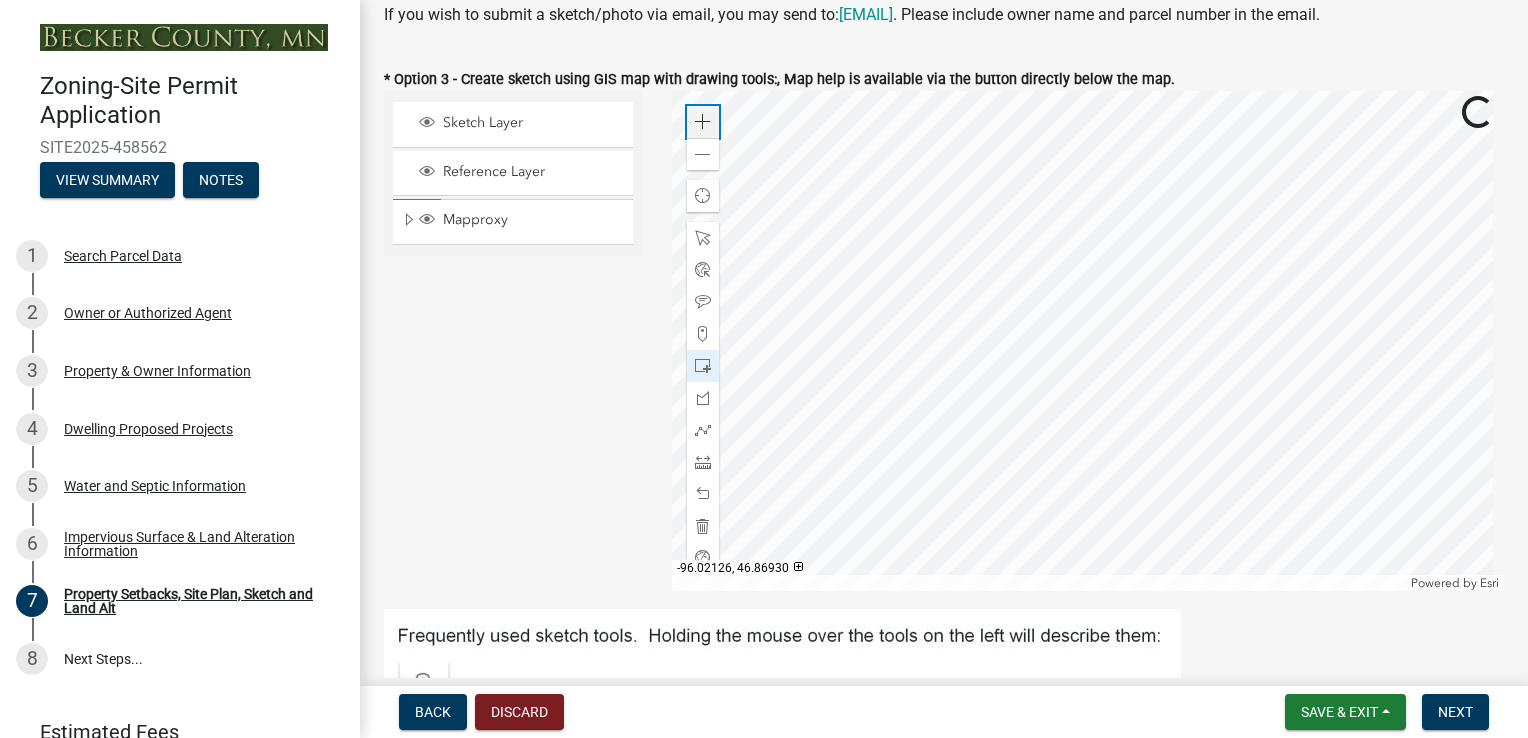 click 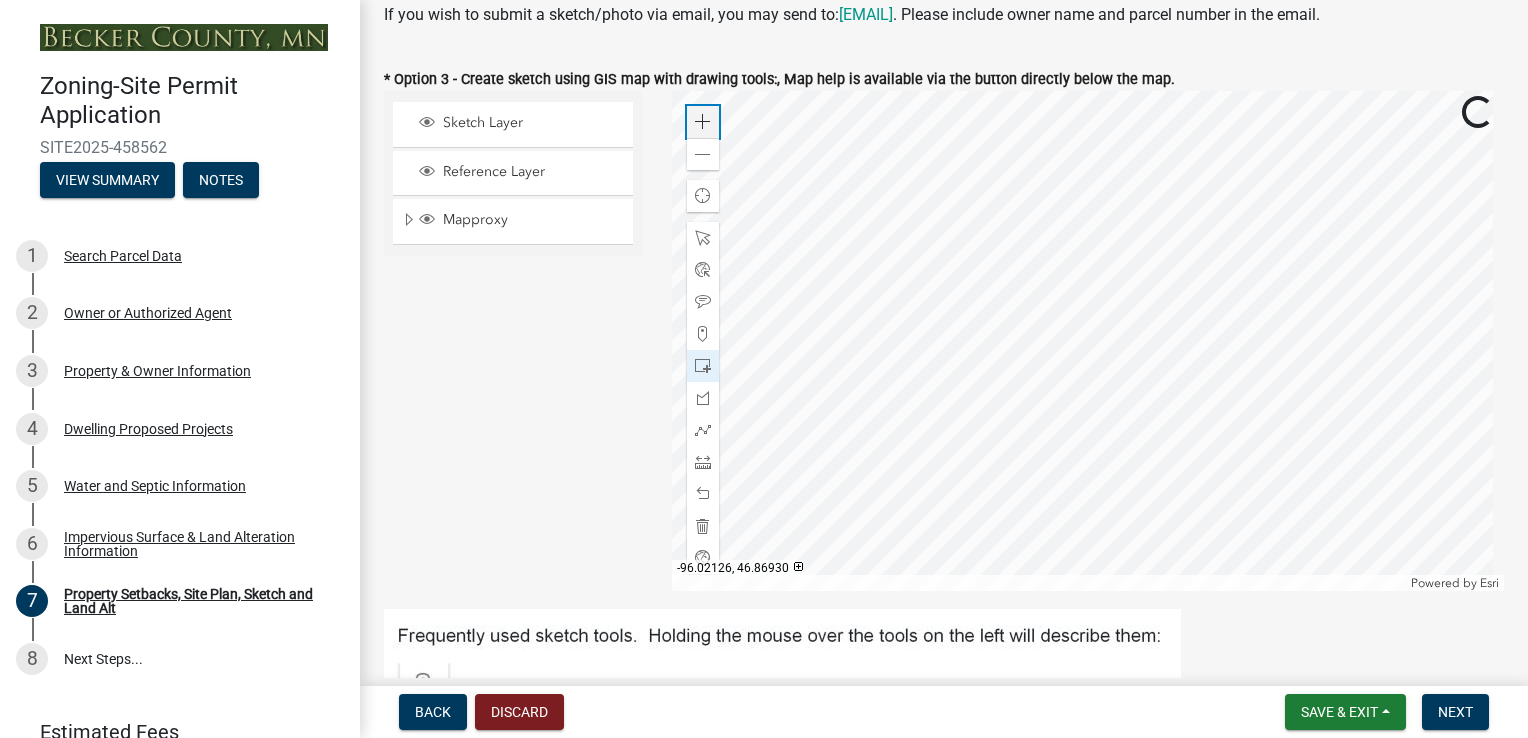click 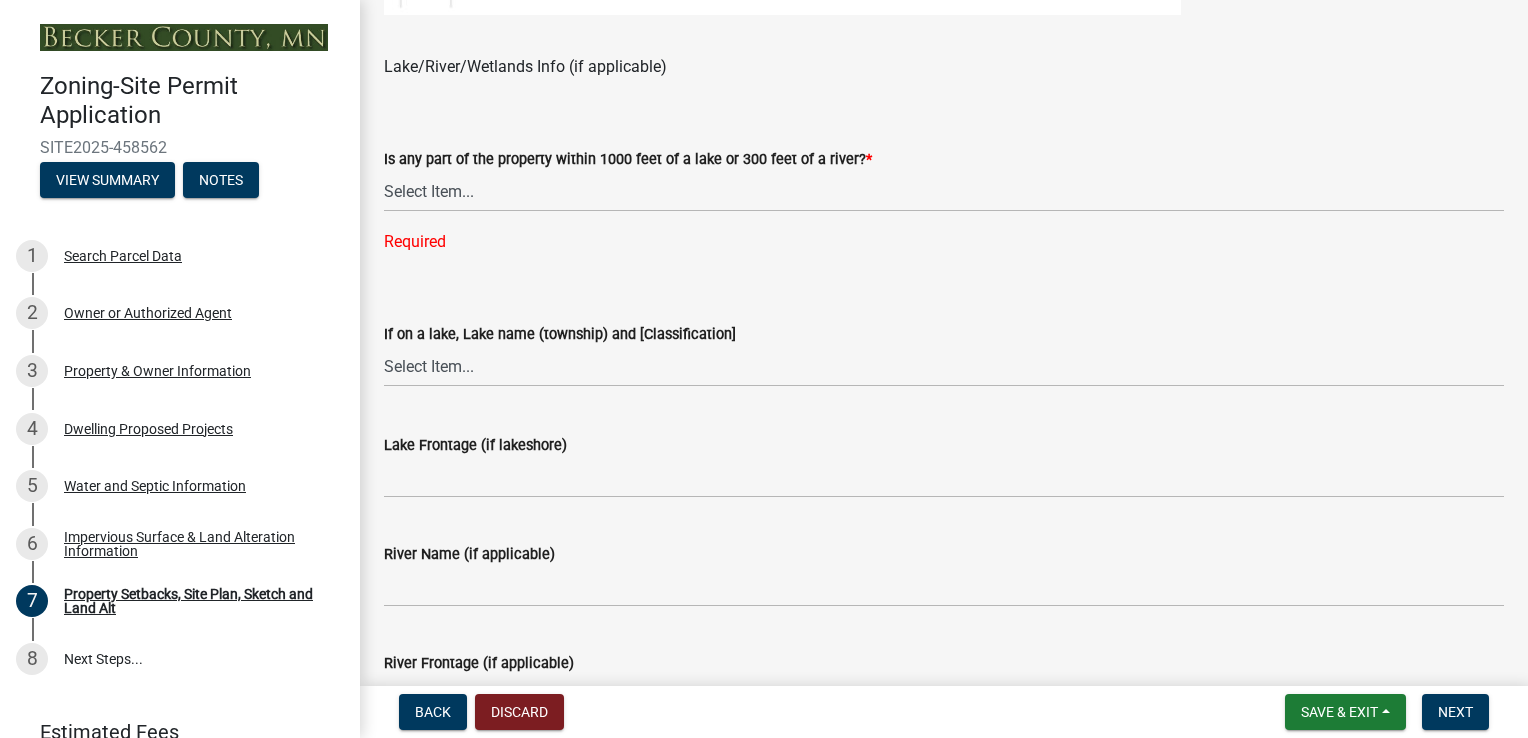 scroll, scrollTop: 1500, scrollLeft: 0, axis: vertical 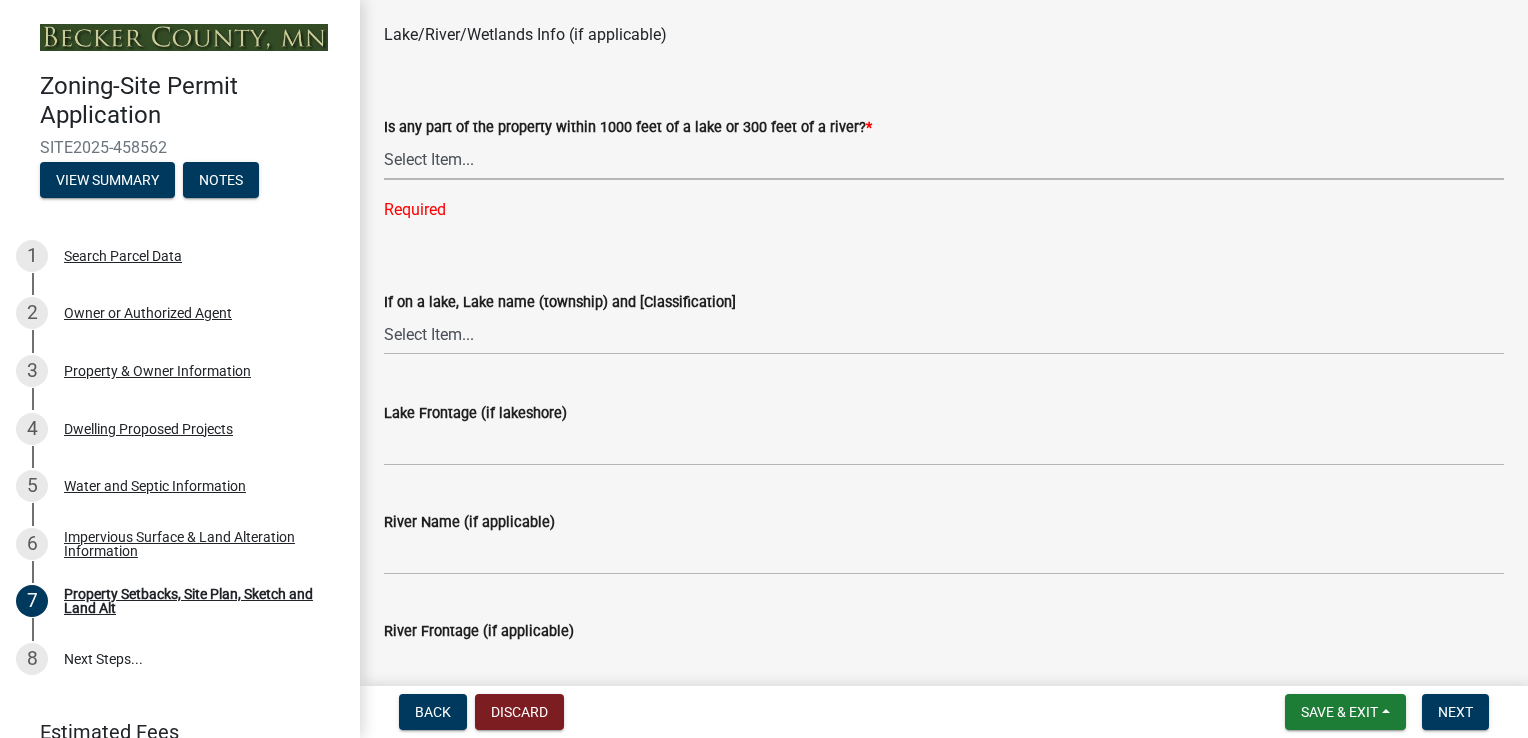 click on "Select Item...   Shoreland-Riparian (Property is bordering a lake, river or stream)   Shoreland-Non-Riparian (Property is within 1000 ft of a lake, stream or river but does not border the water)   Non-Shoreland (Property is more than 1000 ft from a lake and more than 300 ft from a river or stream)" at bounding box center (944, 159) 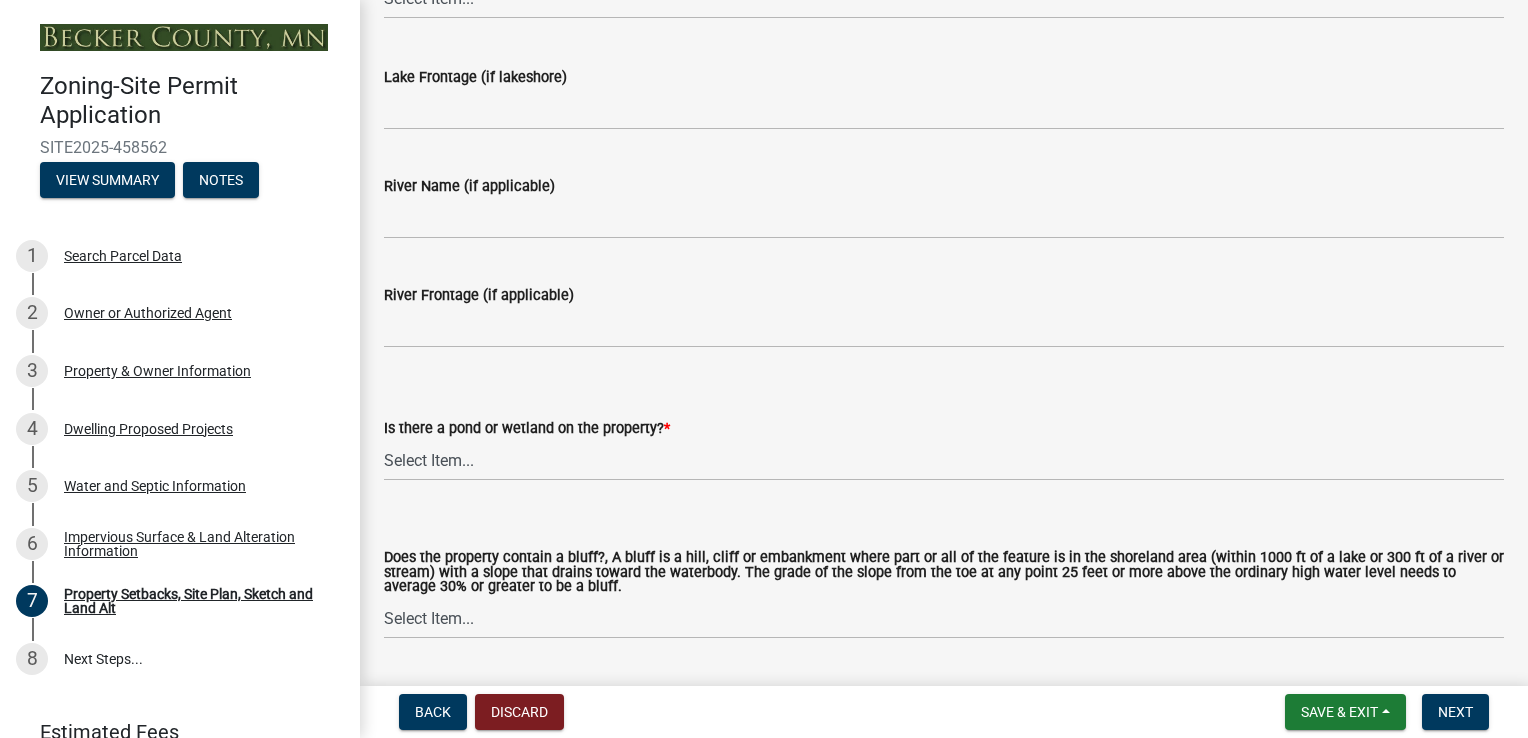 scroll, scrollTop: 1800, scrollLeft: 0, axis: vertical 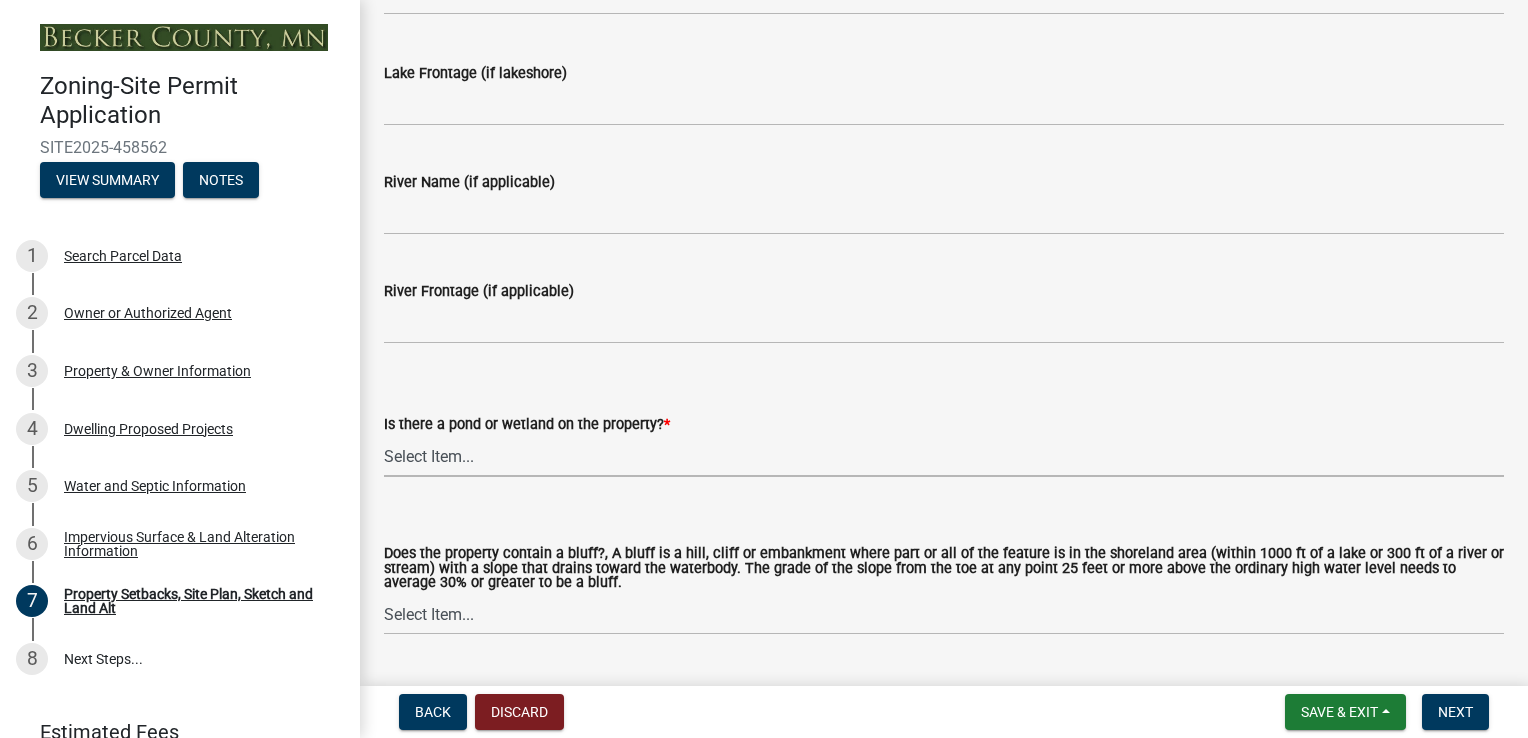 click on "Select Item...   Yes   No" at bounding box center [944, 456] 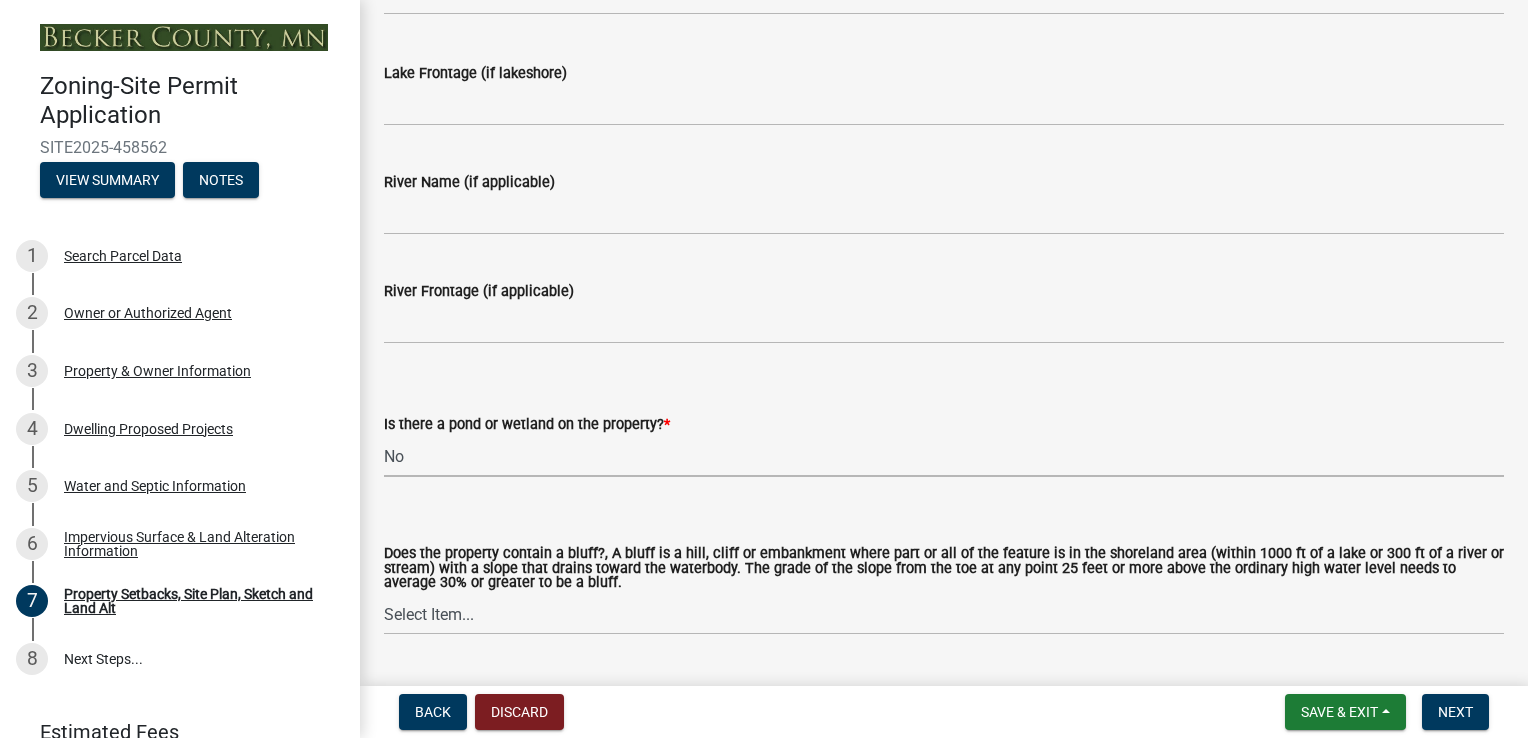 click on "Select Item...   Yes   No" at bounding box center [944, 456] 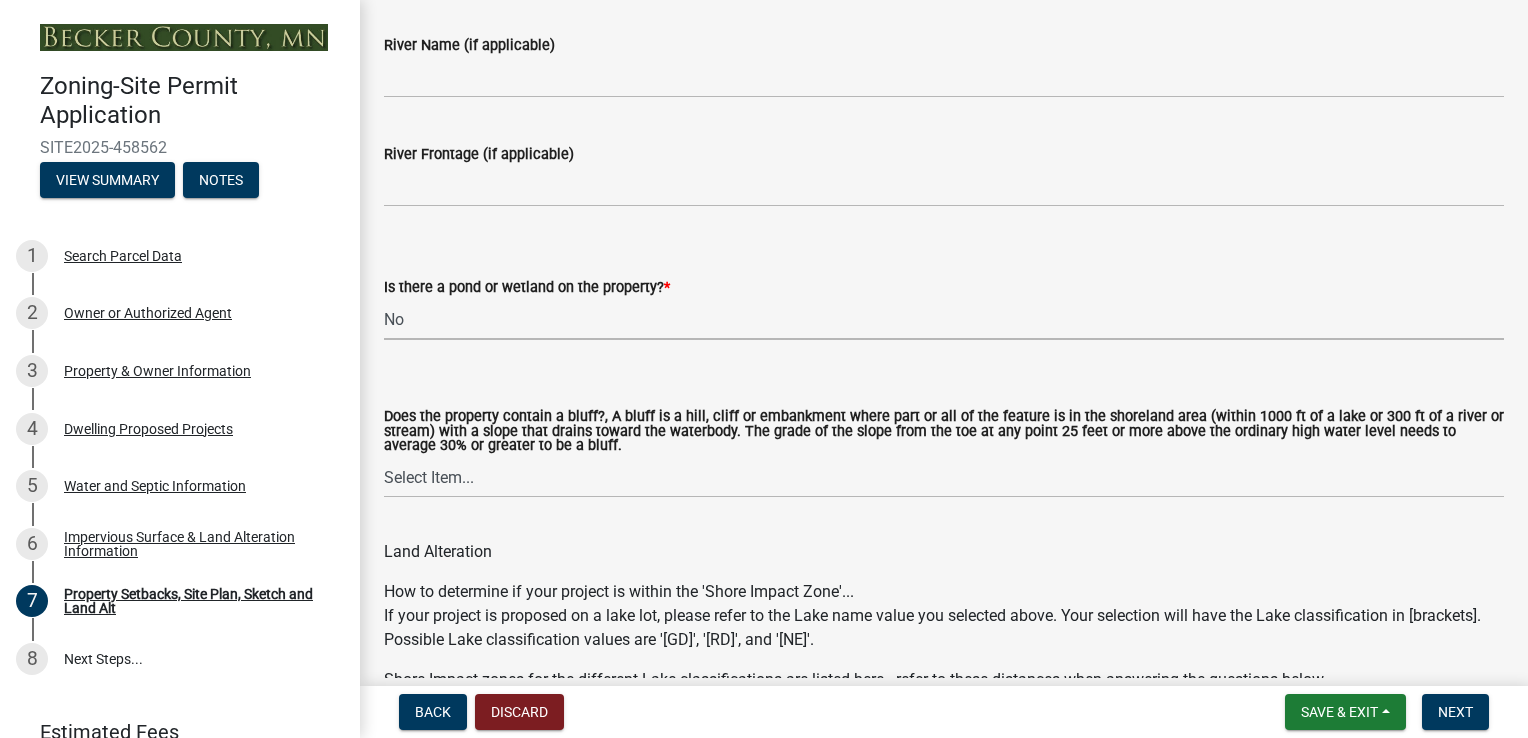 scroll, scrollTop: 2000, scrollLeft: 0, axis: vertical 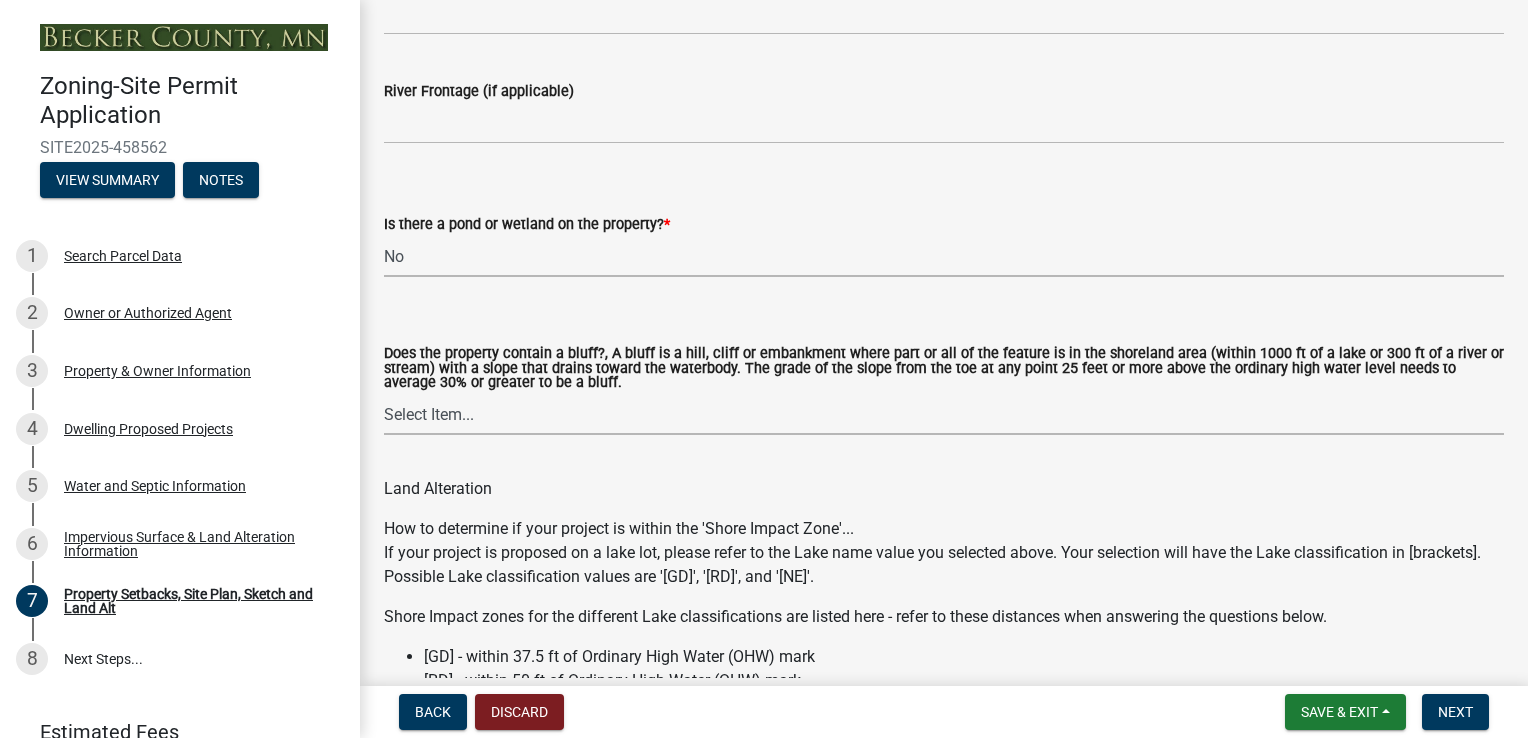 click on "Select Item...   Yes   No" at bounding box center (944, 414) 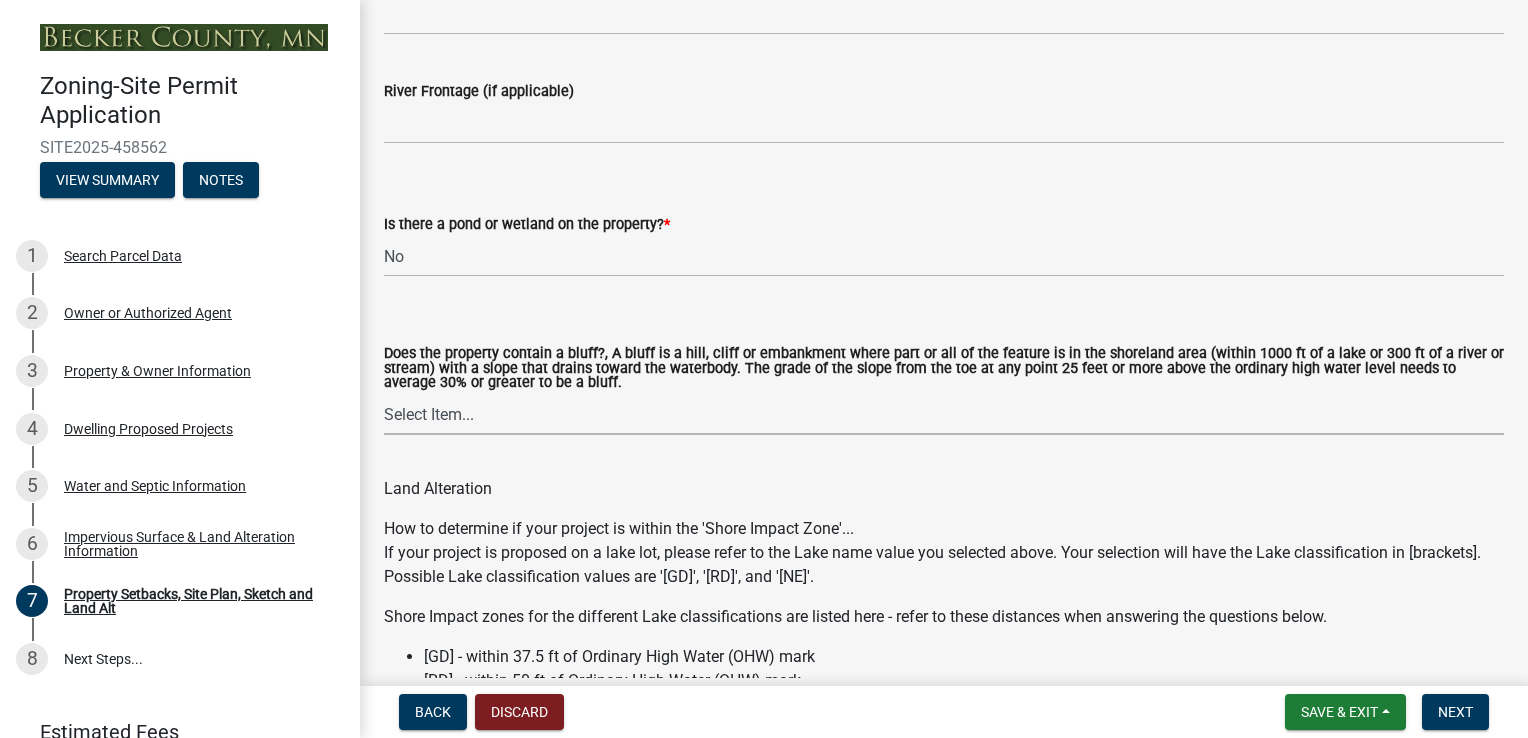 click on "Select Item...   Yes   No" at bounding box center [944, 414] 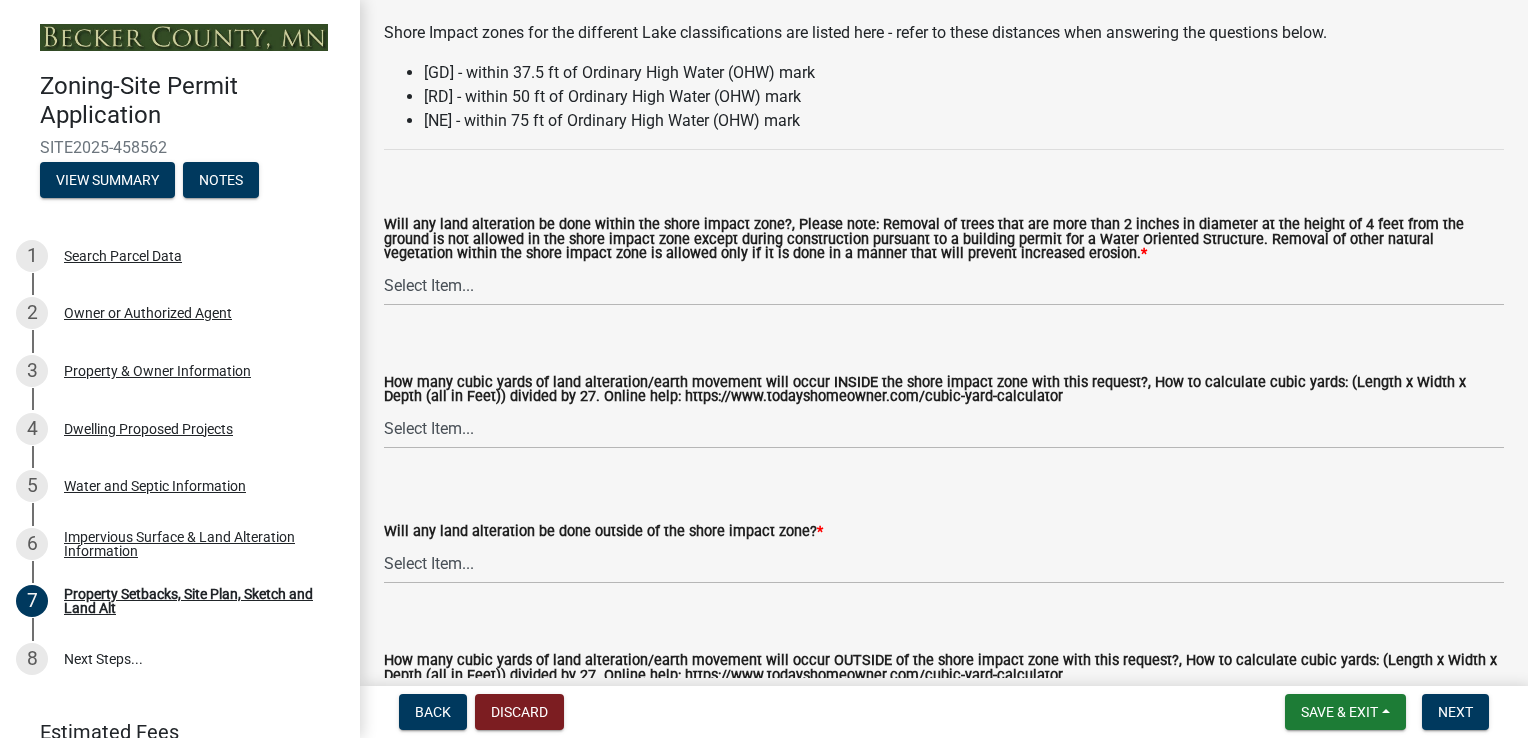 scroll, scrollTop: 2600, scrollLeft: 0, axis: vertical 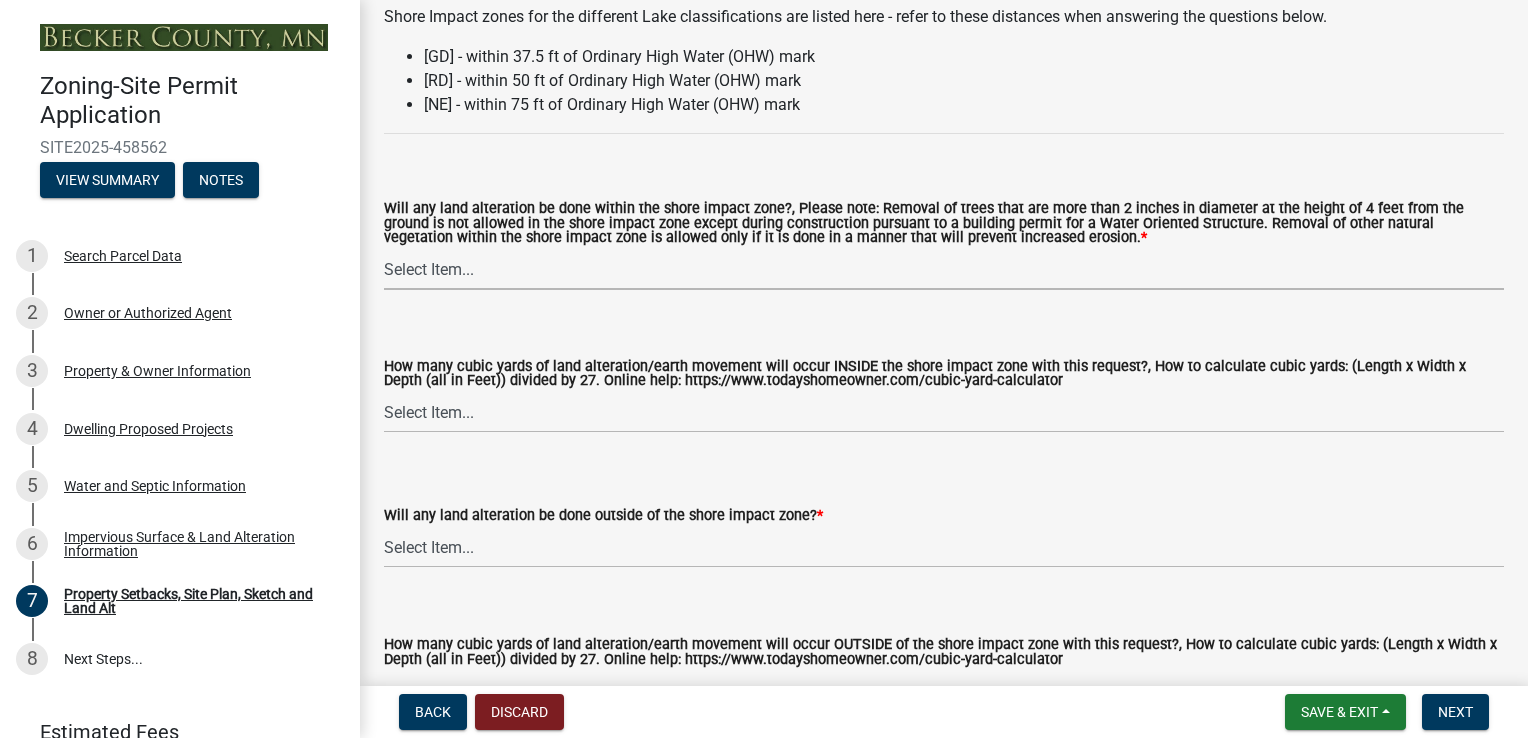 click on "Select Item...   Yes   No   N/A" at bounding box center [944, 269] 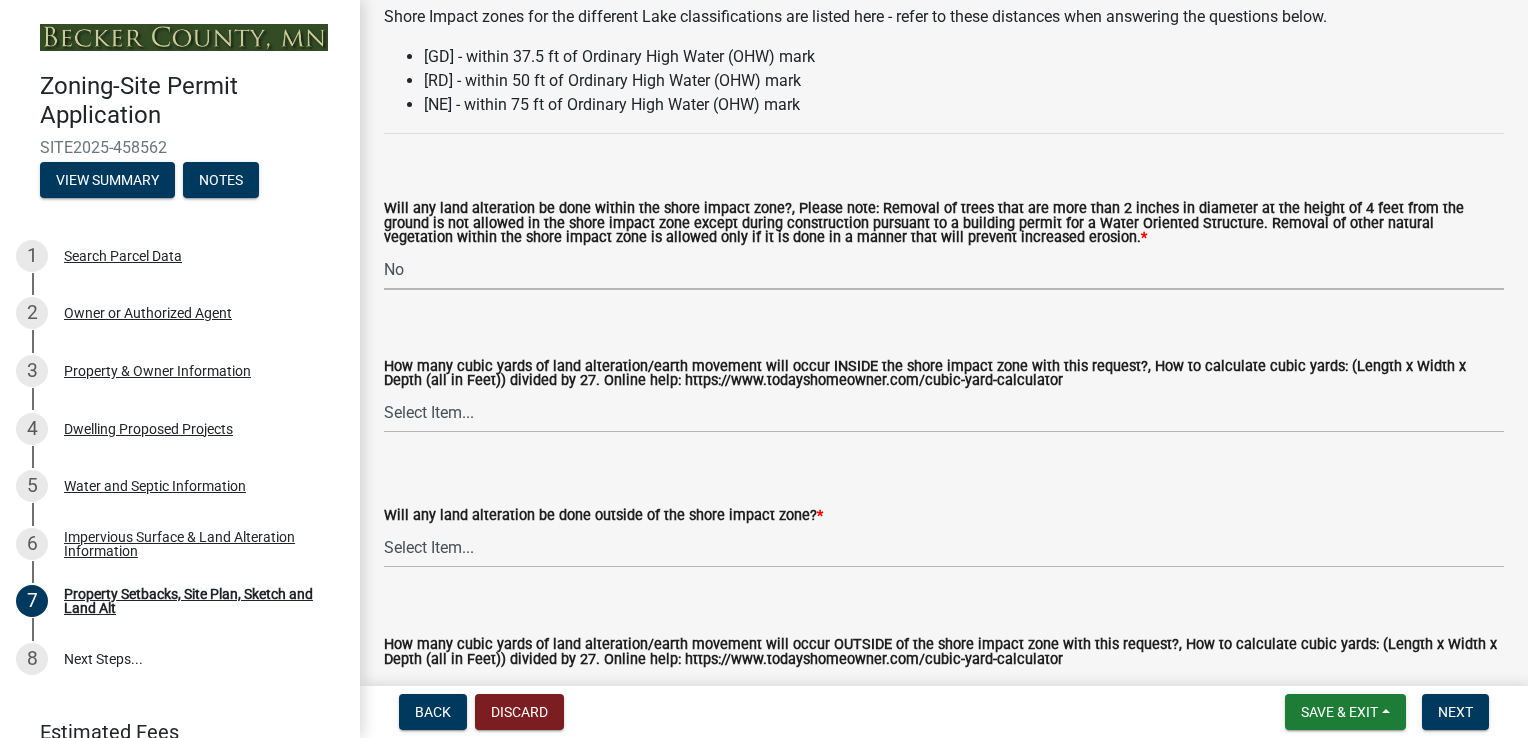 click on "Select Item...   Yes   No   N/A" at bounding box center [944, 269] 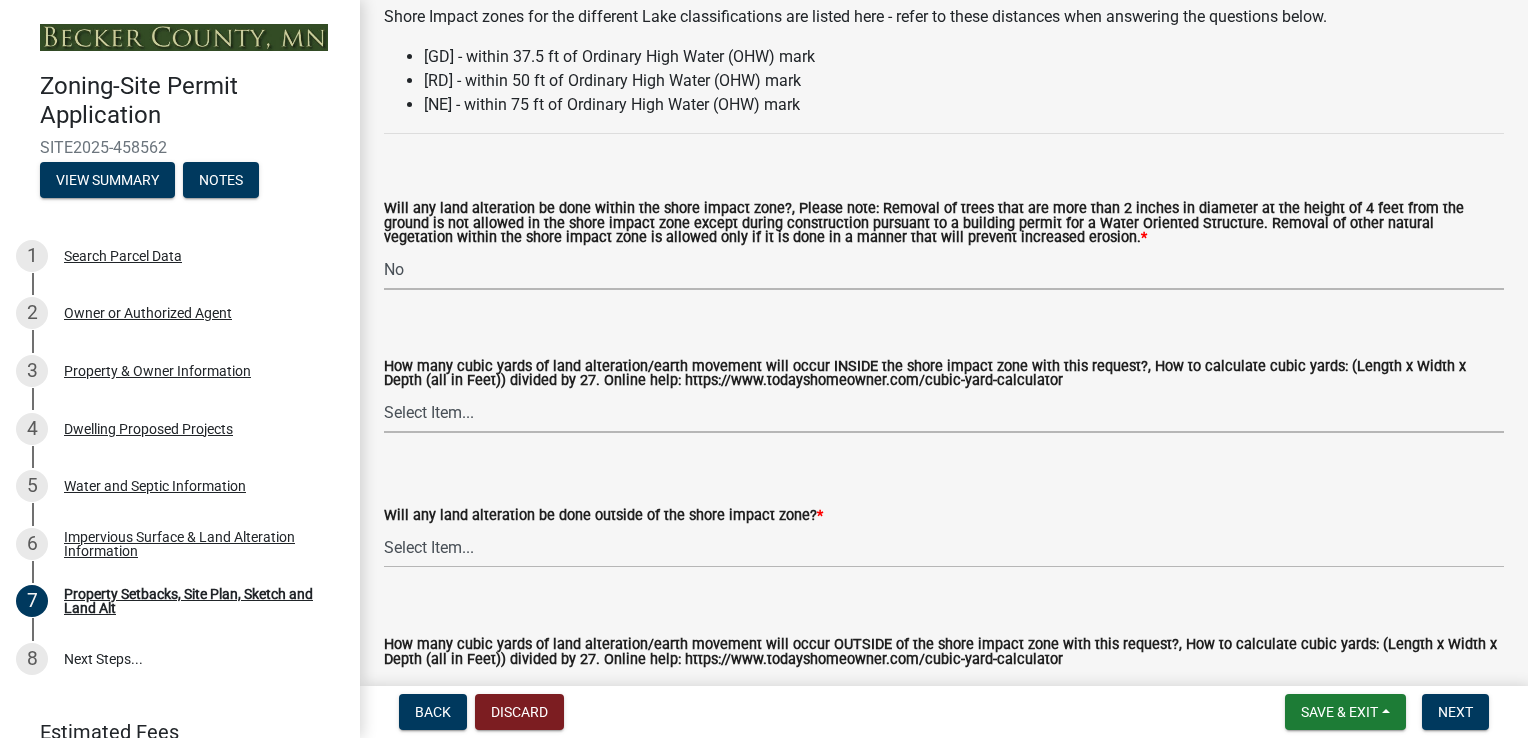 click on "Select Item...   None   10 Cubic Yards or less   11-50 Cubic Yards   Over 50 Cubic Yards" at bounding box center (944, 412) 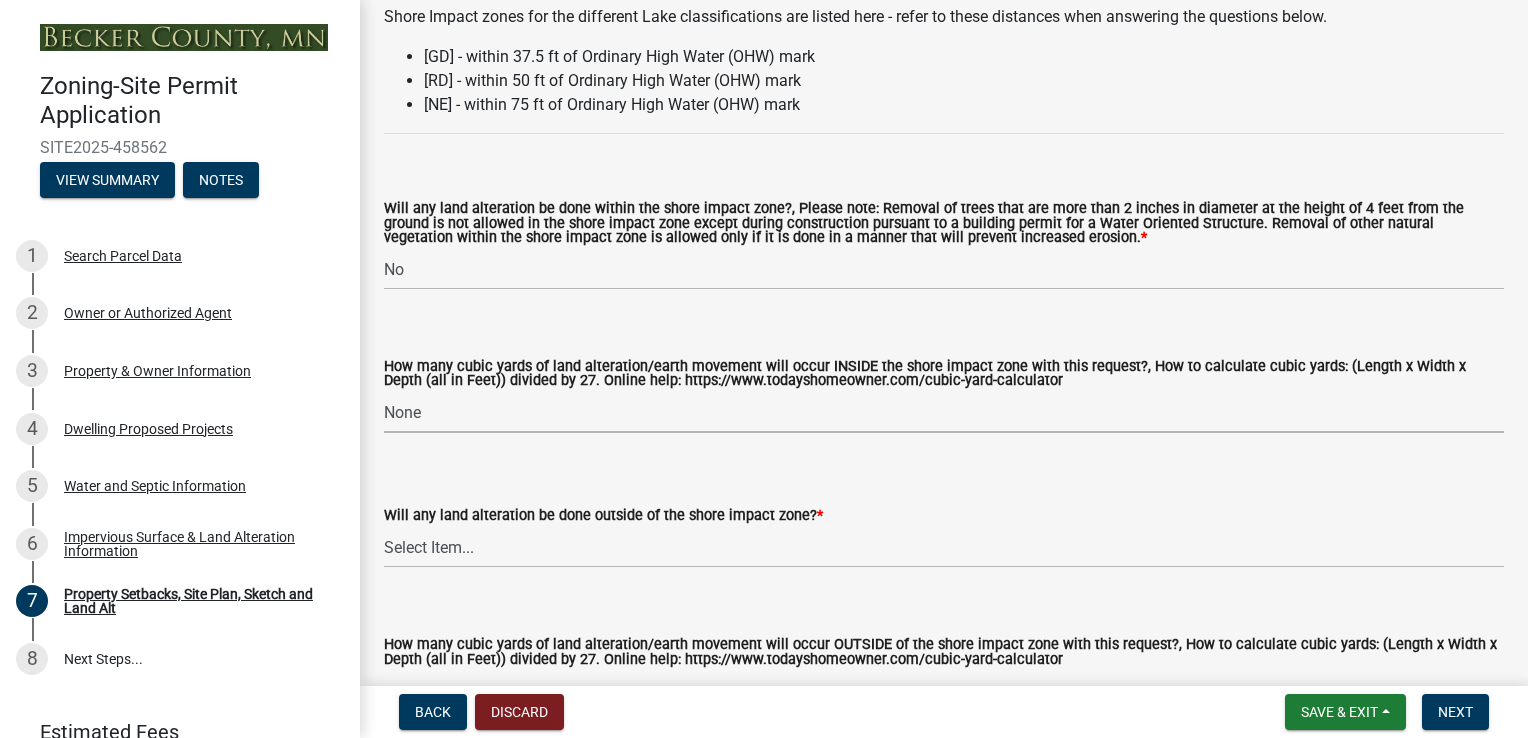click on "Select Item...   None   10 Cubic Yards or less   11-50 Cubic Yards   Over 50 Cubic Yards" at bounding box center (944, 412) 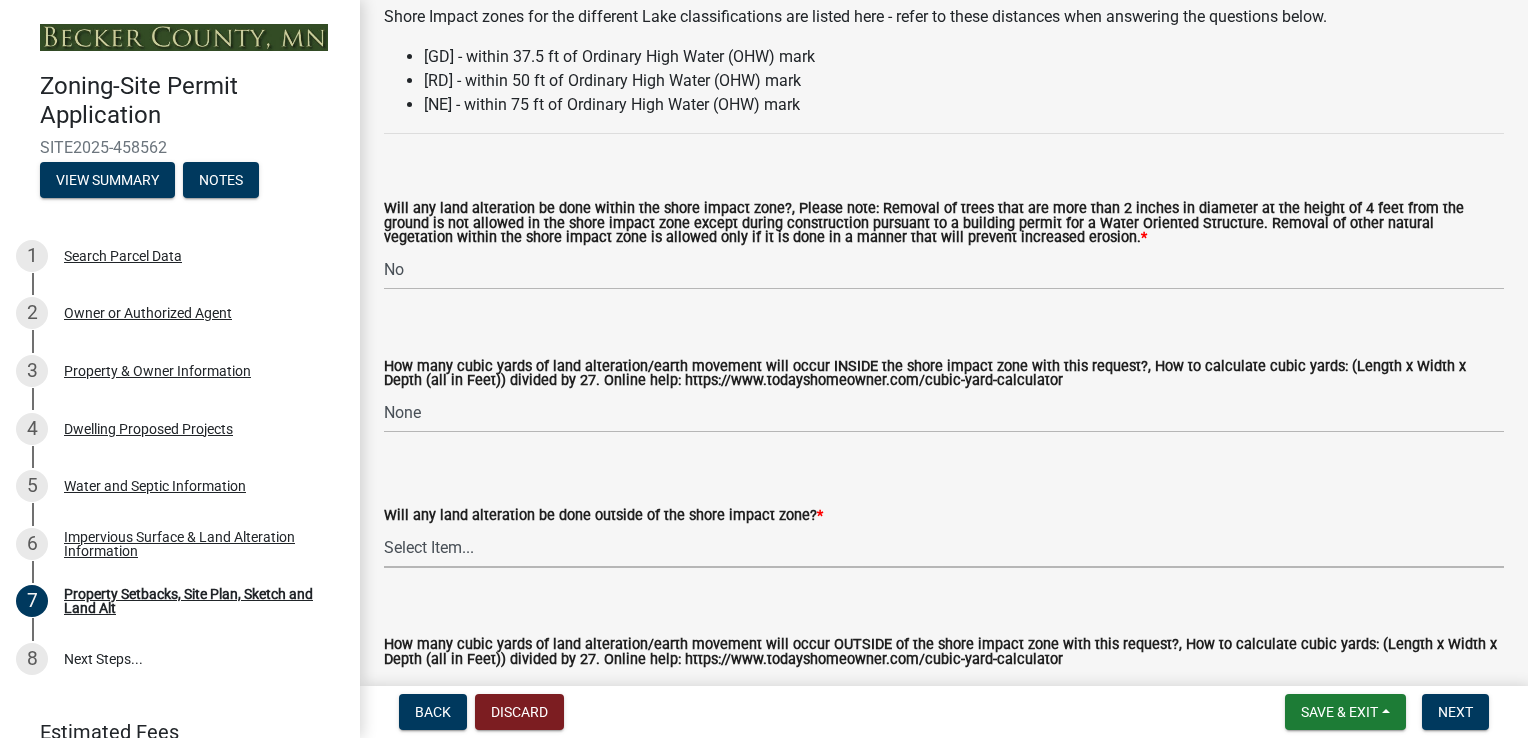 click on "Select Item...   Yes   No   N/A" at bounding box center (944, 547) 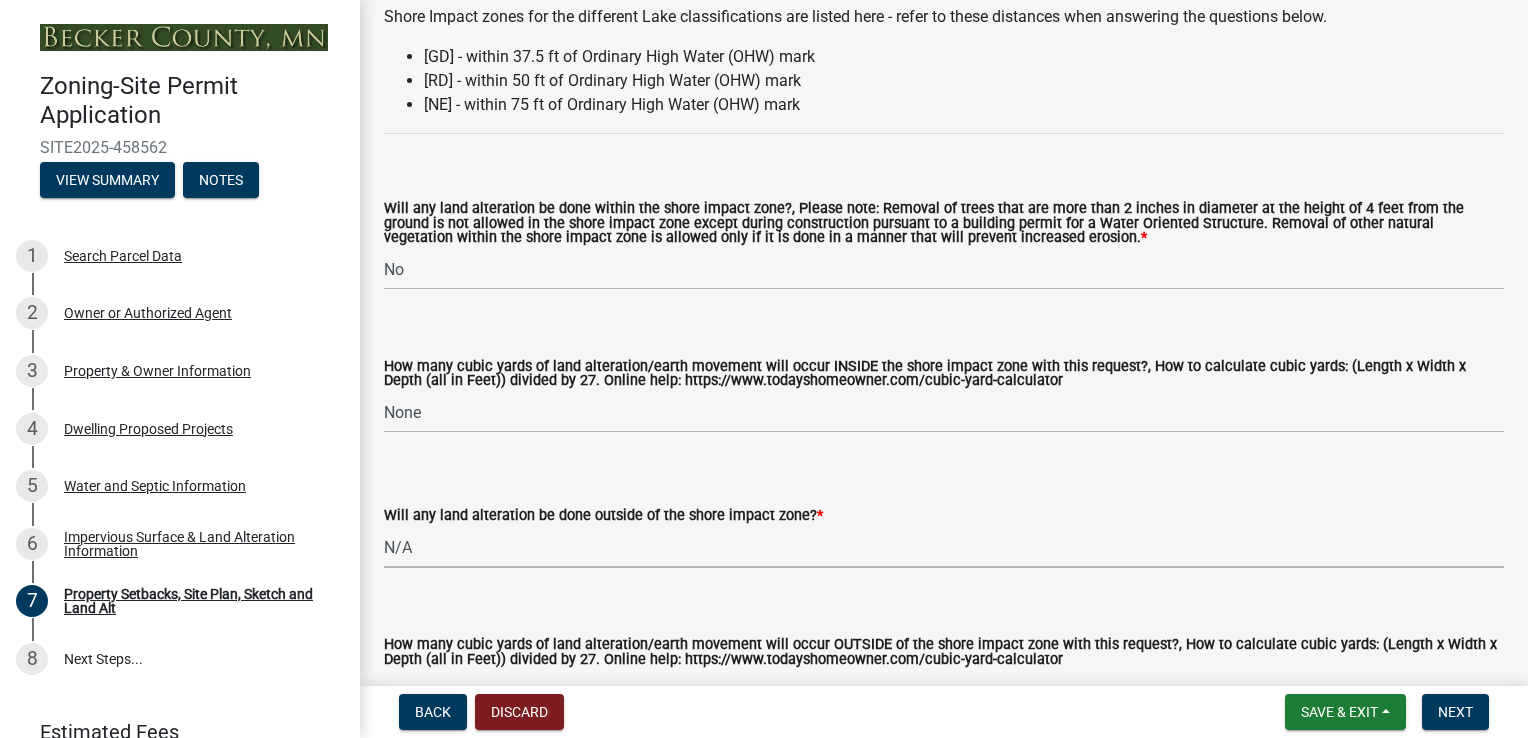 click on "Select Item...   Yes   No   N/A" at bounding box center [944, 547] 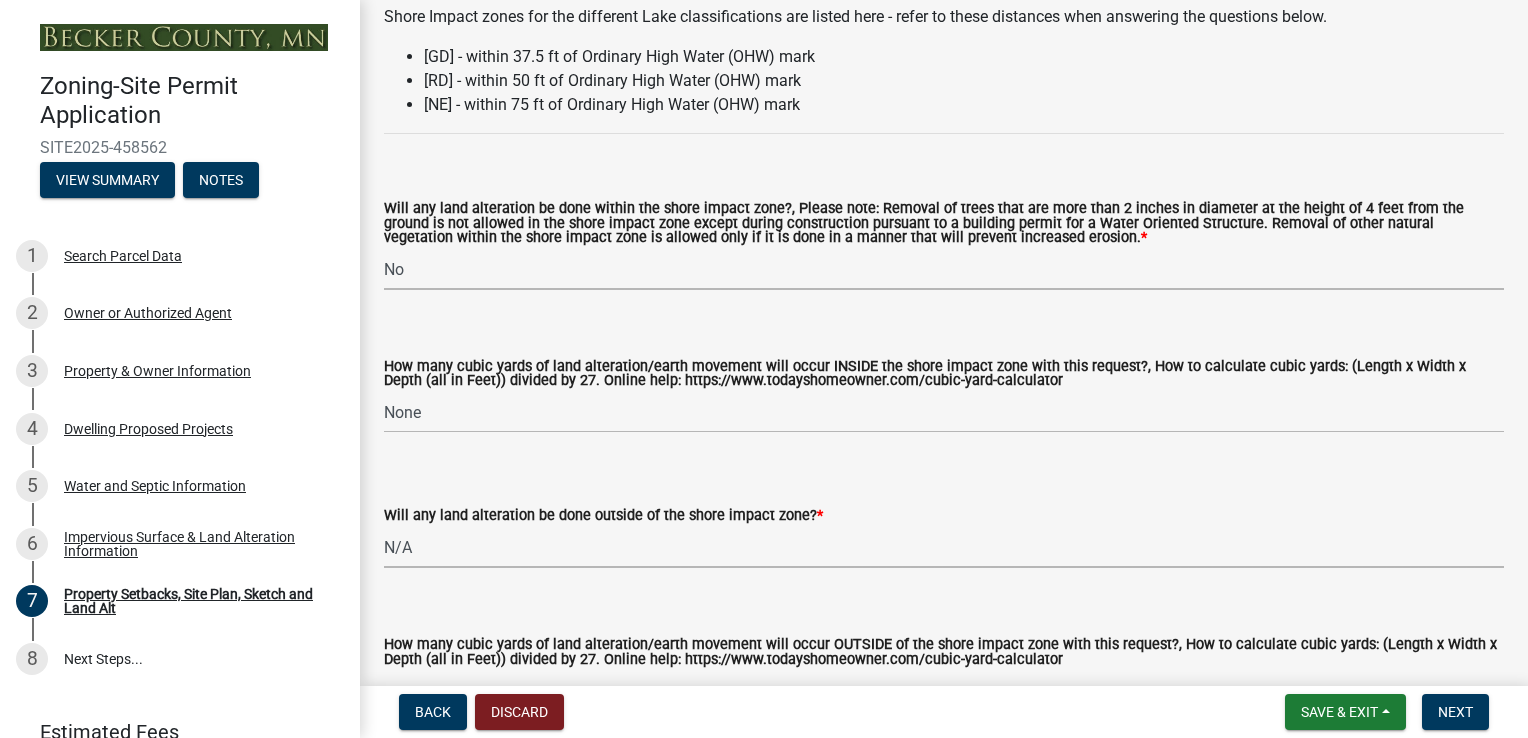 click on "Select Item...   Yes   No   N/A" at bounding box center [944, 269] 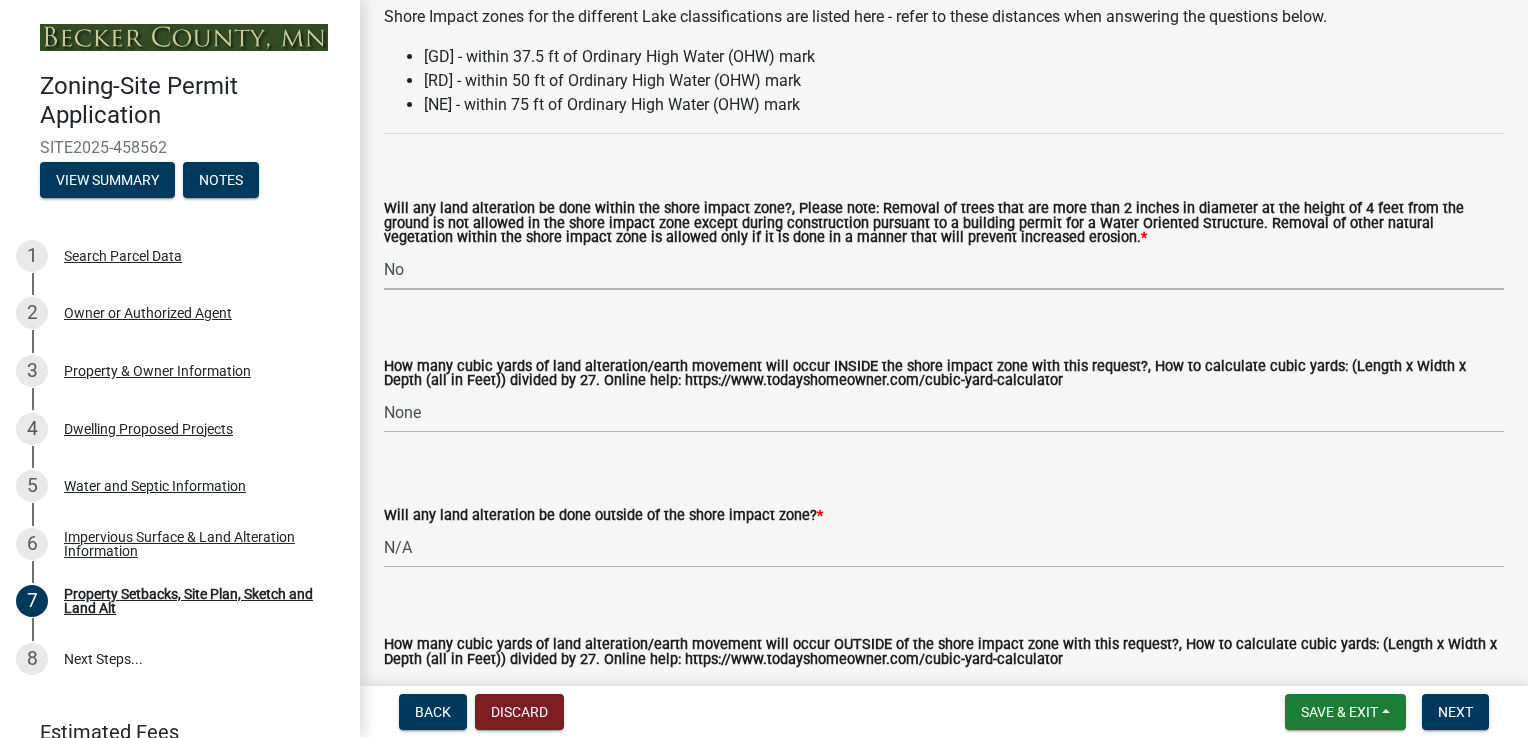 click on "Select Item...   Yes   No   N/A" at bounding box center [944, 269] 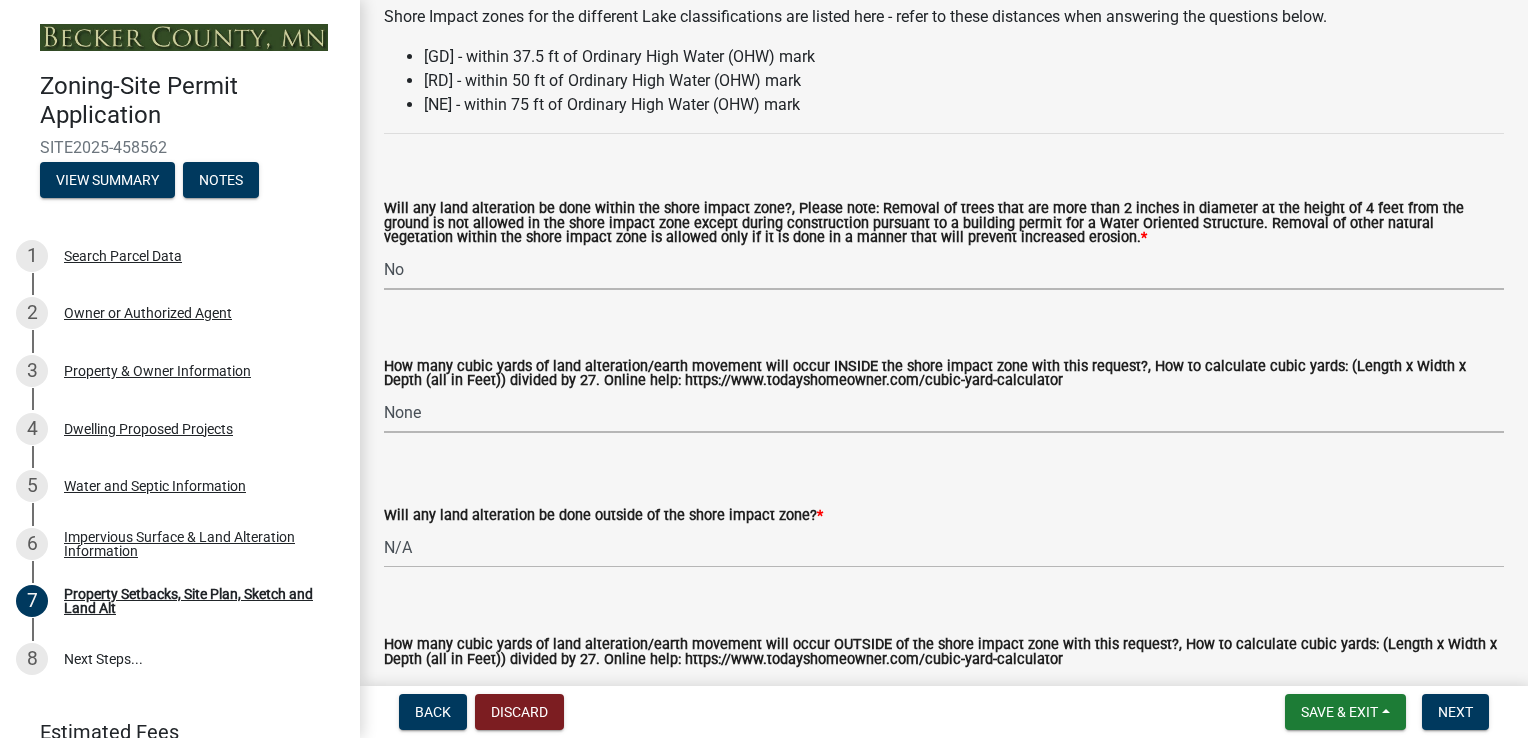 click on "Select Item...   None   10 Cubic Yards or less   11-50 Cubic Yards   Over 50 Cubic Yards" at bounding box center (944, 412) 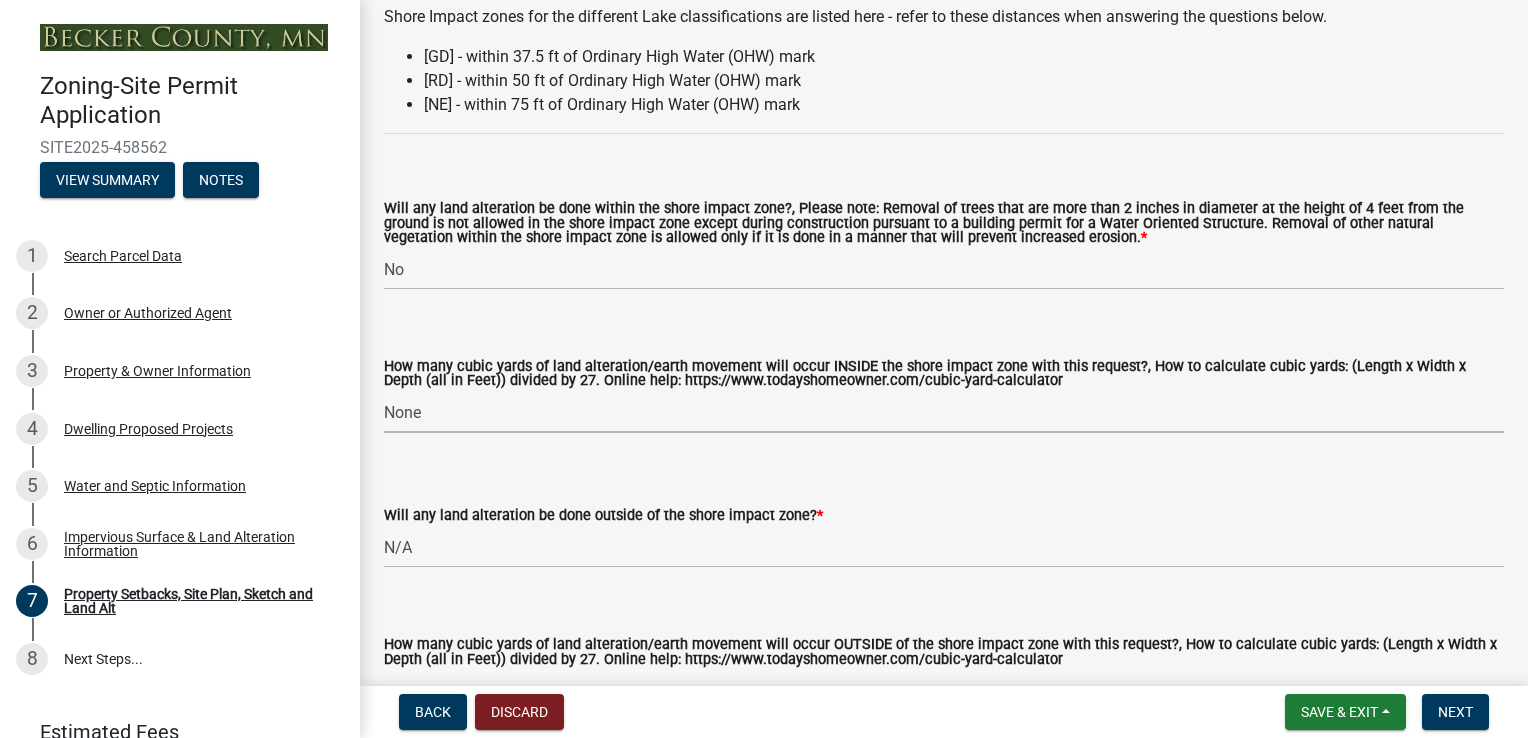 click on "Select Item...   None   10 Cubic Yards or less   11-50 Cubic Yards   Over 50 Cubic Yards" at bounding box center (944, 412) 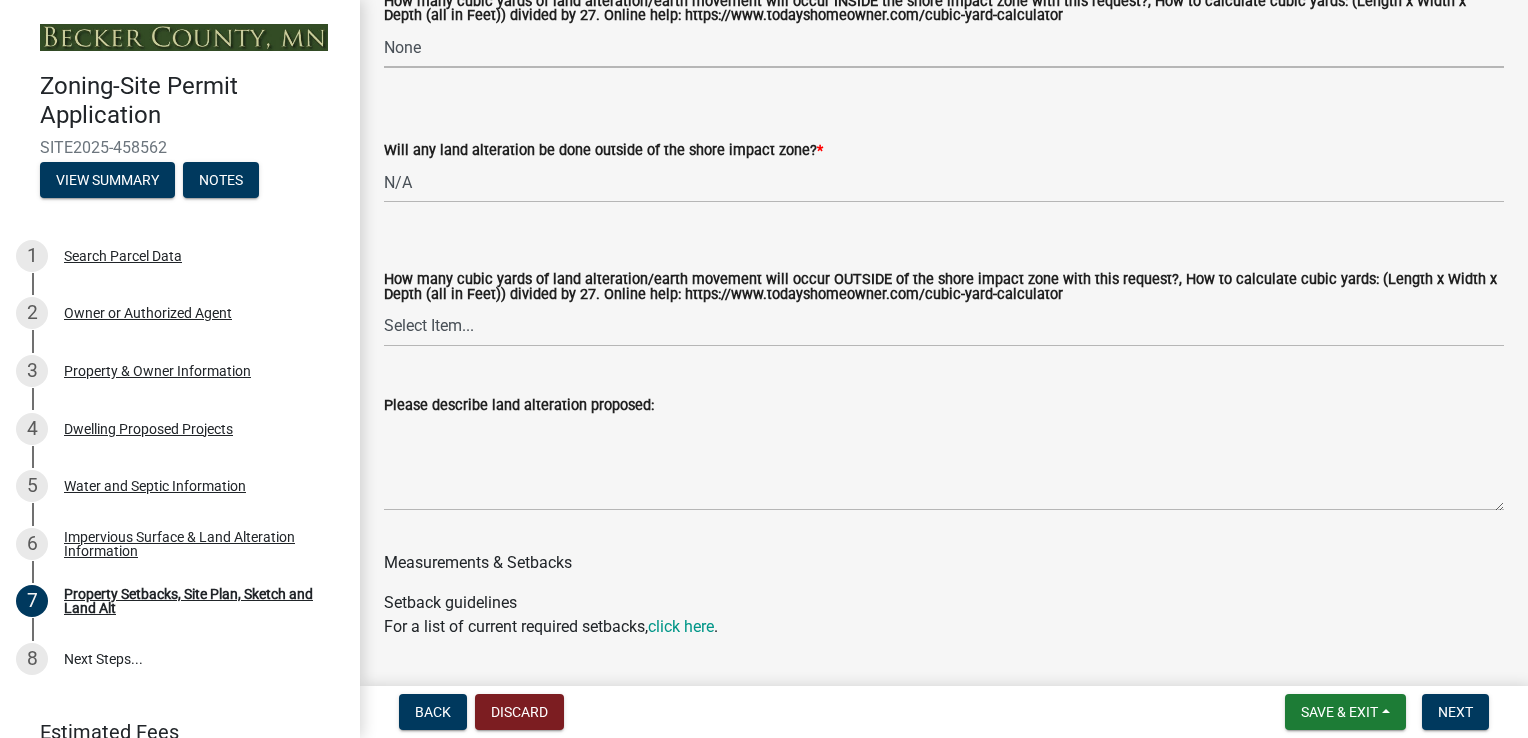 scroll, scrollTop: 3000, scrollLeft: 0, axis: vertical 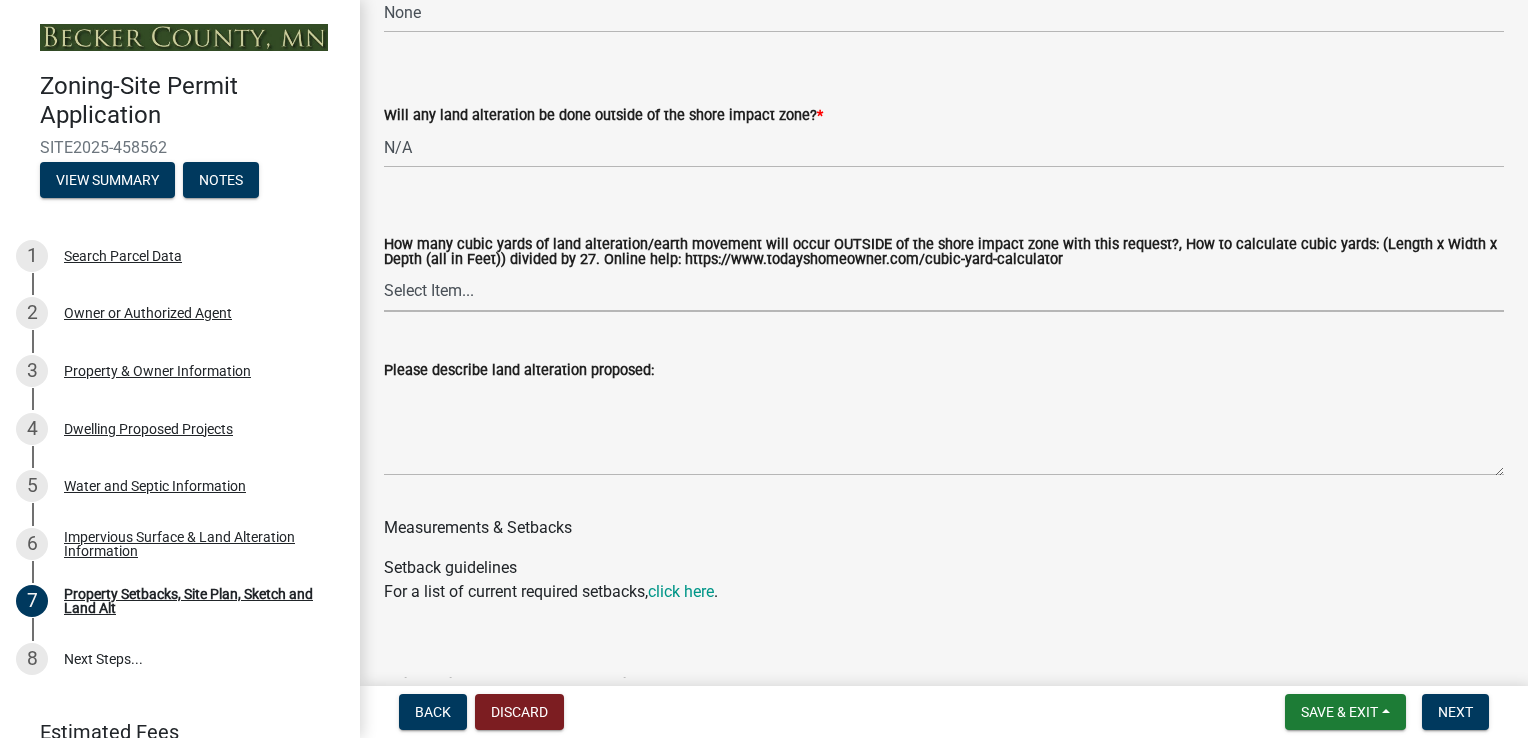 click on "Select Item...   None   10 Cubic Yards or less   11-50 Cubic Yards   Over 50 Cubic Yards" at bounding box center [944, 291] 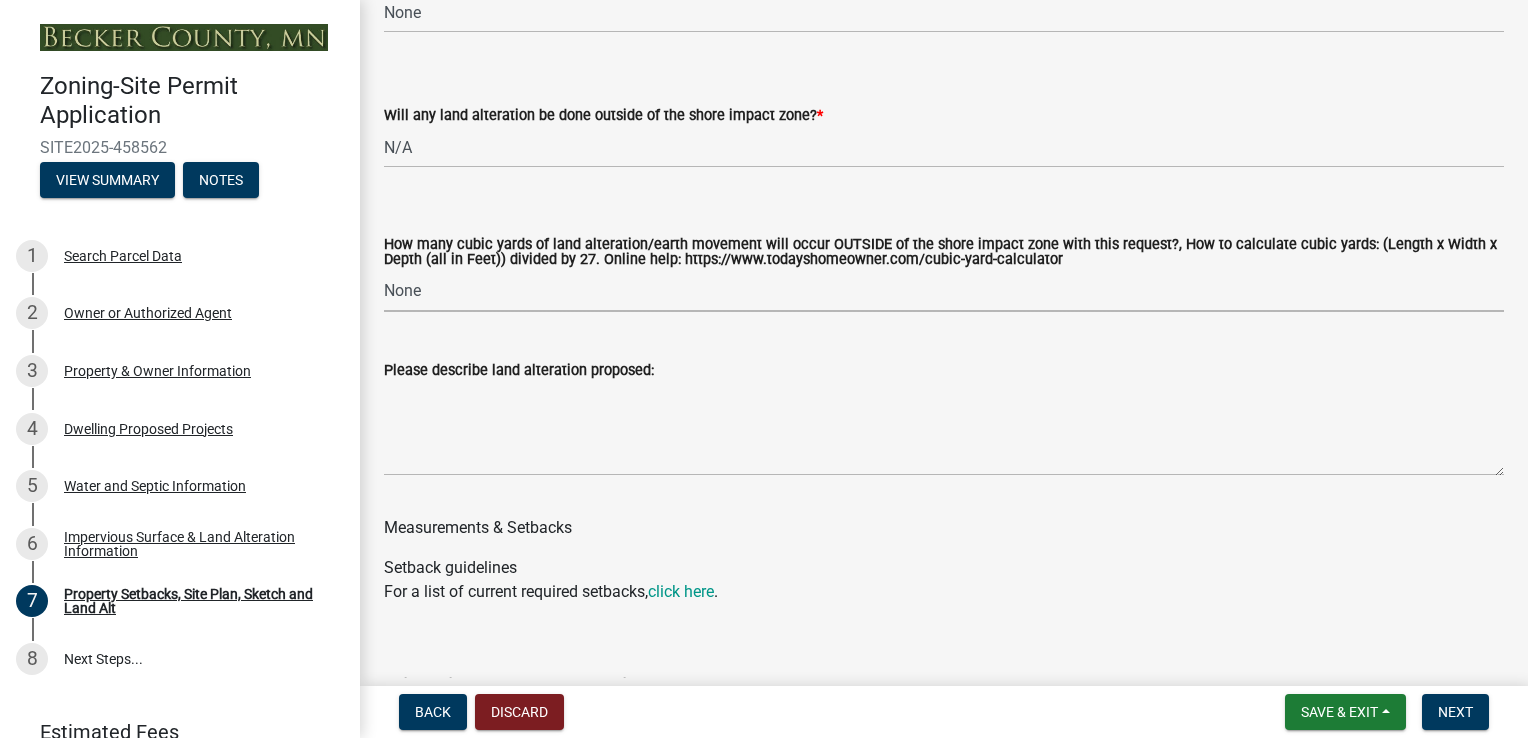 click on "Select Item...   None   10 Cubic Yards or less   11-50 Cubic Yards   Over 50 Cubic Yards" at bounding box center [944, 291] 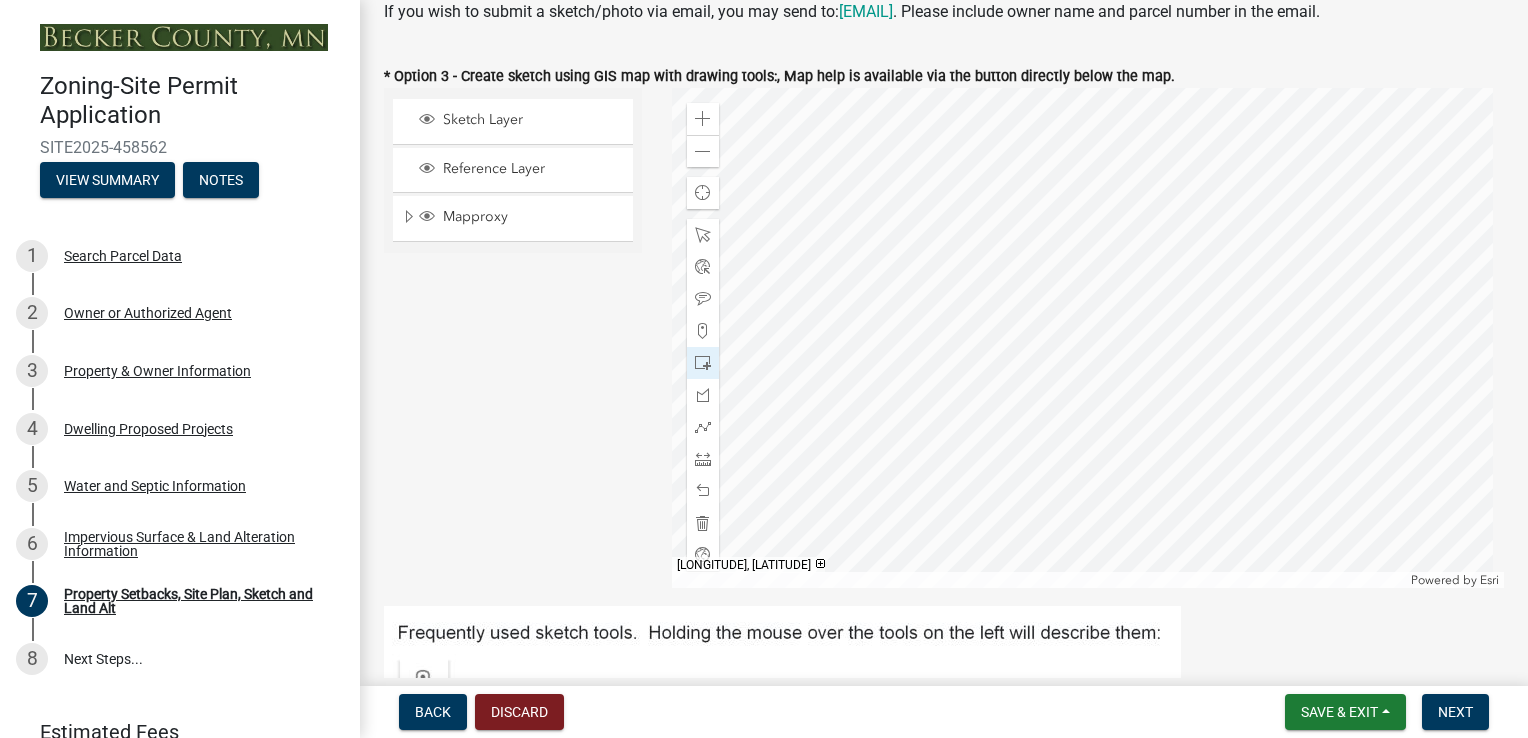 scroll, scrollTop: 600, scrollLeft: 0, axis: vertical 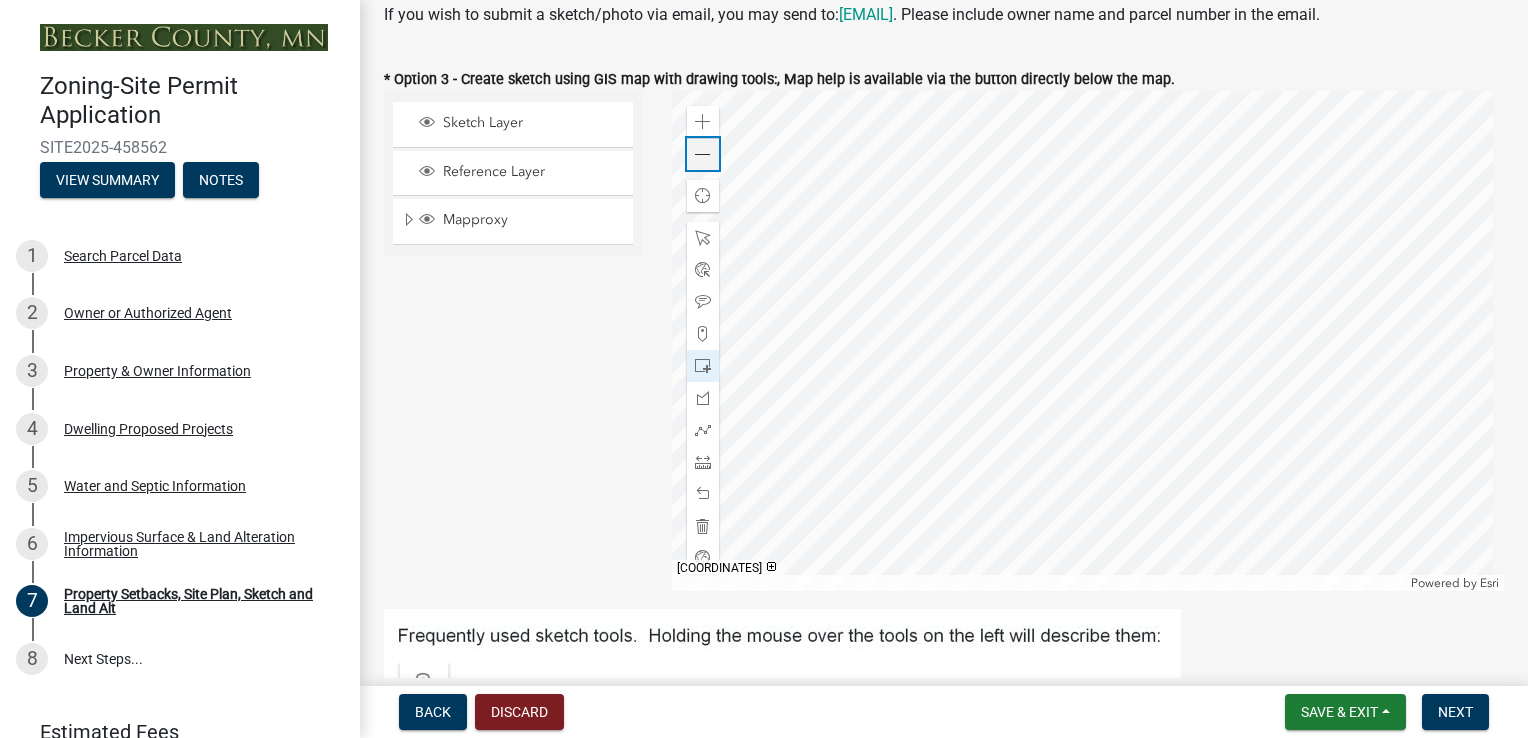 click 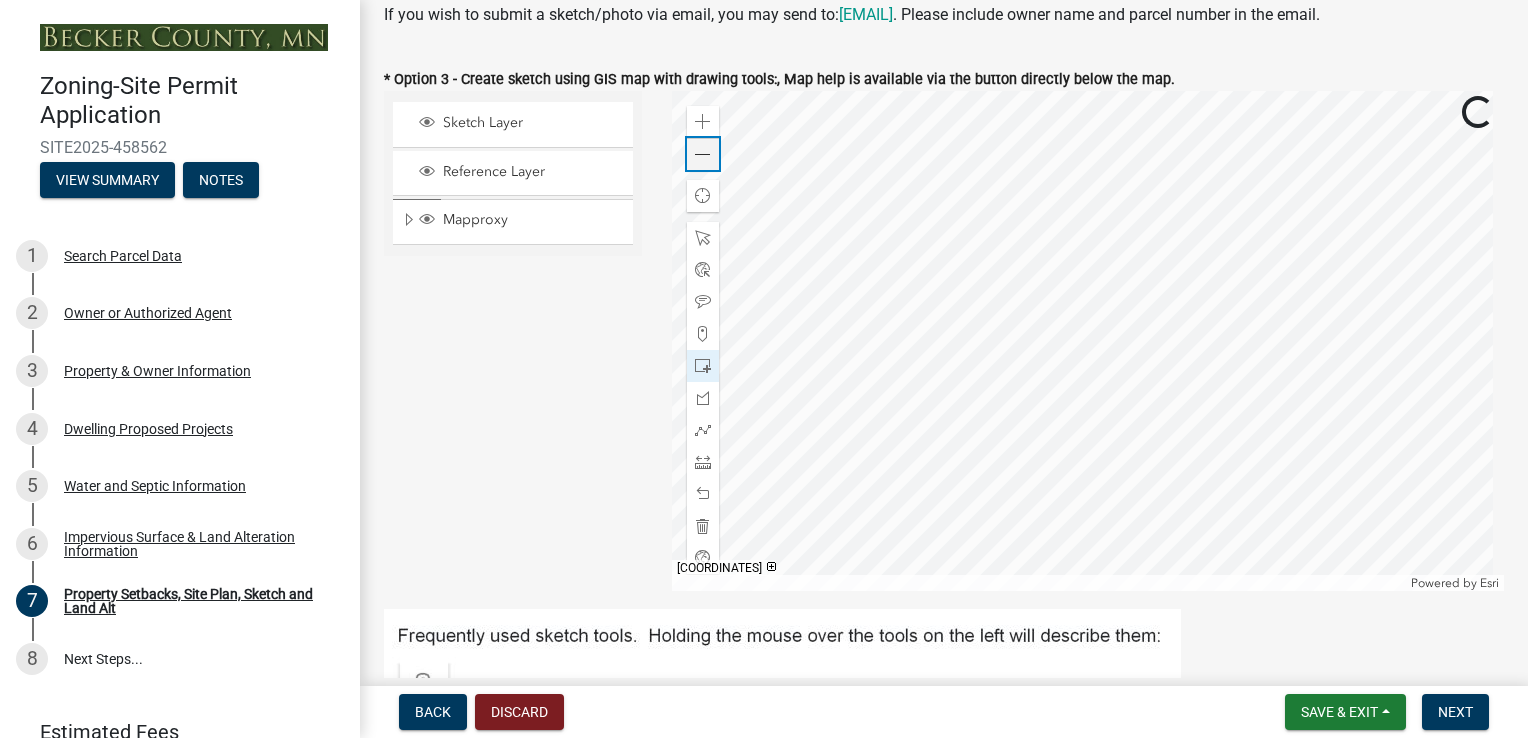 click 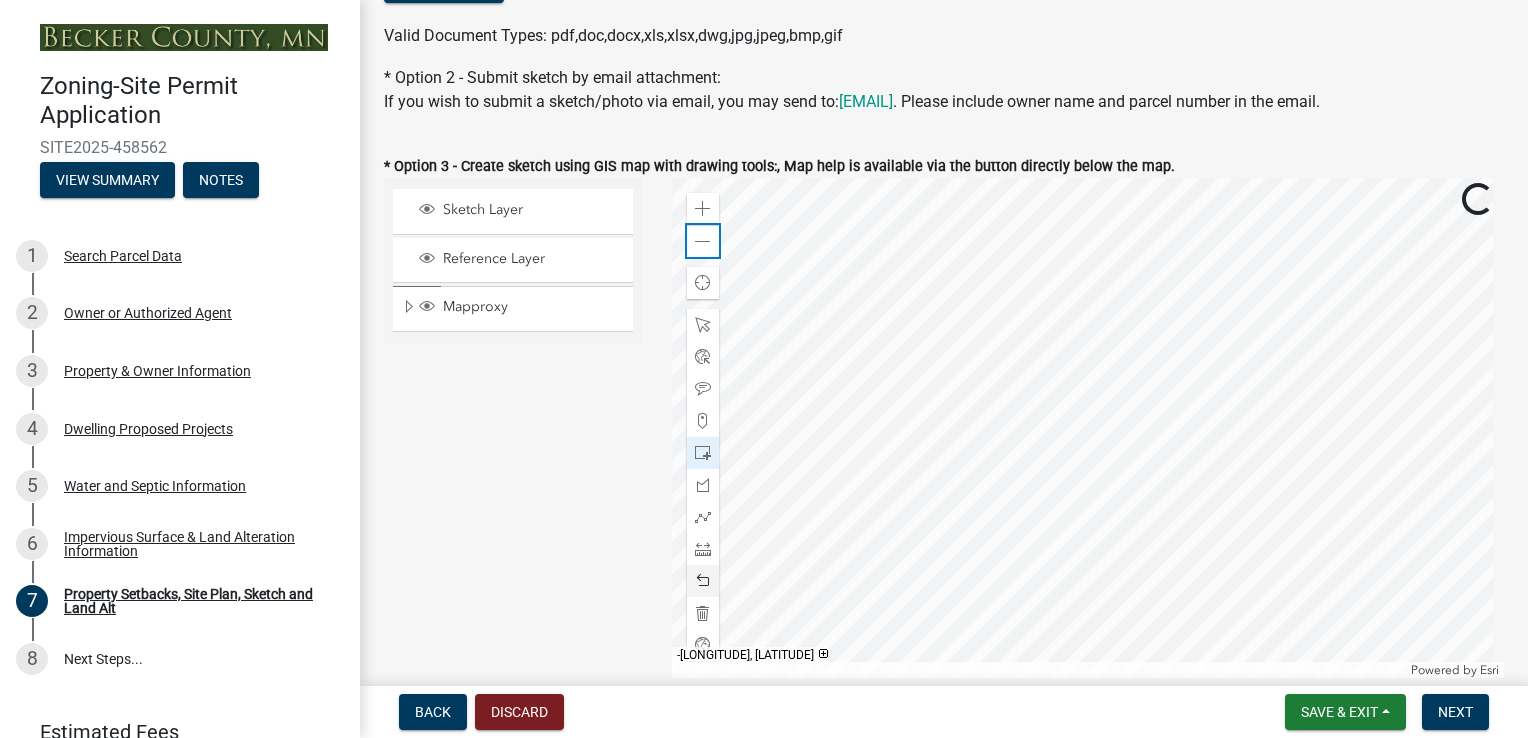 scroll, scrollTop: 500, scrollLeft: 0, axis: vertical 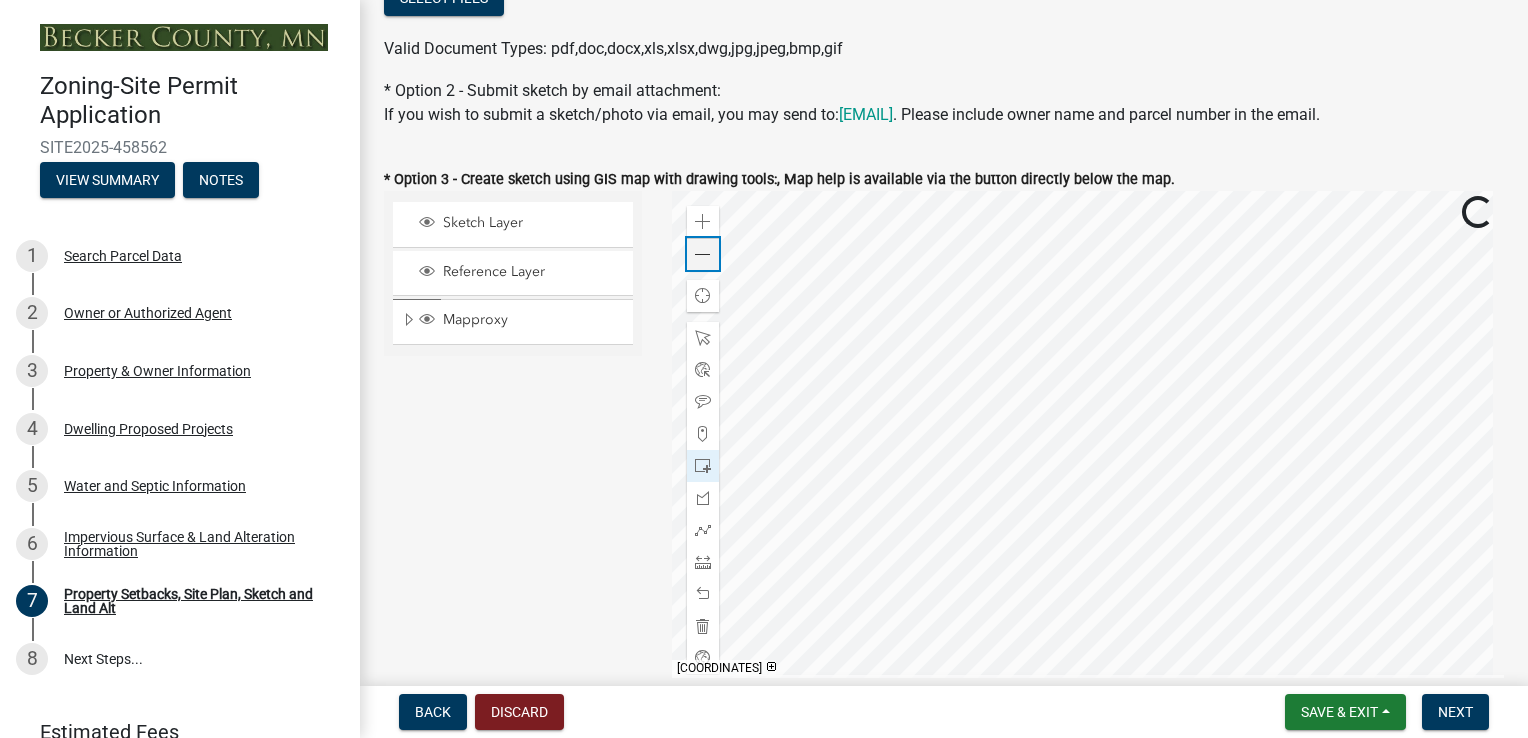 click 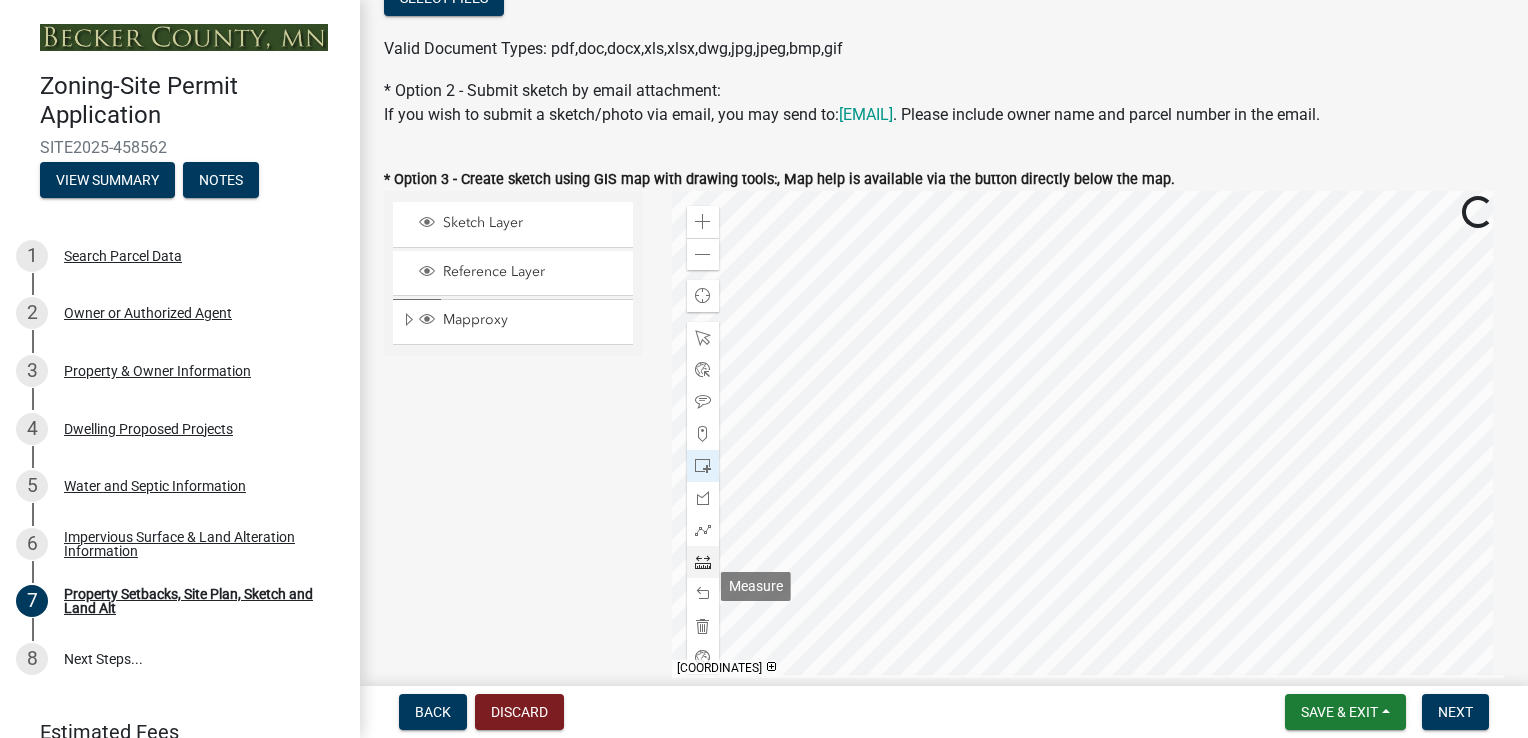 click 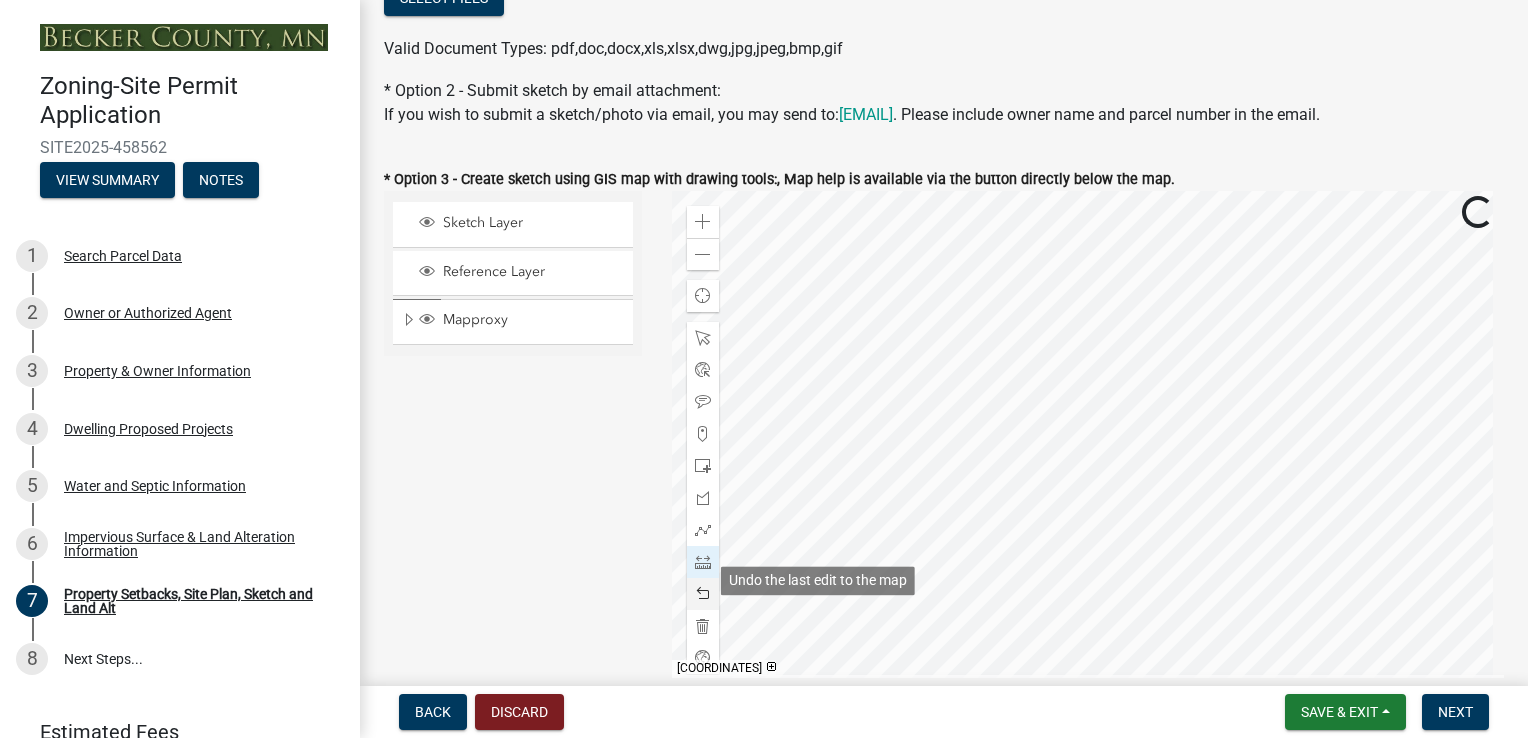 scroll, scrollTop: 537, scrollLeft: 0, axis: vertical 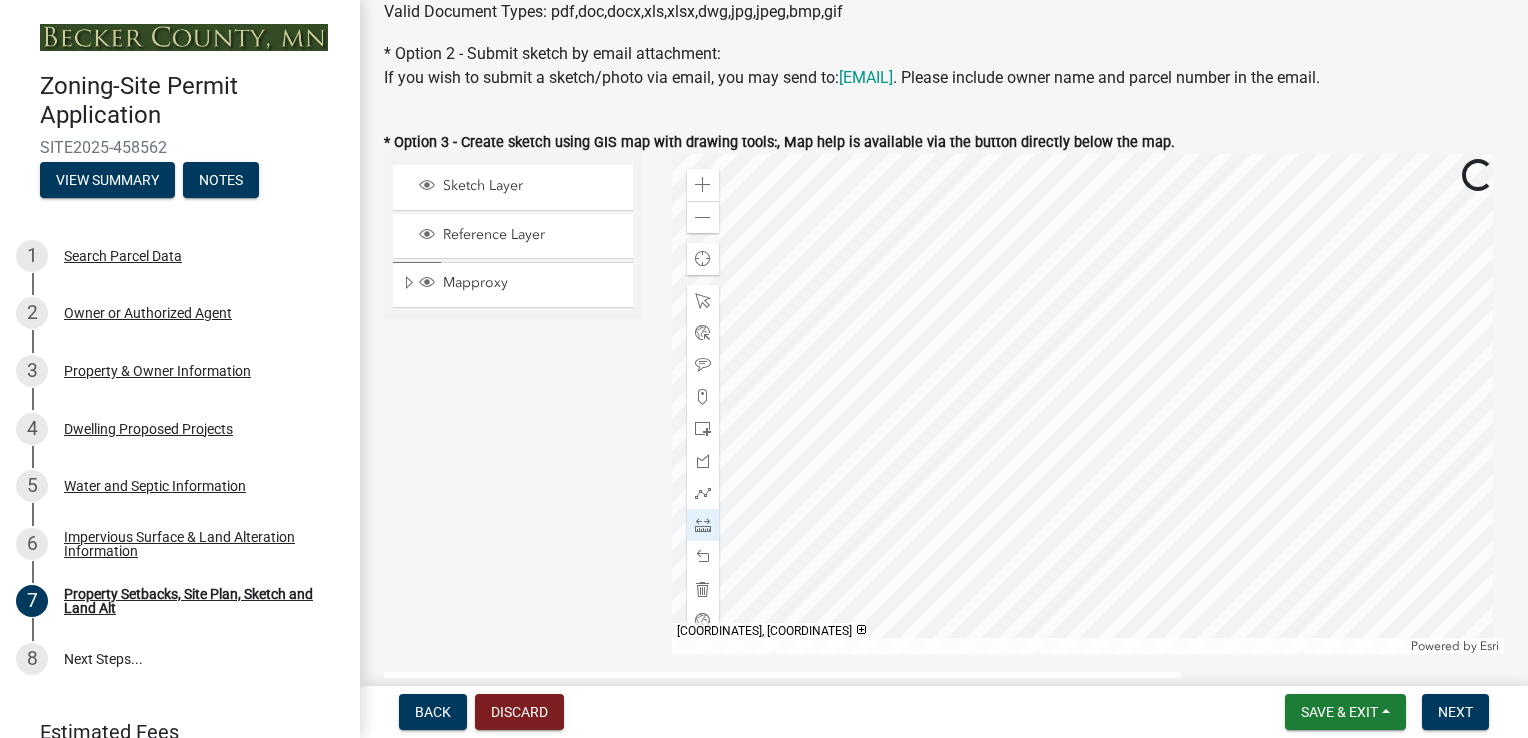 click 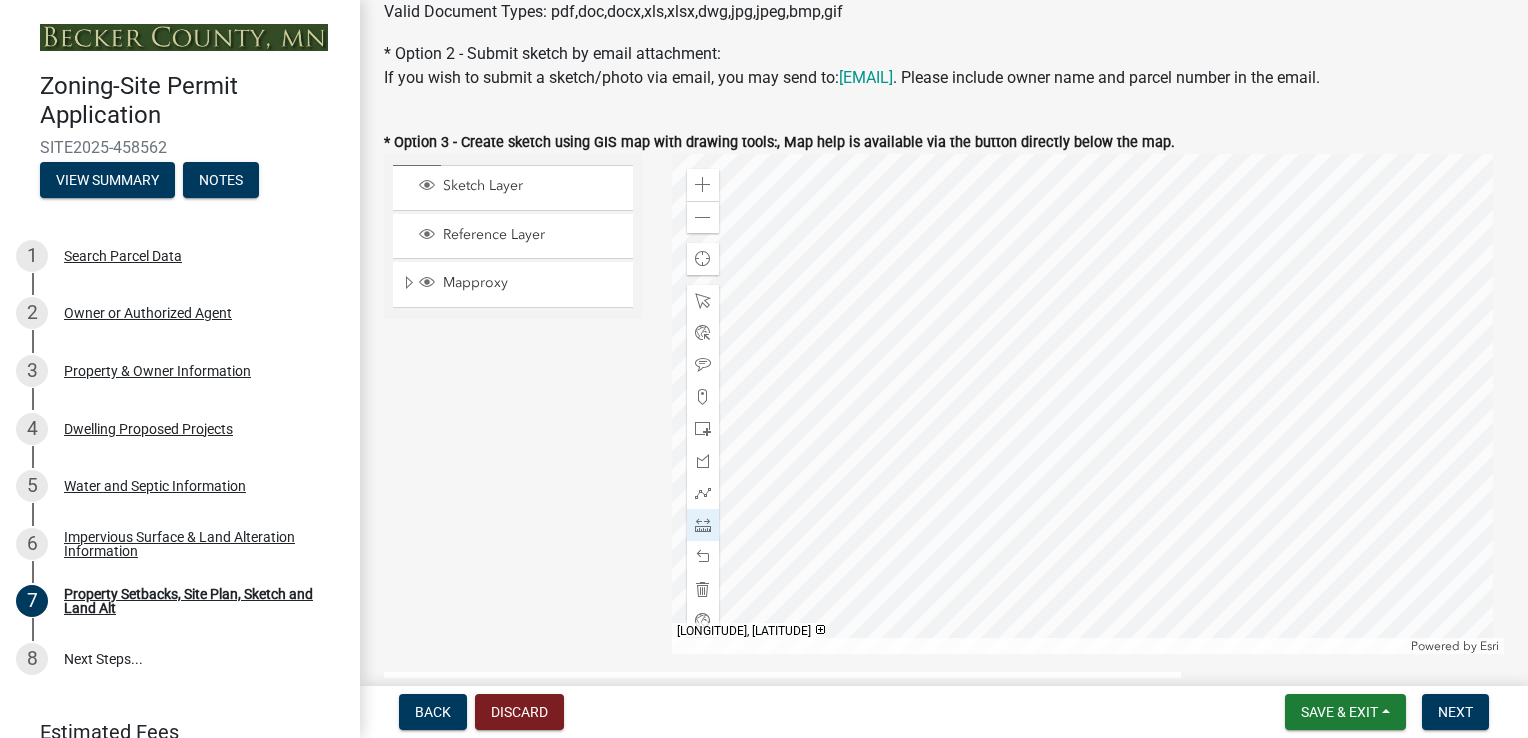 click 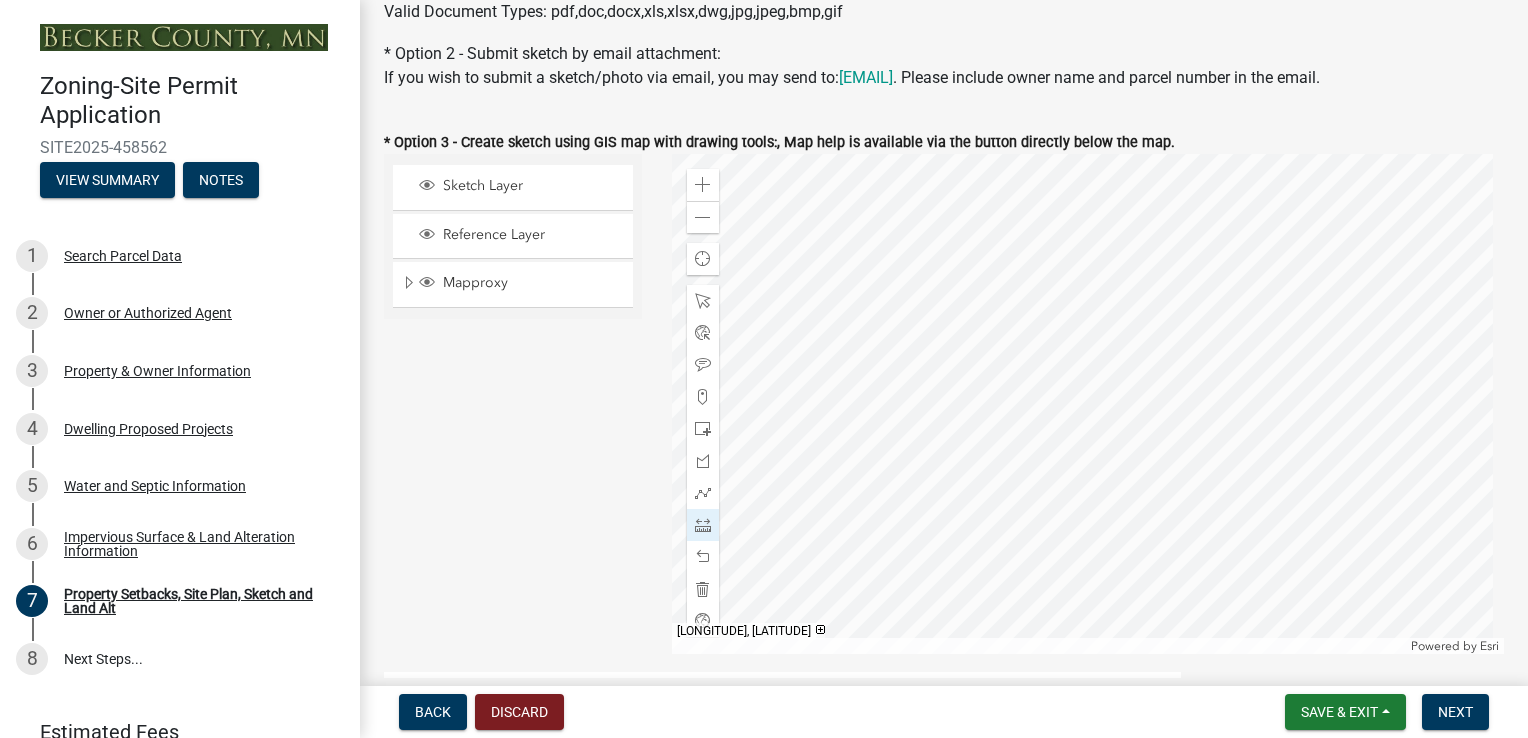 click on "Sketch Layer Reference Layer Mapproxy Roads Parcels Lakes Towns Sections Townships County 2017 Imagery.sid" 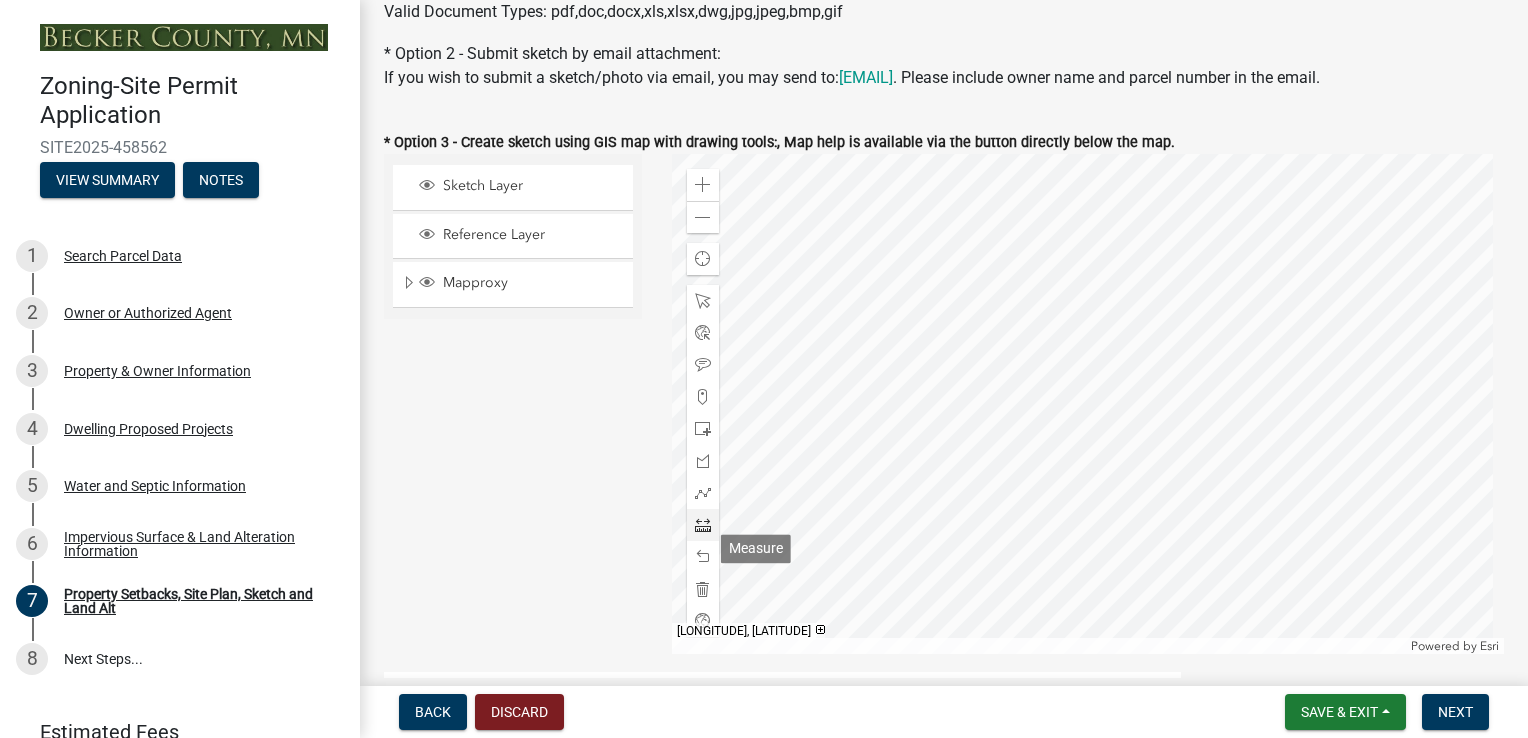 click 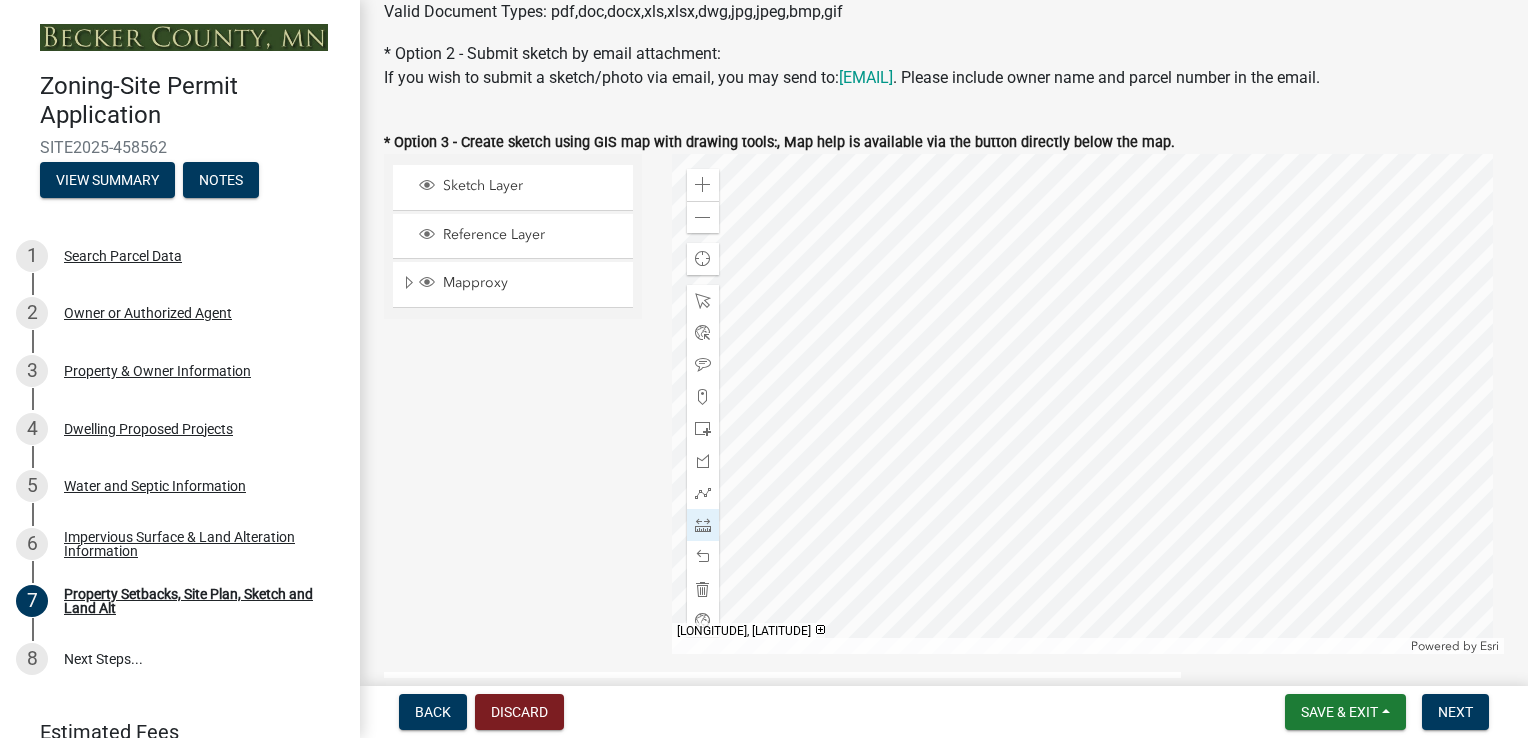 click on "Sketch Layer Reference Layer Mapproxy Roads Parcels Lakes Towns Sections Townships County 2017 Imagery.sid" 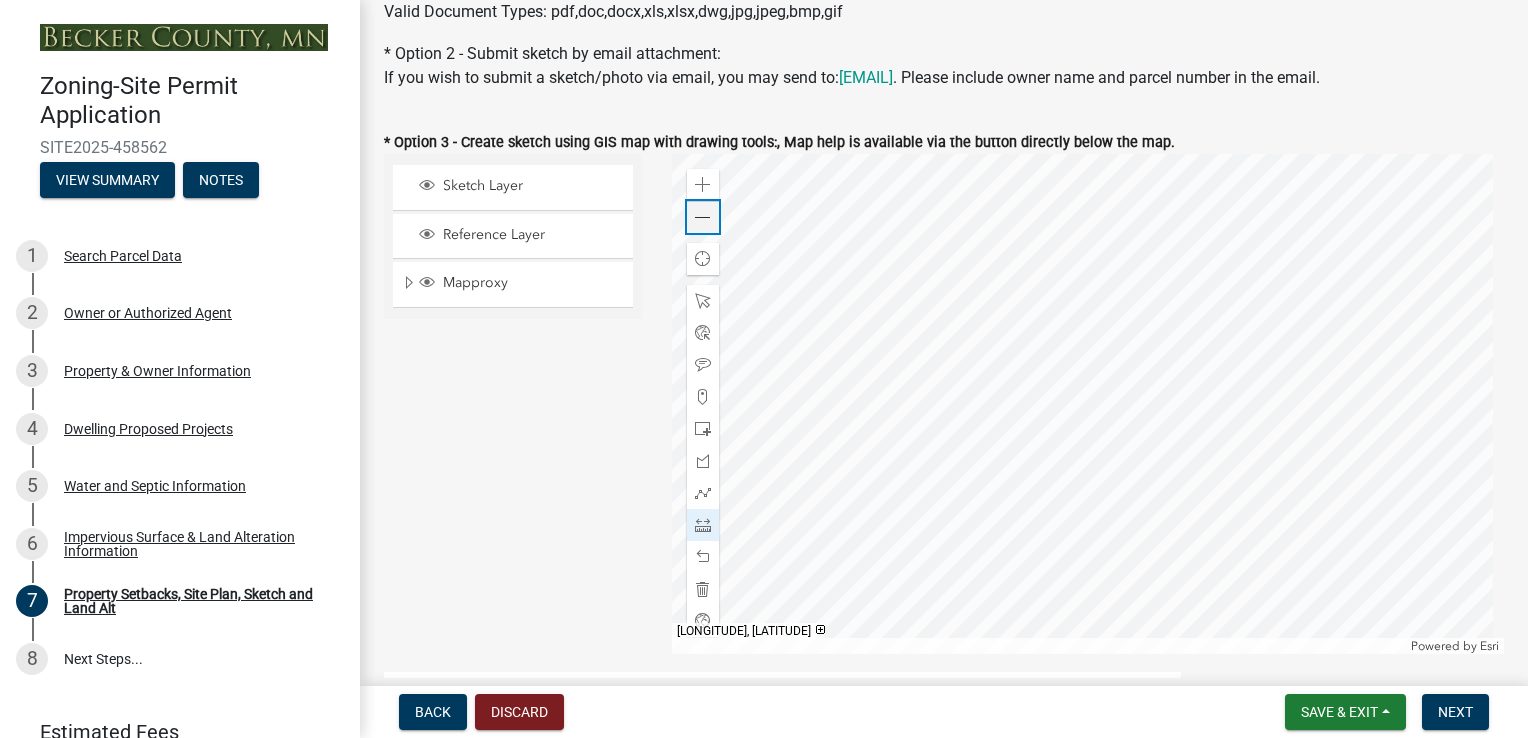 click 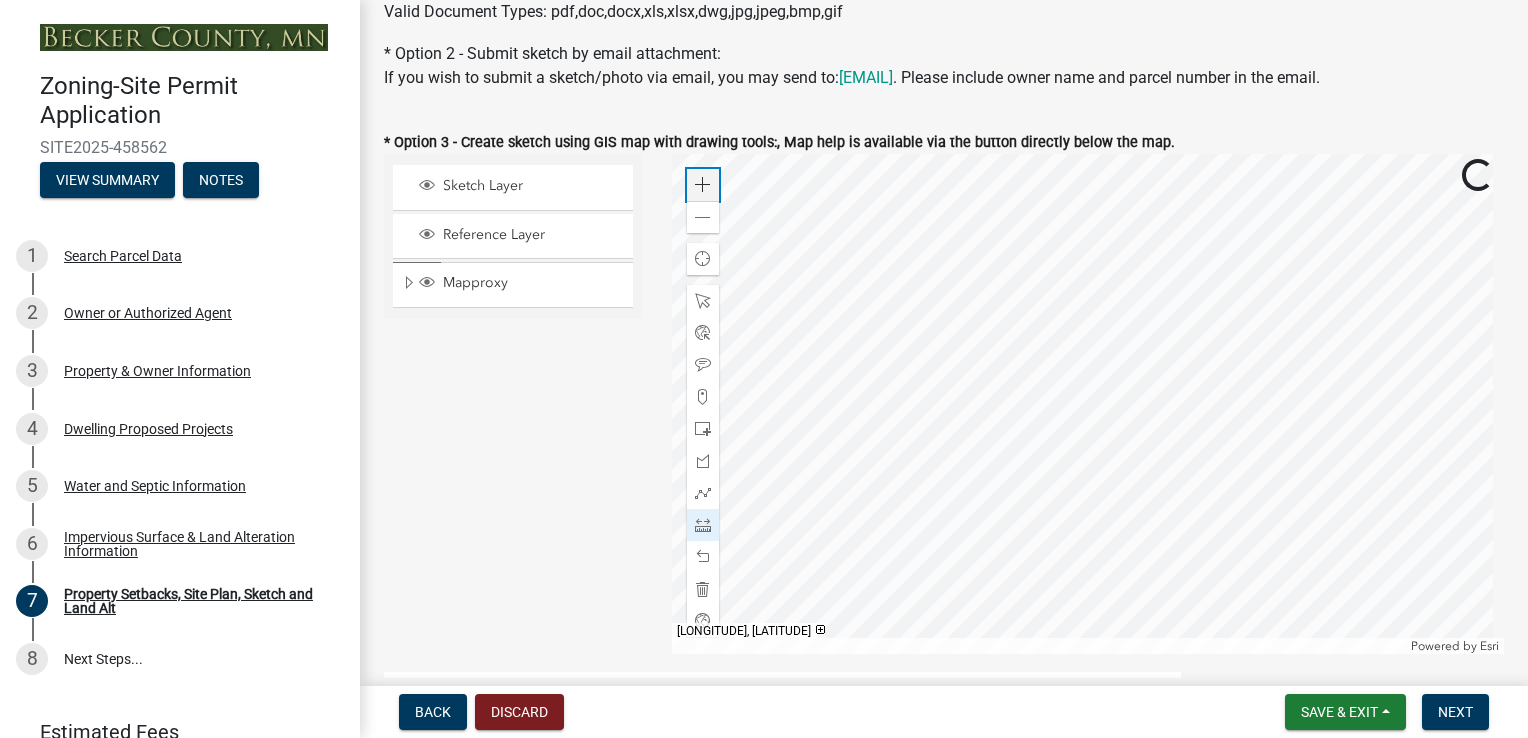 click on "Zoom in" 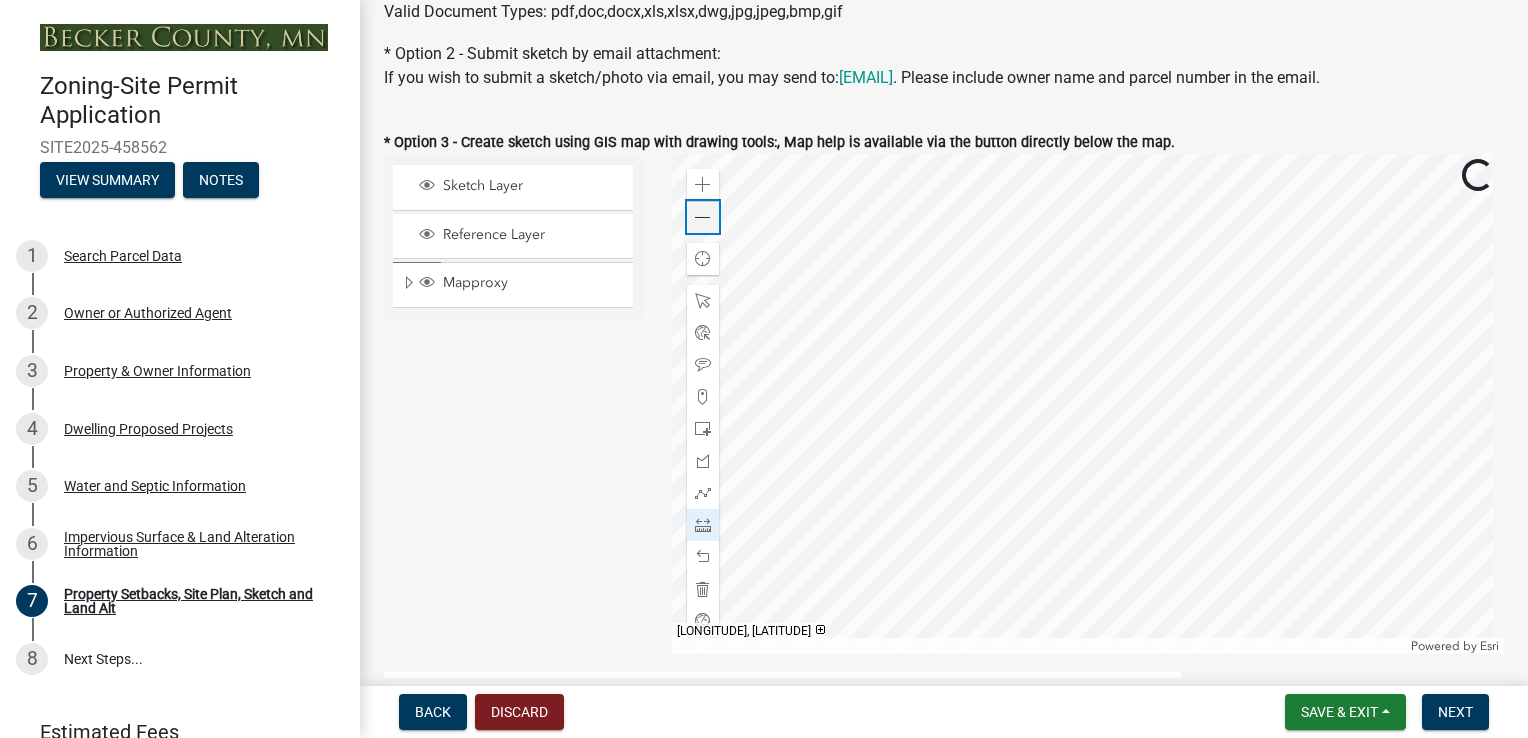 click on "Zoom out" 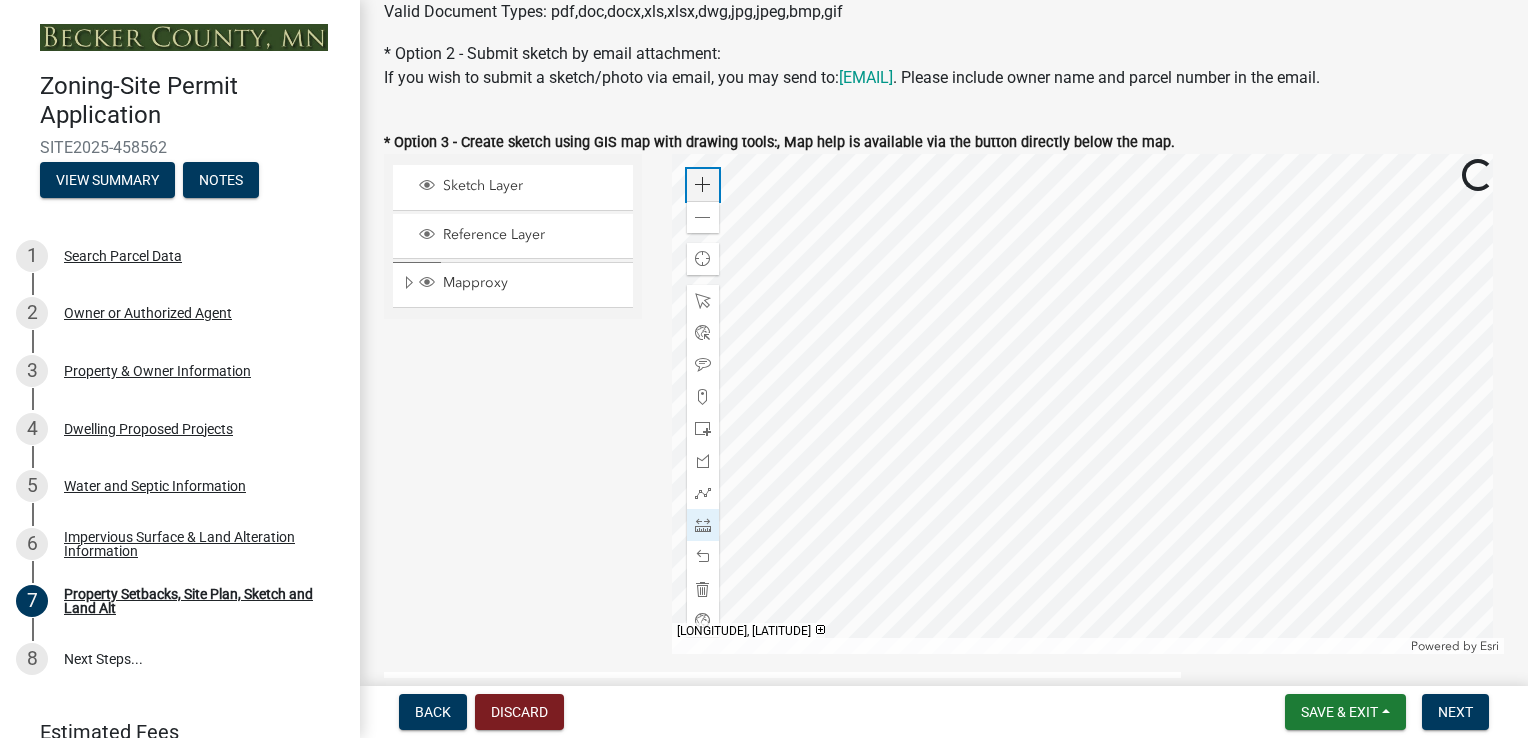 click 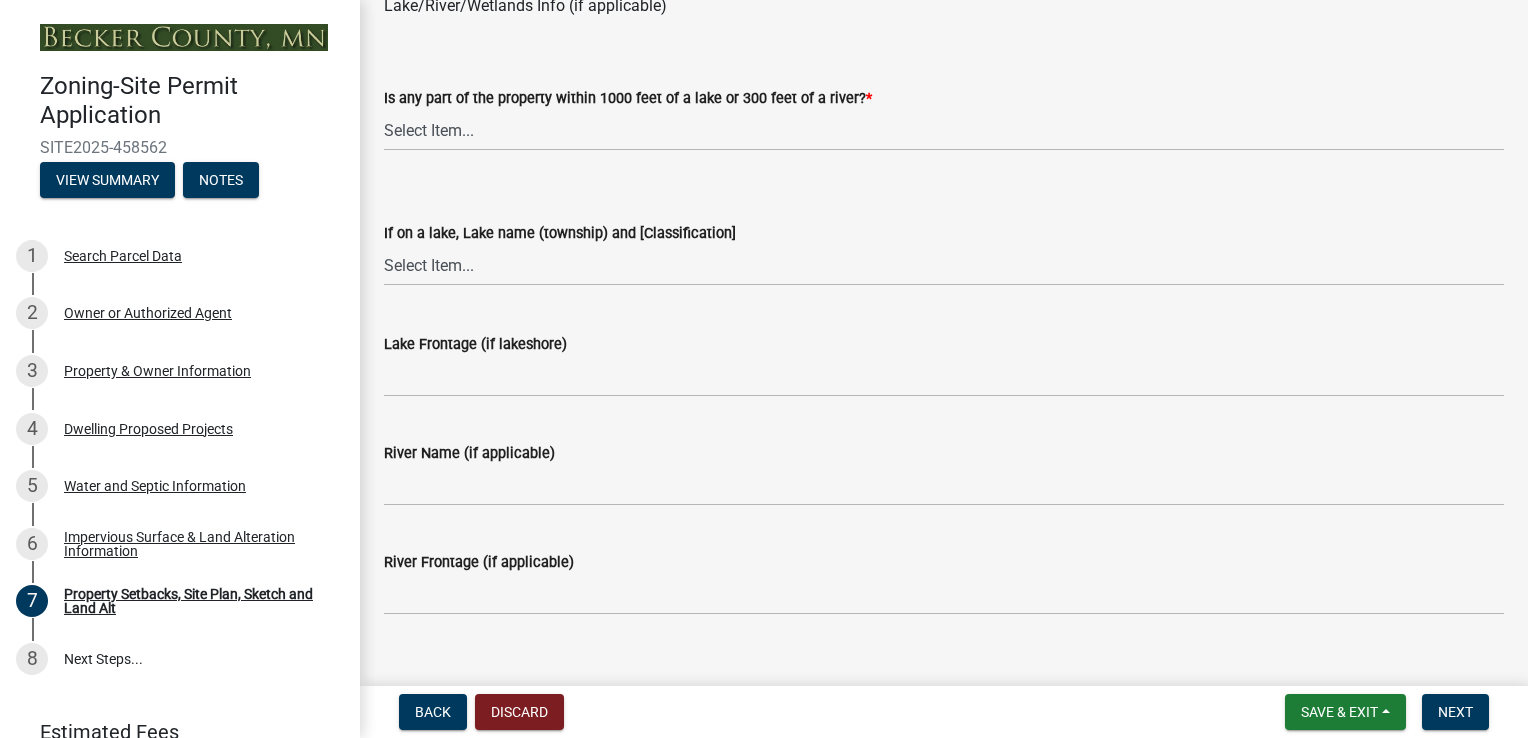 scroll, scrollTop: 1437, scrollLeft: 0, axis: vertical 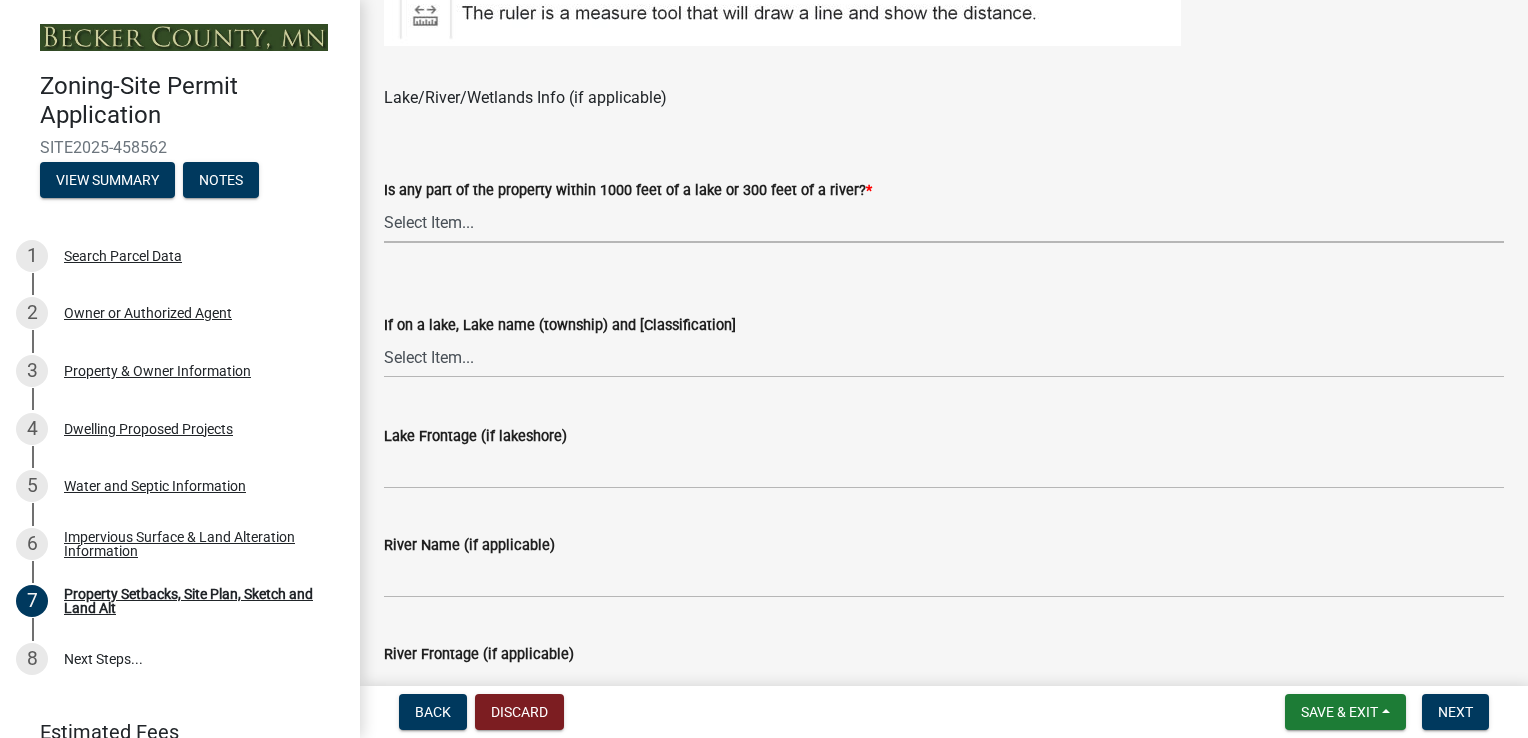 click on "Select Item...   Shoreland-Riparian (Property is bordering a lake, river or stream)   Shoreland-Non-Riparian (Property is within 1000 ft of a lake, stream or river but does not border the water)   Non-Shoreland (Property is more than 1000 ft from a lake and more than 300 ft from a river or stream)" at bounding box center [944, 222] 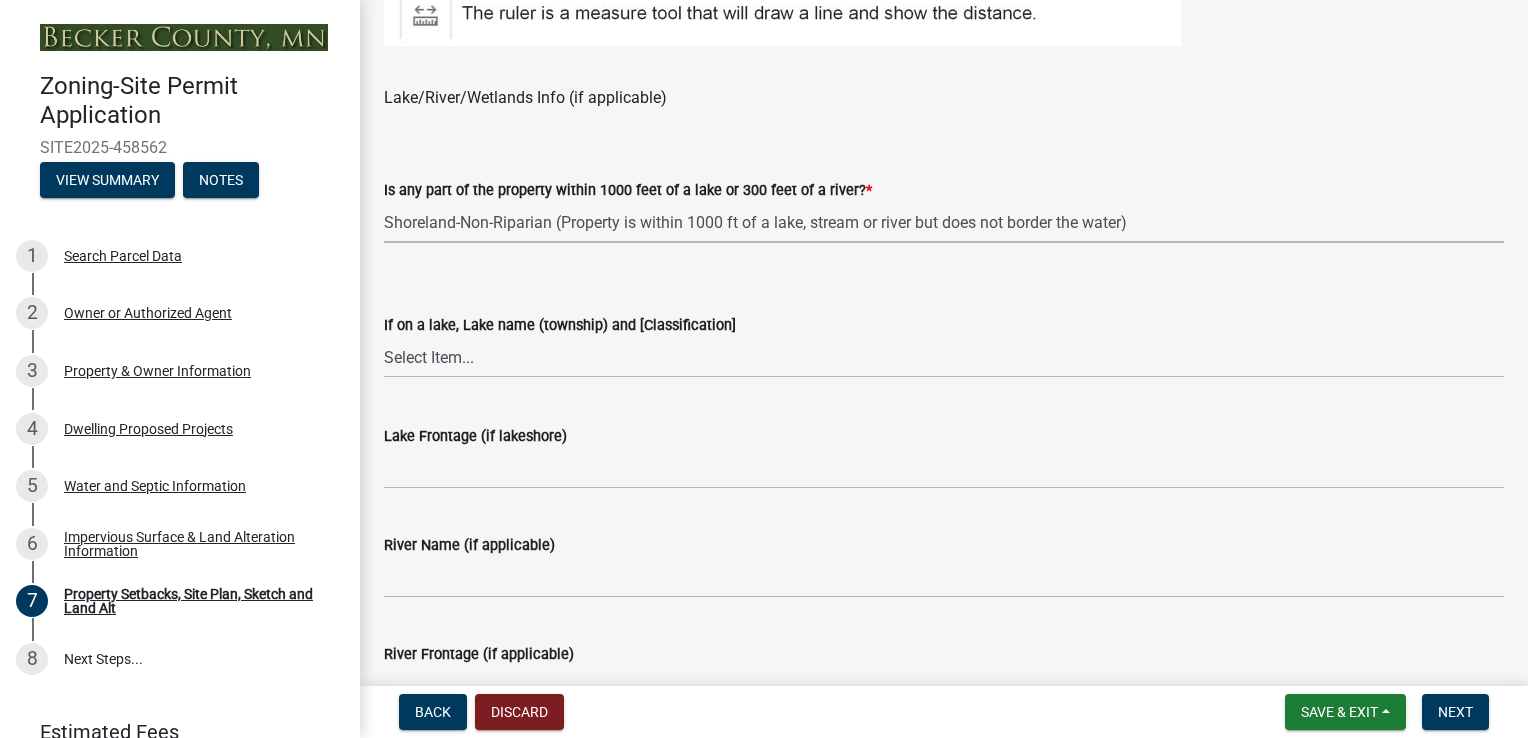 click on "Select Item...   Shoreland-Riparian (Property is bordering a lake, river or stream)   Shoreland-Non-Riparian (Property is within 1000 ft of a lake, stream or river but does not border the water)   Non-Shoreland (Property is more than 1000 ft from a lake and more than 300 ft from a river or stream)" at bounding box center [944, 222] 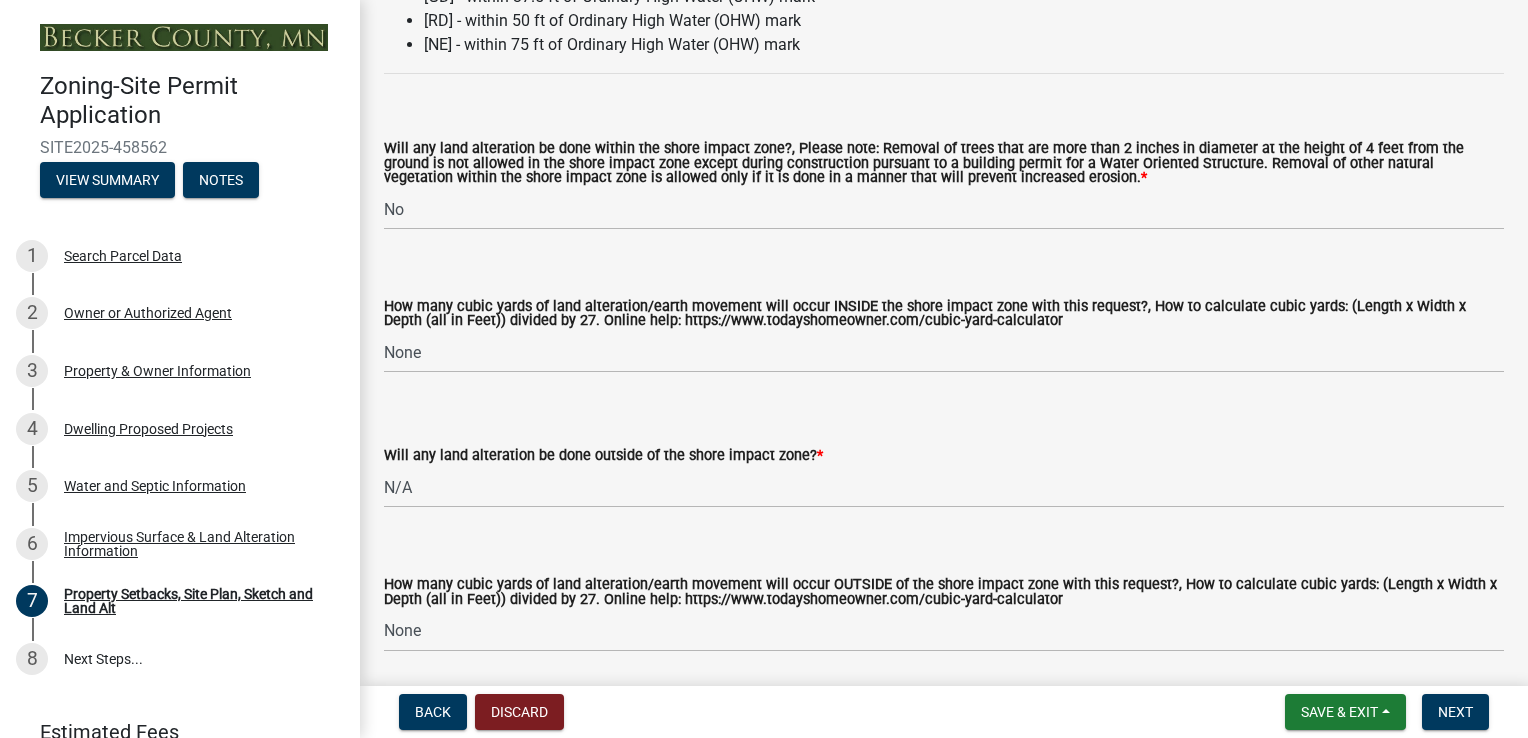 scroll, scrollTop: 2537, scrollLeft: 0, axis: vertical 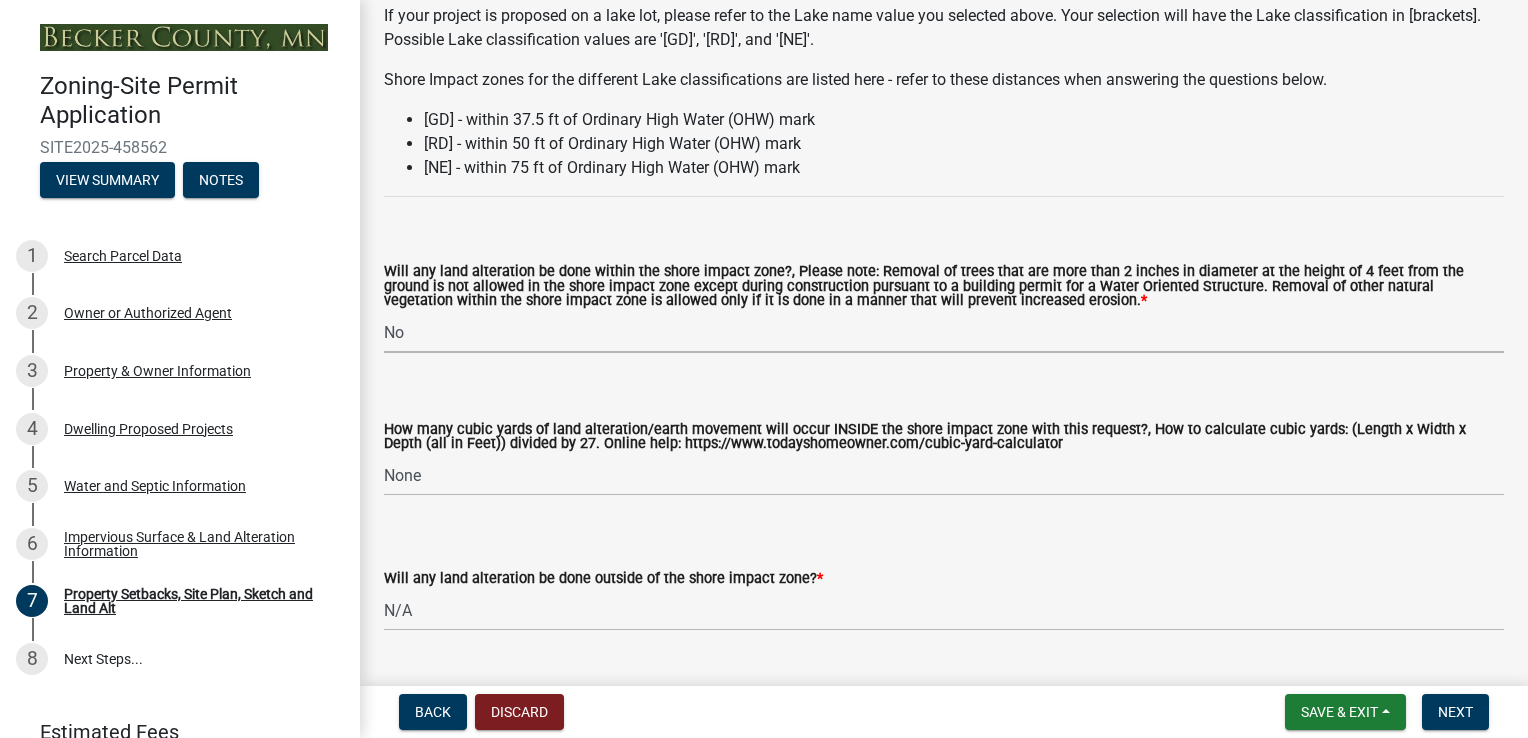 click on "Select Item...   Yes   No   N/A" at bounding box center (944, 332) 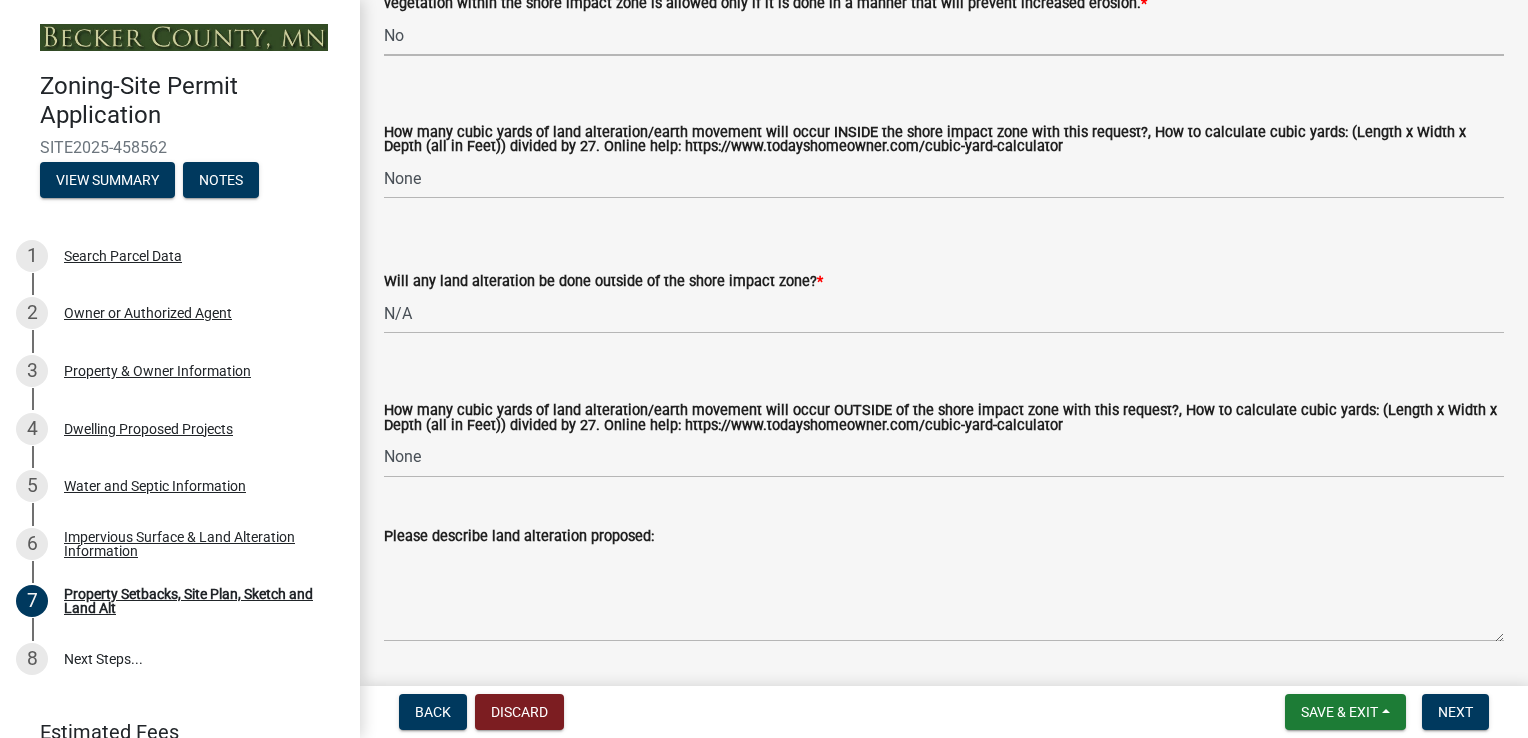 scroll, scrollTop: 2837, scrollLeft: 0, axis: vertical 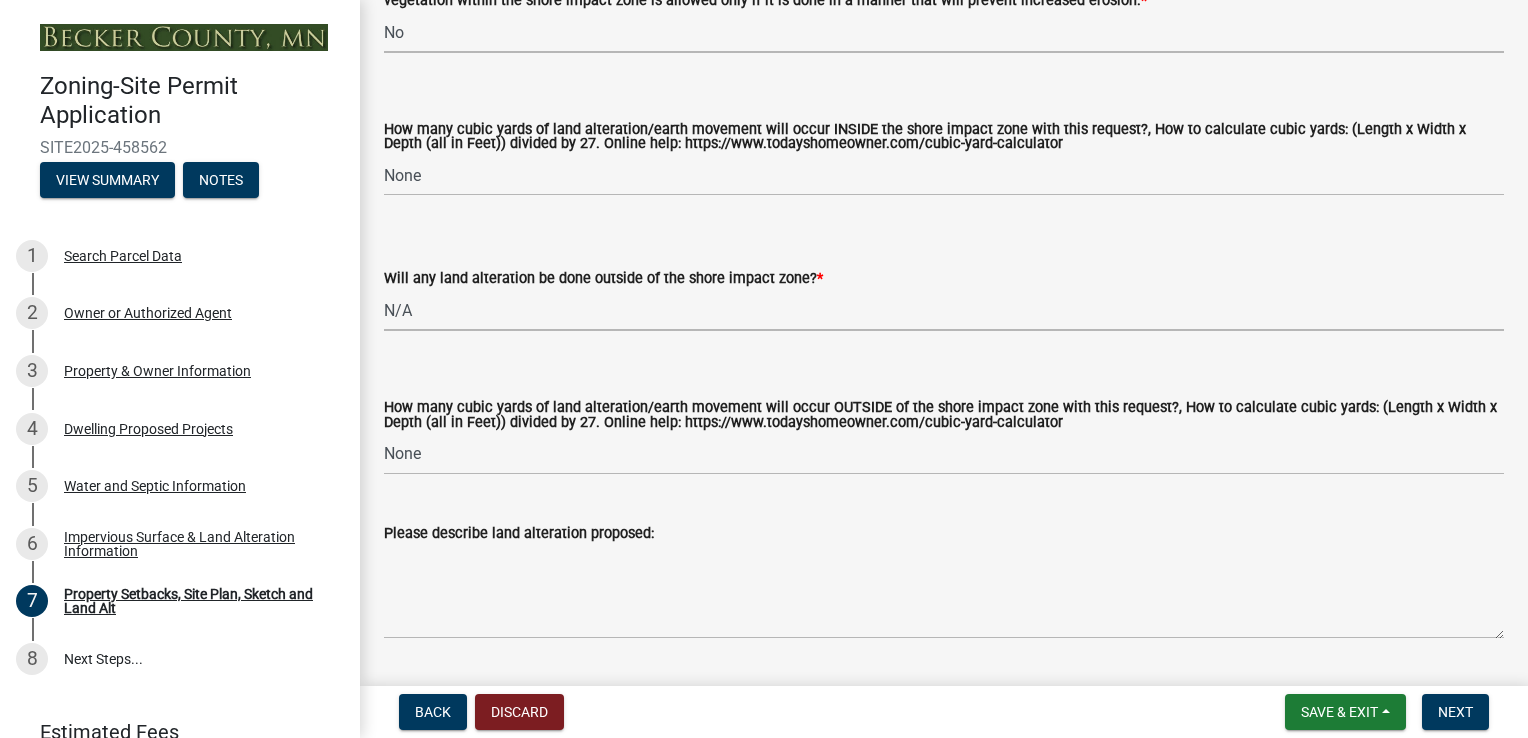 click on "Select Item...   Yes   No   N/A" at bounding box center [944, 310] 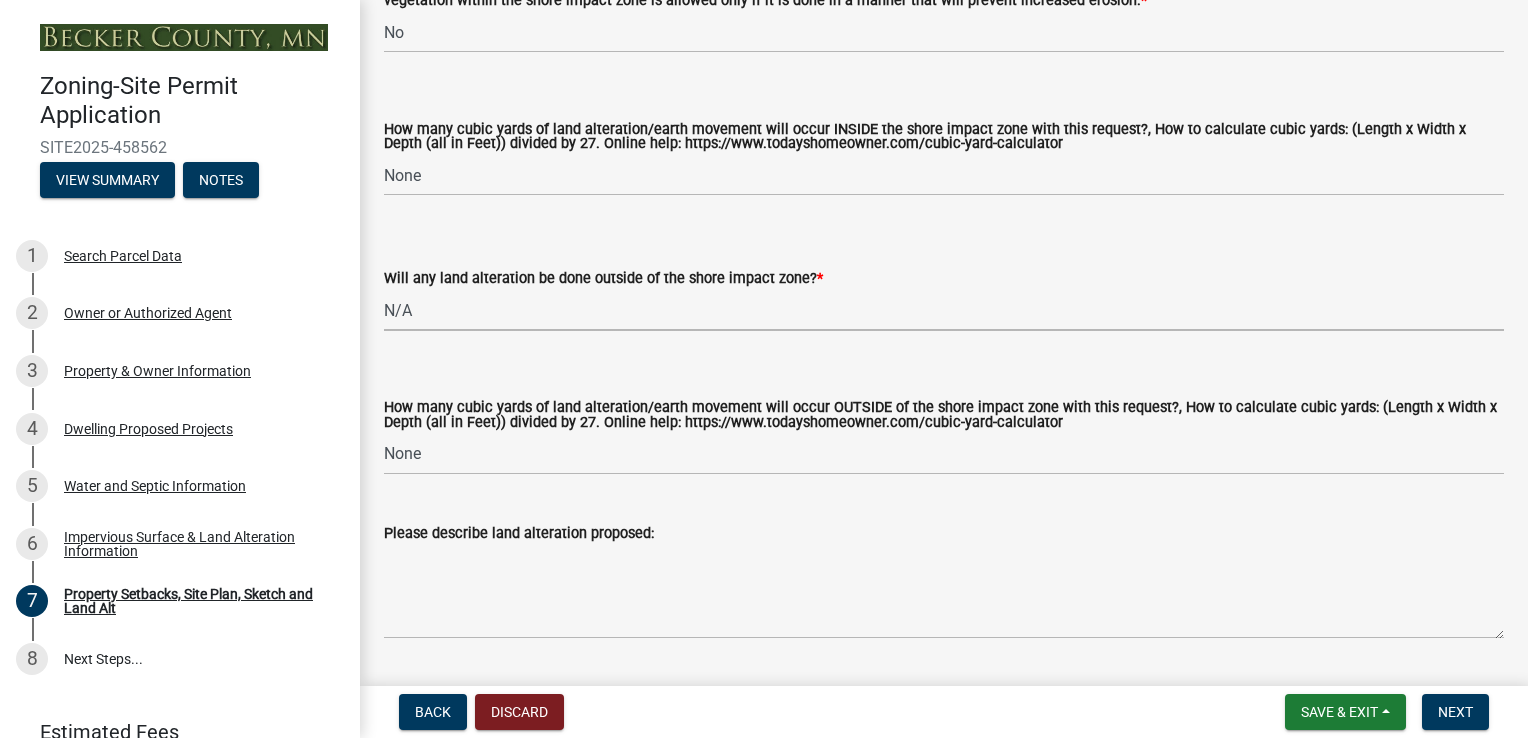 click on "Select Item...   Yes   No   N/A" at bounding box center (944, 310) 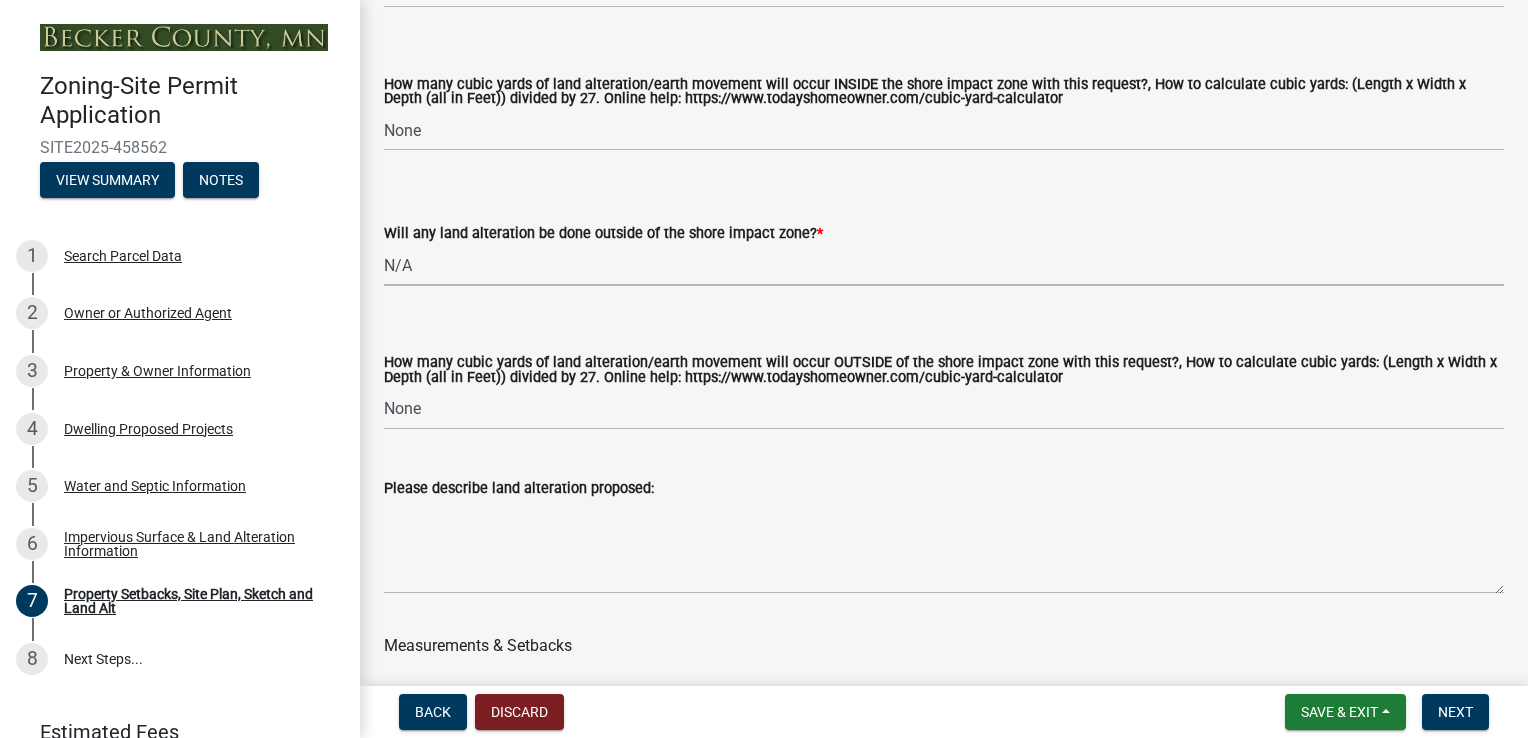 scroll, scrollTop: 2937, scrollLeft: 0, axis: vertical 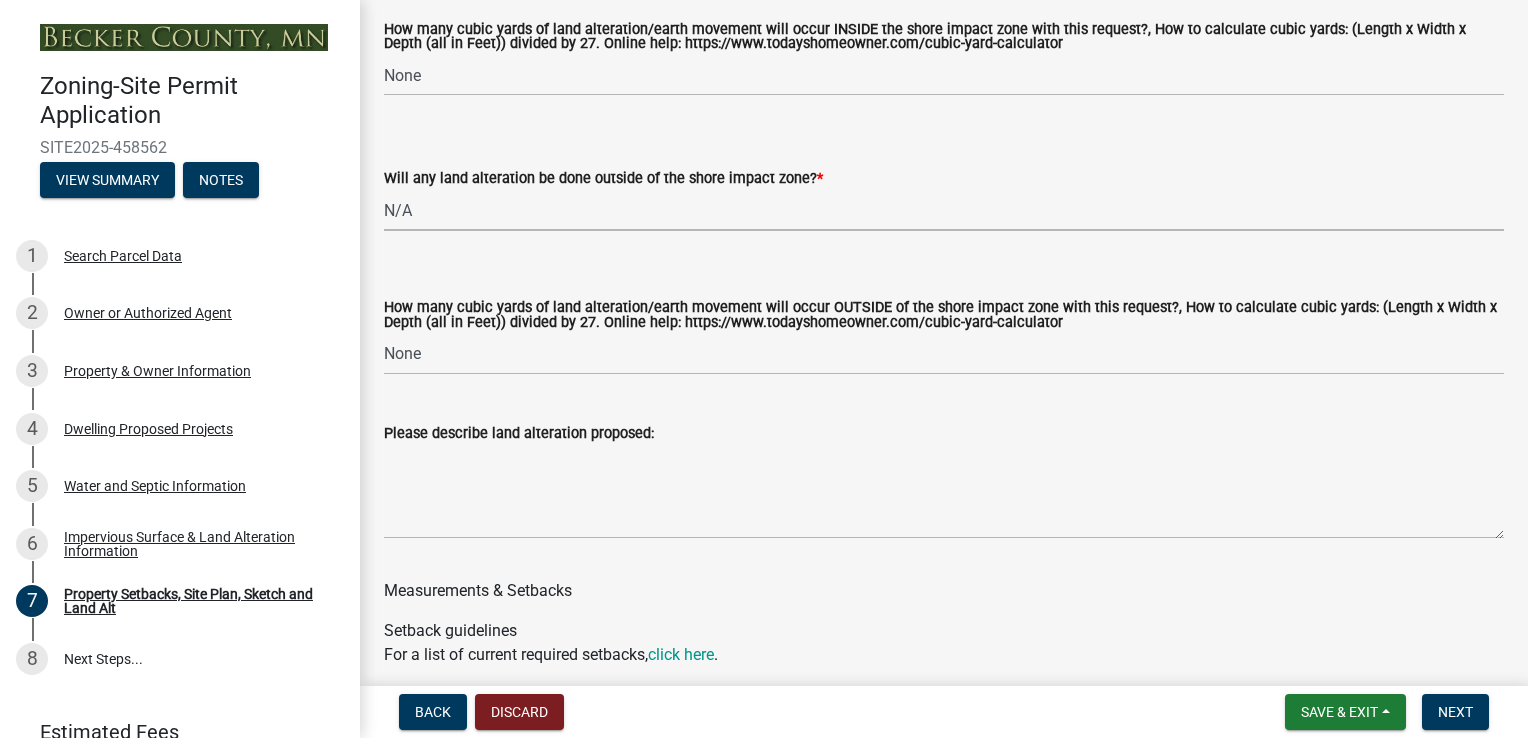 click on "Select Item...   Yes   No   N/A" at bounding box center (944, 210) 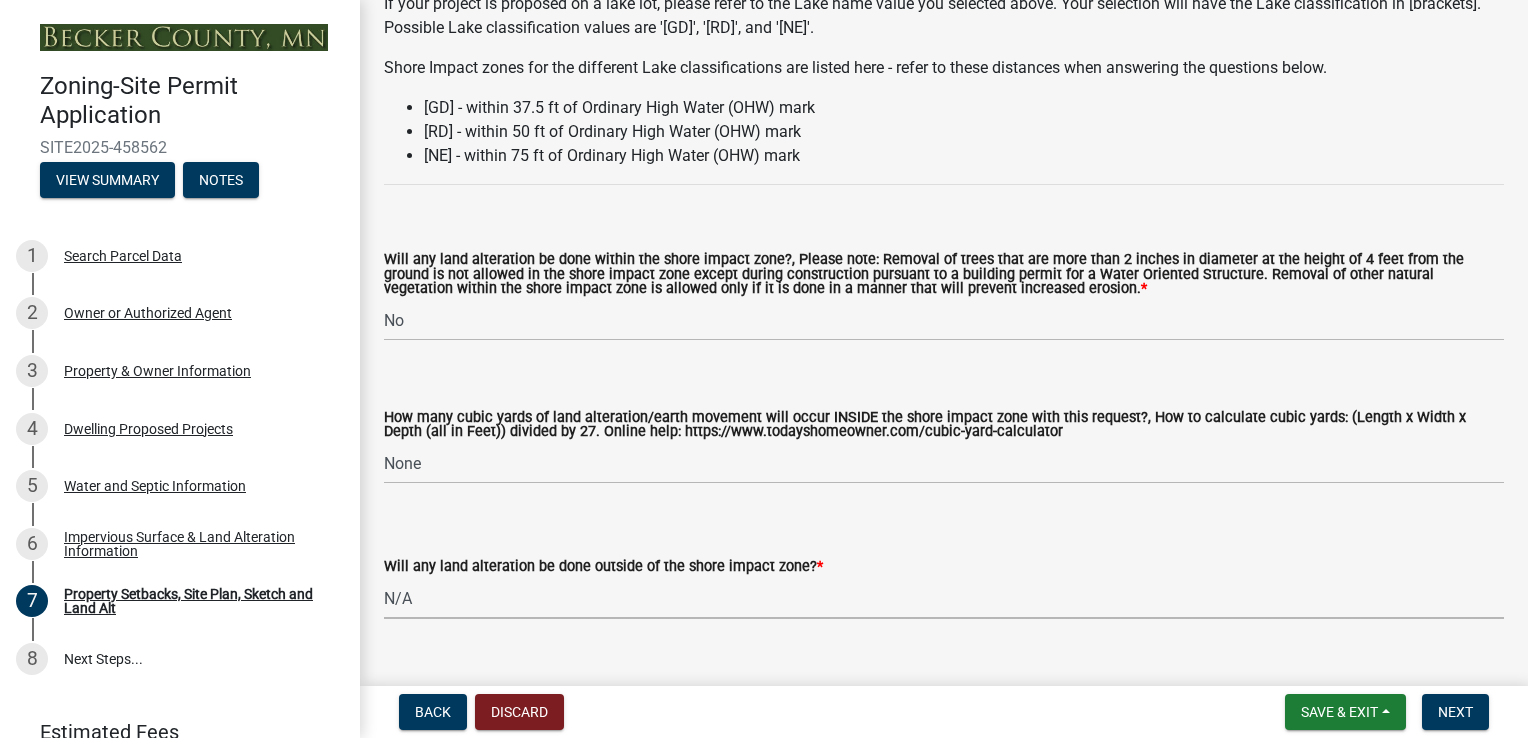scroll, scrollTop: 2537, scrollLeft: 0, axis: vertical 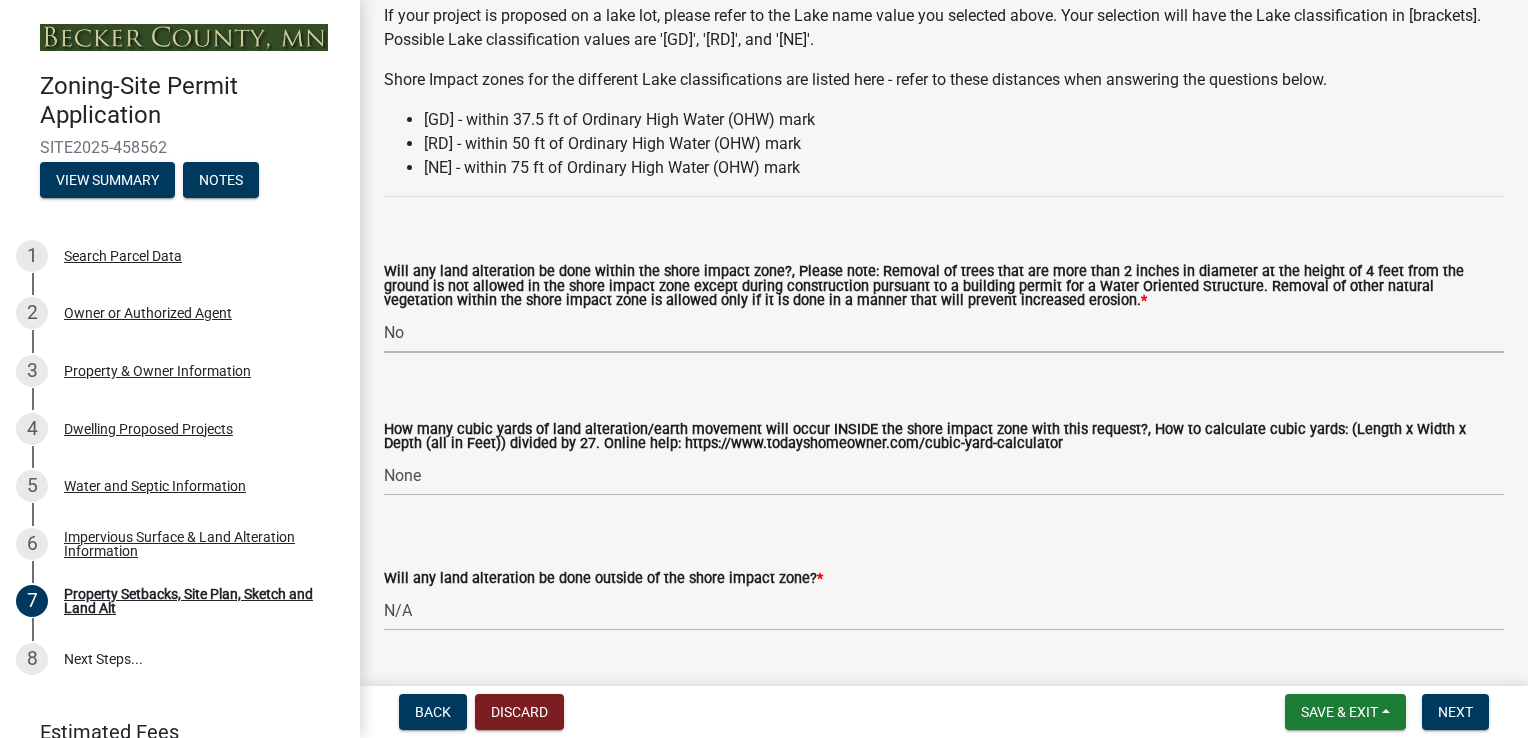 click on "Select Item...   Yes   No   N/A" at bounding box center (944, 332) 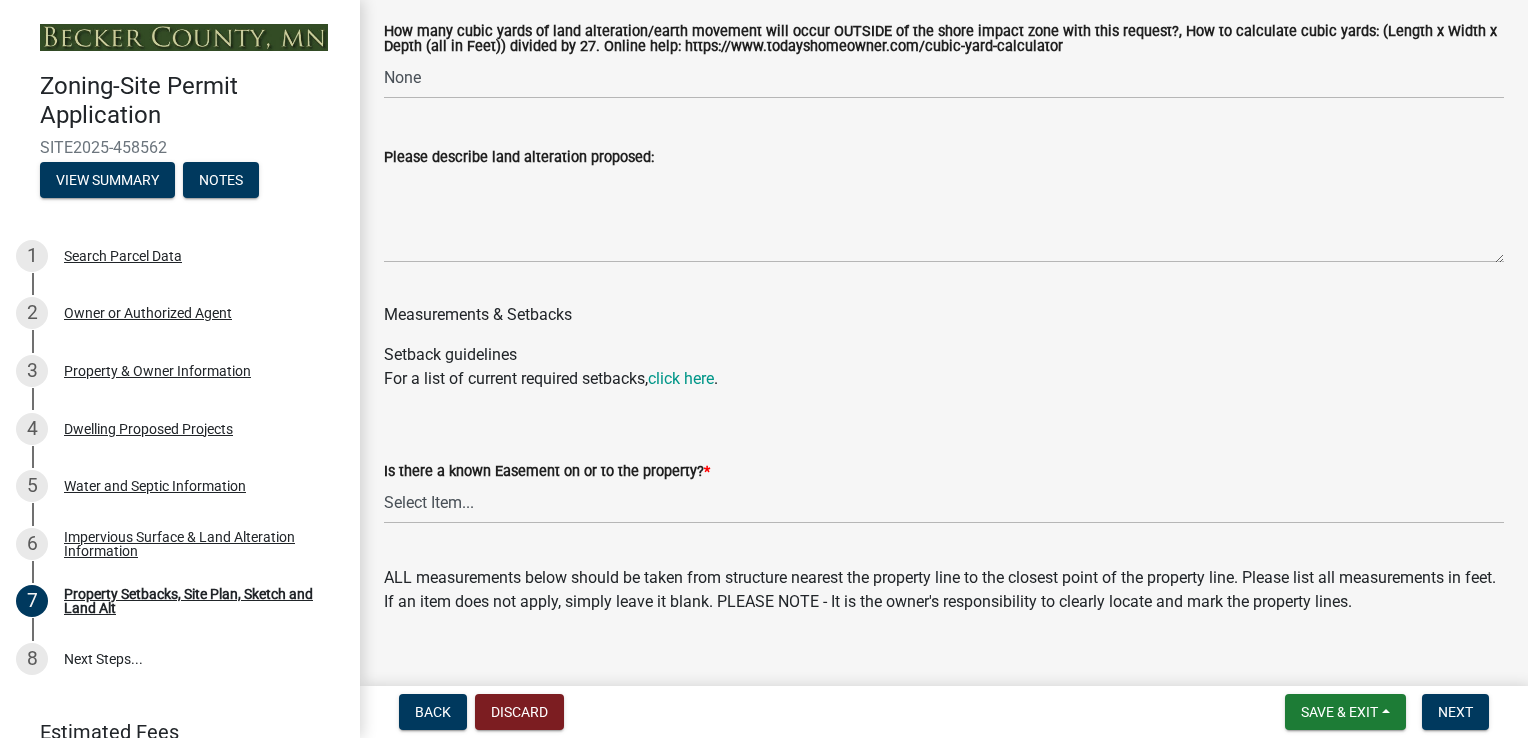 scroll, scrollTop: 3237, scrollLeft: 0, axis: vertical 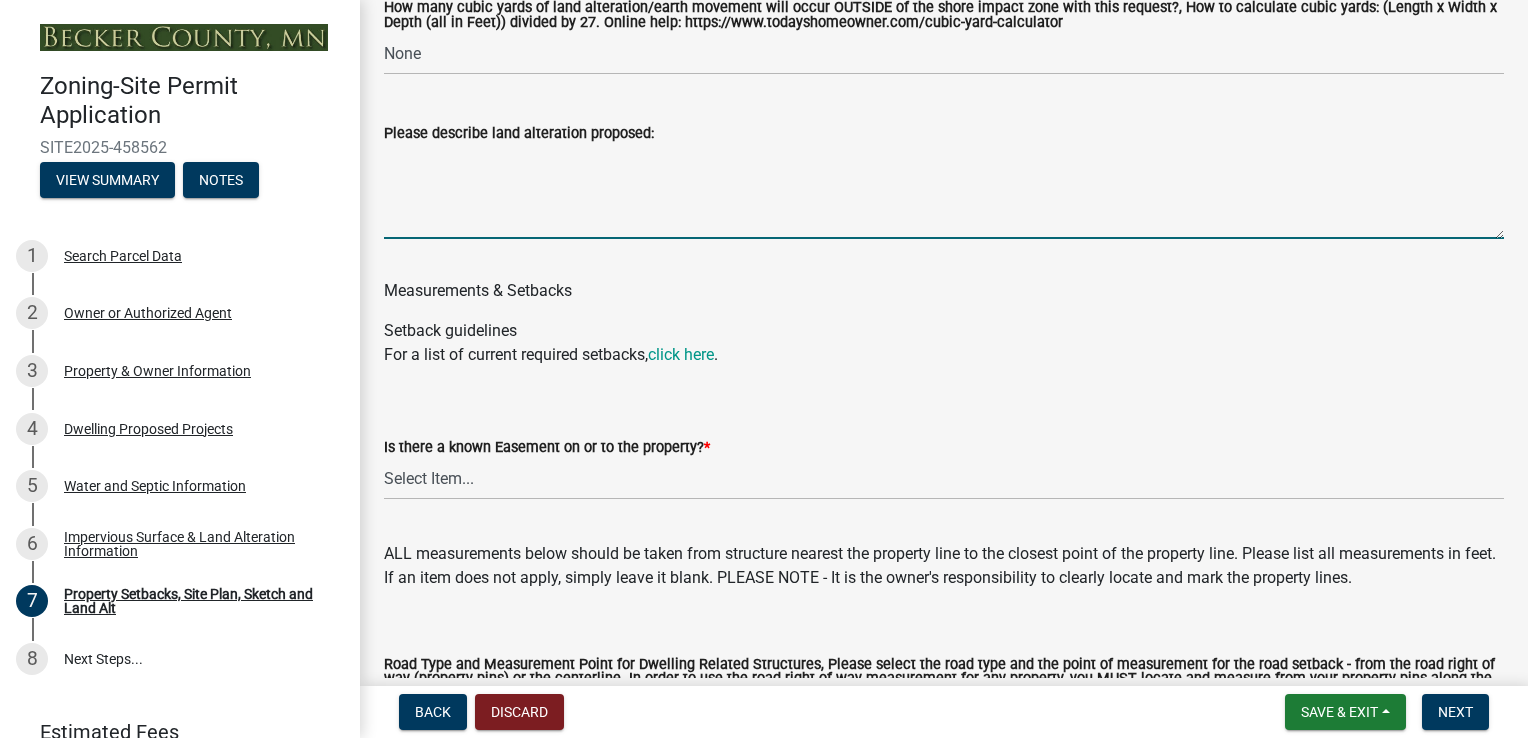 click on "Please describe land alteration proposed:" at bounding box center (944, 192) 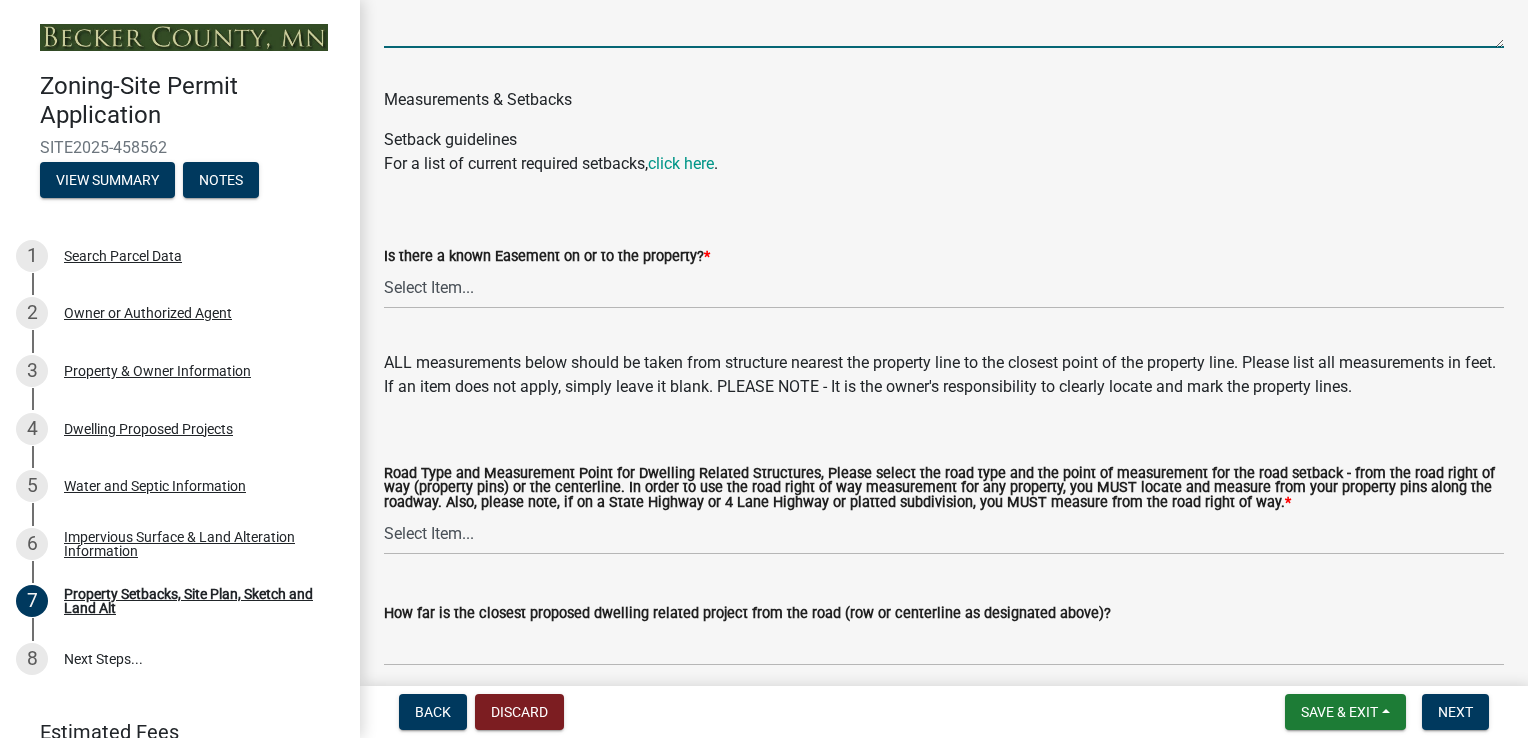 scroll, scrollTop: 3437, scrollLeft: 0, axis: vertical 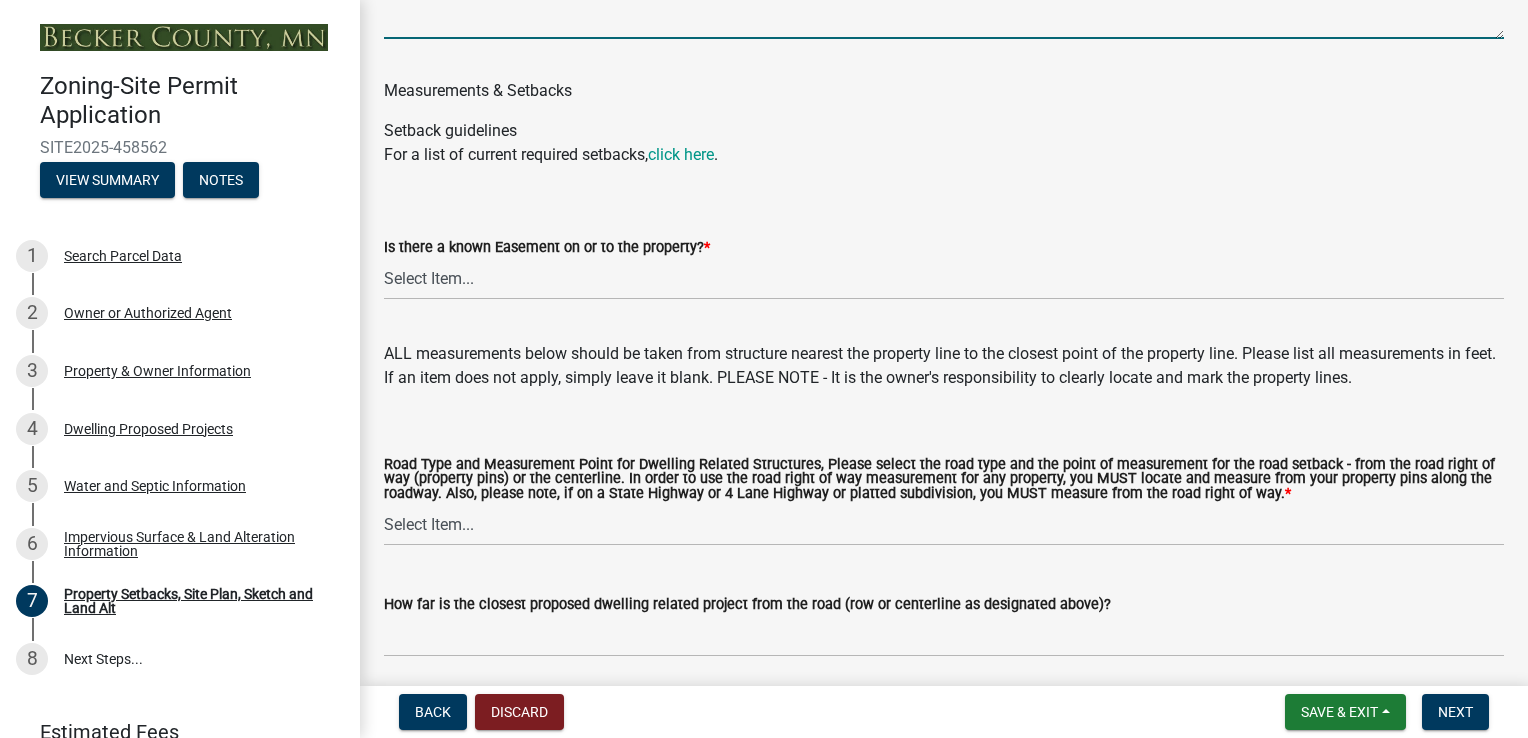 type on "Top soil will be scraped, fill material hauled in for slab on grade. Top soil will be used to finish grade around new house. No material will be hauled off site." 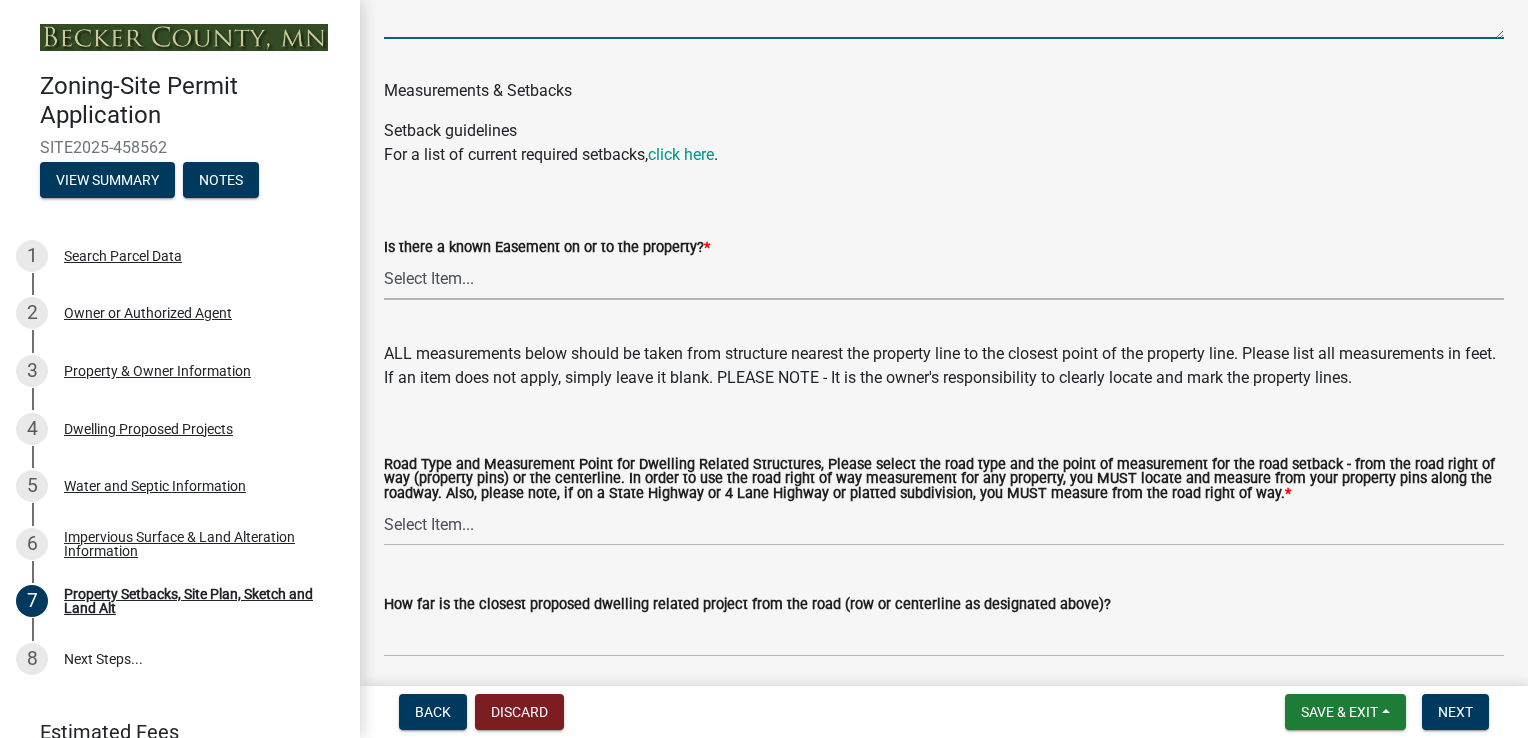 click on "Select Item...   Yes   No" at bounding box center (944, 279) 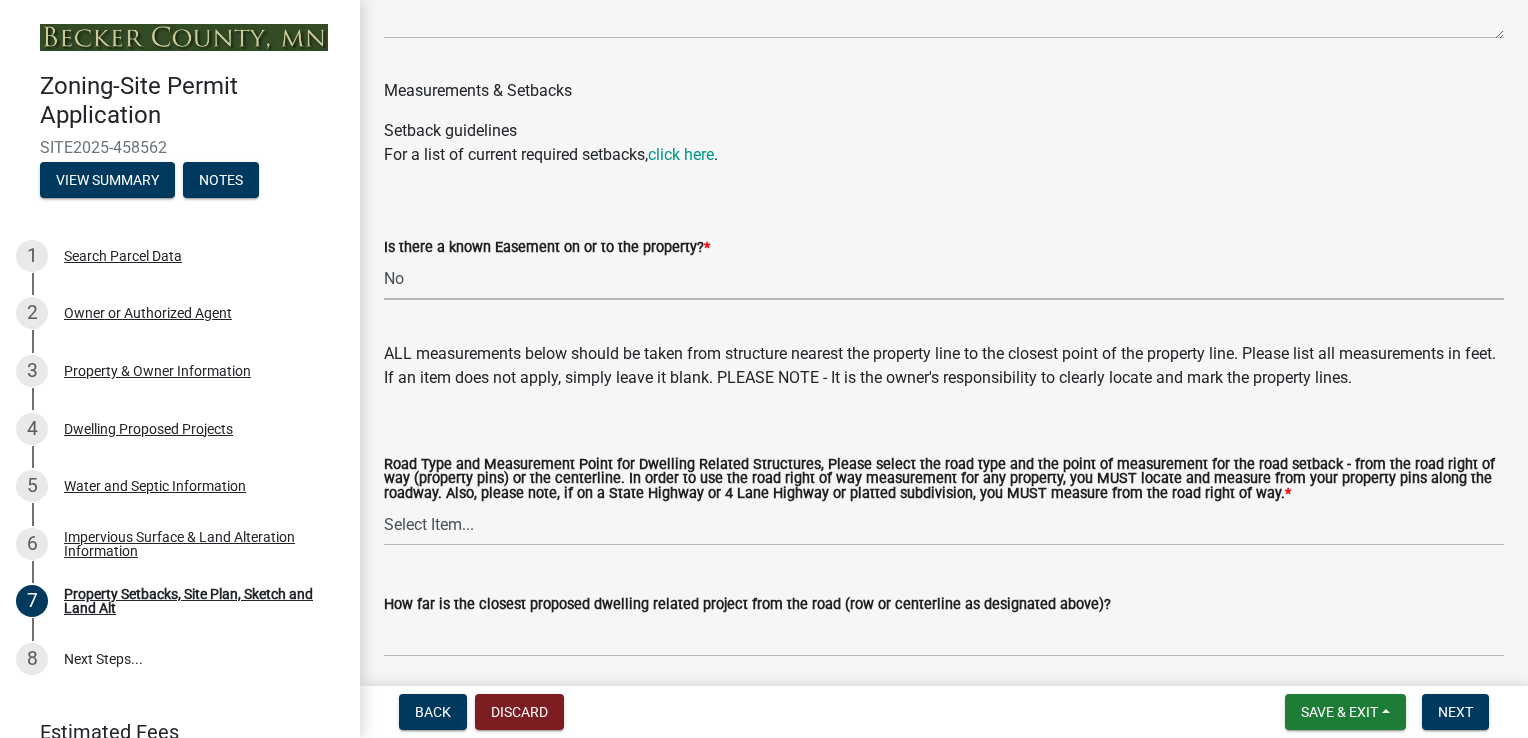 click on "Select Item...   Yes   No" at bounding box center (944, 279) 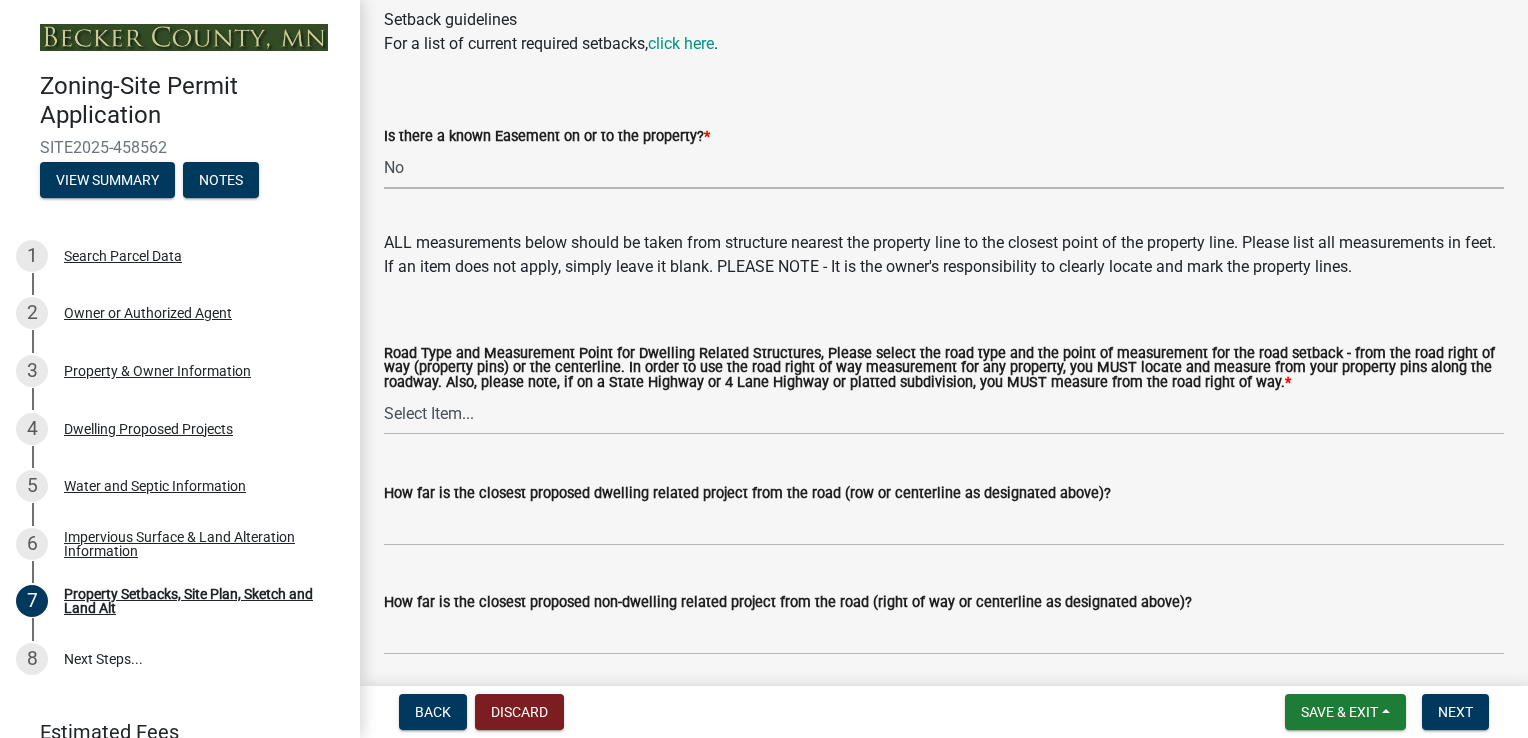 scroll, scrollTop: 3537, scrollLeft: 0, axis: vertical 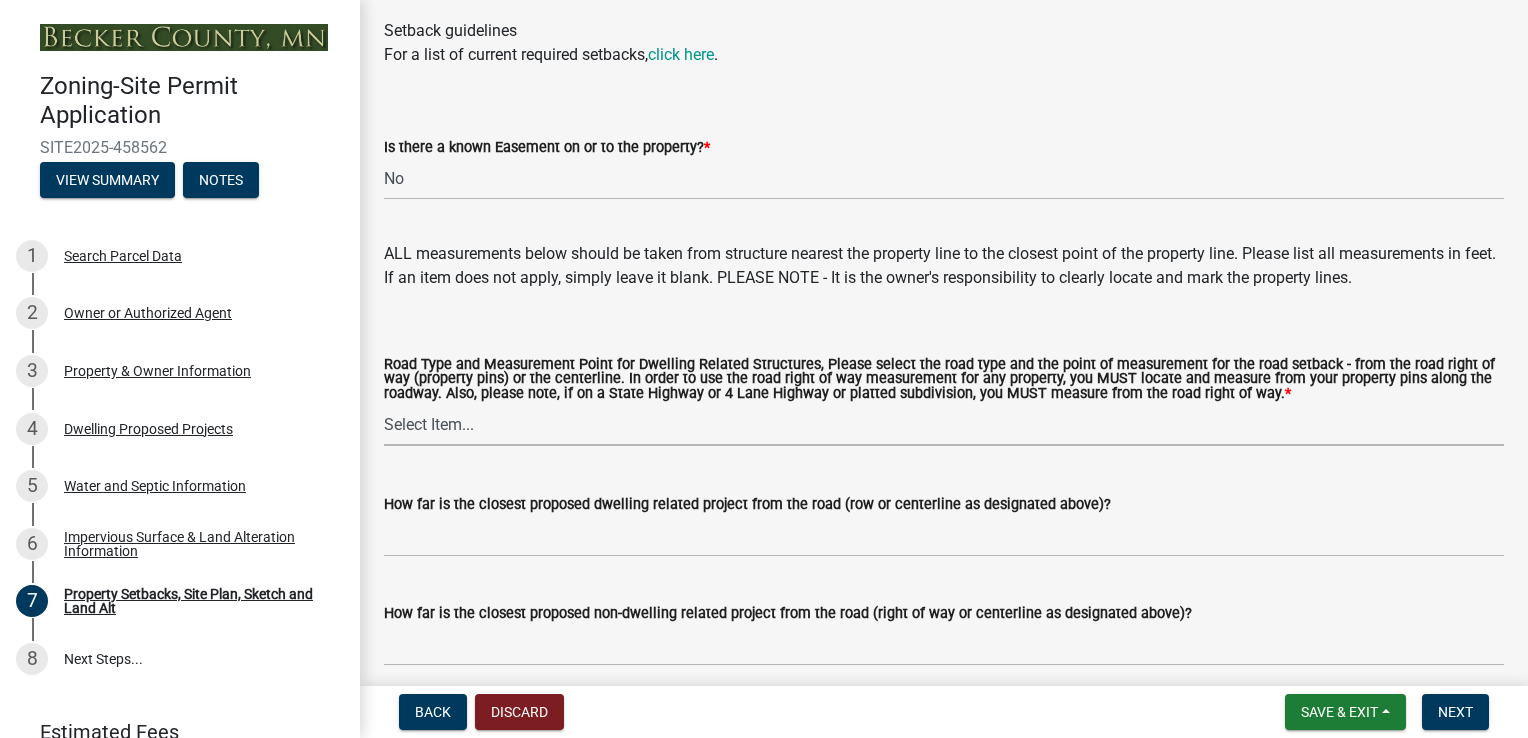 click on "Select Item...   Private Easement - Right of Way   Private Easement - Centerline   Public/Township Rd - Right of Way   Public/Township Rd - Centerline   County Rd - Right of Way   County Rd - Centerline   State Highway - Right of Way   4 Lane Highway - Right of Way" at bounding box center [944, 425] 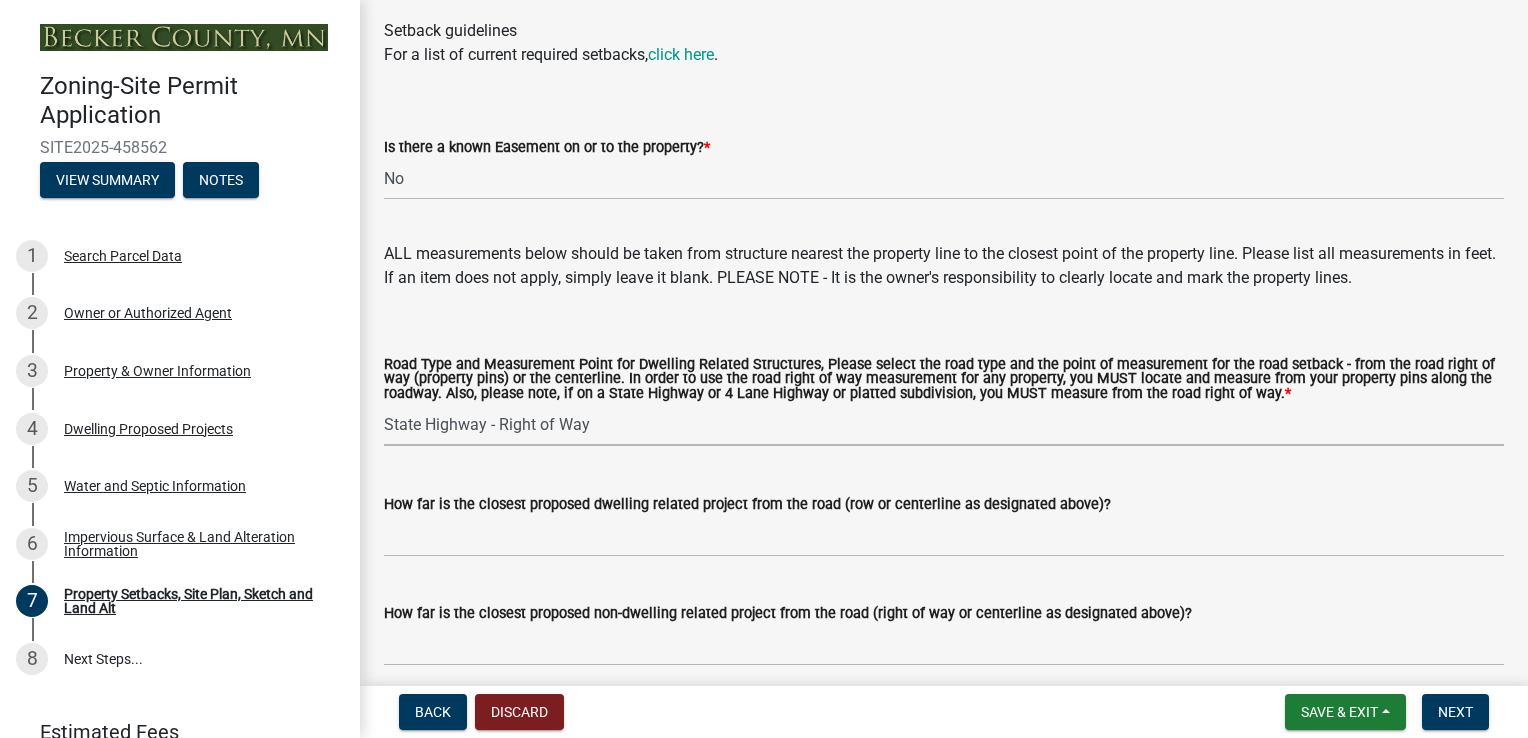 click on "Select Item...   Private Easement - Right of Way   Private Easement - Centerline   Public/Township Rd - Right of Way   Public/Township Rd - Centerline   County Rd - Right of Way   County Rd - Centerline   State Highway - Right of Way   4 Lane Highway - Right of Way" at bounding box center [944, 425] 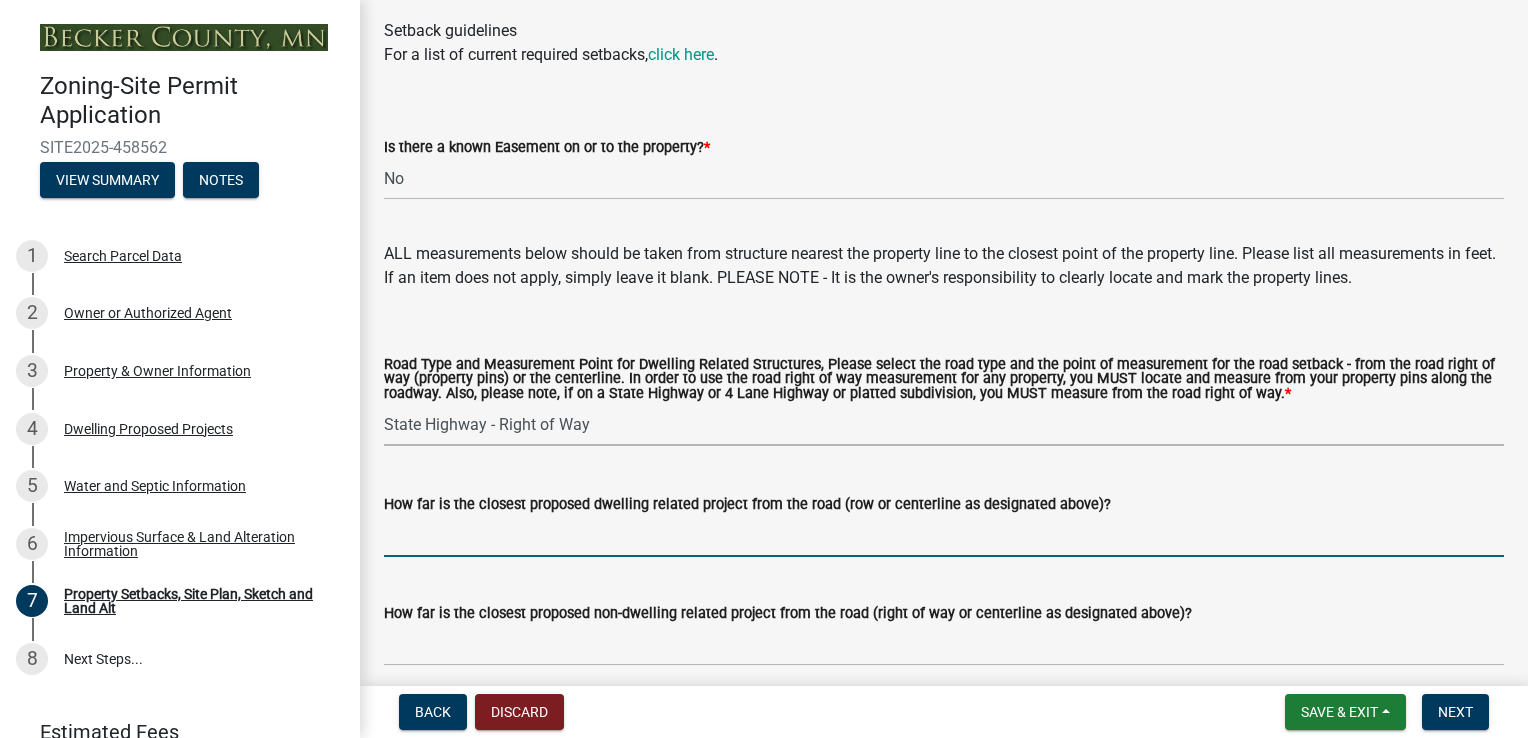 click on "How far is the closest proposed dwelling related project from the road (row or centerline as designated above)?" at bounding box center [944, 536] 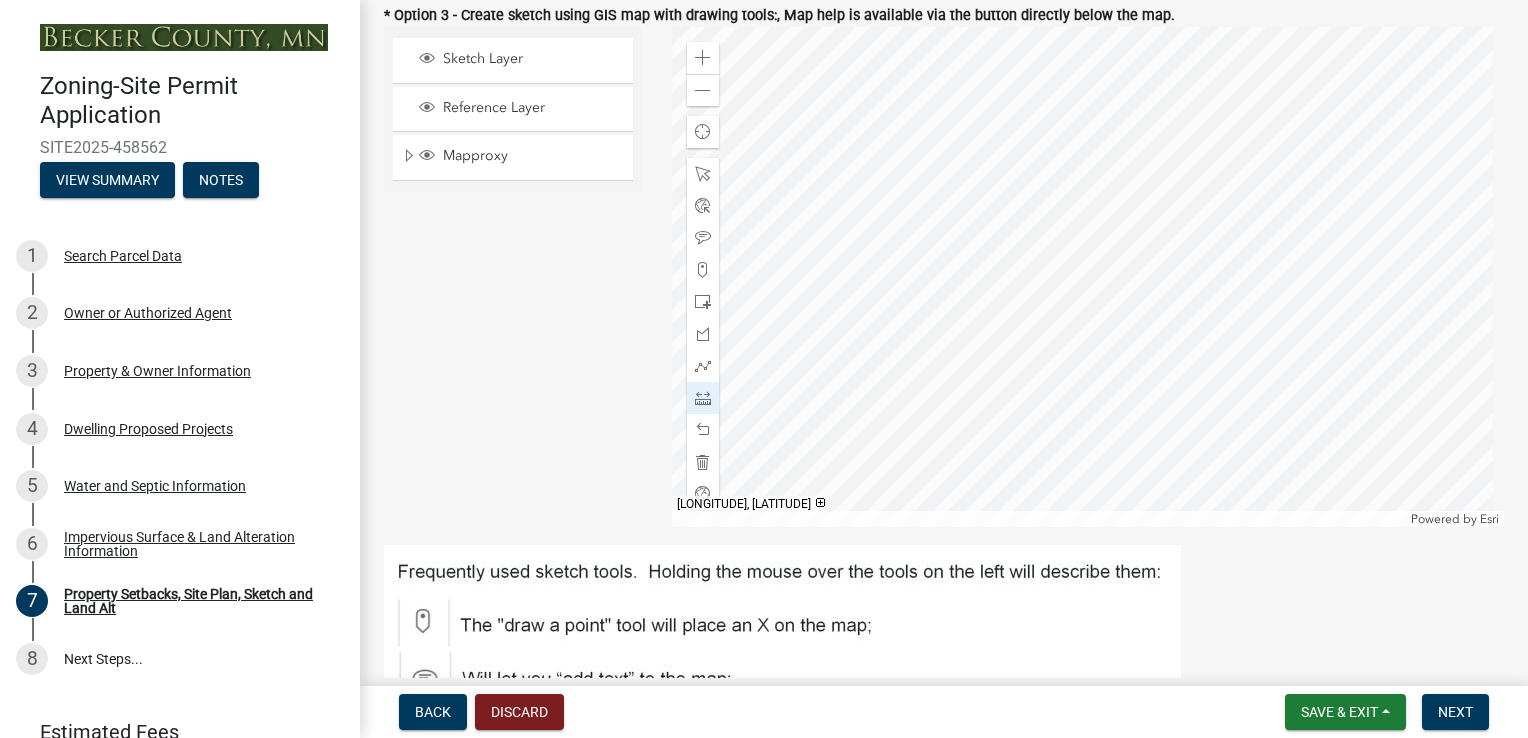 scroll, scrollTop: 637, scrollLeft: 0, axis: vertical 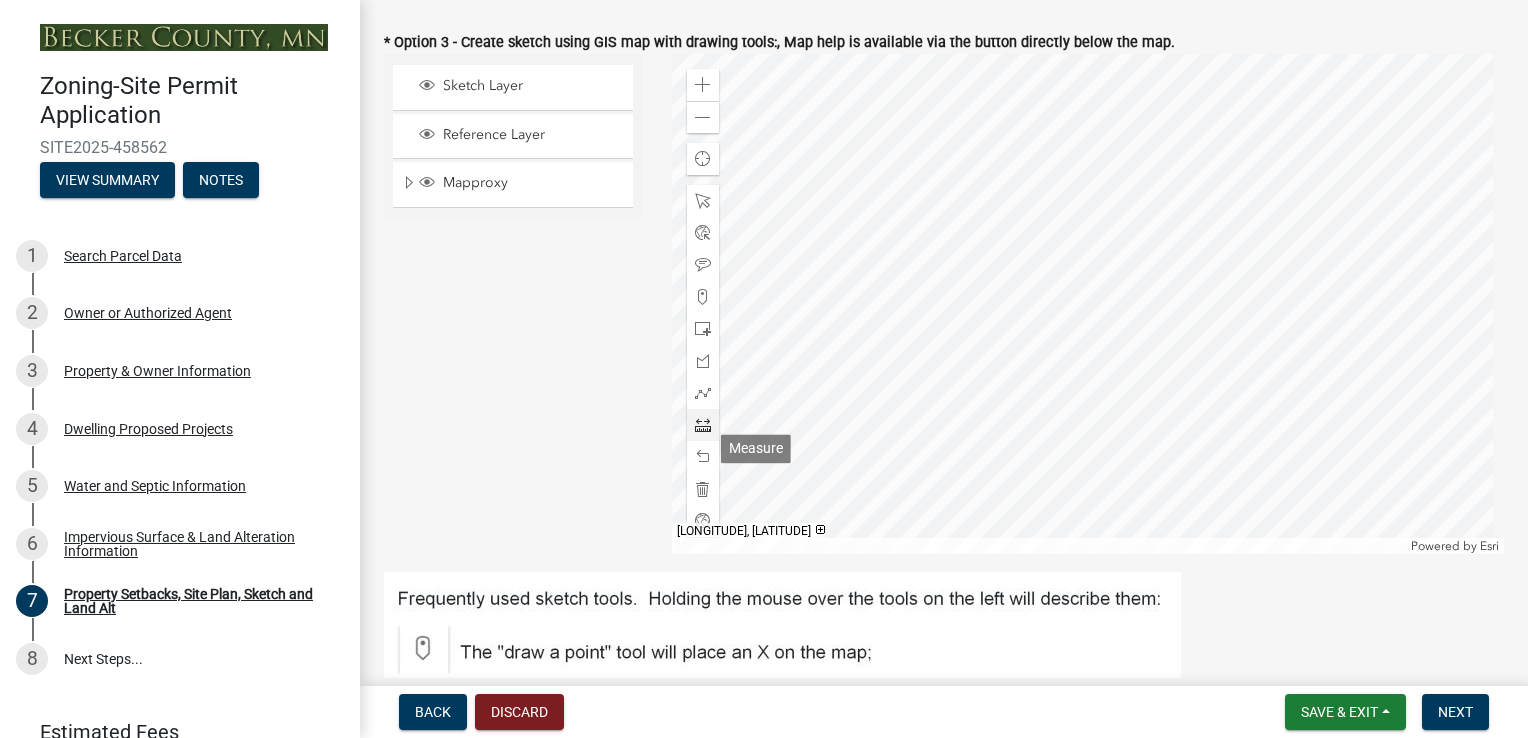 click 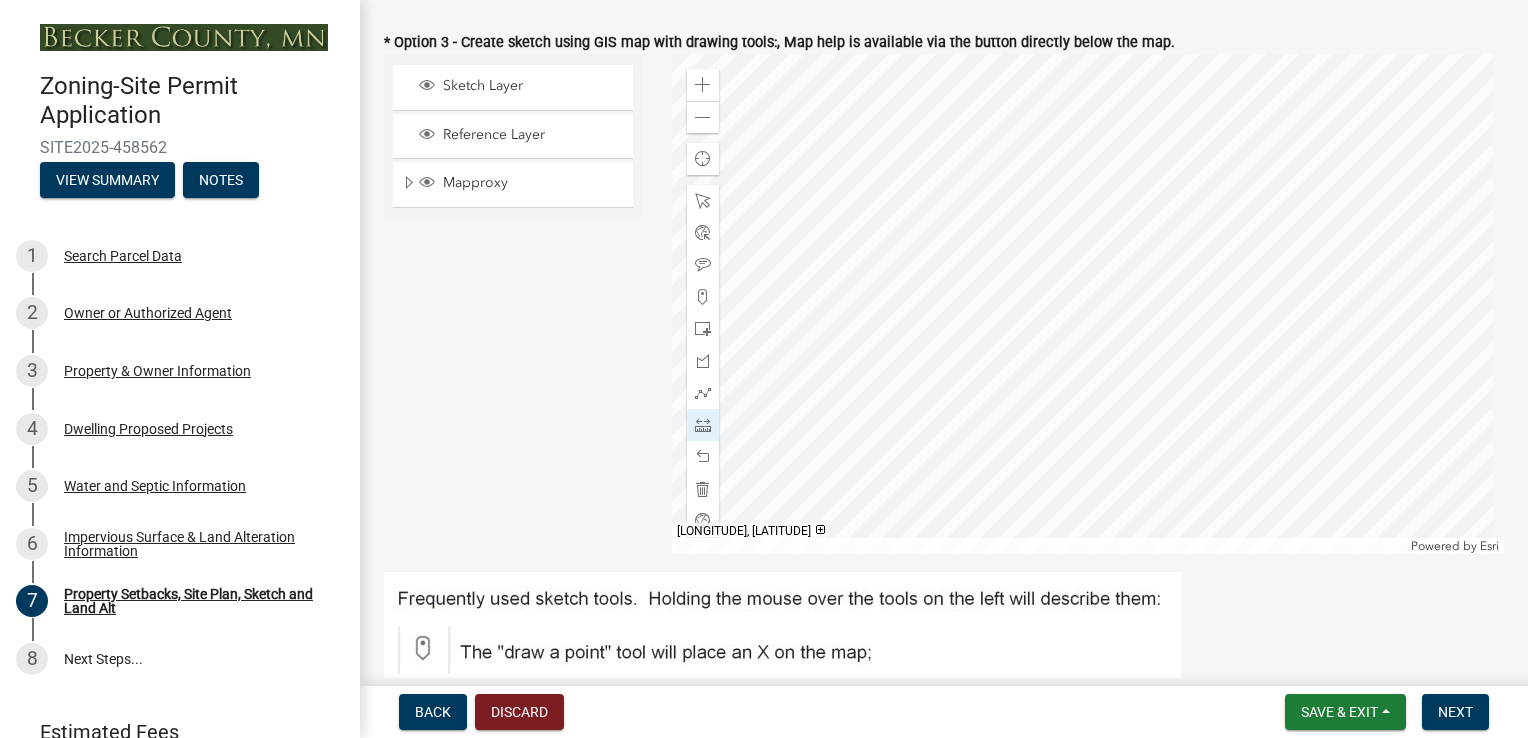 click 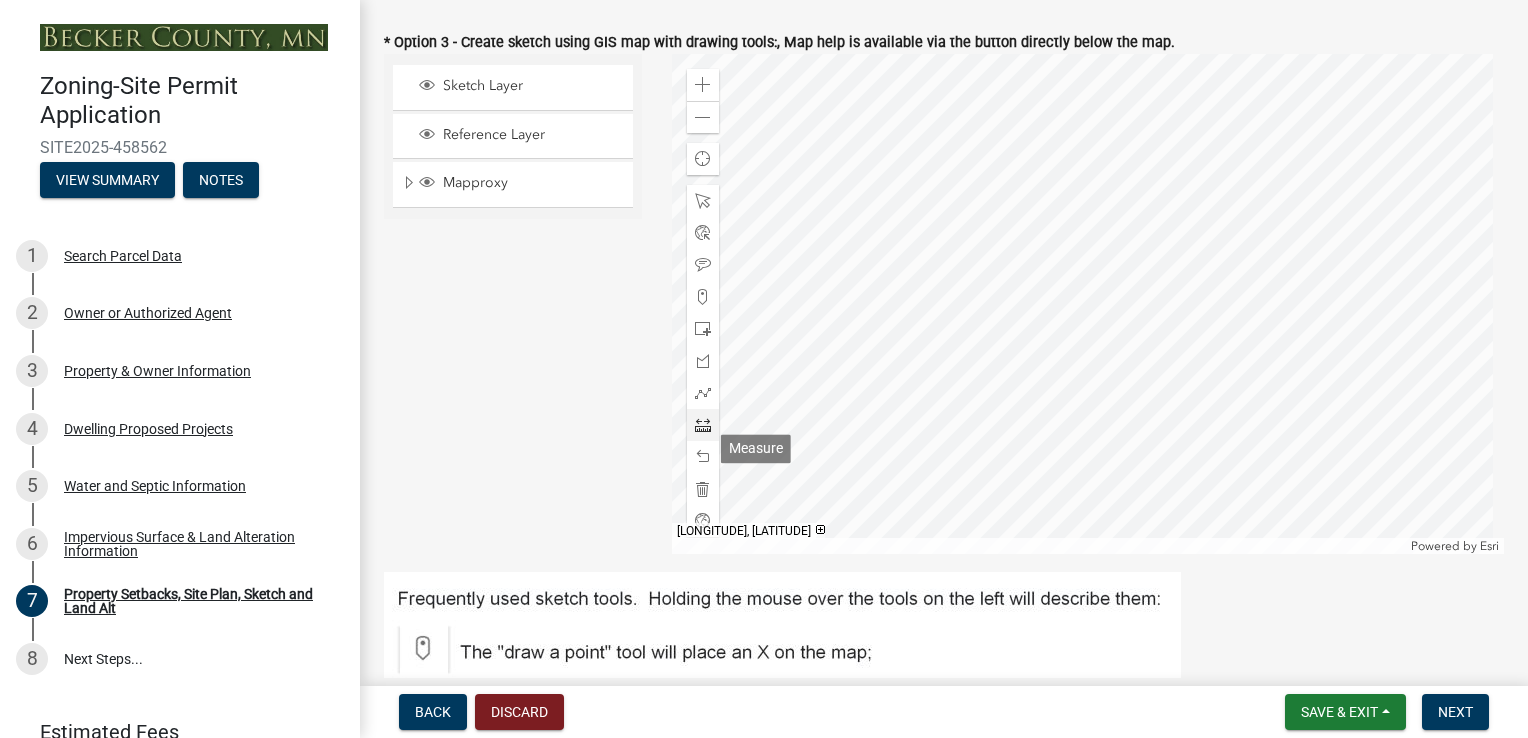 click 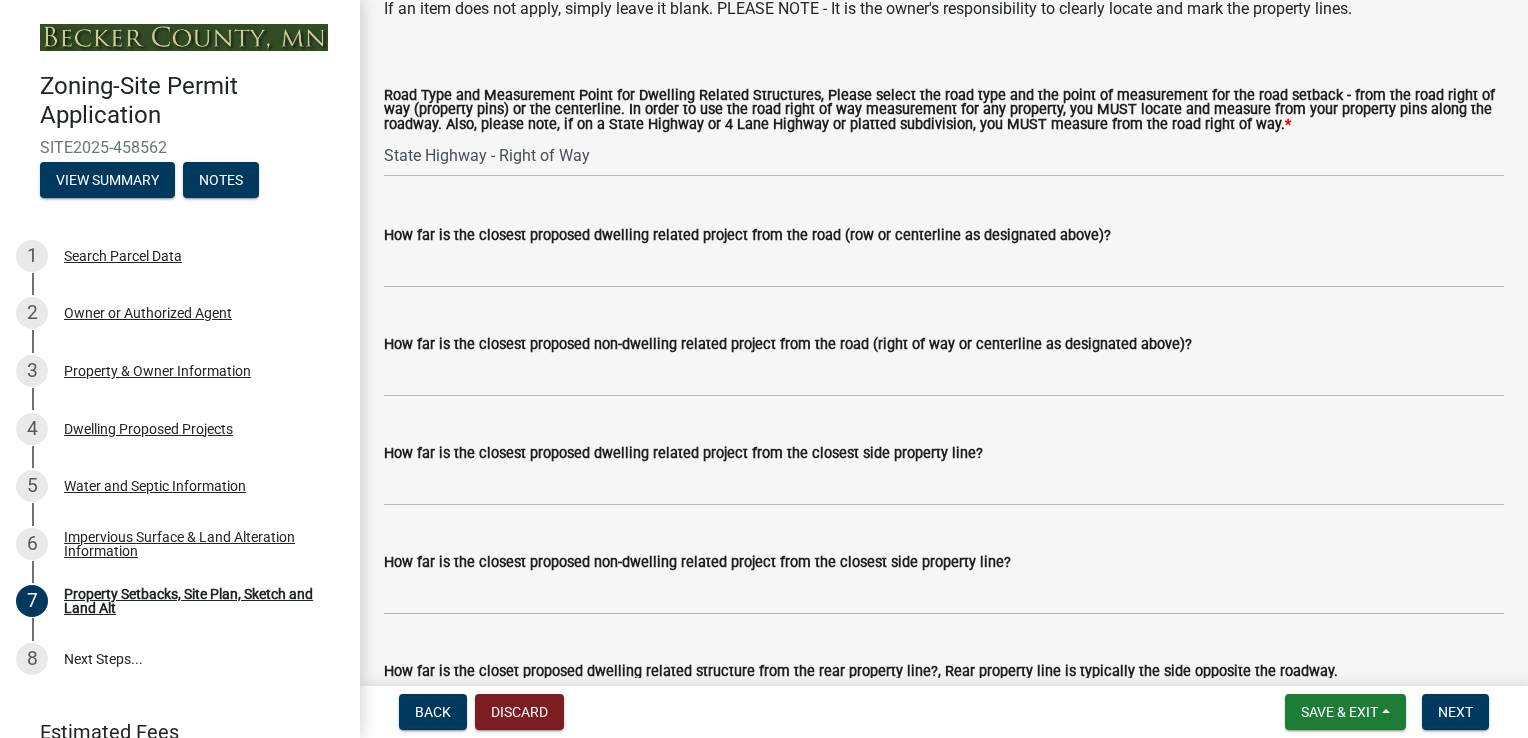 scroll, scrollTop: 3837, scrollLeft: 0, axis: vertical 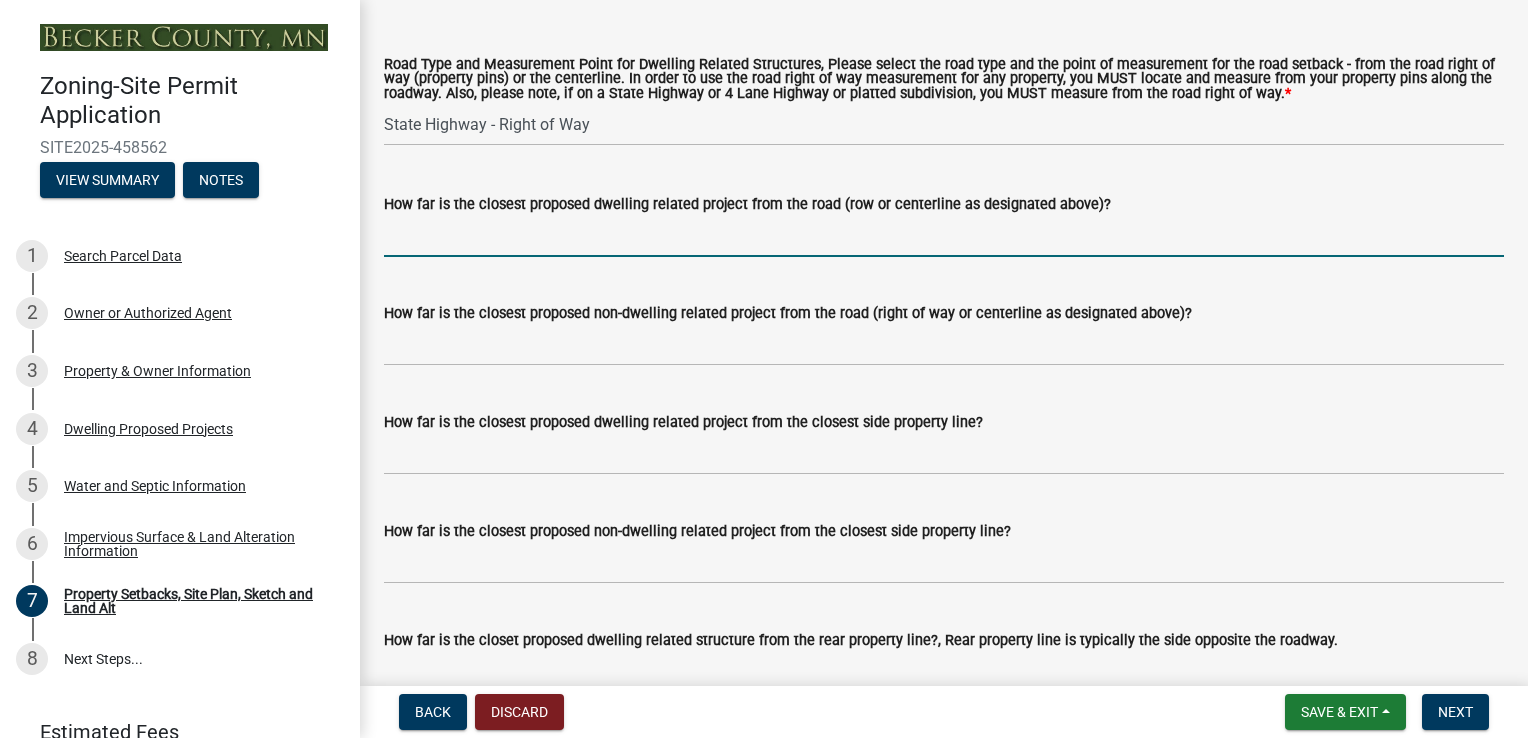 click on "How far is the closest proposed dwelling related project from the road (row or centerline as designated above)?" at bounding box center [944, 236] 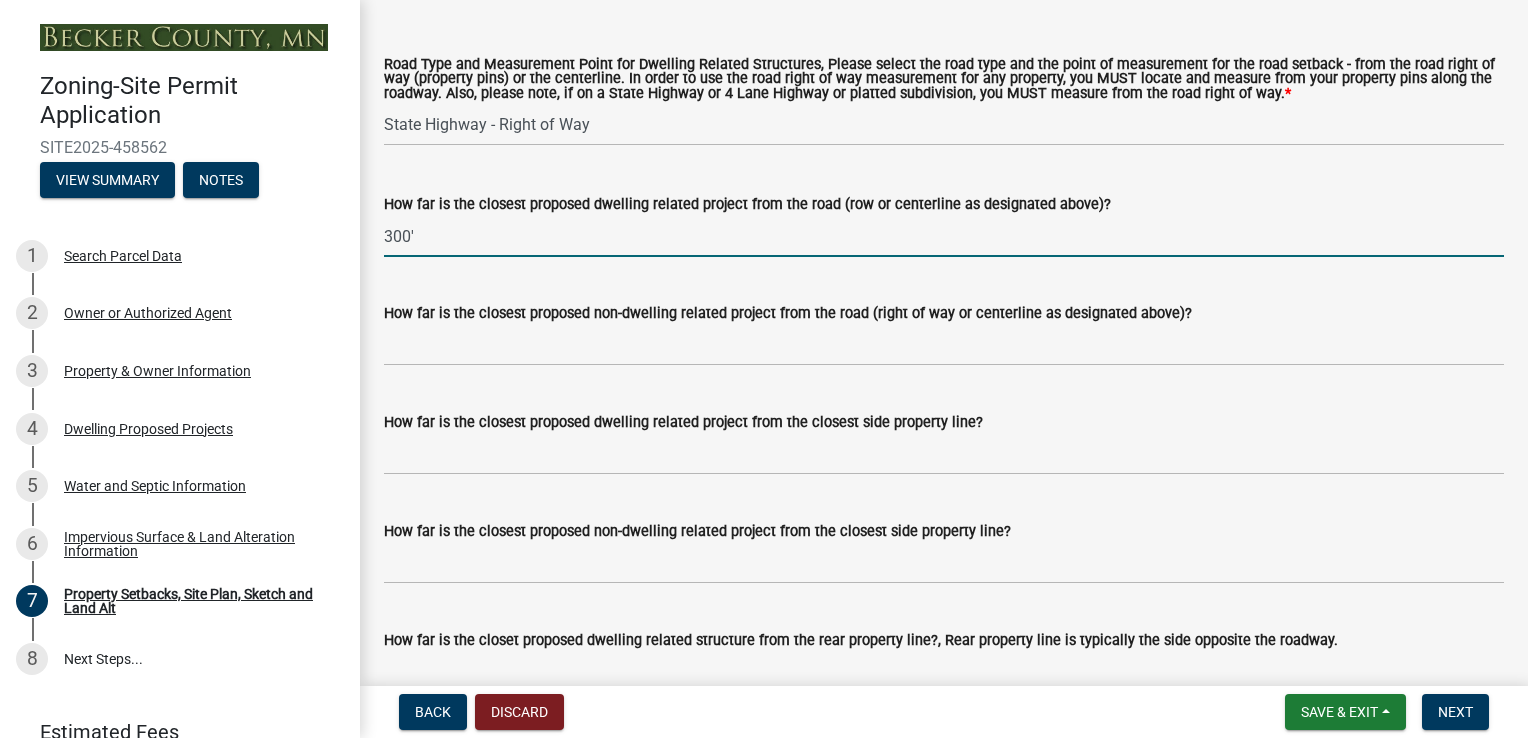 type on "300'" 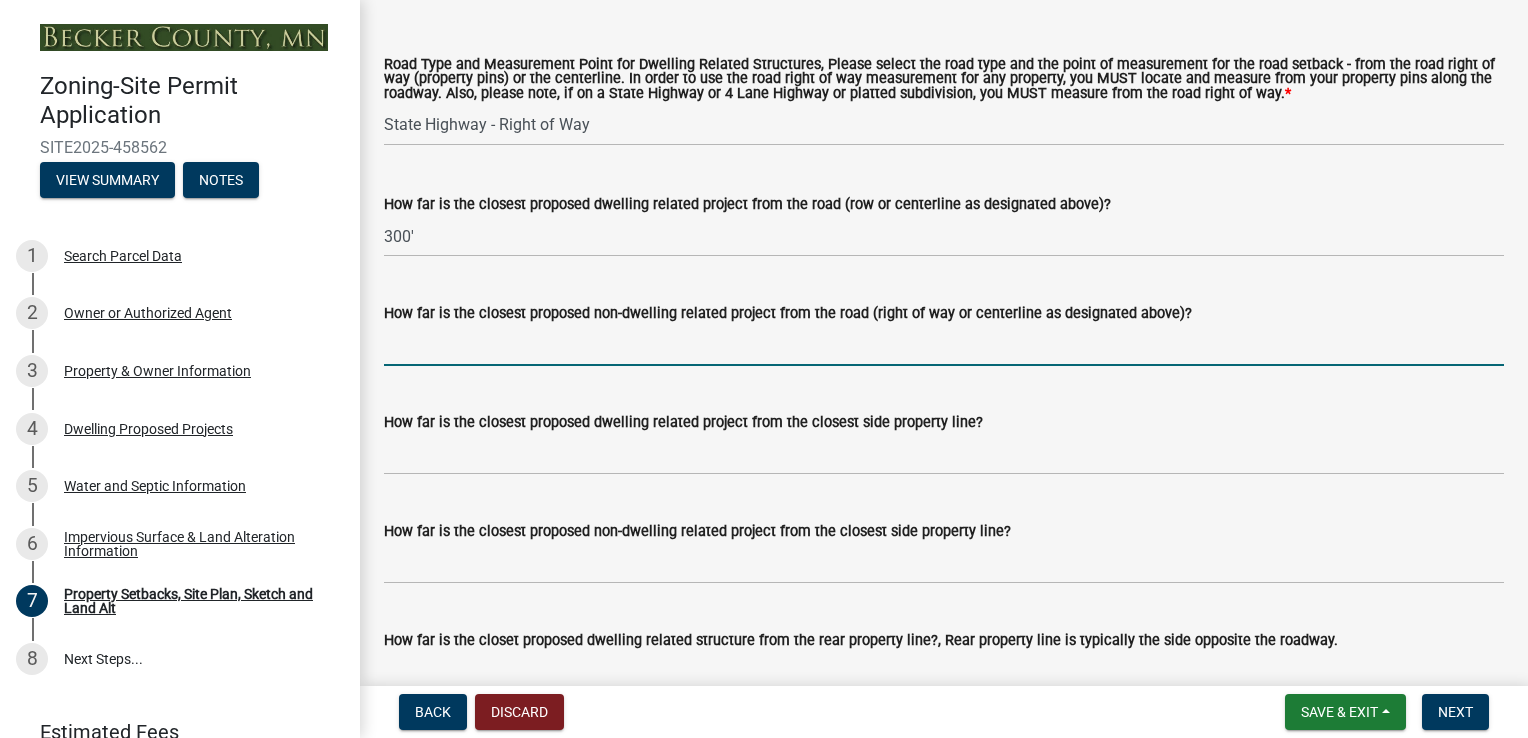 click on "How far is the closest proposed non-dwelling related project from the road (right of way or centerline as designated above)?" at bounding box center [944, 345] 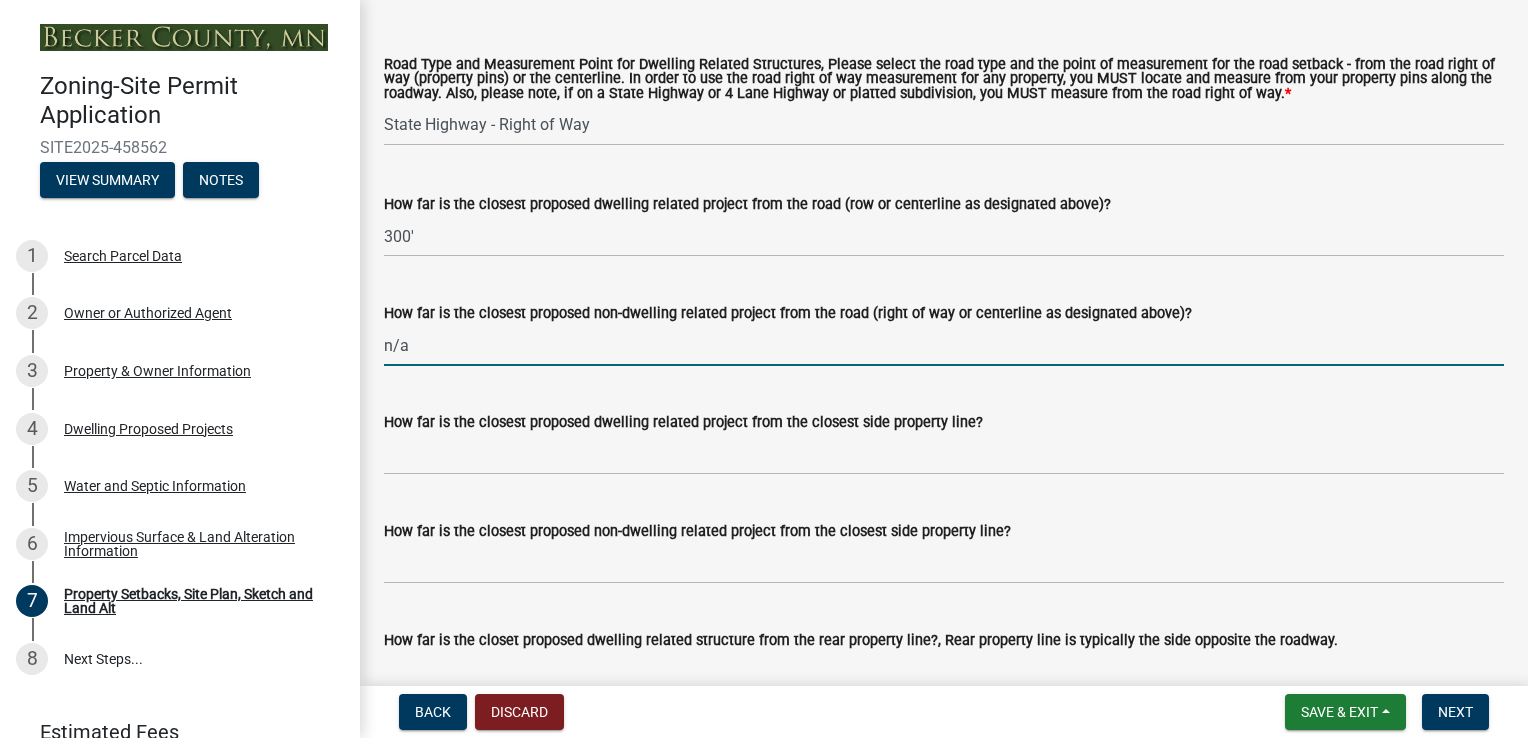 type on "n/a" 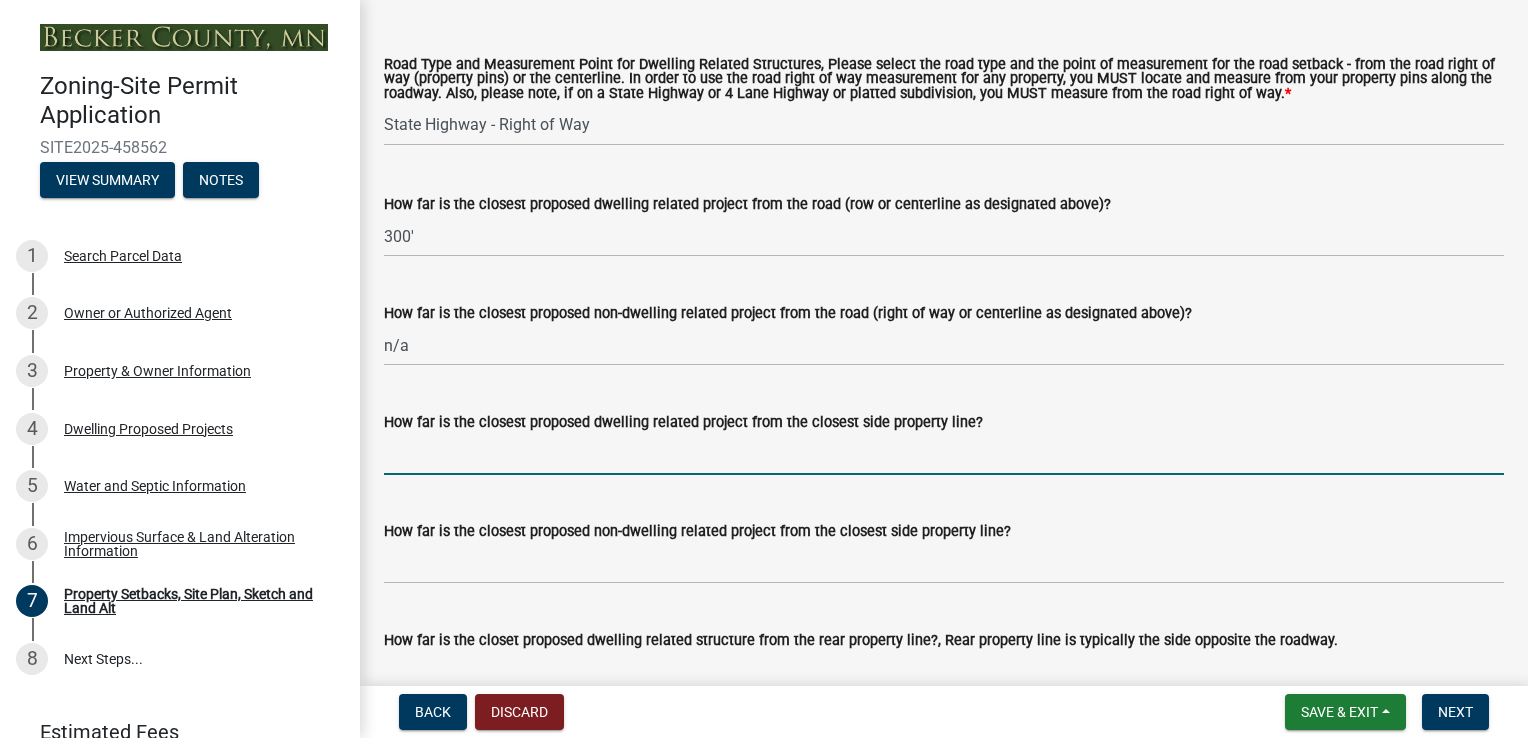 click on "How far is the closest proposed dwelling related project from the closest side property line?" at bounding box center [944, 454] 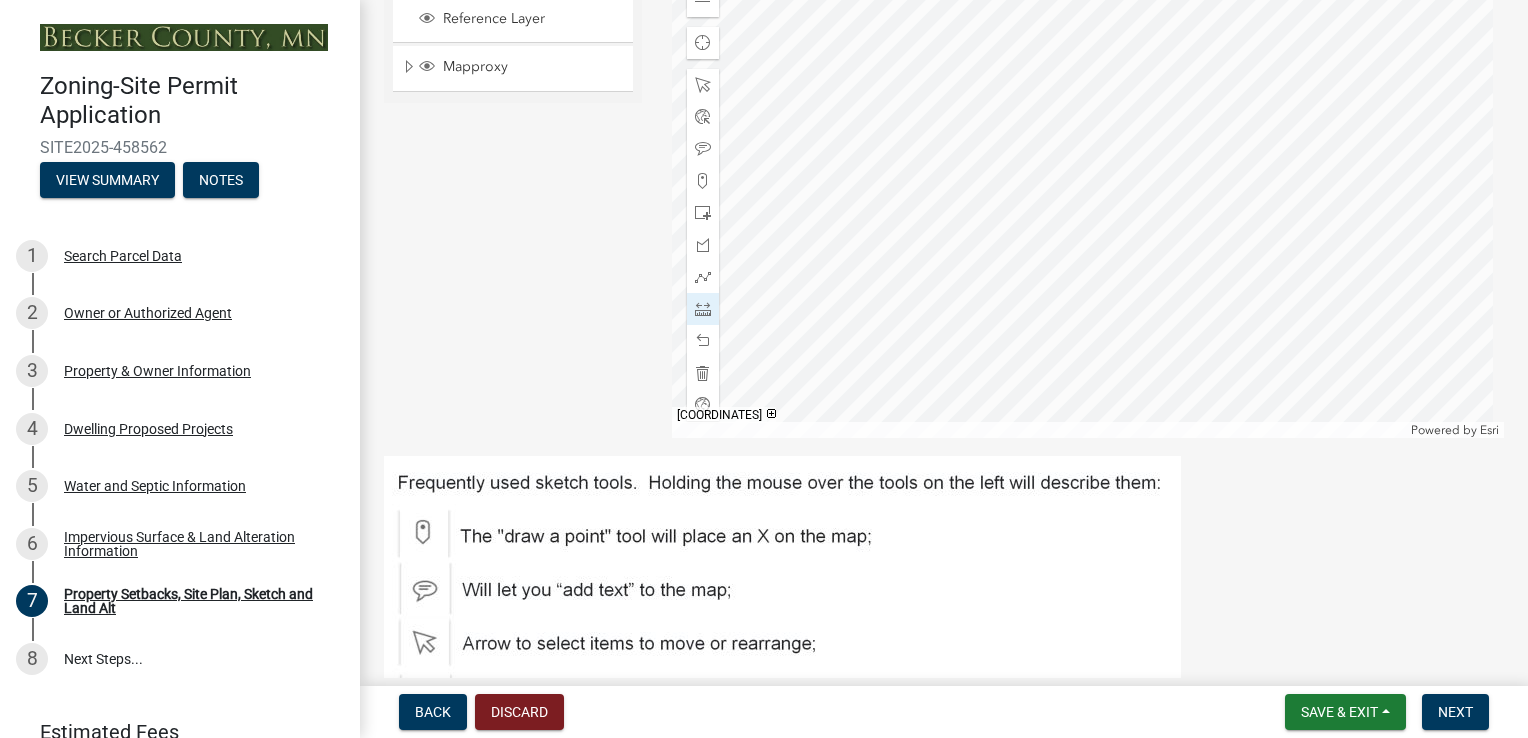 scroll, scrollTop: 637, scrollLeft: 0, axis: vertical 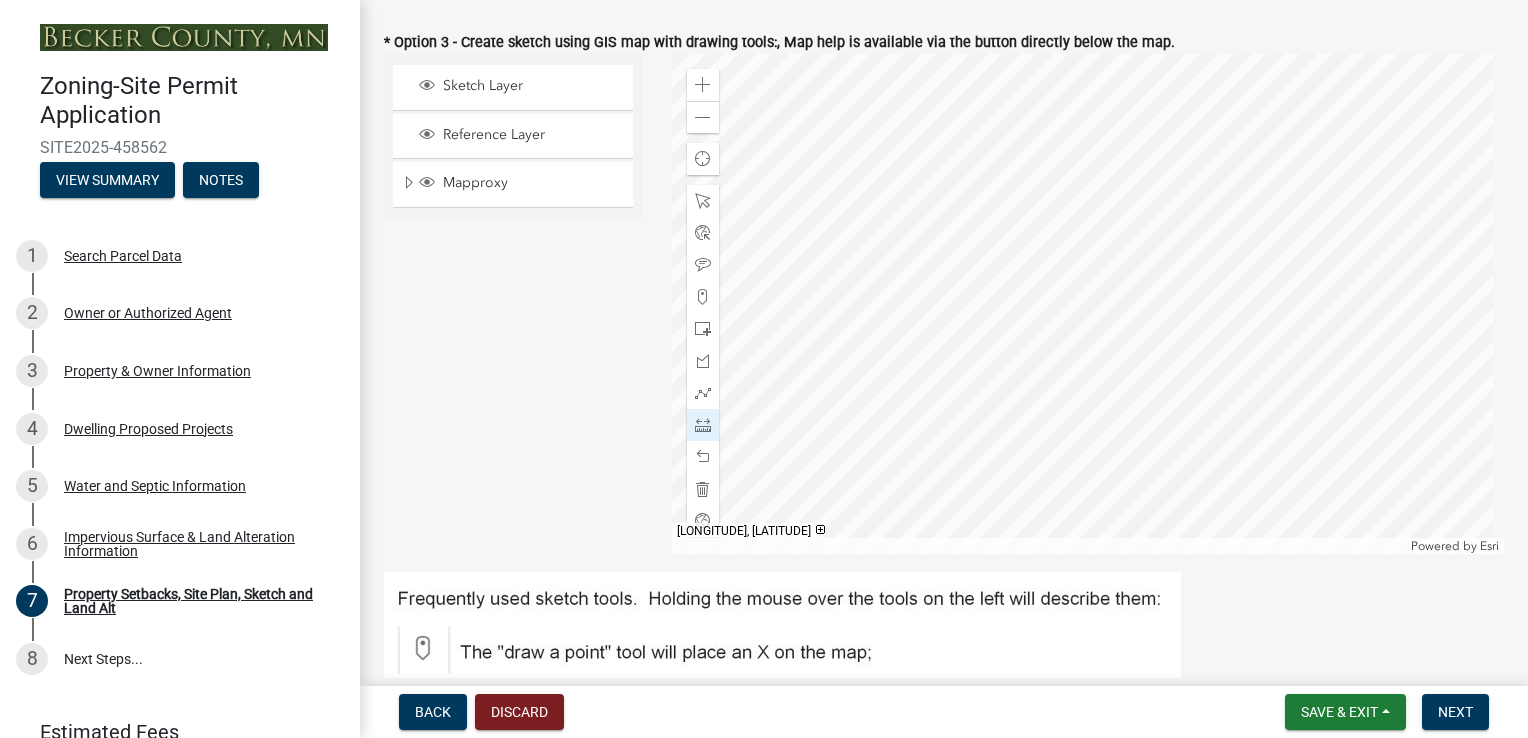 click 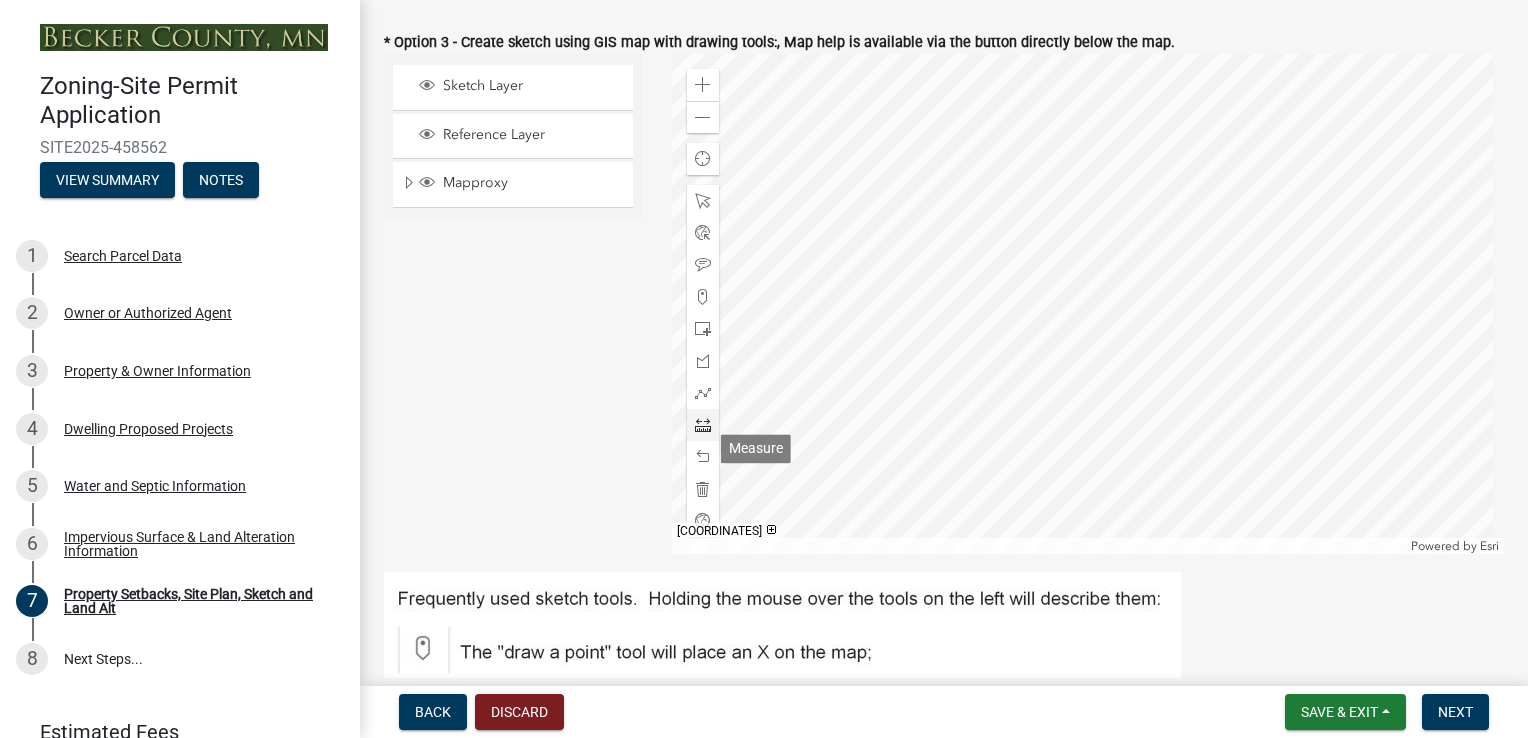 click 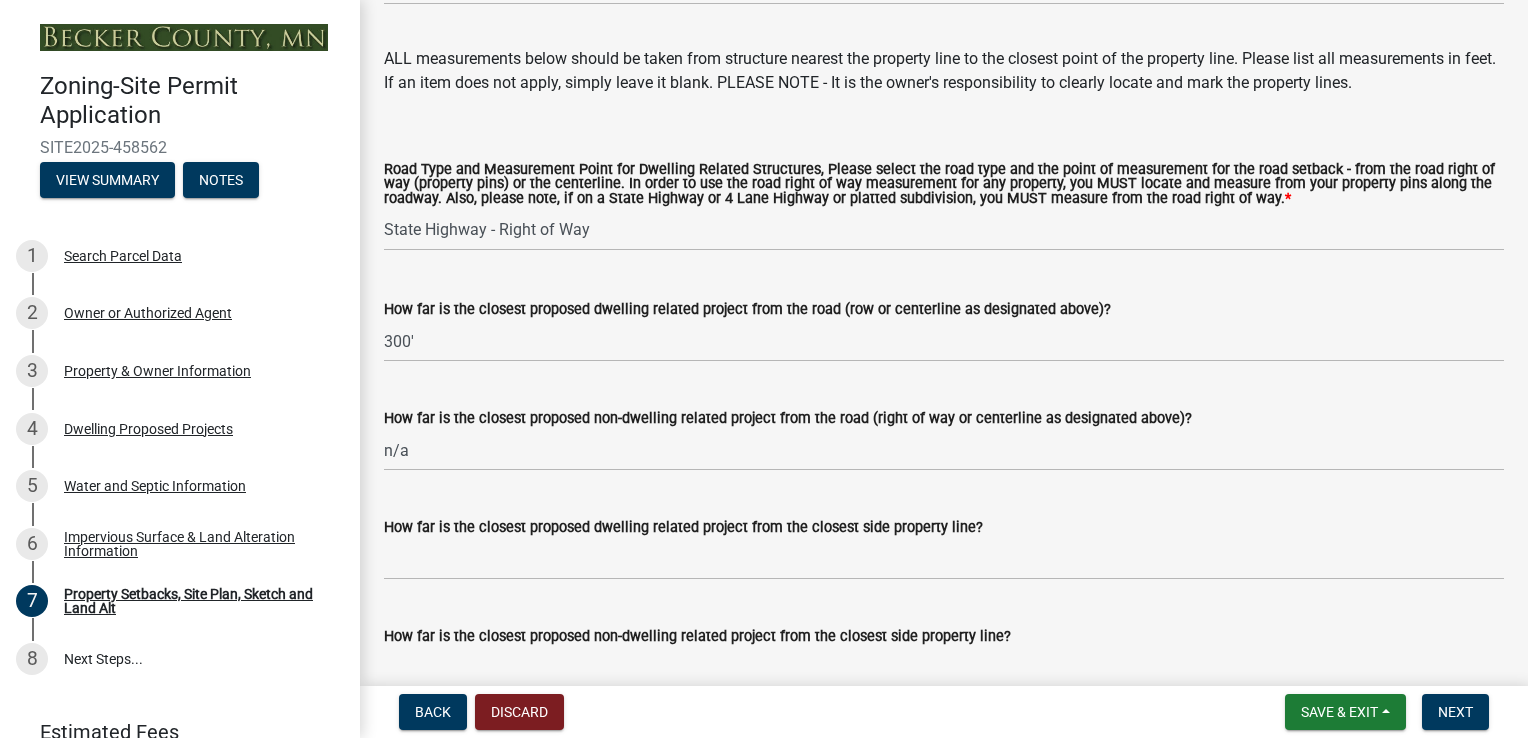scroll, scrollTop: 3937, scrollLeft: 0, axis: vertical 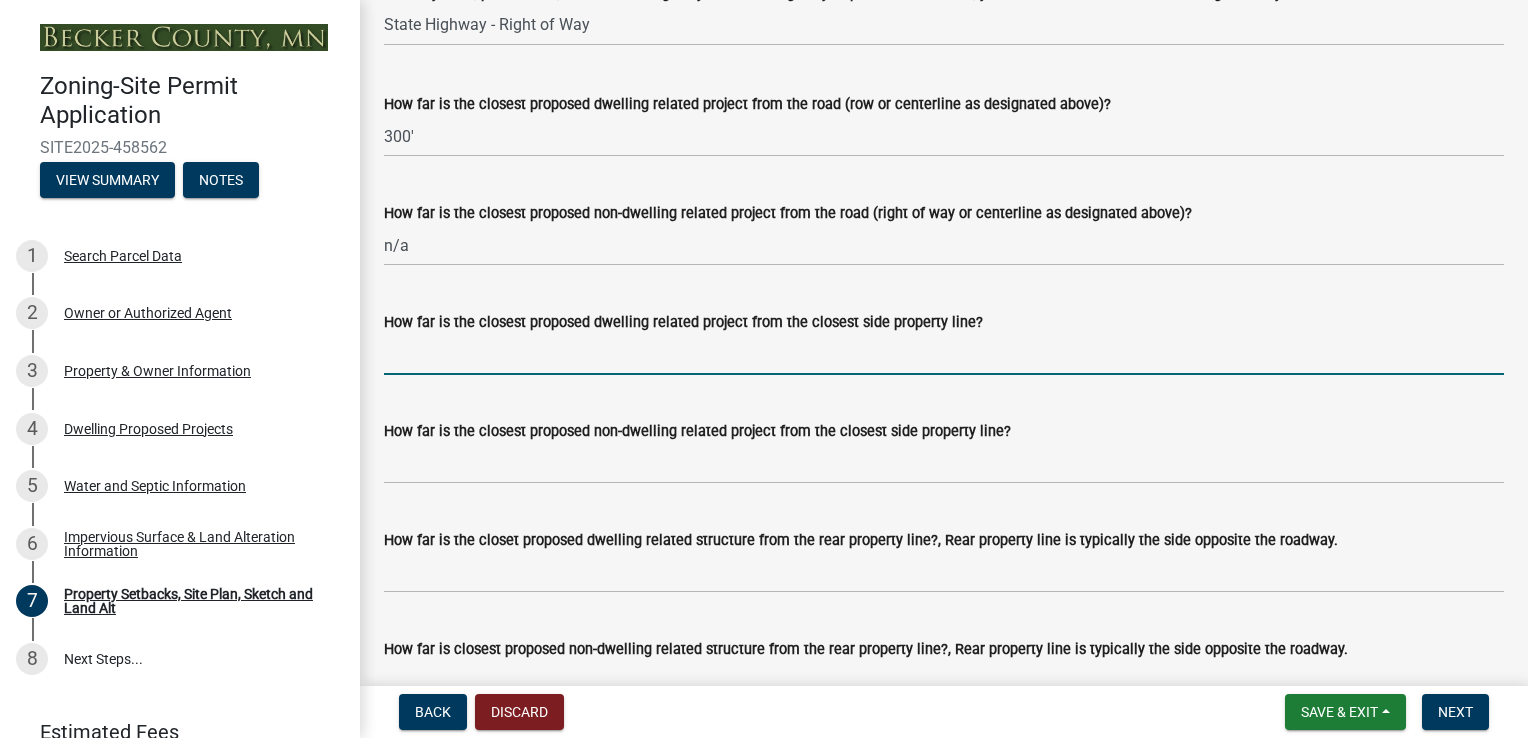 click on "How far is the closest proposed dwelling related project from the closest side property line?" at bounding box center (944, 354) 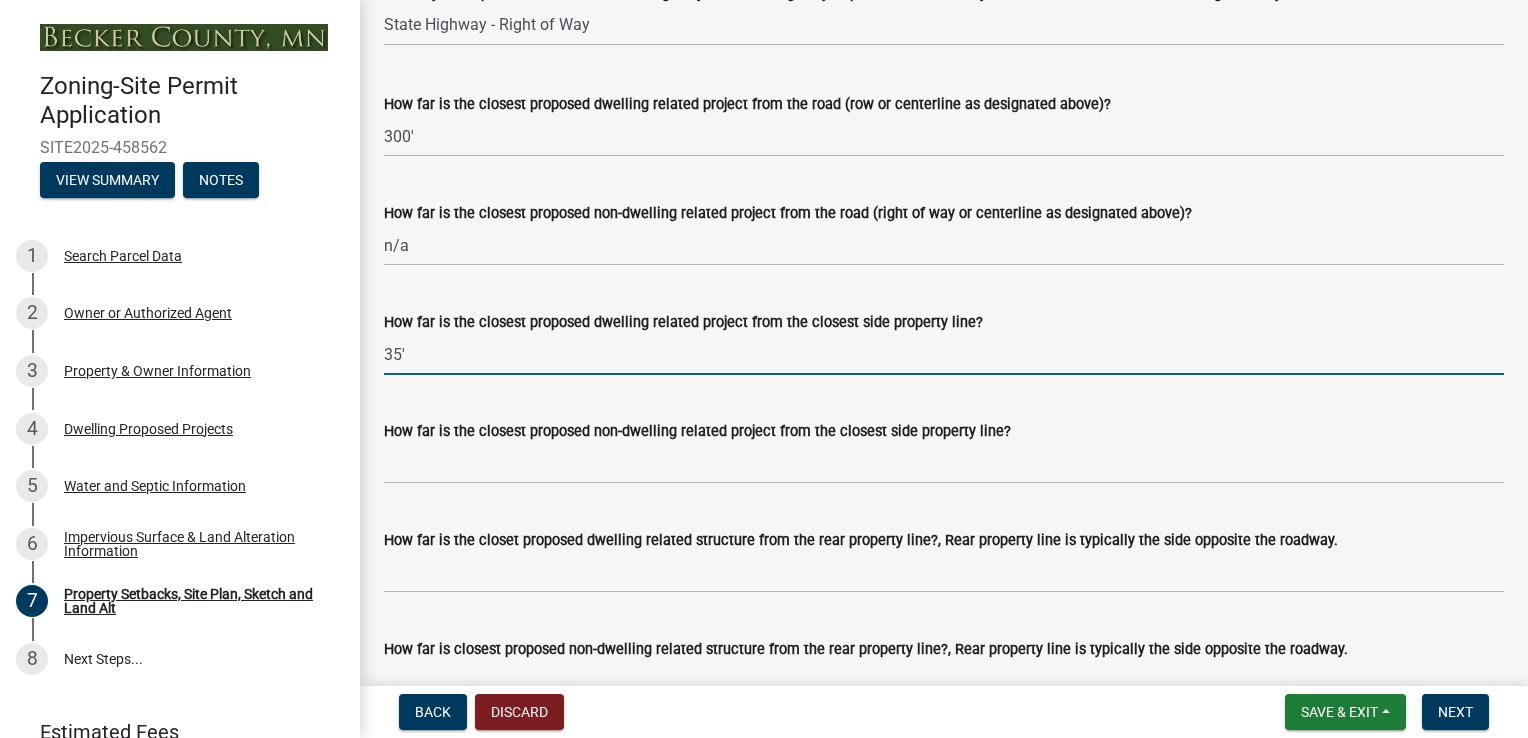 type on "35'" 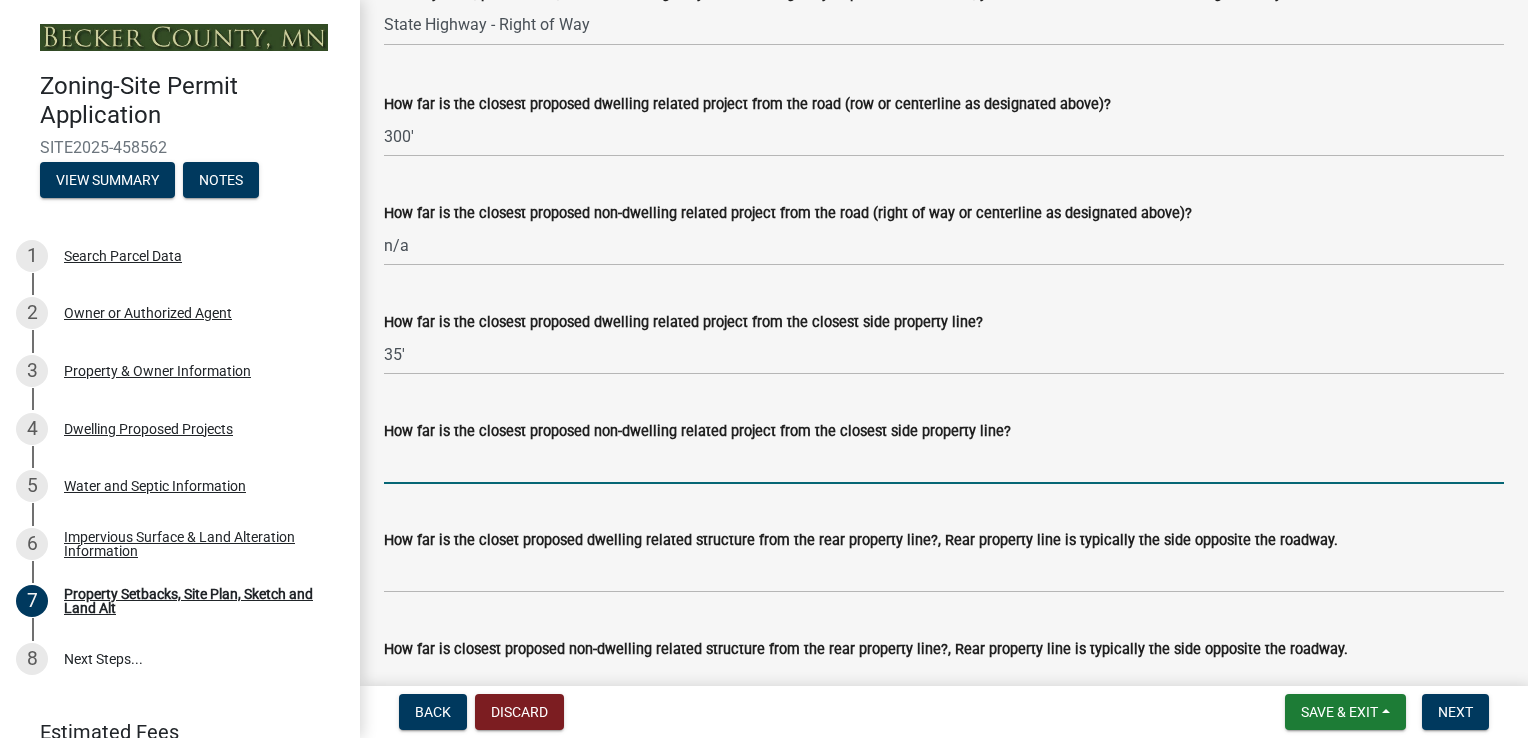 click on "How far is the closest proposed non-dwelling related project from the closest side property line?" at bounding box center (944, 463) 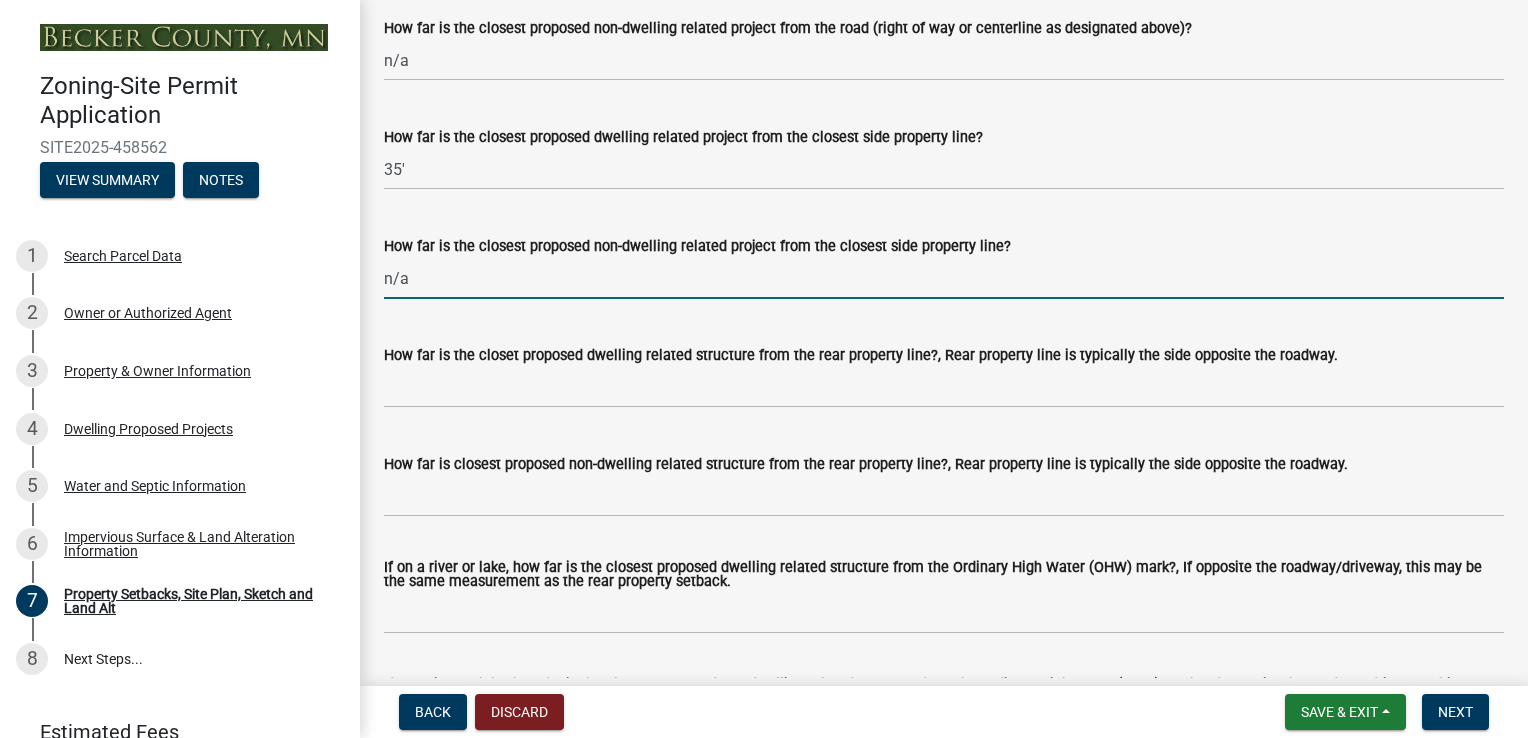 scroll, scrollTop: 4137, scrollLeft: 0, axis: vertical 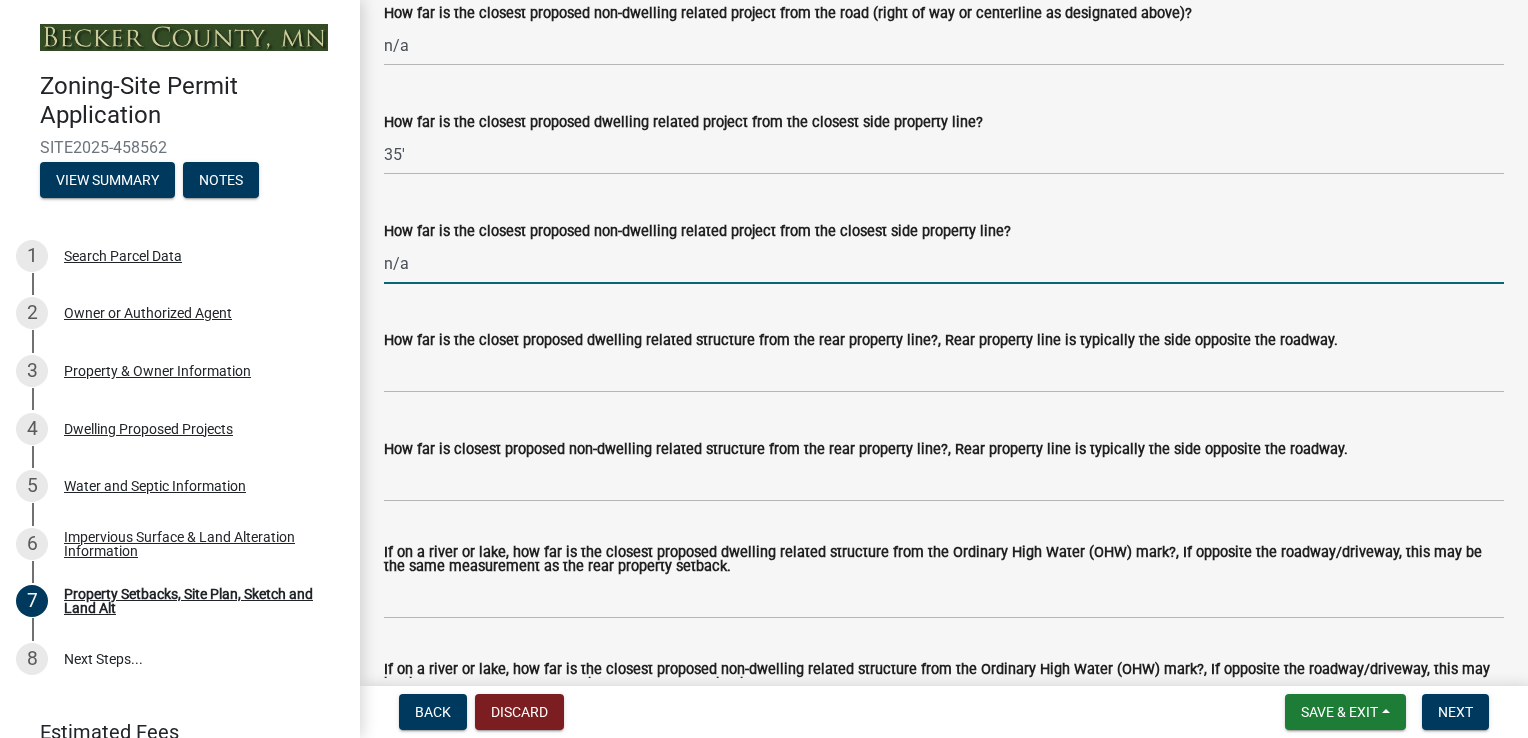 type on "n/a" 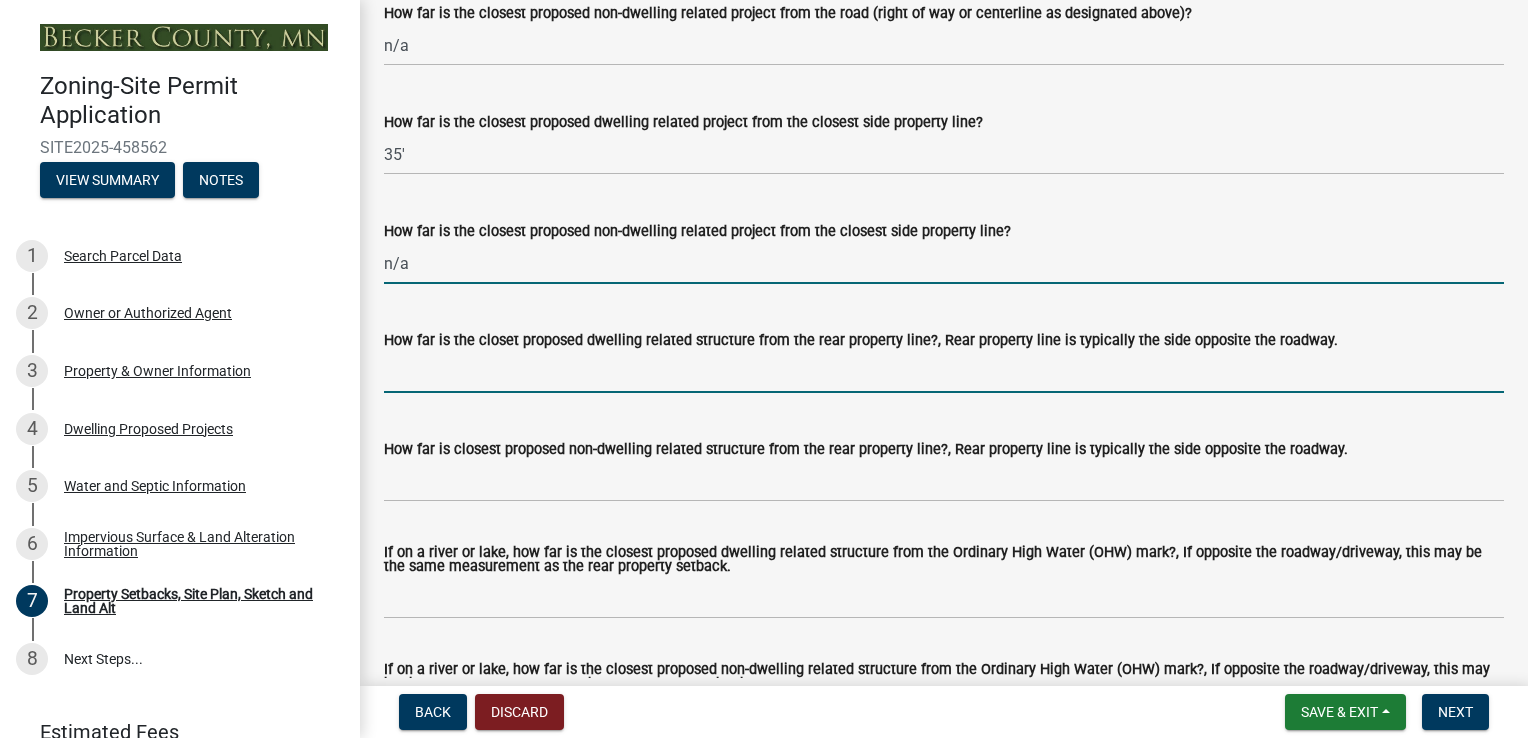 click on "How far is the closet proposed dwelling related structure from the rear property line?, Rear property line is typically the side opposite the roadway." at bounding box center [944, 372] 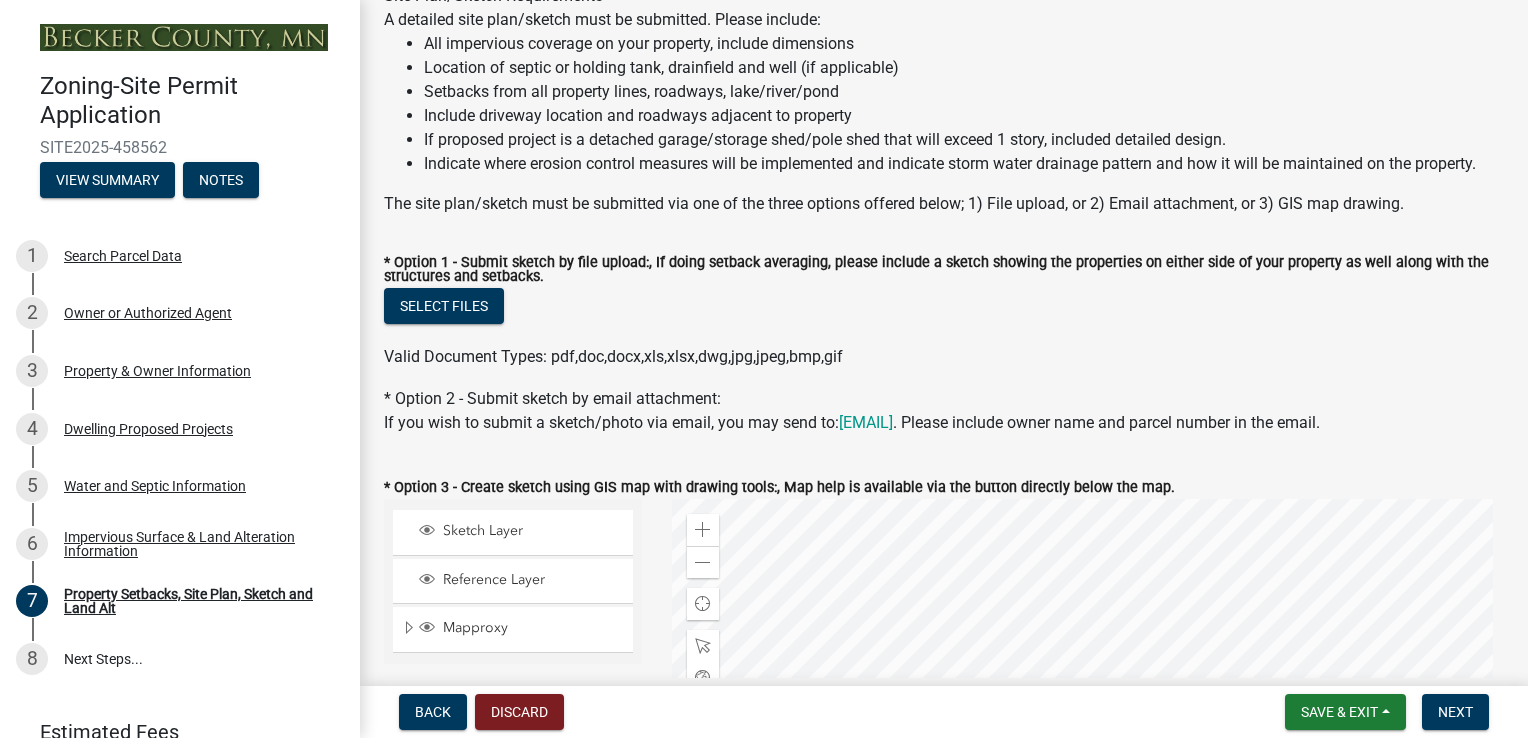 scroll, scrollTop: 437, scrollLeft: 0, axis: vertical 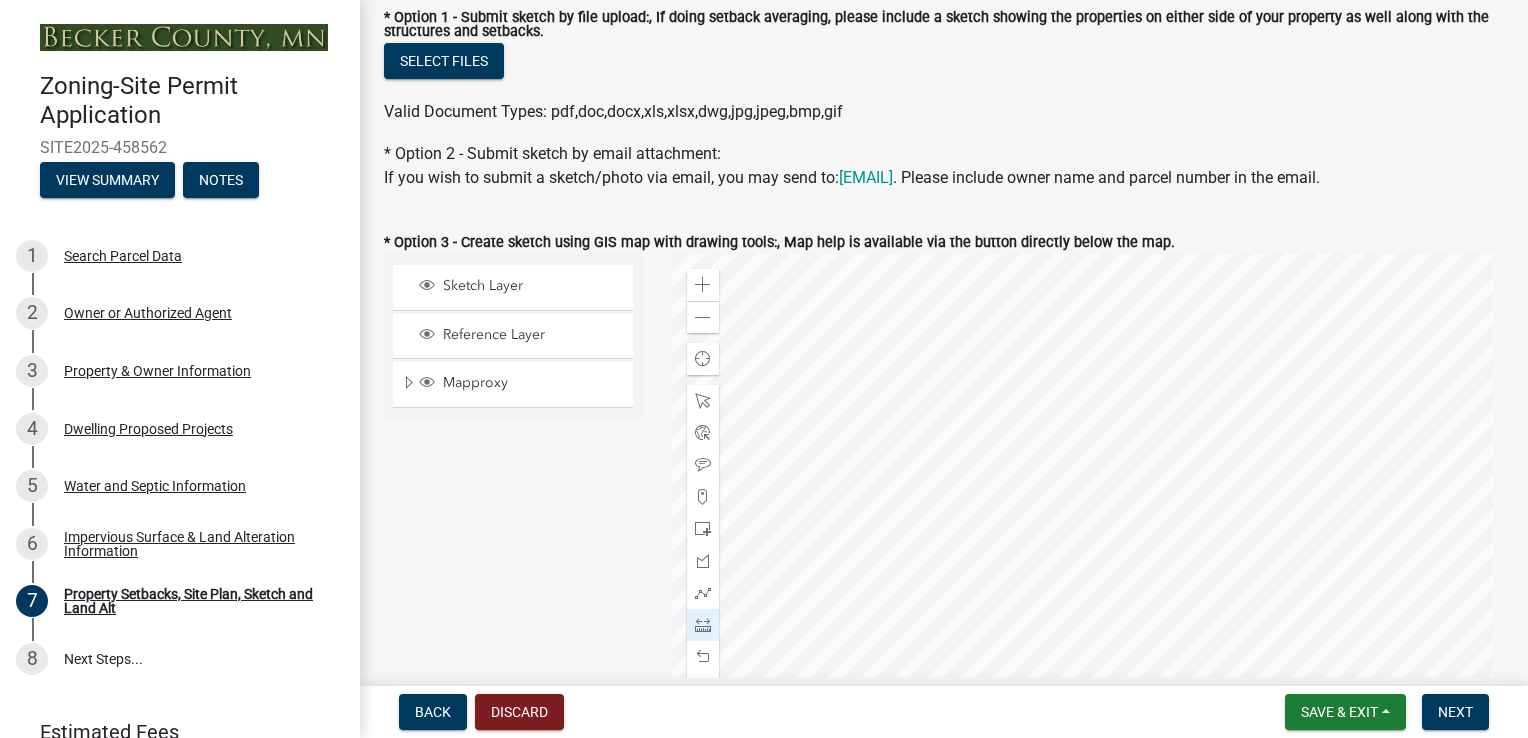 click 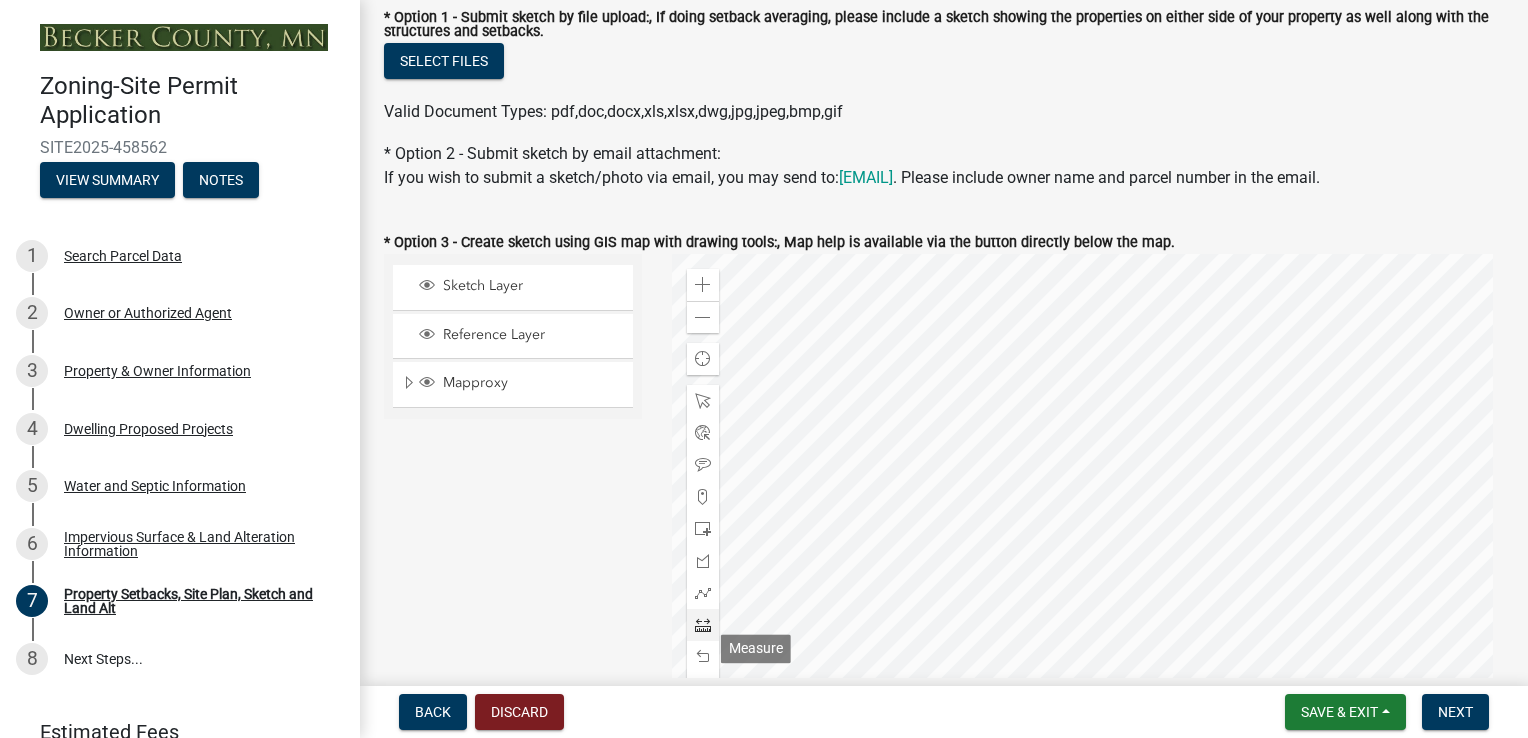 click 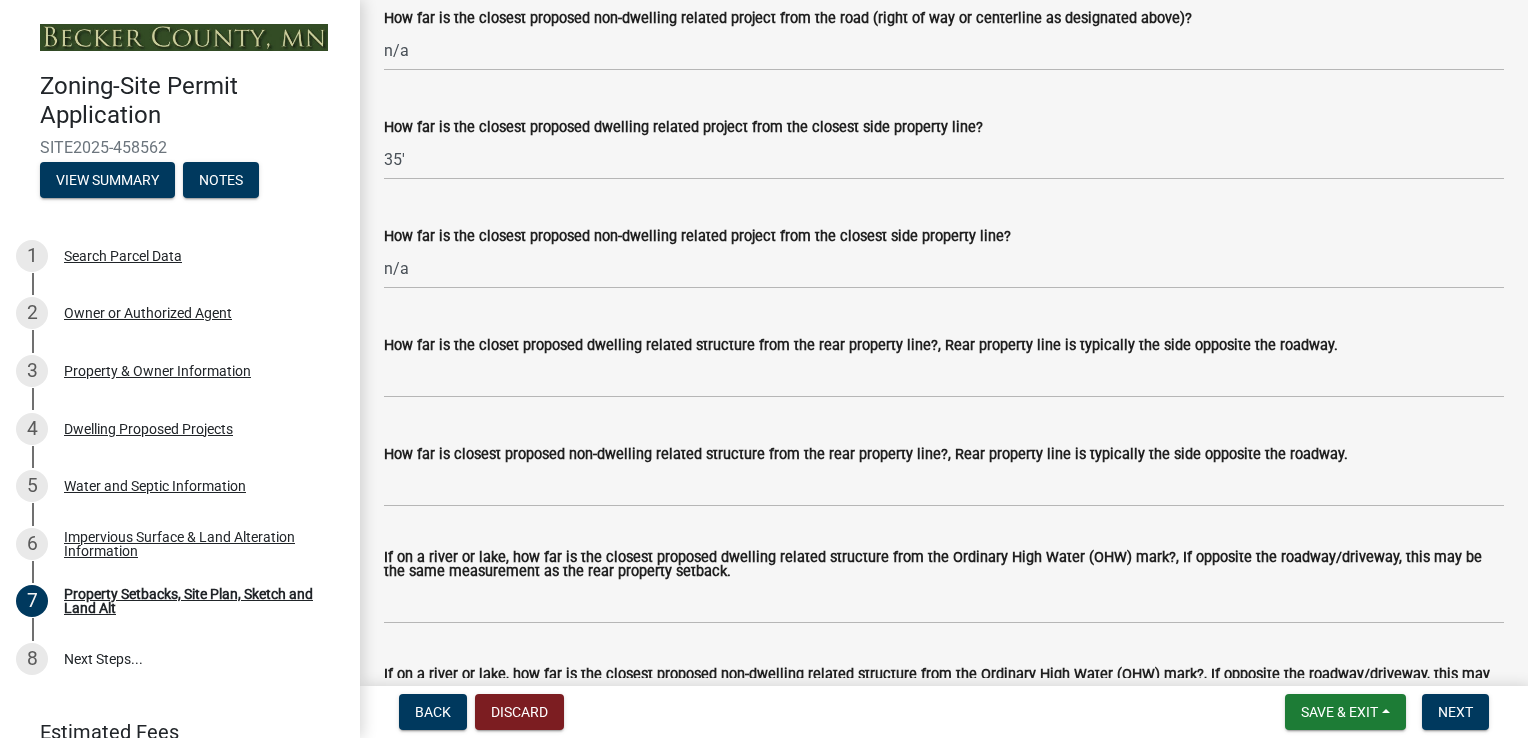 scroll, scrollTop: 4137, scrollLeft: 0, axis: vertical 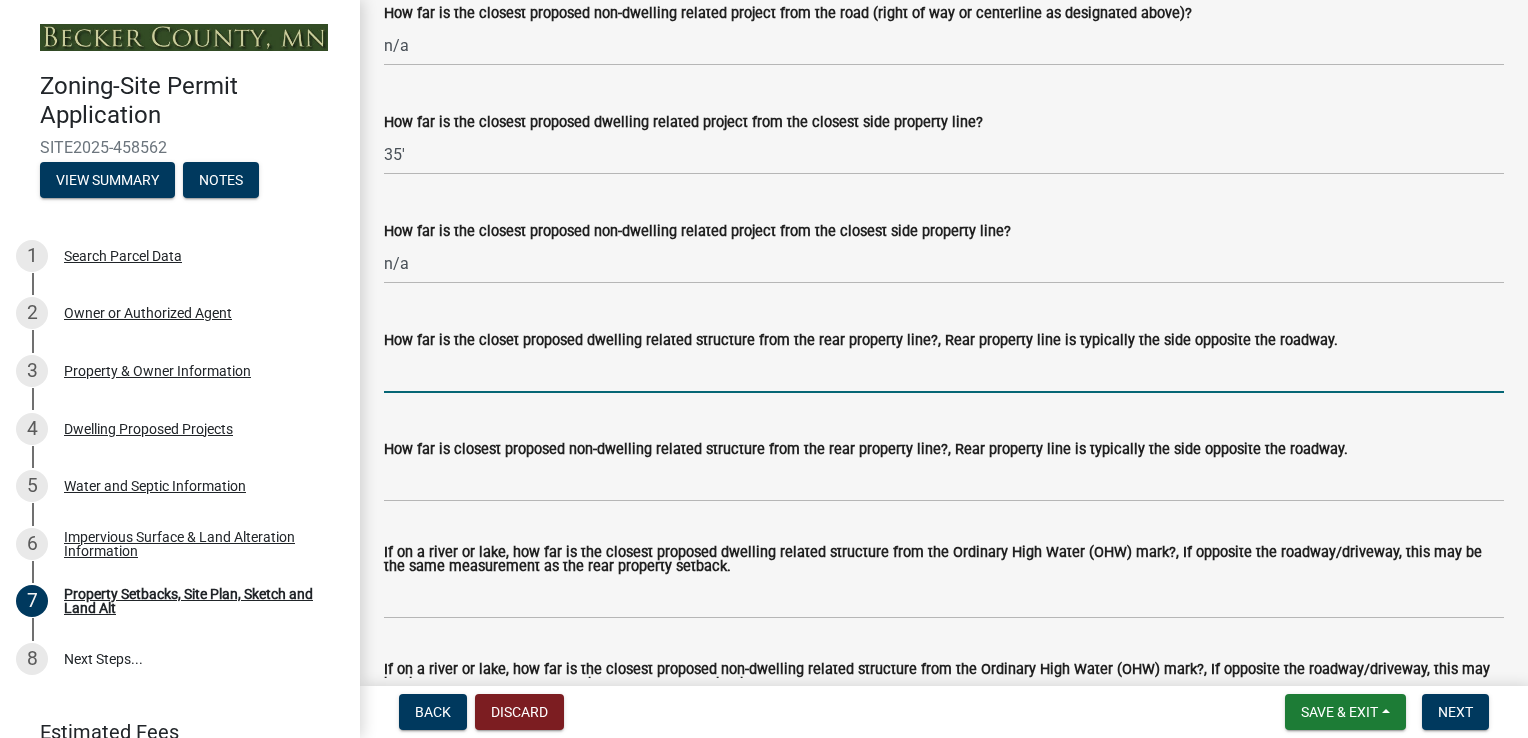 click on "How far is the closet proposed dwelling related structure from the rear property line?, Rear property line is typically the side opposite the roadway." at bounding box center (944, 372) 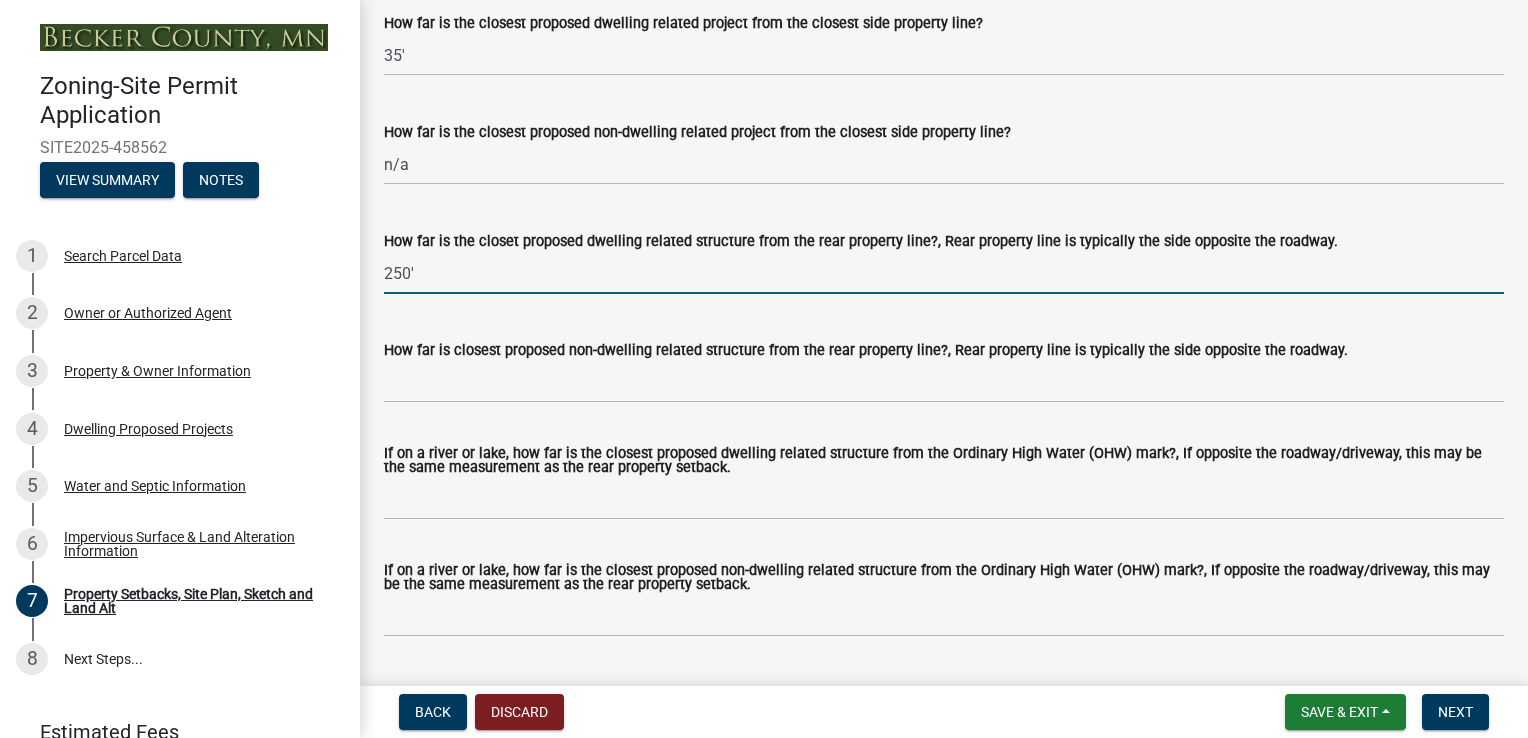 scroll, scrollTop: 4437, scrollLeft: 0, axis: vertical 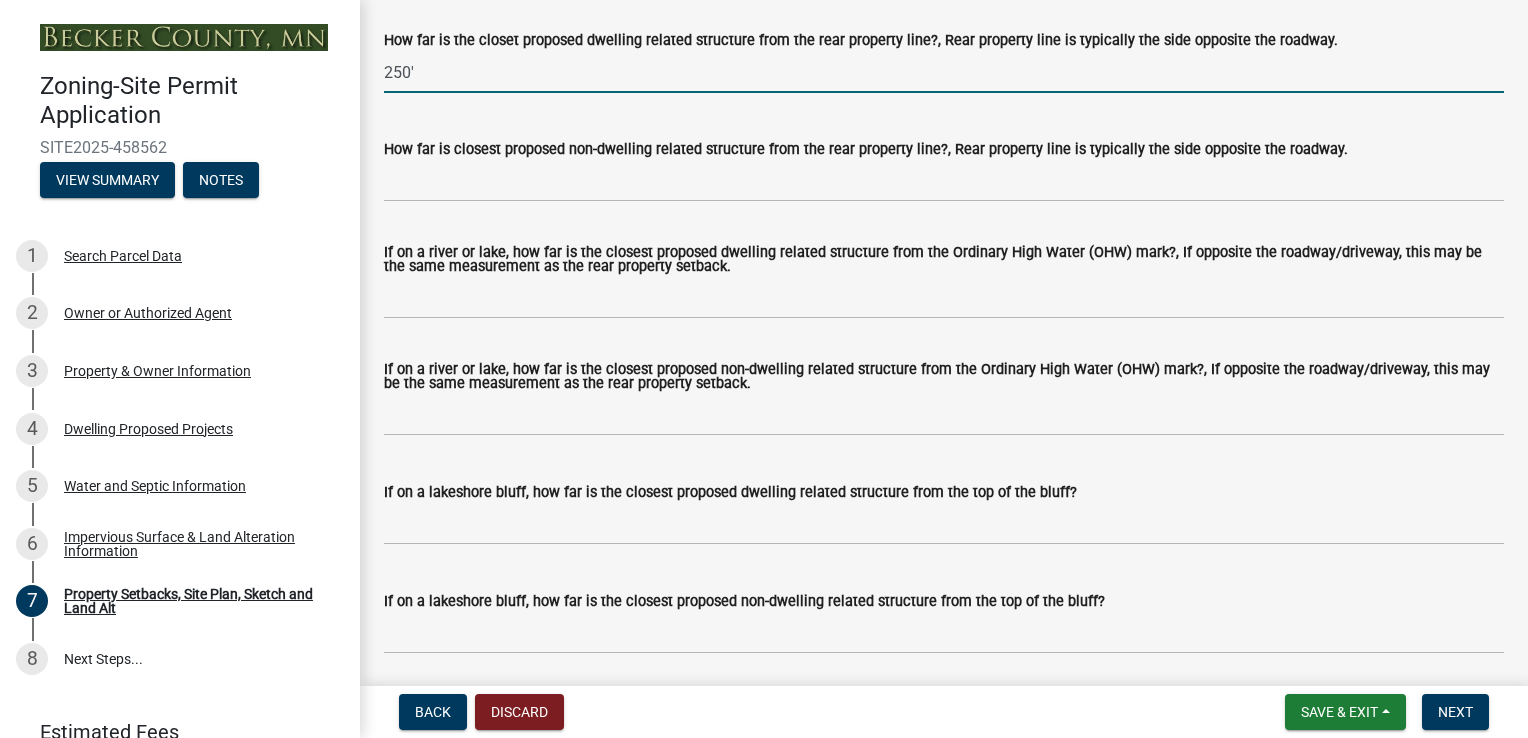type on "250'" 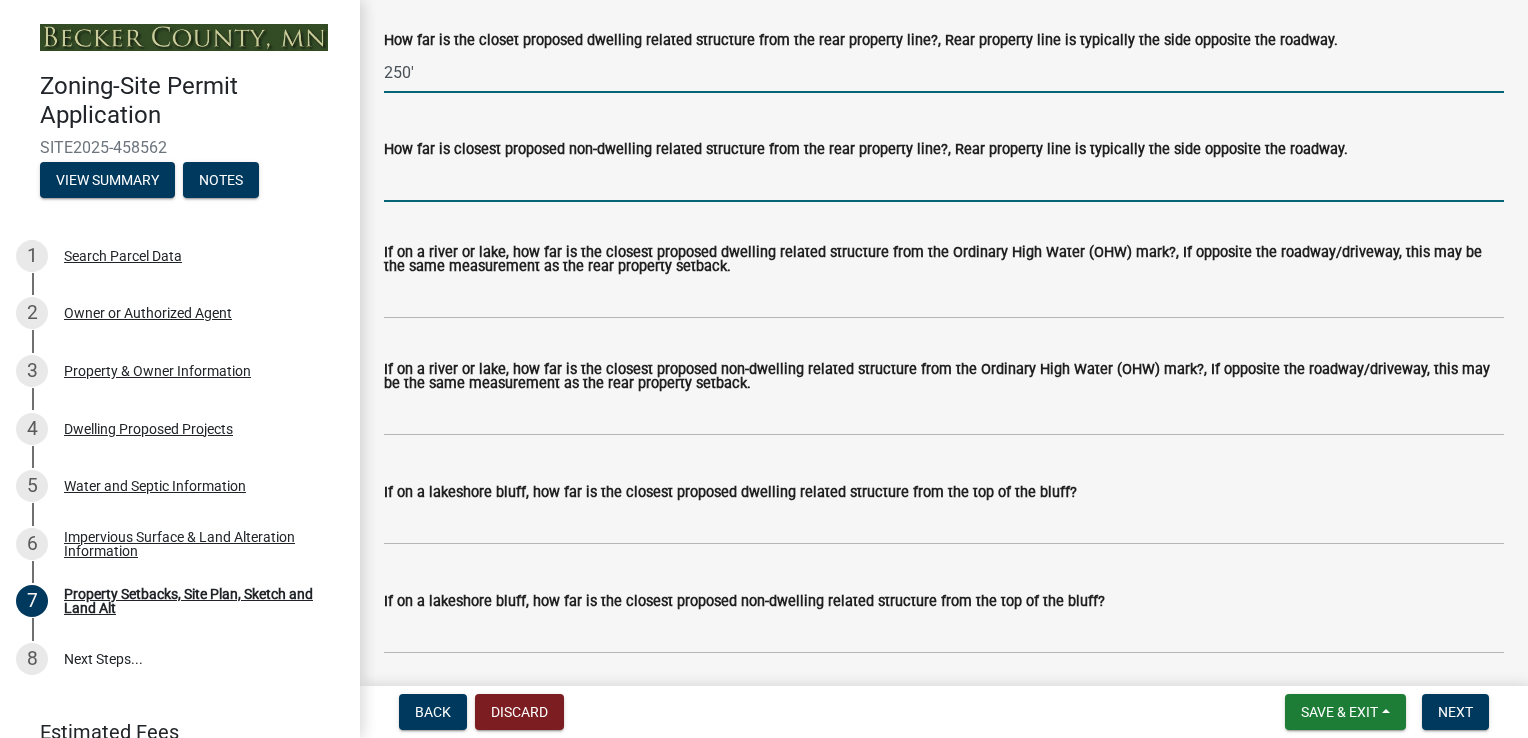 click on "How far is closest proposed non-dwelling related structure from the rear property line?, Rear property line is typically the side opposite the roadway." at bounding box center (944, 181) 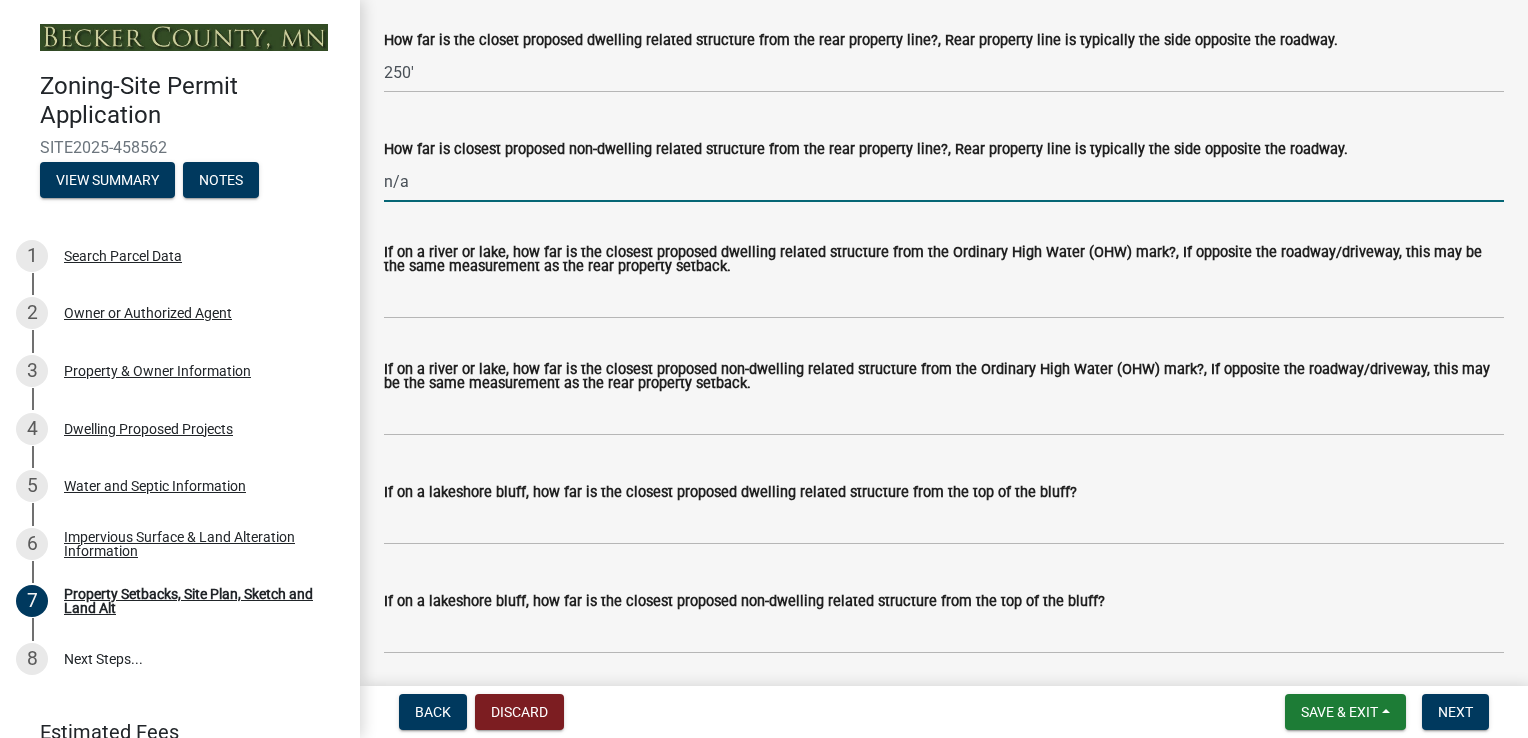type on "n/a" 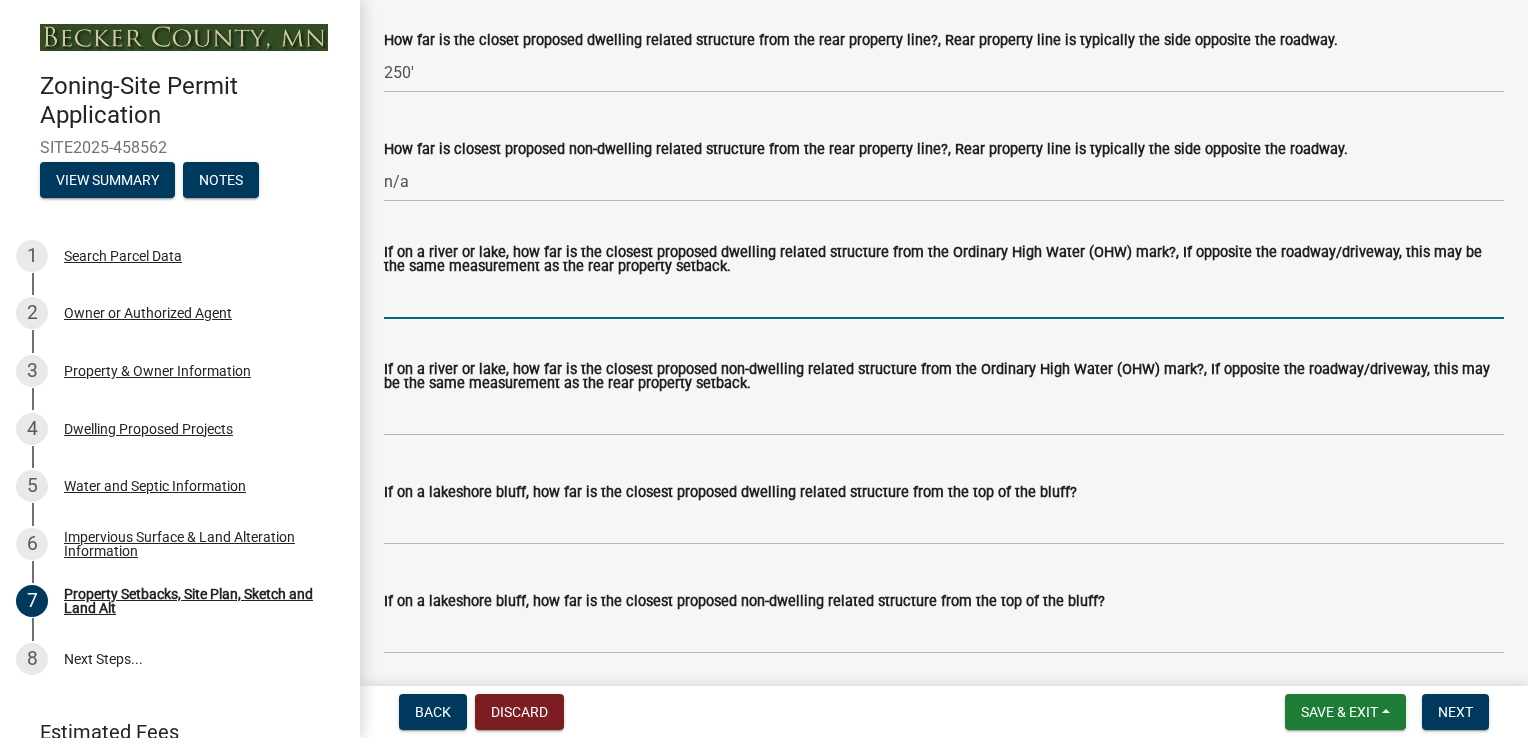 click on "If on a river or lake, how far is the closest proposed dwelling related structure from the Ordinary High Water (OHW) mark?, If opposite the roadway/driveway, this may be the same measurement as the rear property setback." at bounding box center (944, 298) 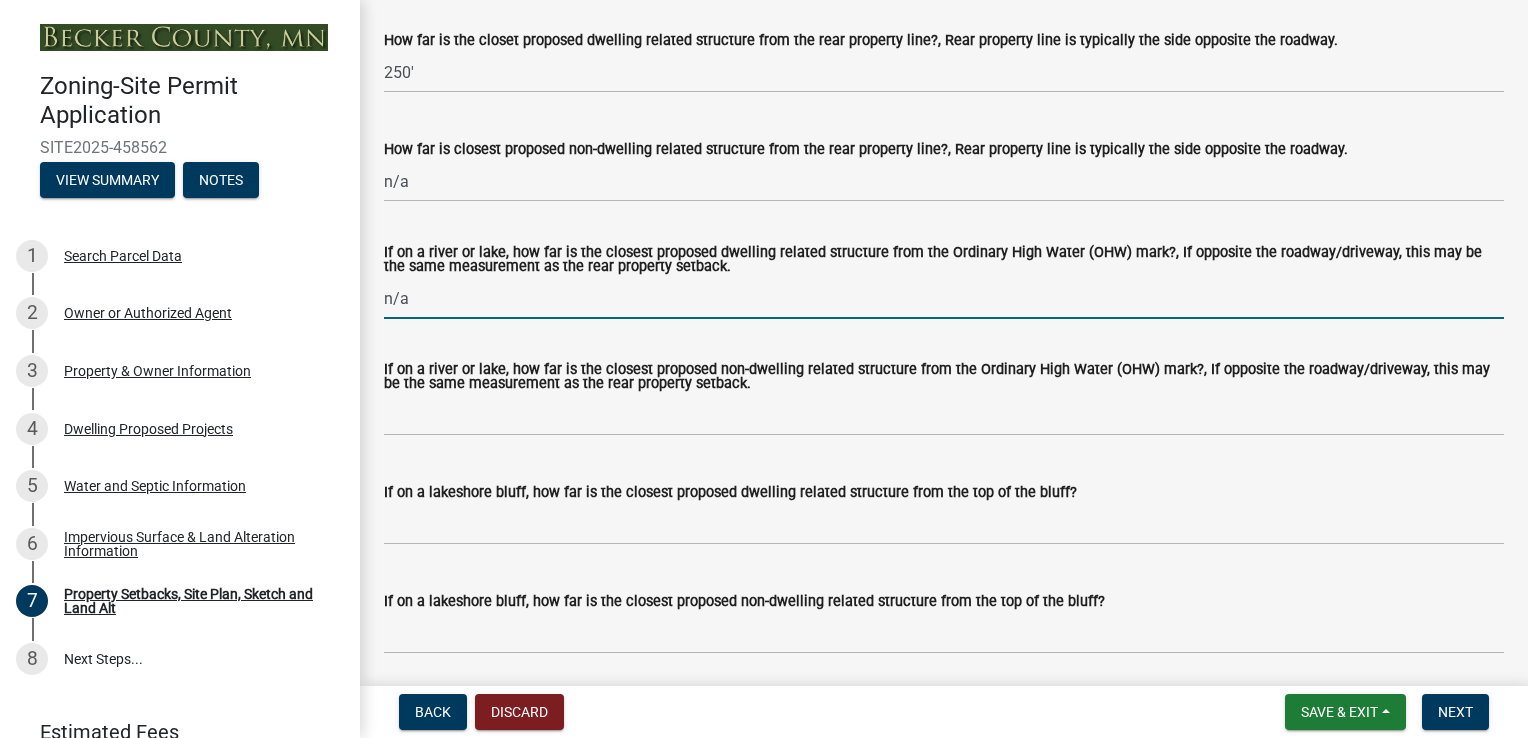 type on "n/a" 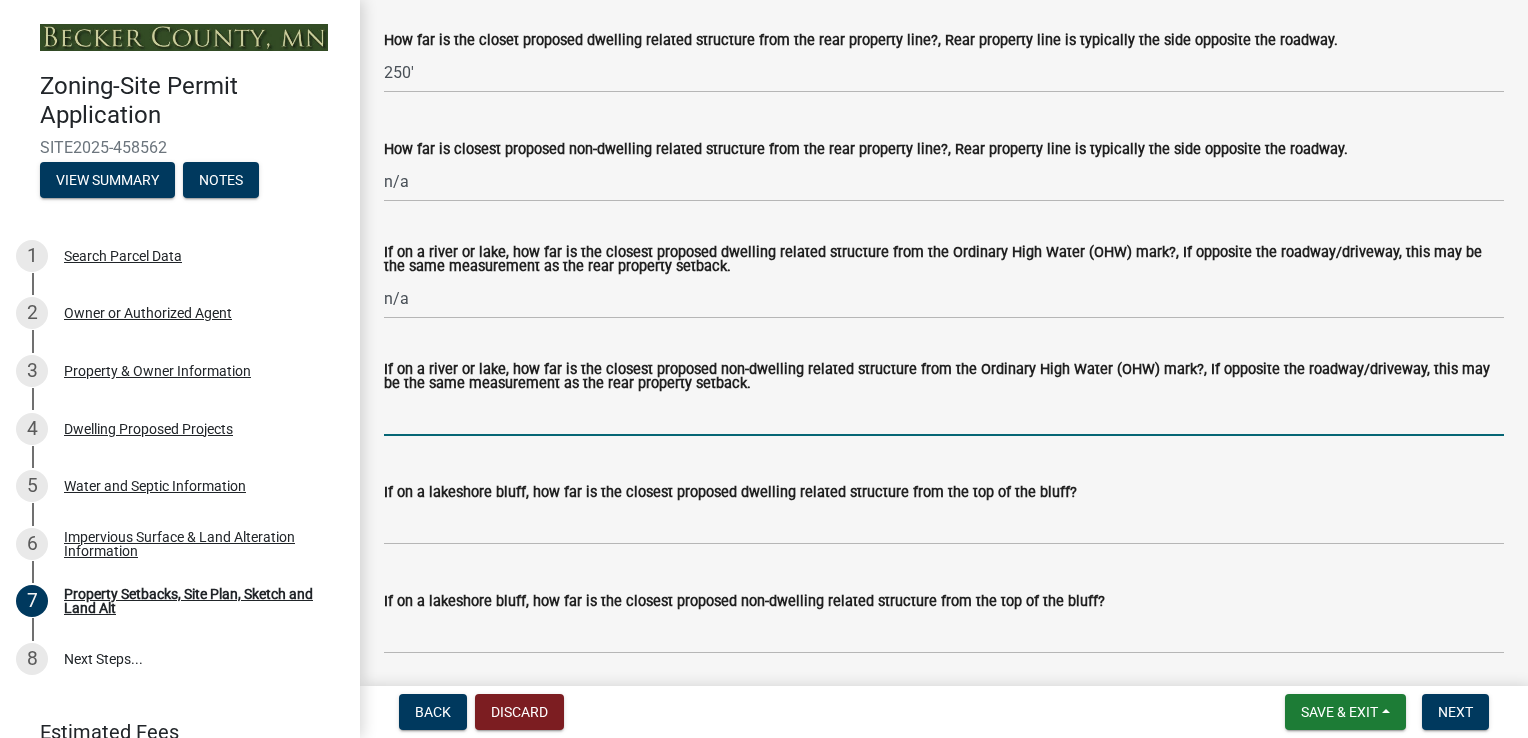 click on "If on a river or lake, how far is the closest proposed non-dwelling related structure from the Ordinary High Water (OHW) mark?, If opposite the roadway/driveway, this may be the same measurement as the rear property setback." at bounding box center (944, 415) 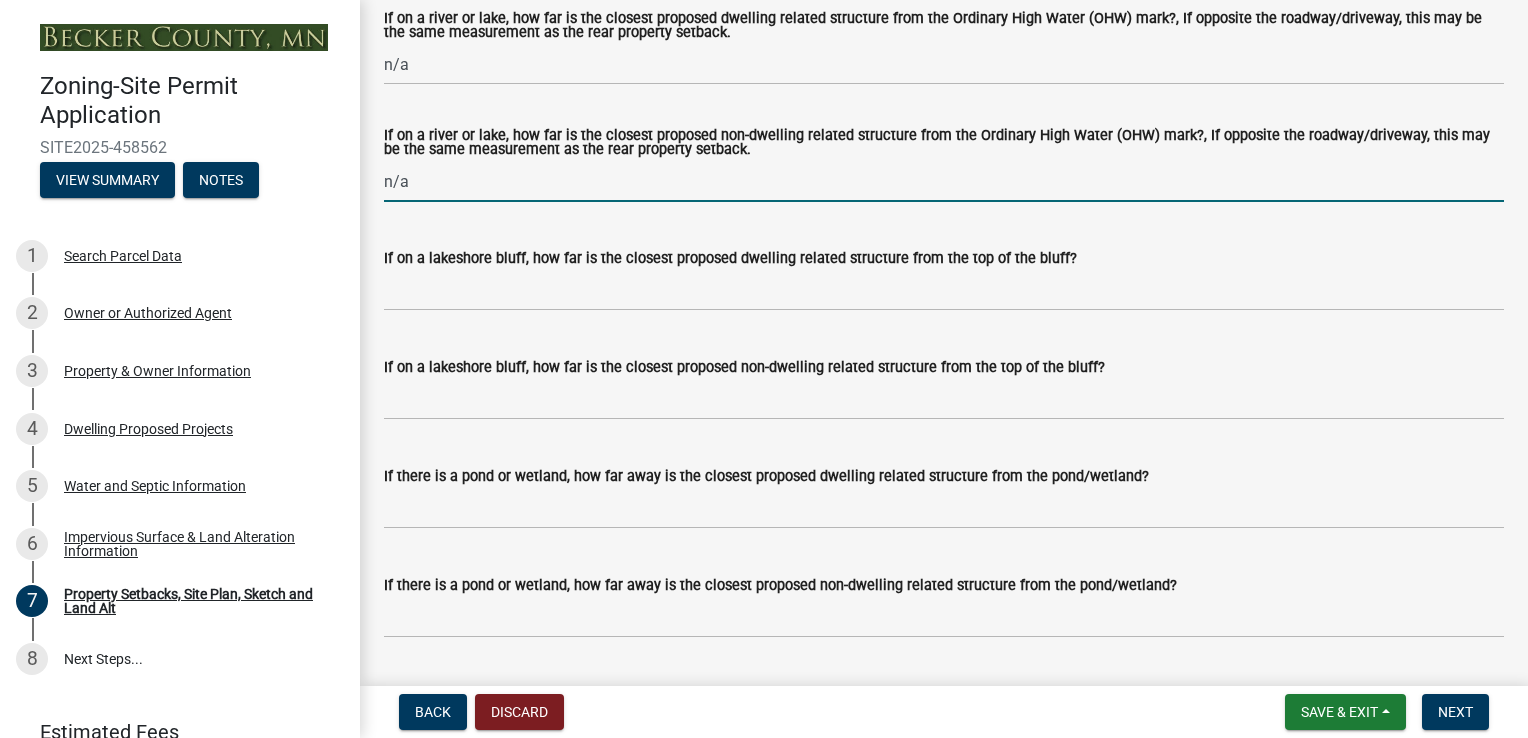 scroll, scrollTop: 4737, scrollLeft: 0, axis: vertical 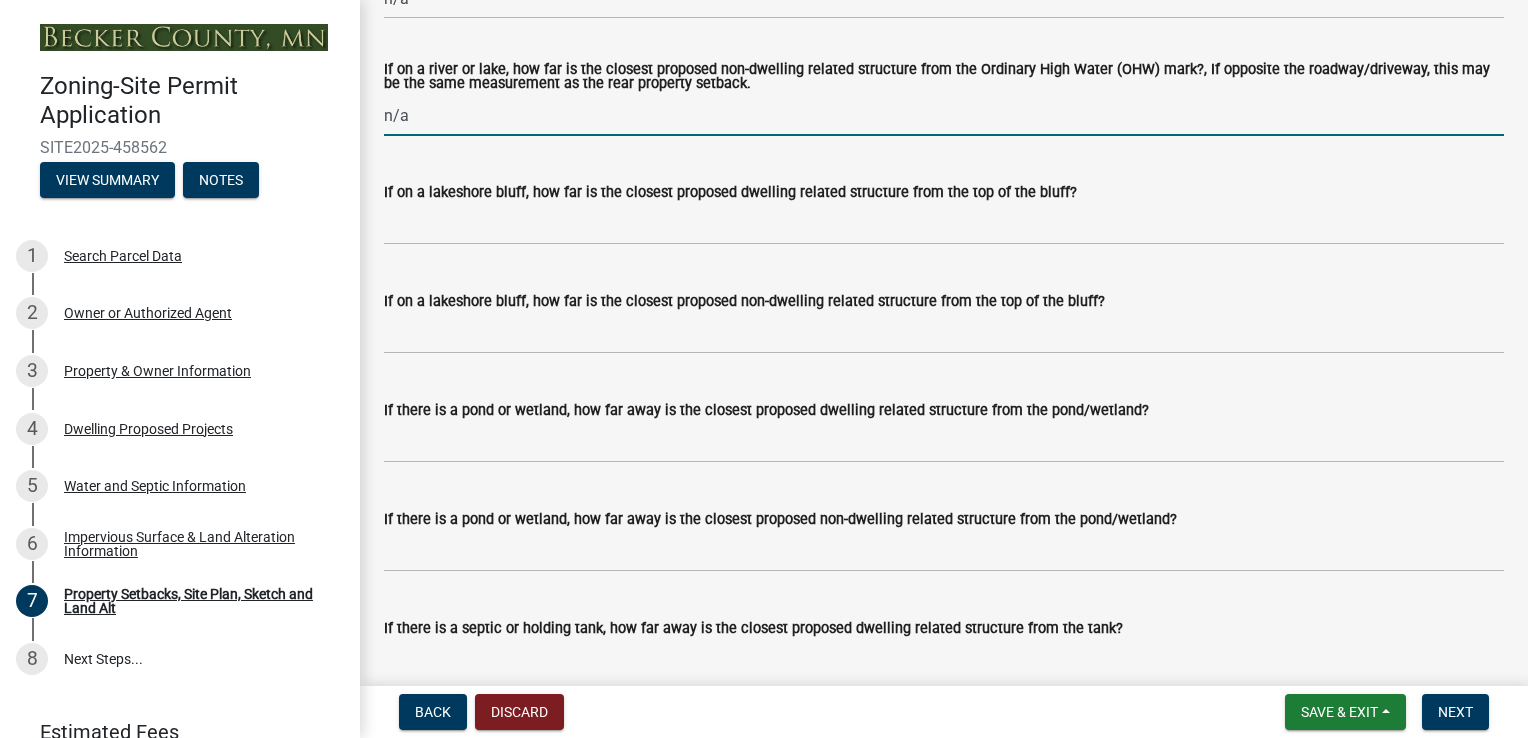 type on "n/a" 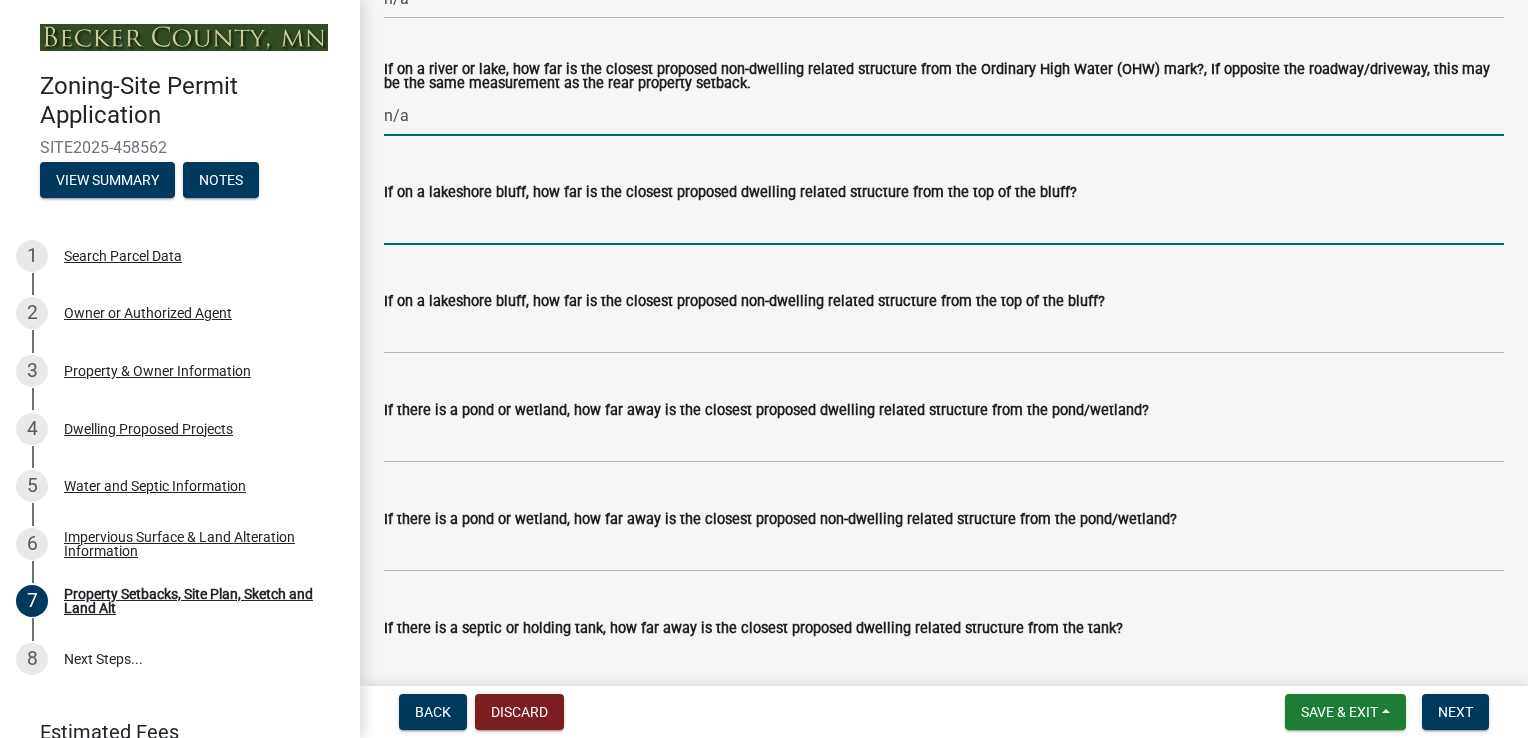 click on "If on a lakeshore bluff, how far is the closest proposed dwelling related structure from the top of the bluff?" at bounding box center [944, 224] 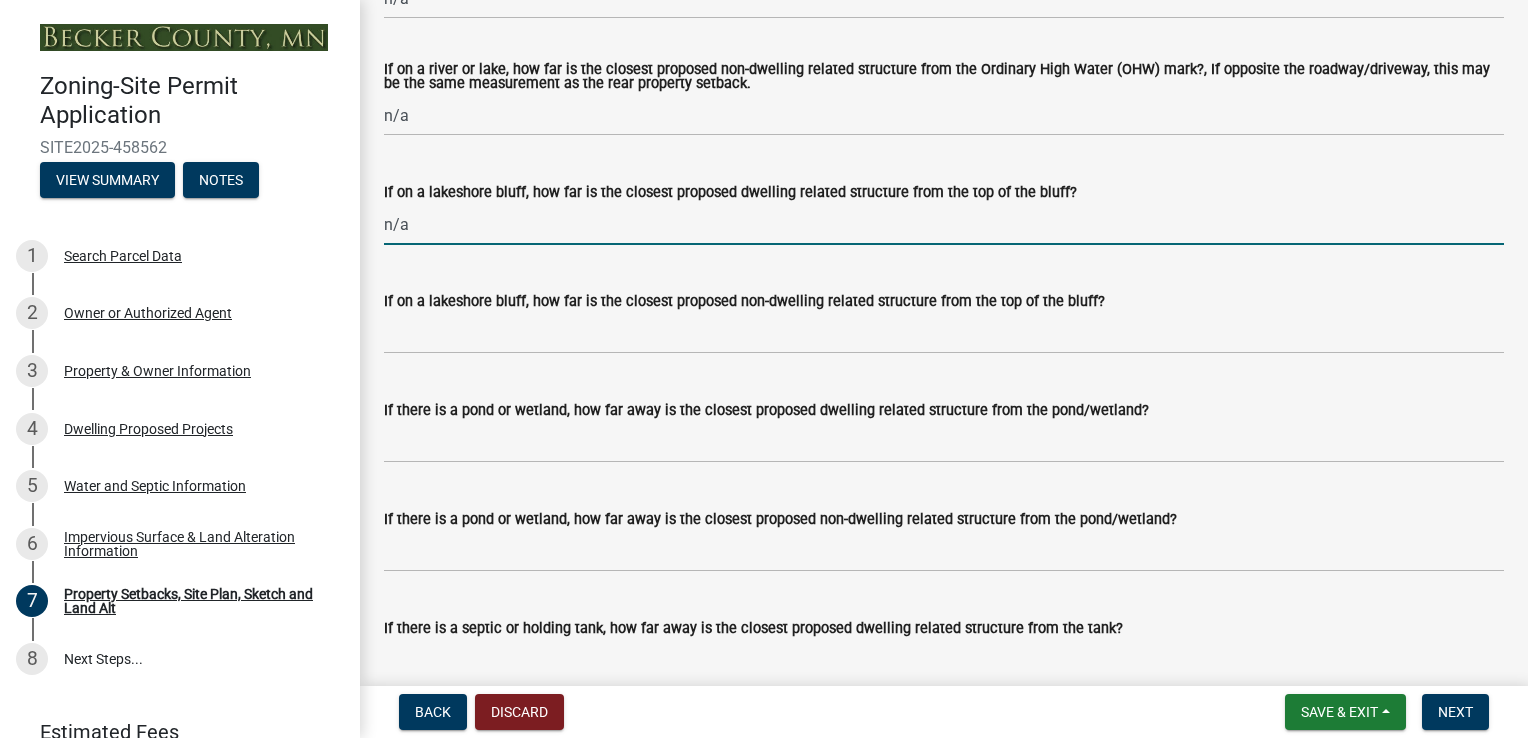 type on "n/a" 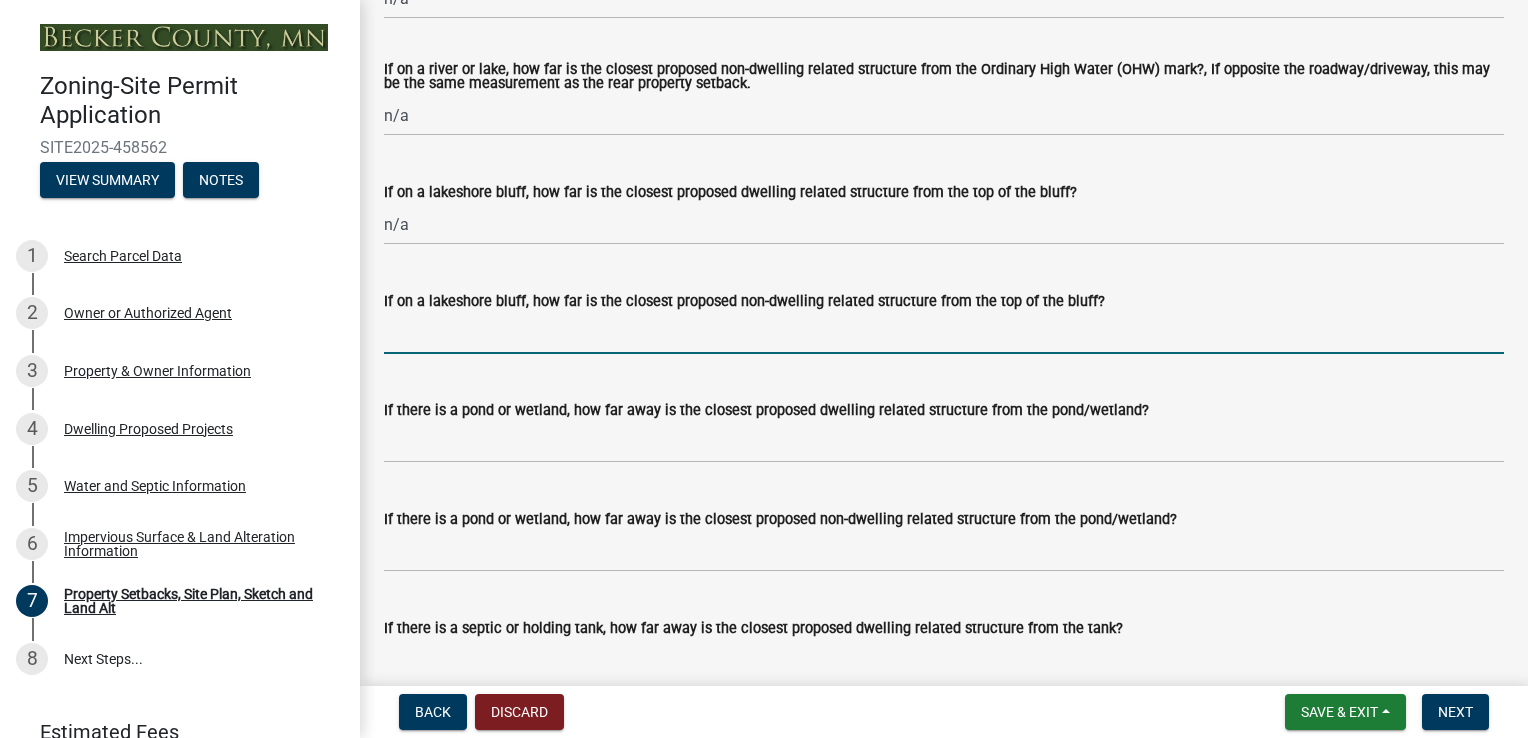 click on "If on a lakeshore bluff, how far is the closest proposed non-dwelling related structure from the top of the bluff?" at bounding box center (944, 333) 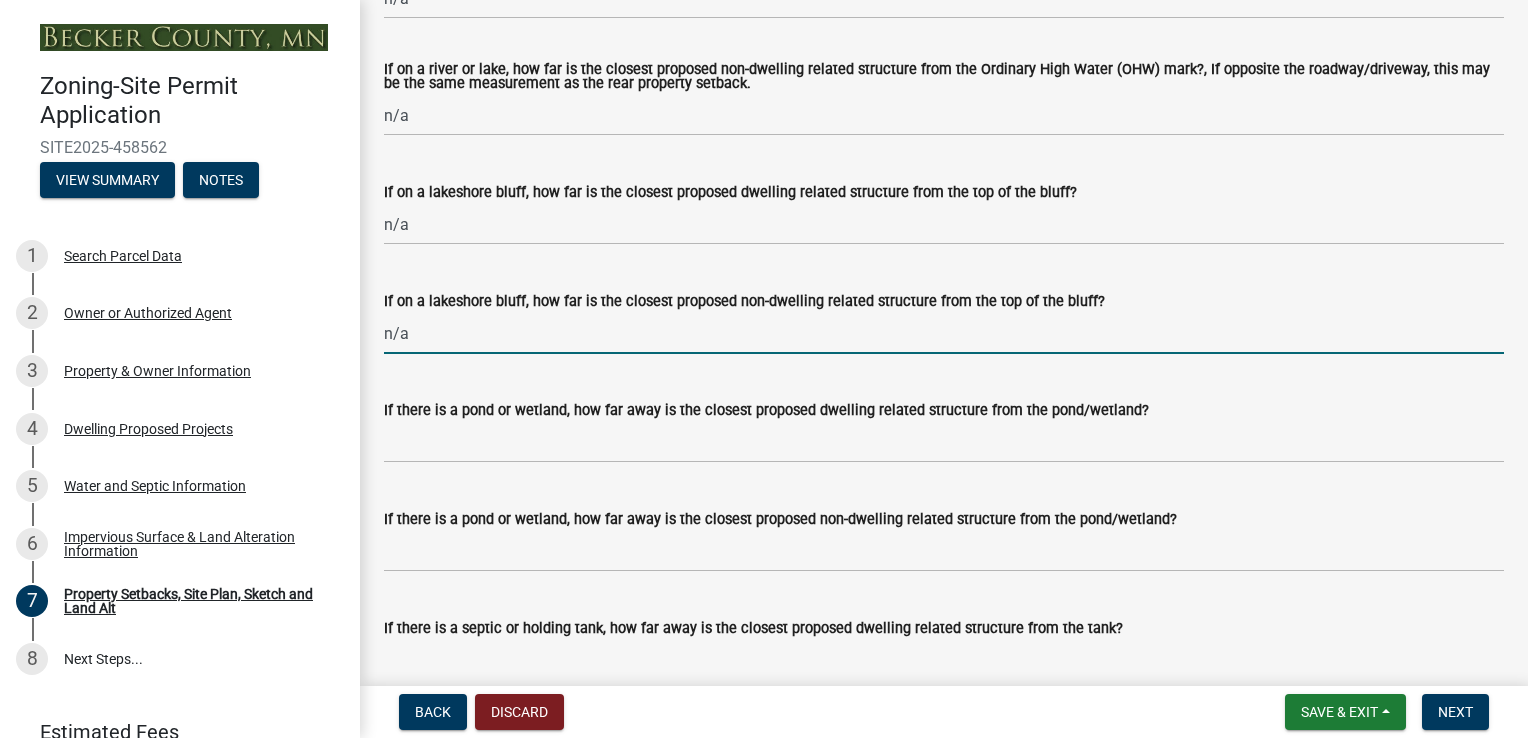 type on "n/a" 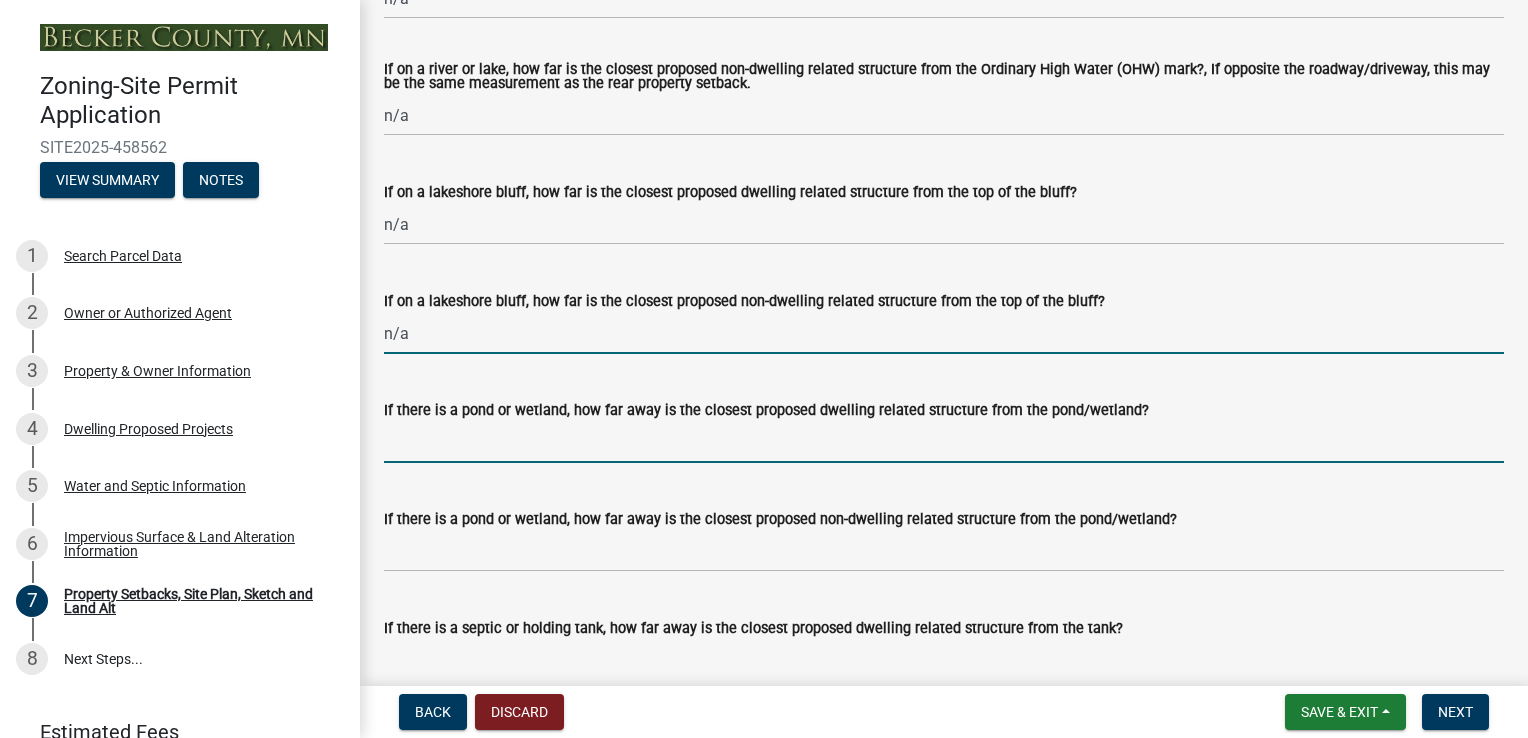 click on "If there is a pond or wetland, how far away is the closest proposed dwelling related structure from the pond/wetland?" at bounding box center (944, 442) 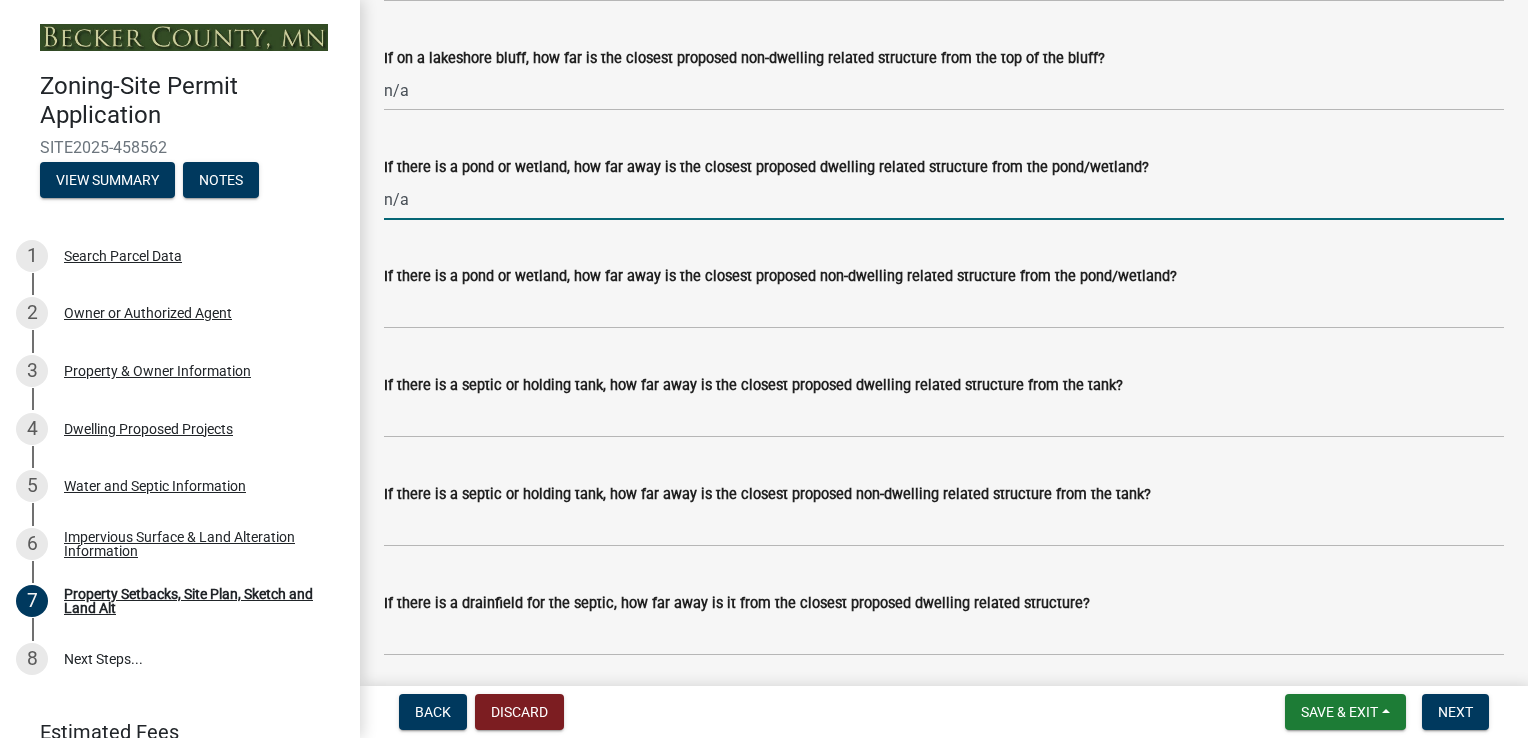 scroll, scrollTop: 5037, scrollLeft: 0, axis: vertical 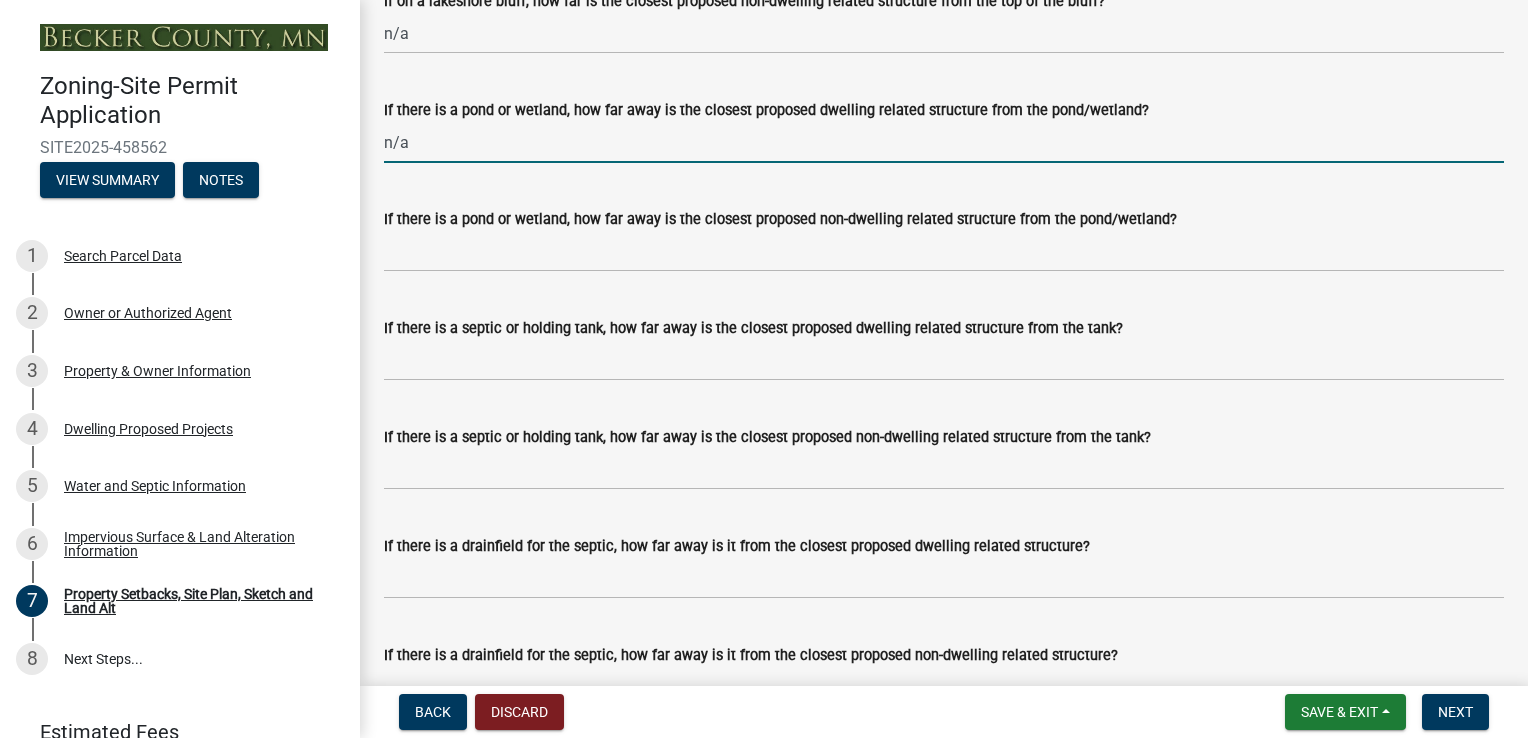 type on "n/a" 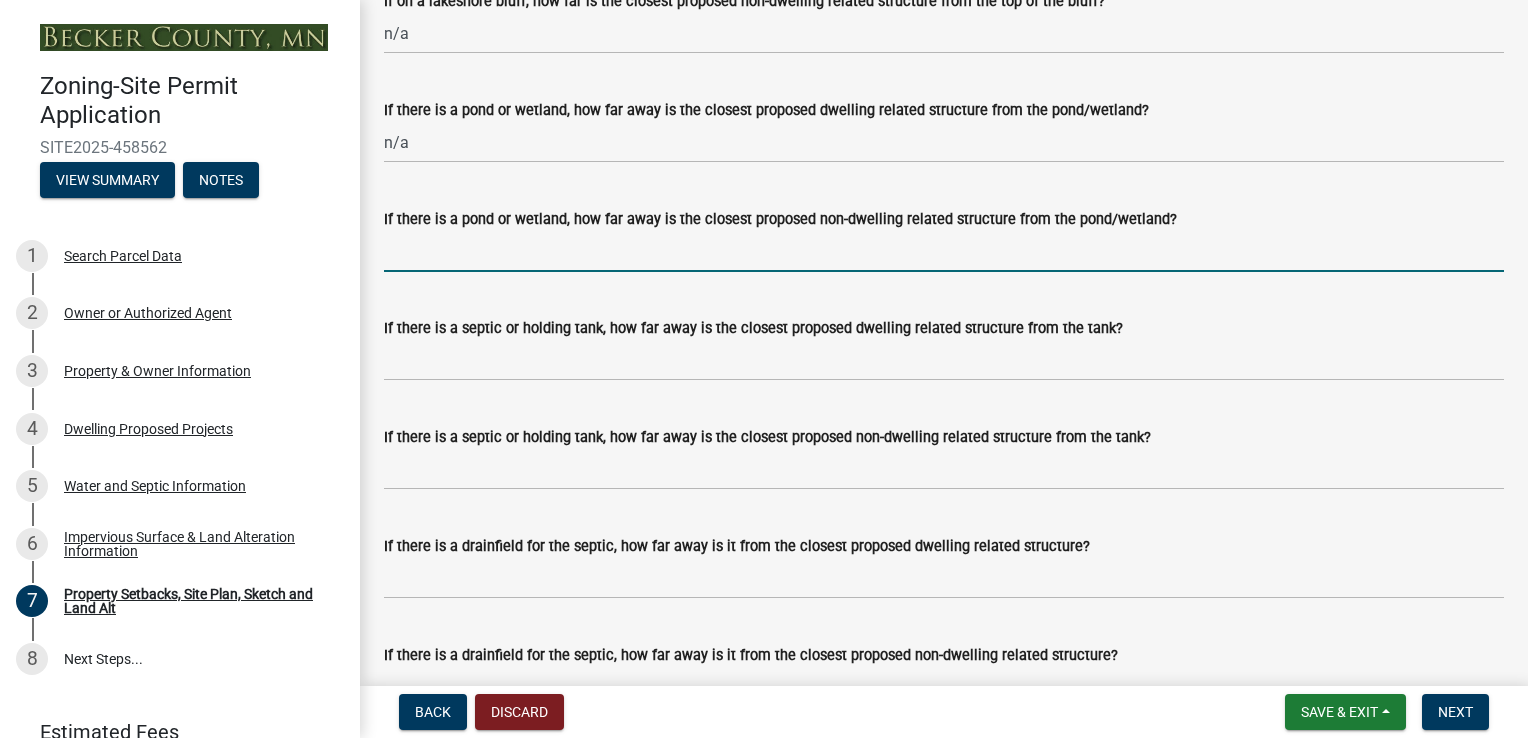 click on "If there is a pond or wetland, how far away is the closest proposed non-dwelling related structure from the pond/wetland?" at bounding box center (944, 251) 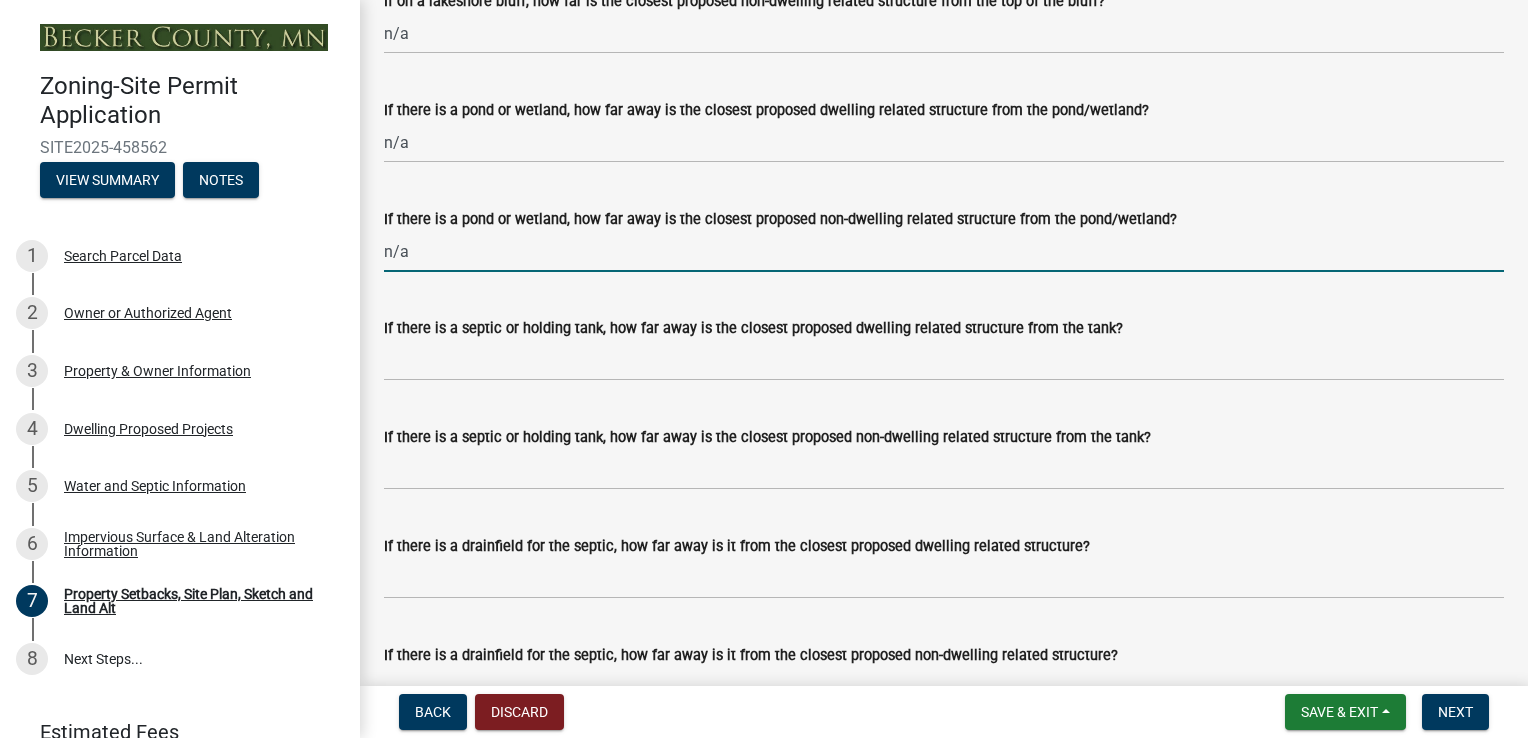 type on "n/a" 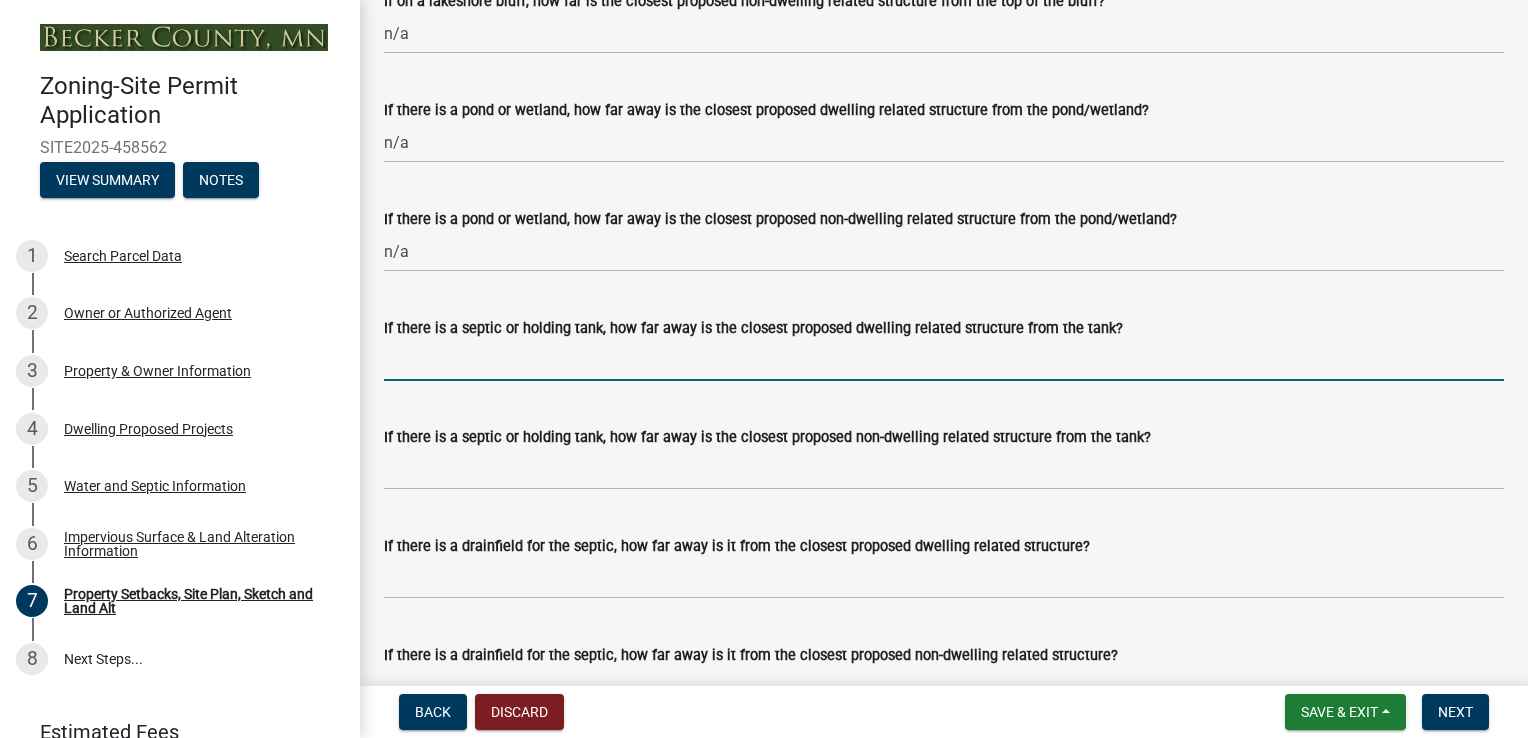 click on "If there is a septic or holding tank, how far away is the closest proposed dwelling related structure from the tank?" at bounding box center (944, 360) 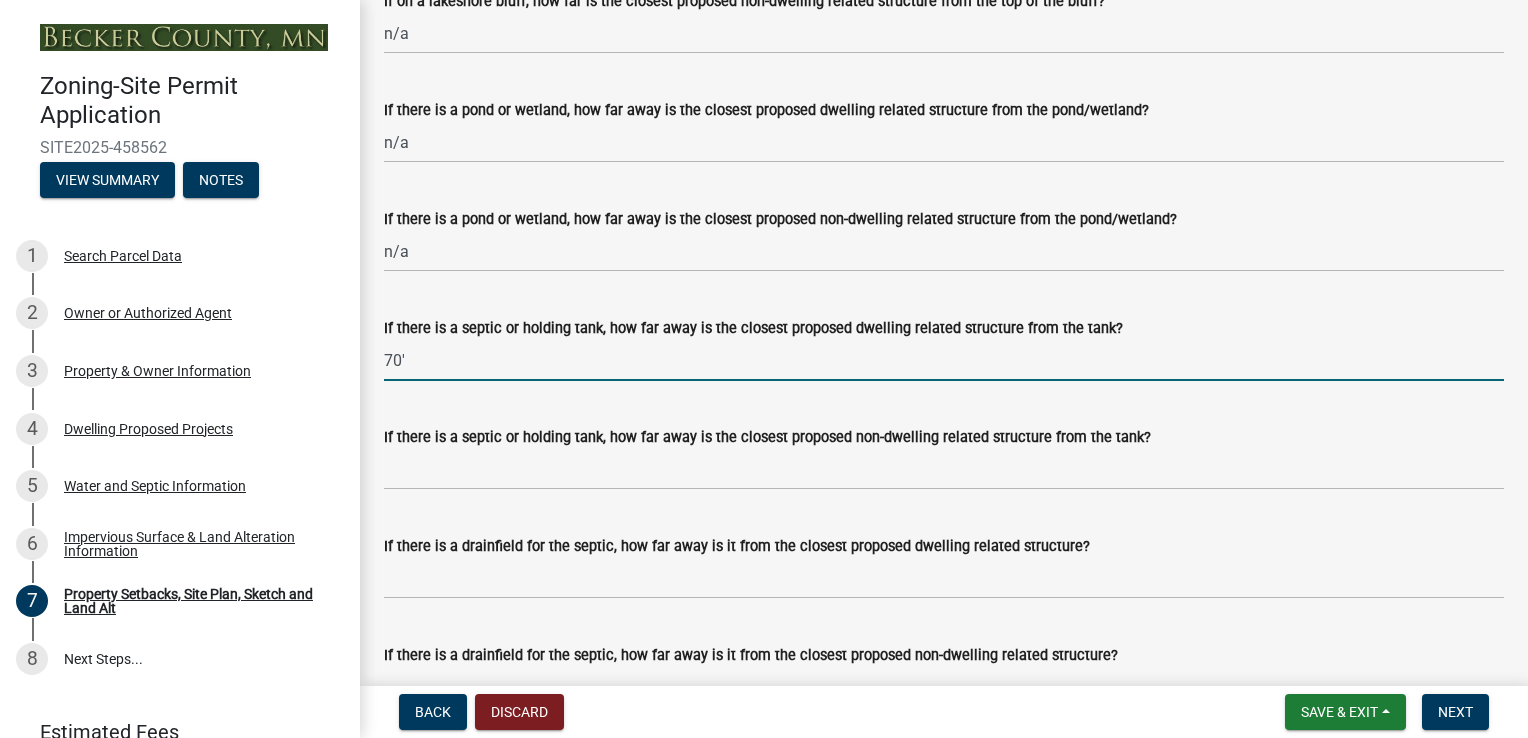 type on "70'" 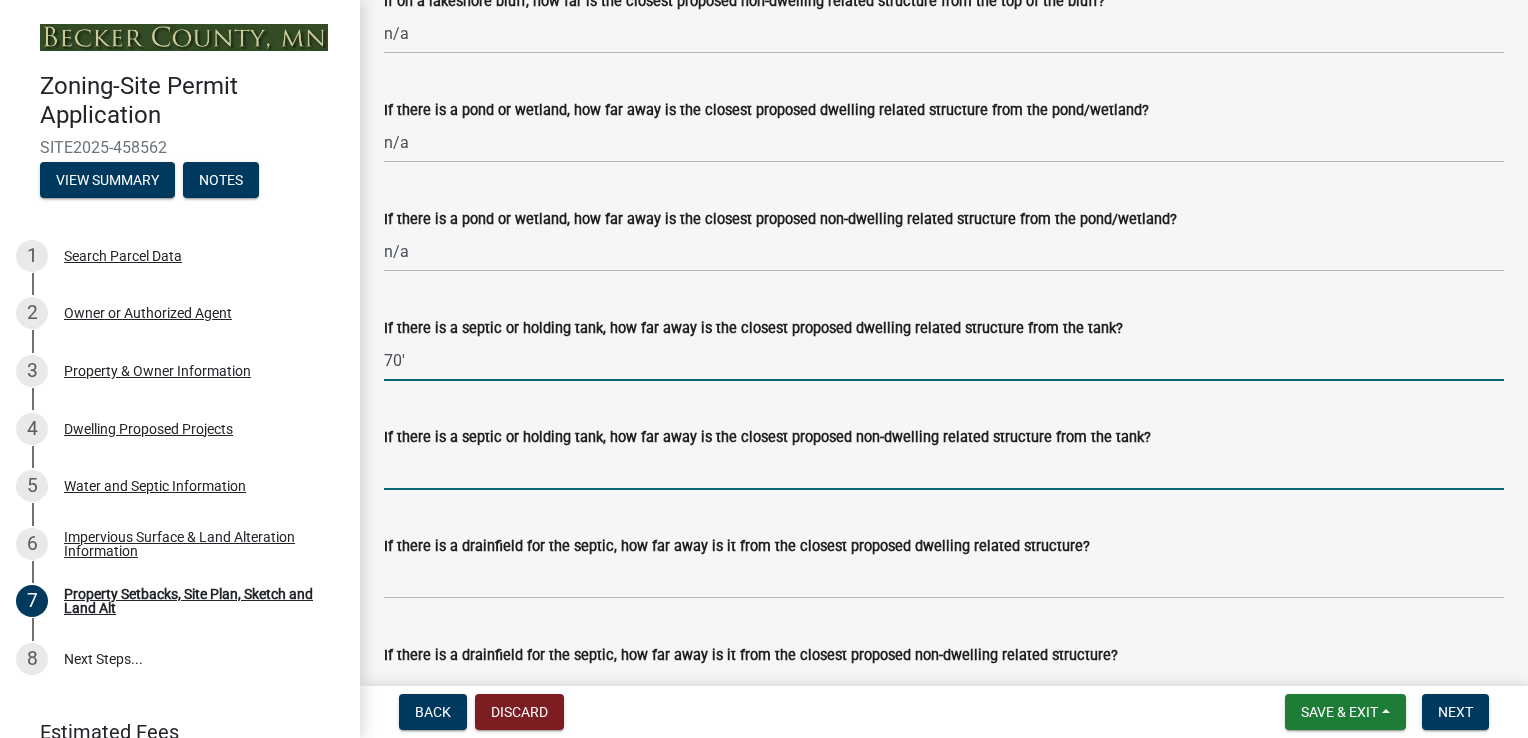 click on "If there is a septic or holding tank, how far away is the closest proposed non-dwelling related structure from the tank?" at bounding box center [944, 469] 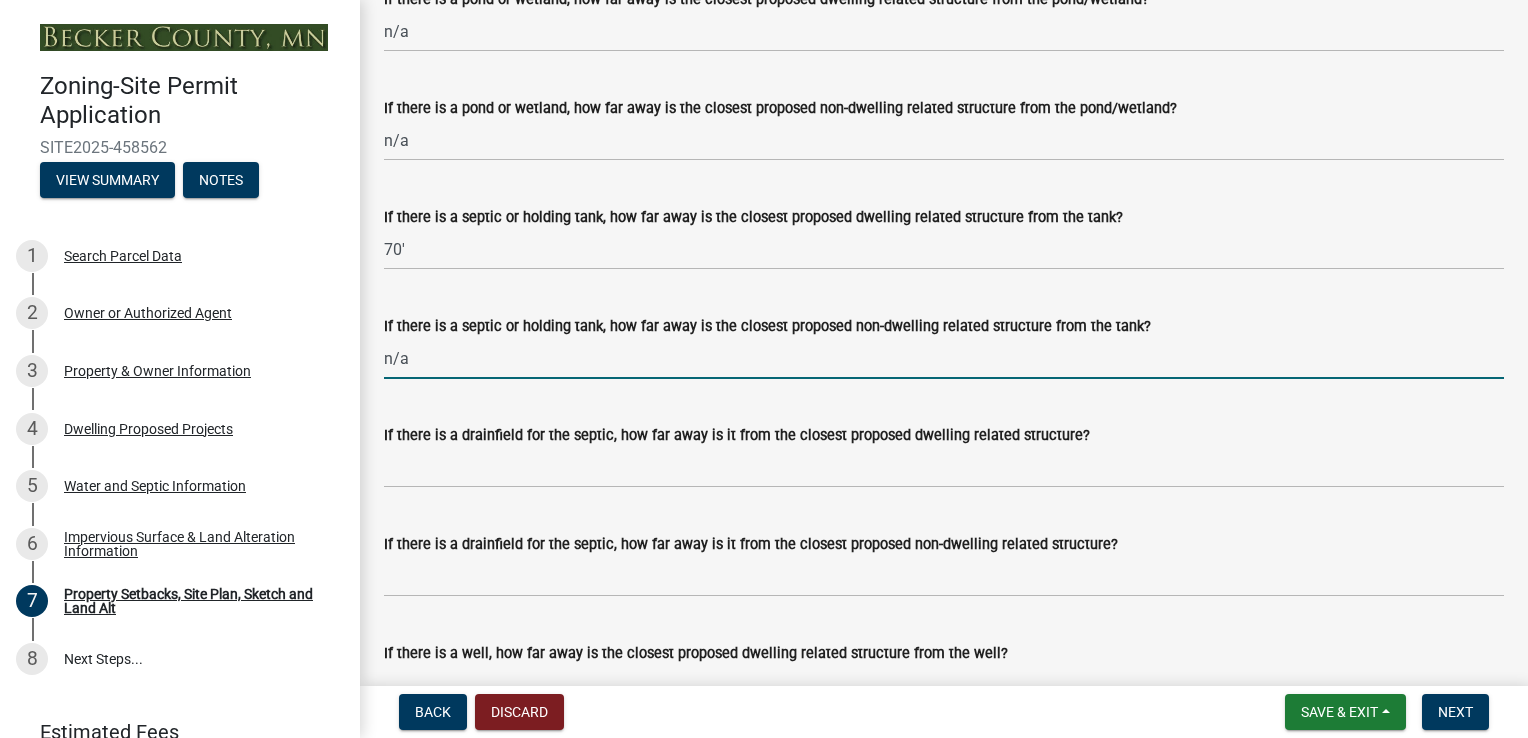 scroll, scrollTop: 5337, scrollLeft: 0, axis: vertical 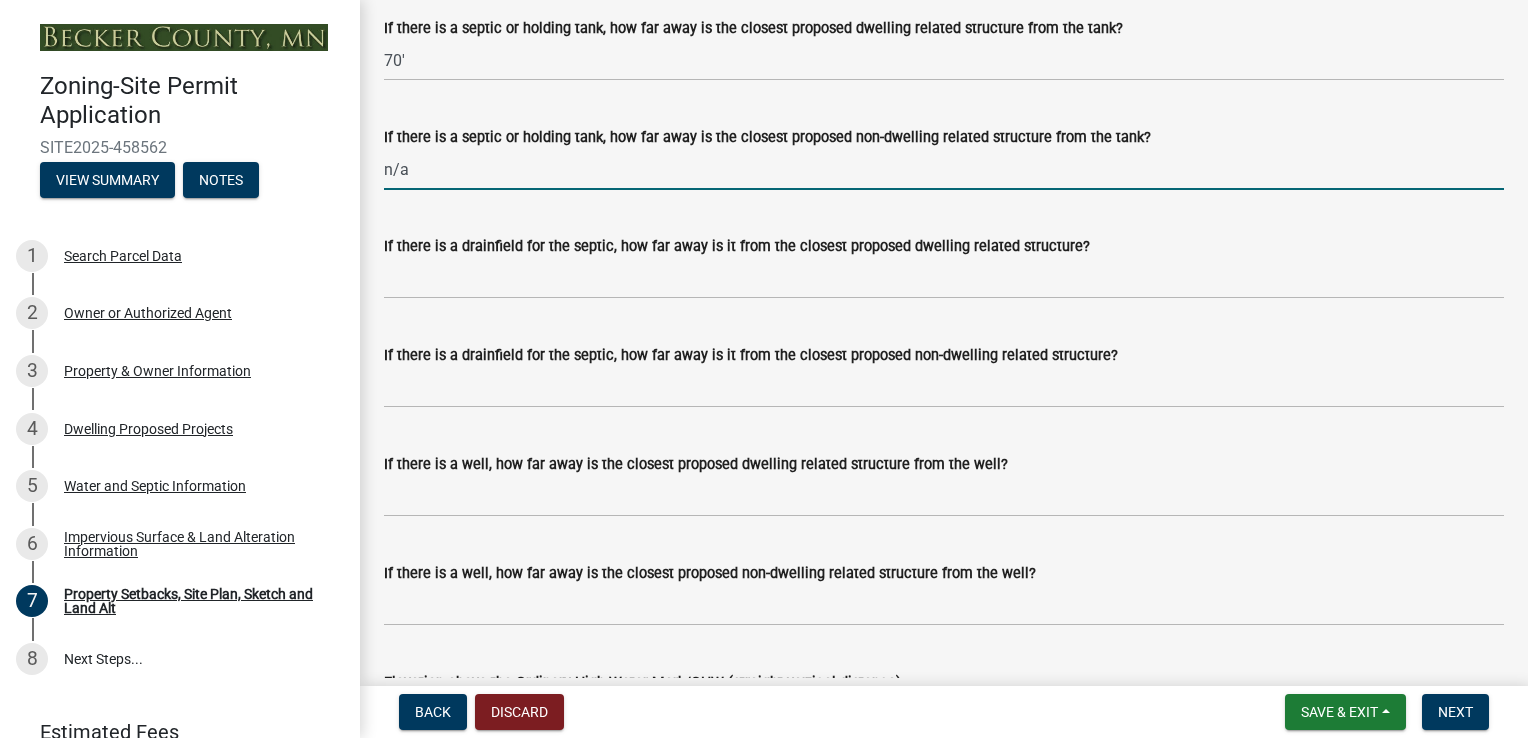 type on "n/a" 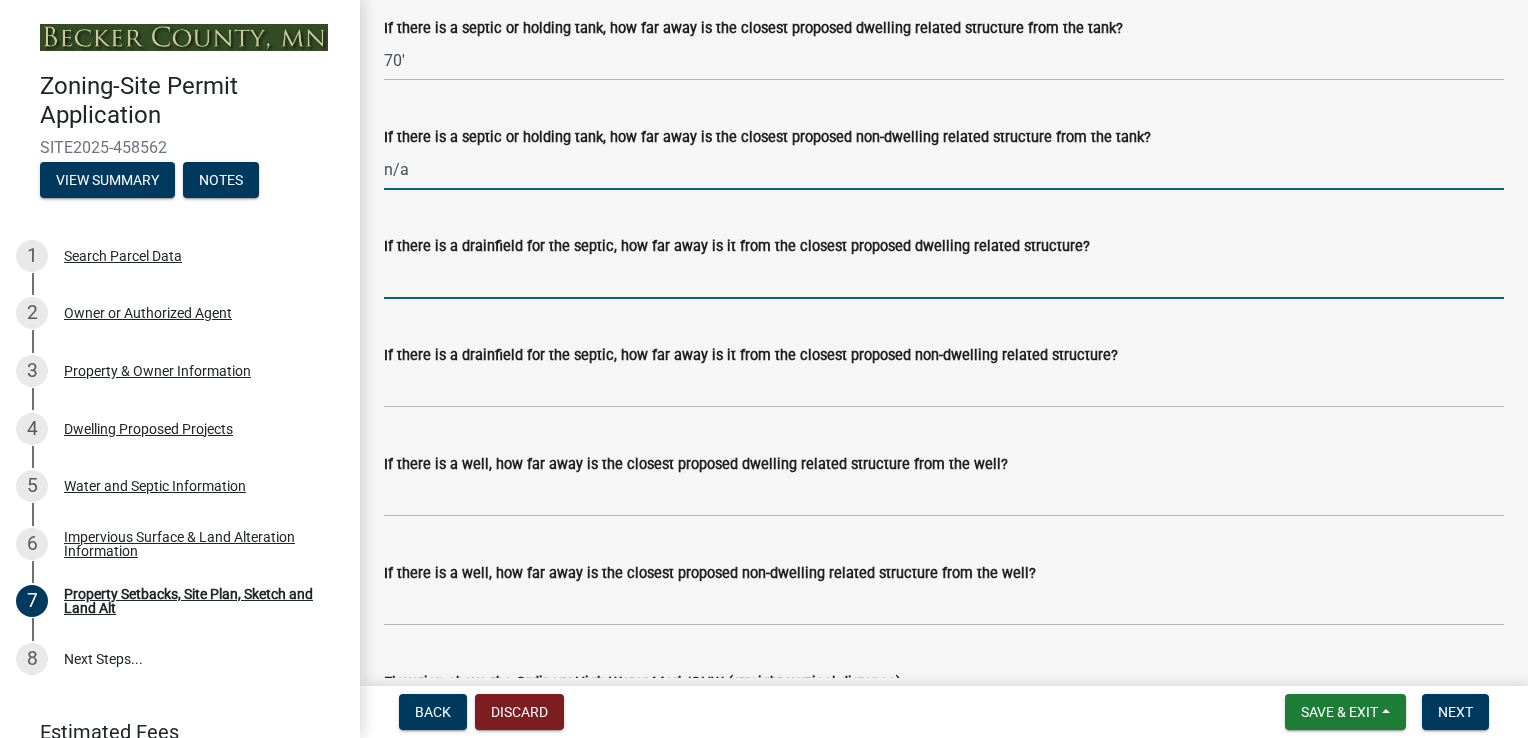 click on "If there is a drainfield for the septic, how far away is it from the closest proposed dwelling related structure?" at bounding box center [944, 278] 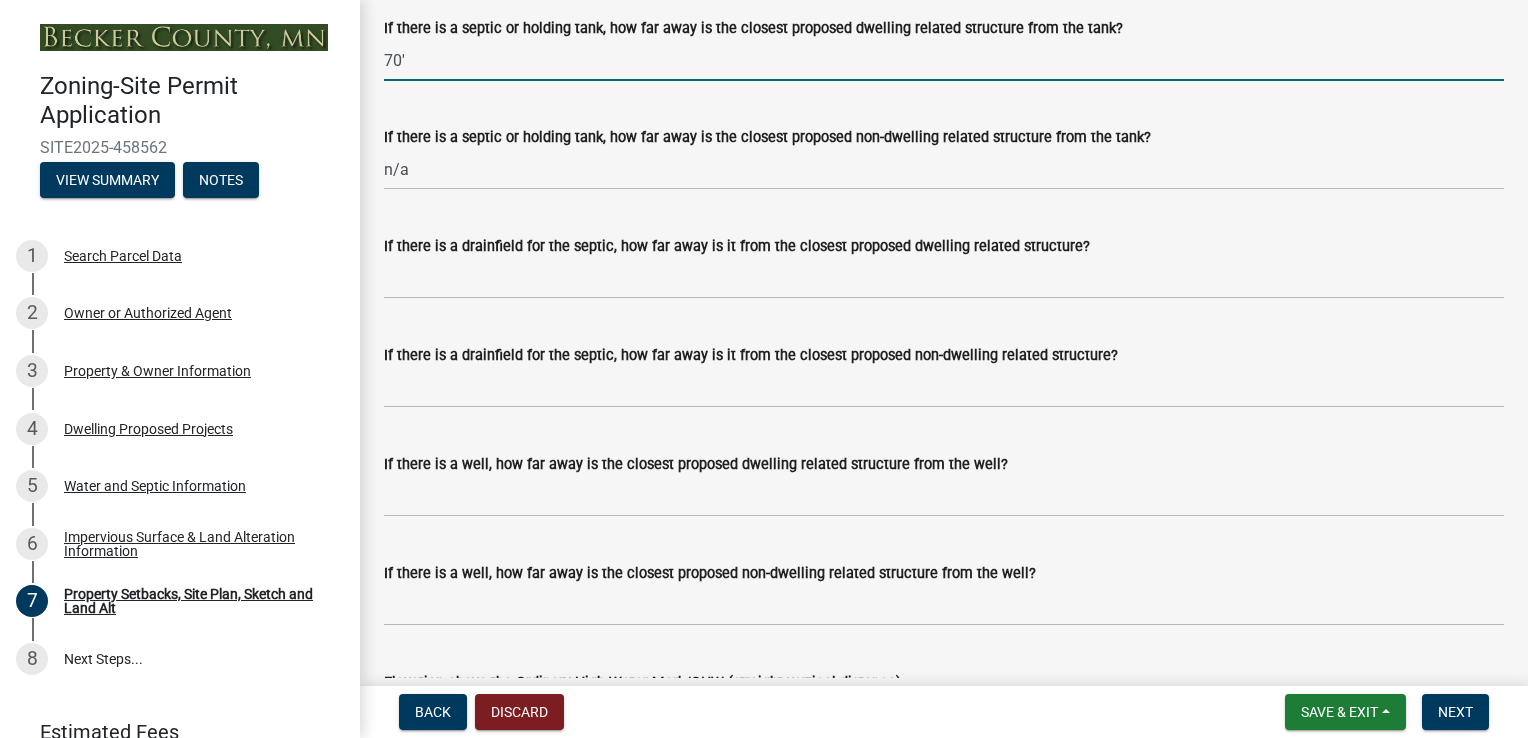 drag, startPoint x: 400, startPoint y: 86, endPoint x: 380, endPoint y: 88, distance: 20.09975 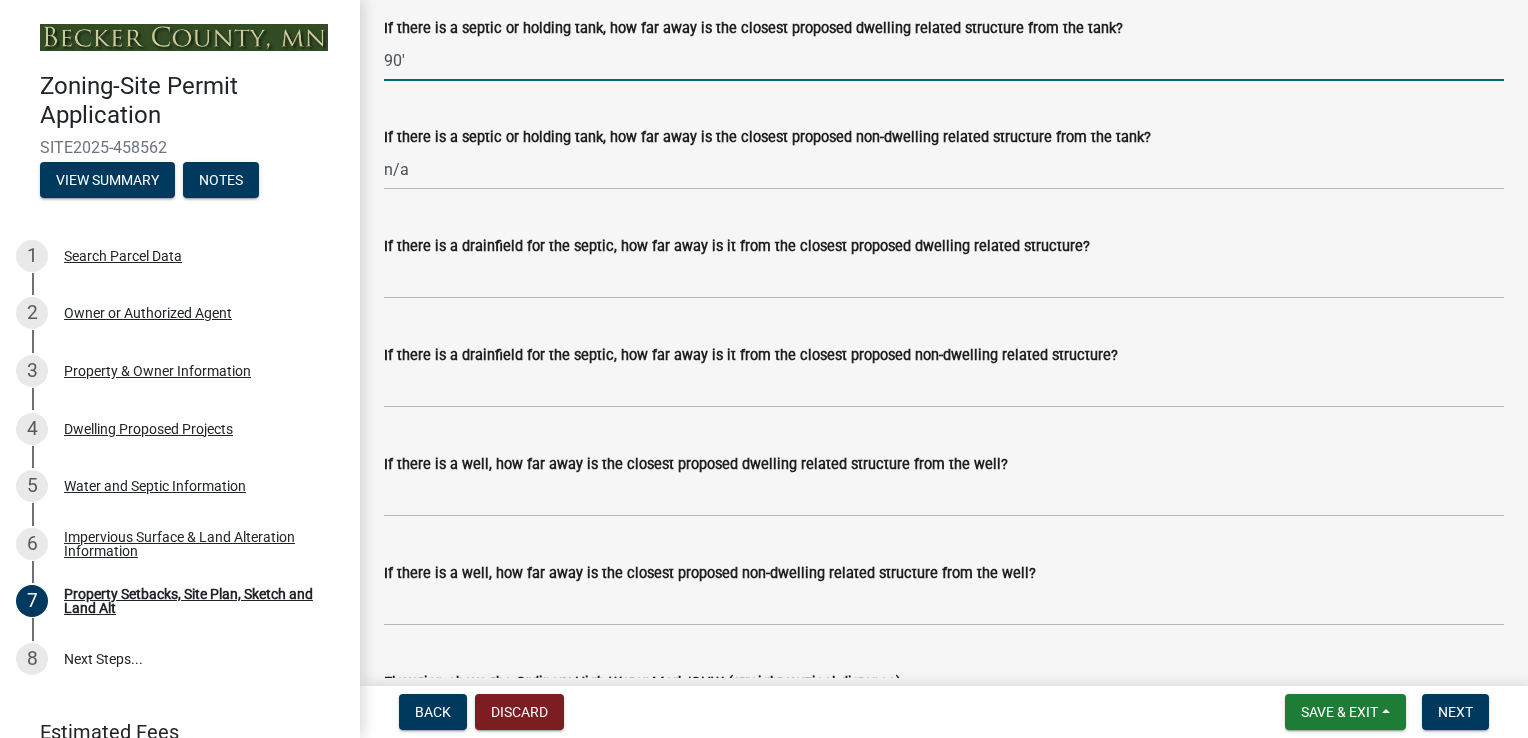 type on "90'" 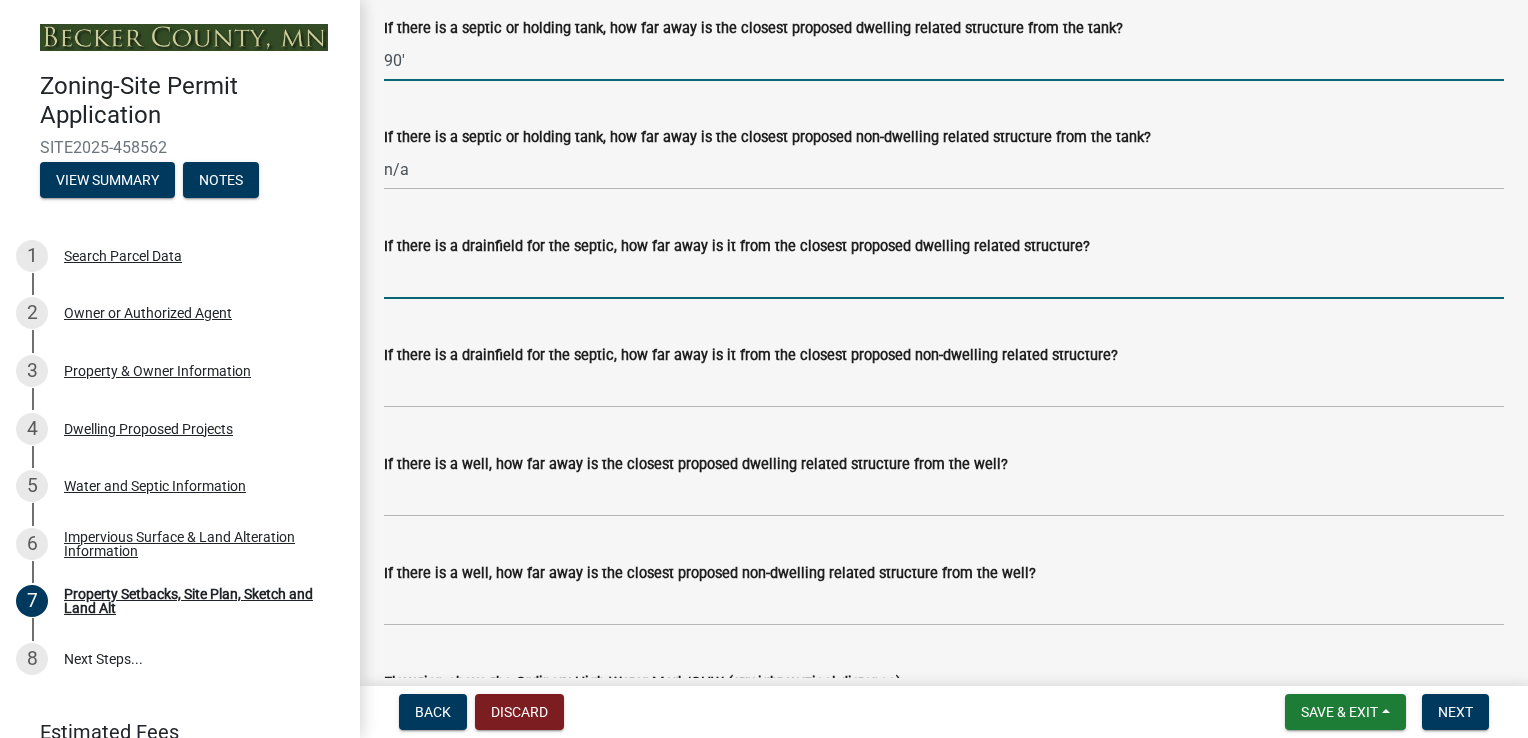 click on "If there is a drainfield for the septic, how far away is it from the closest proposed dwelling related structure?" at bounding box center [944, 278] 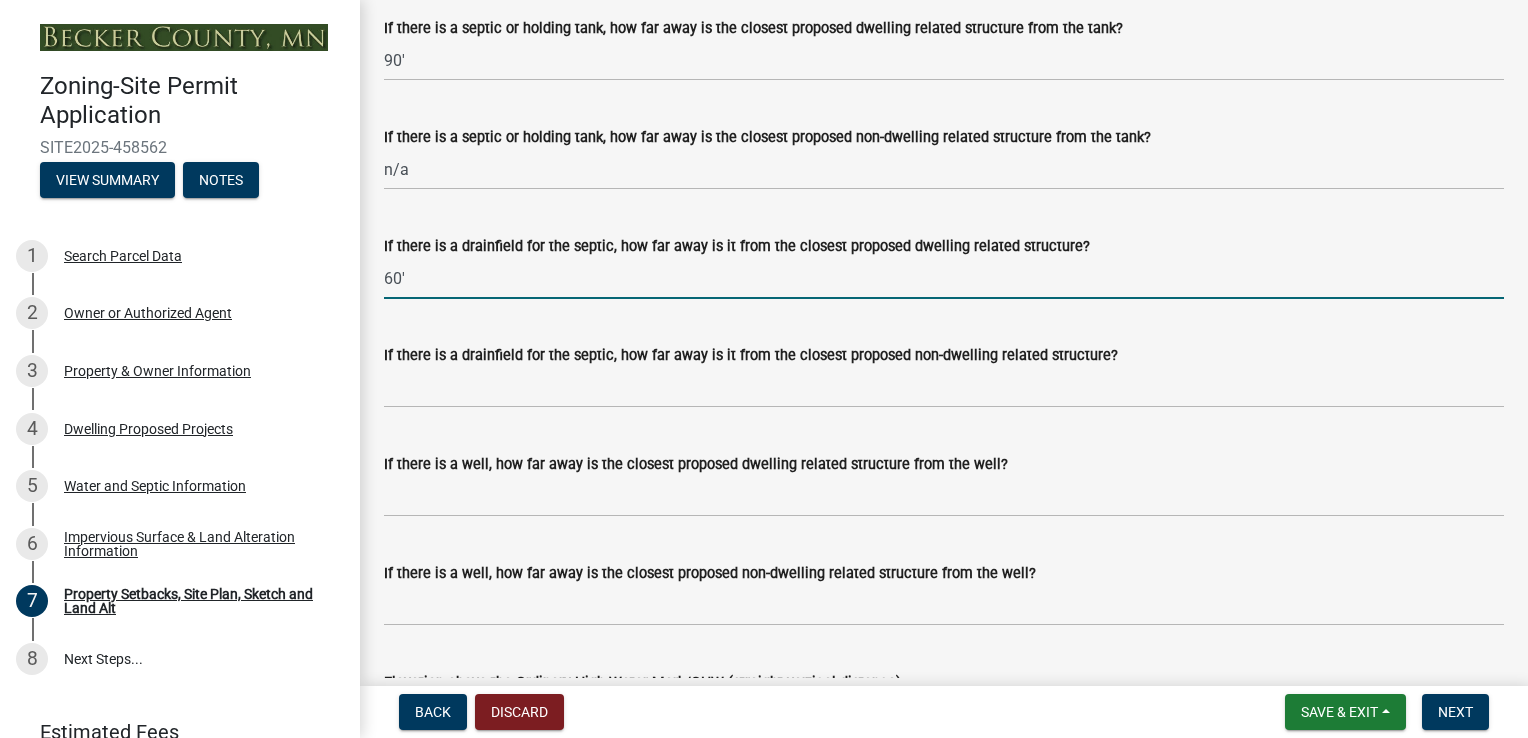 type on "60'" 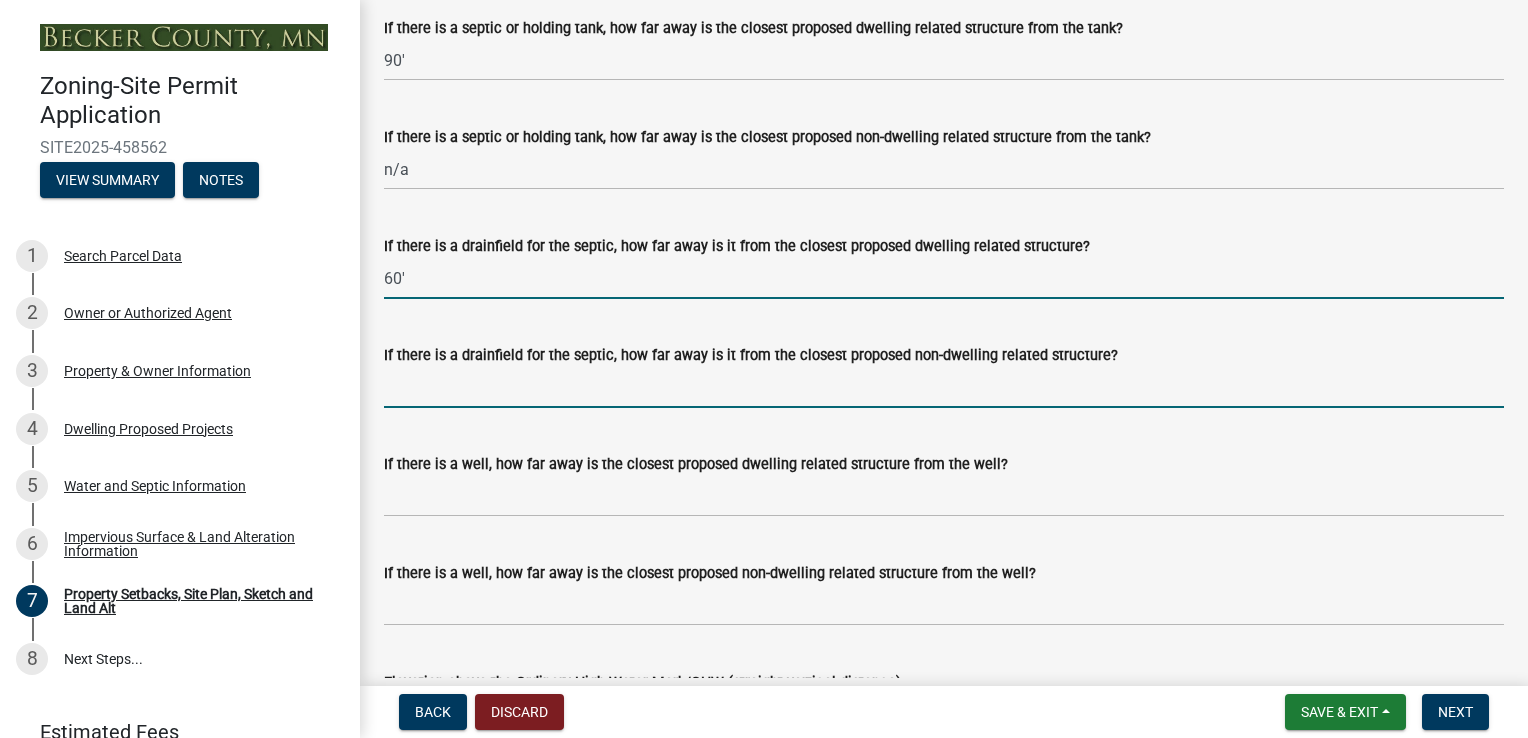 click on "If there is a drainfield for the septic, how far away is it from the closest proposed non-dwelling related structure?" at bounding box center [944, 387] 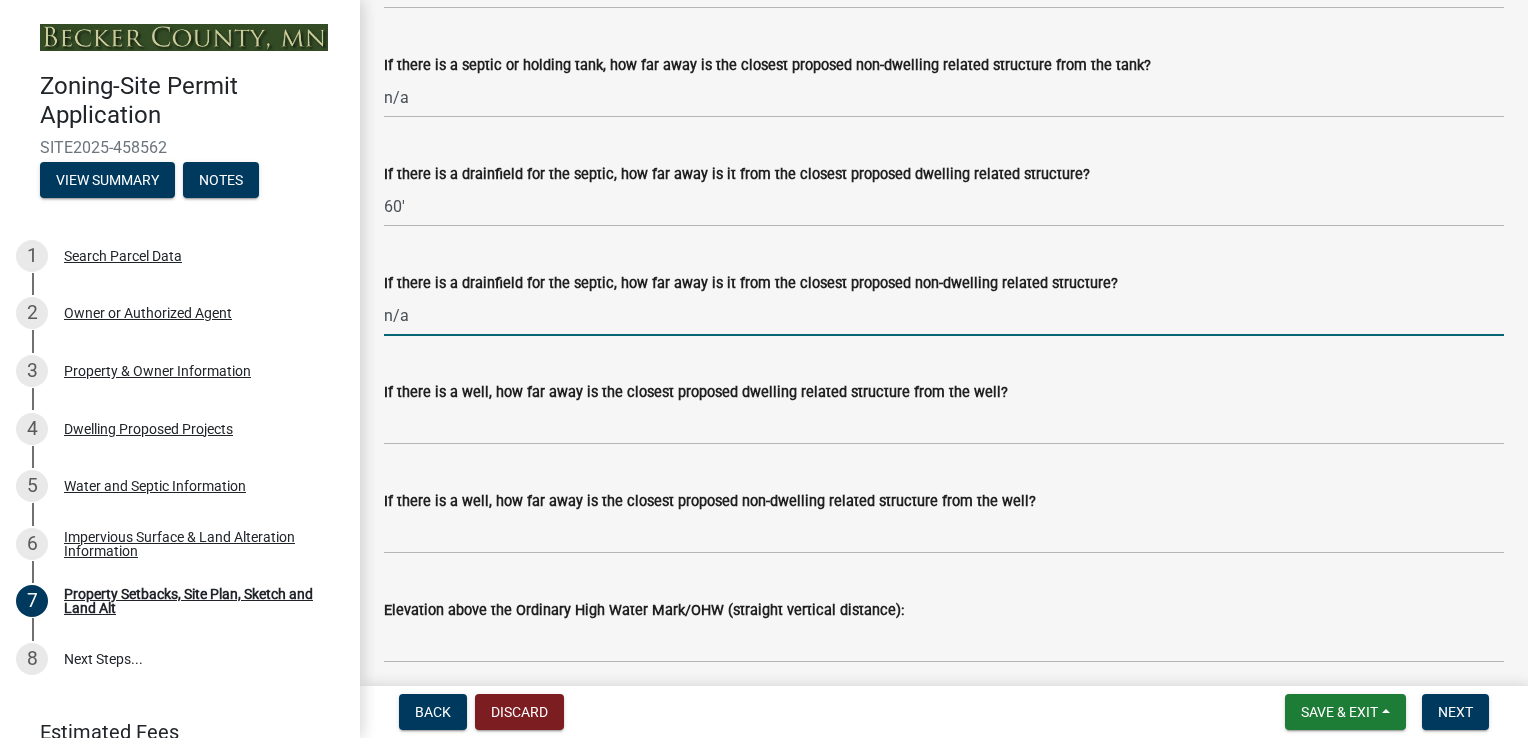 scroll, scrollTop: 5537, scrollLeft: 0, axis: vertical 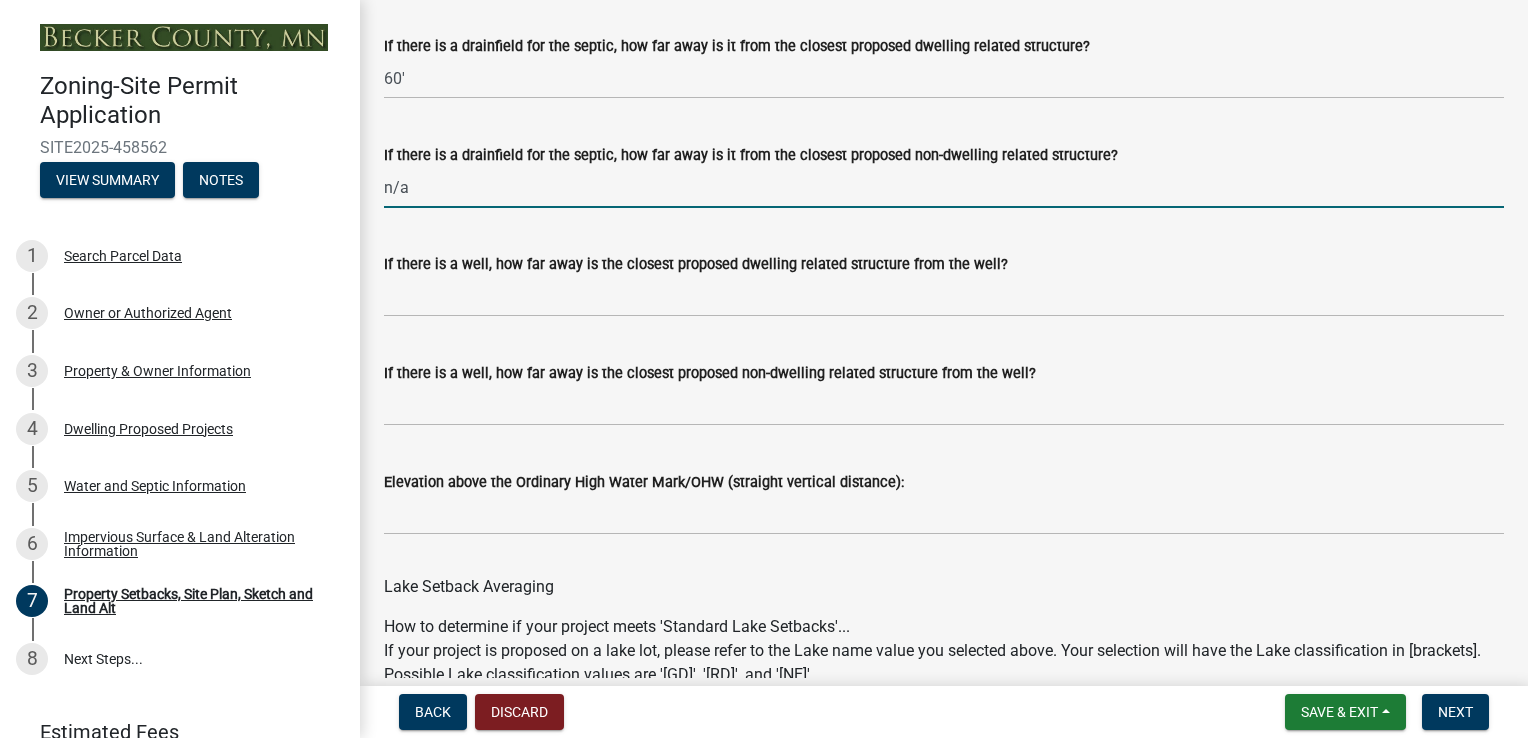 type on "n/a" 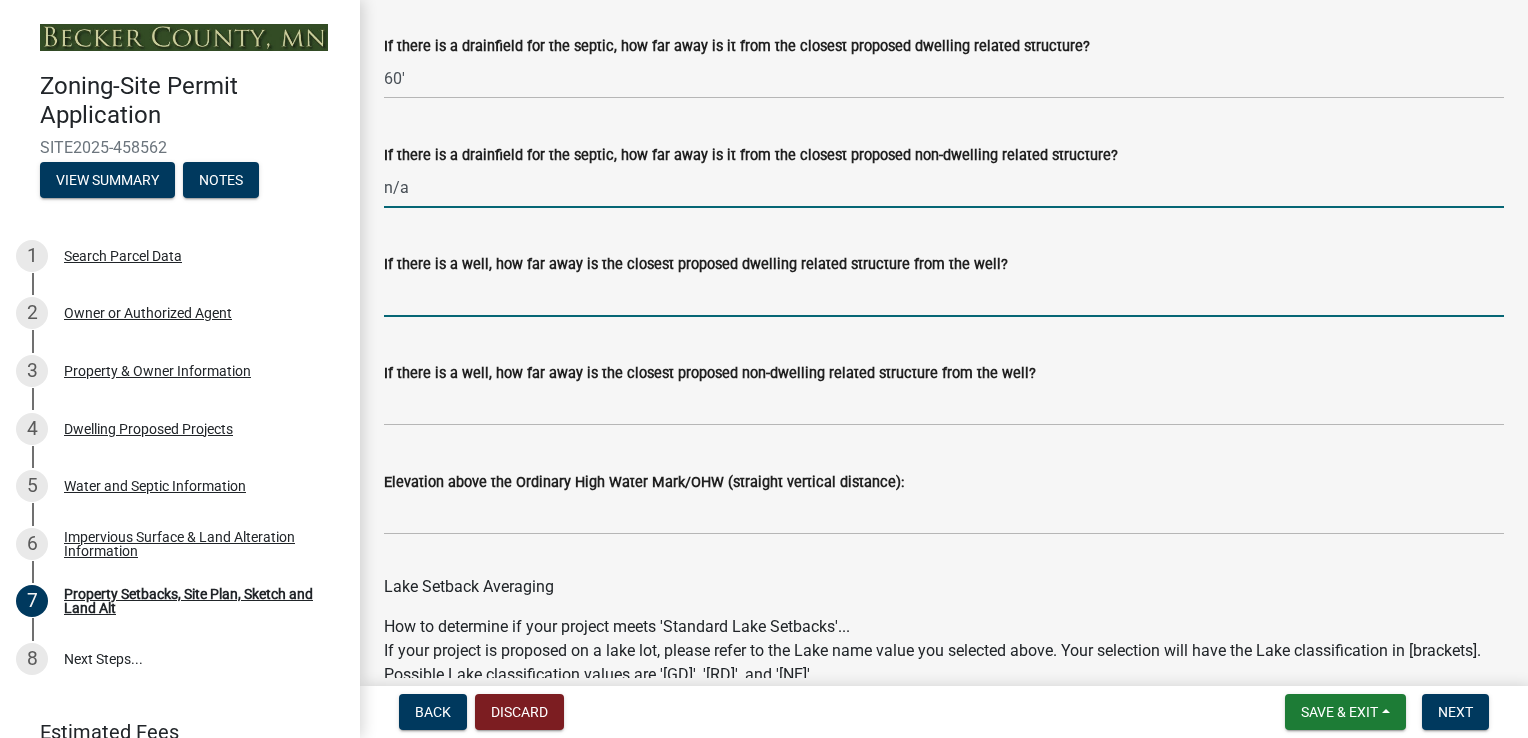 click on "If there is a well, how far away is the closest proposed dwelling related structure from the well?" at bounding box center (944, 296) 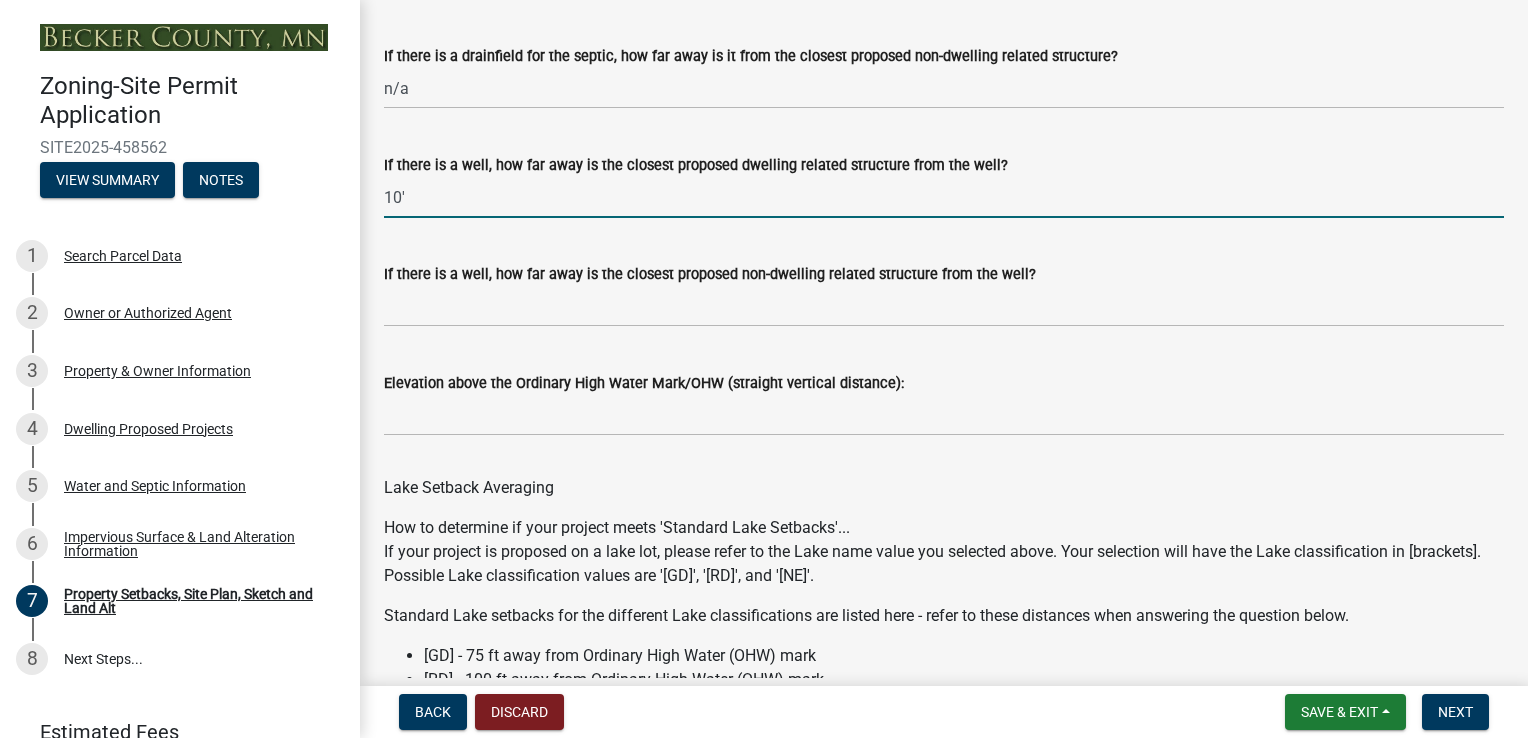 scroll, scrollTop: 5637, scrollLeft: 0, axis: vertical 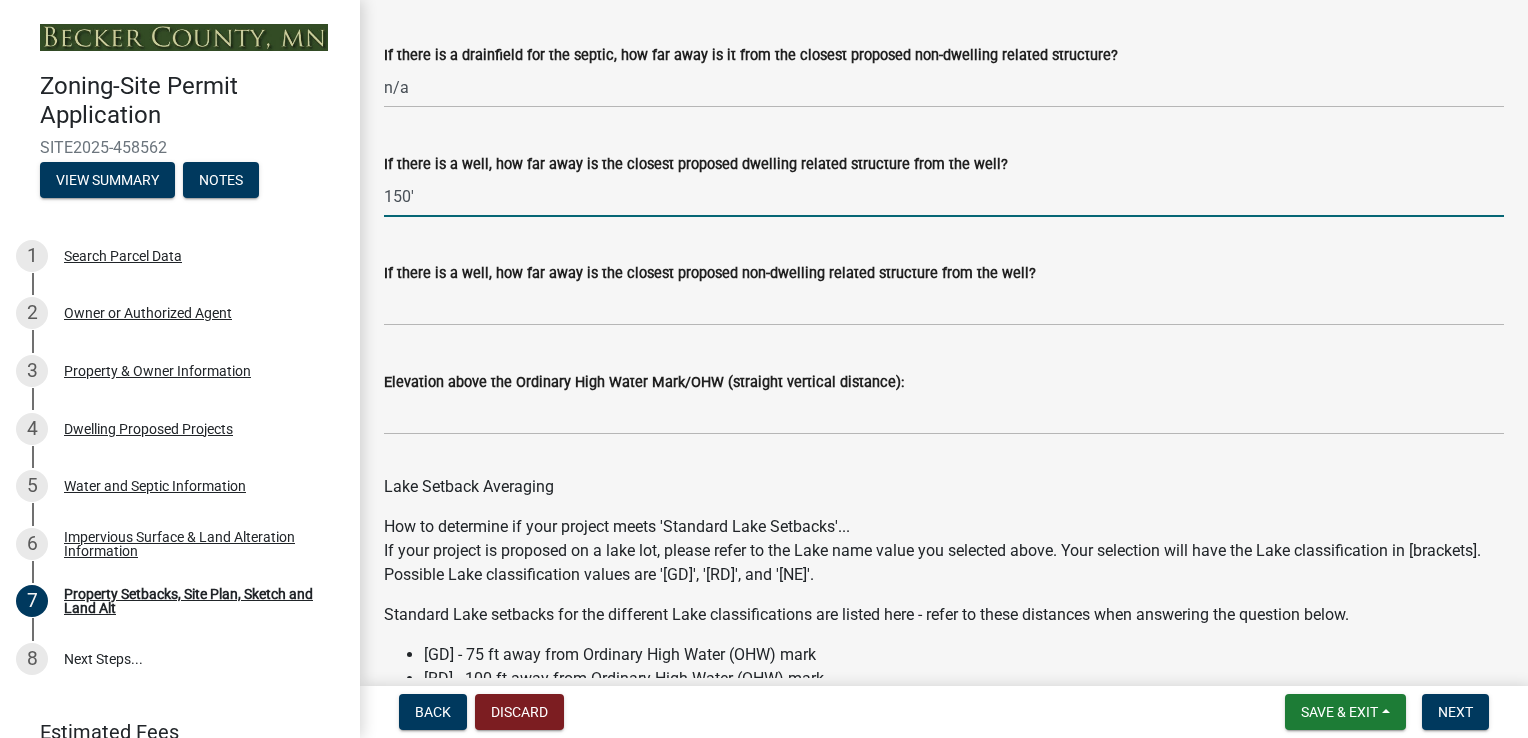type on "150'" 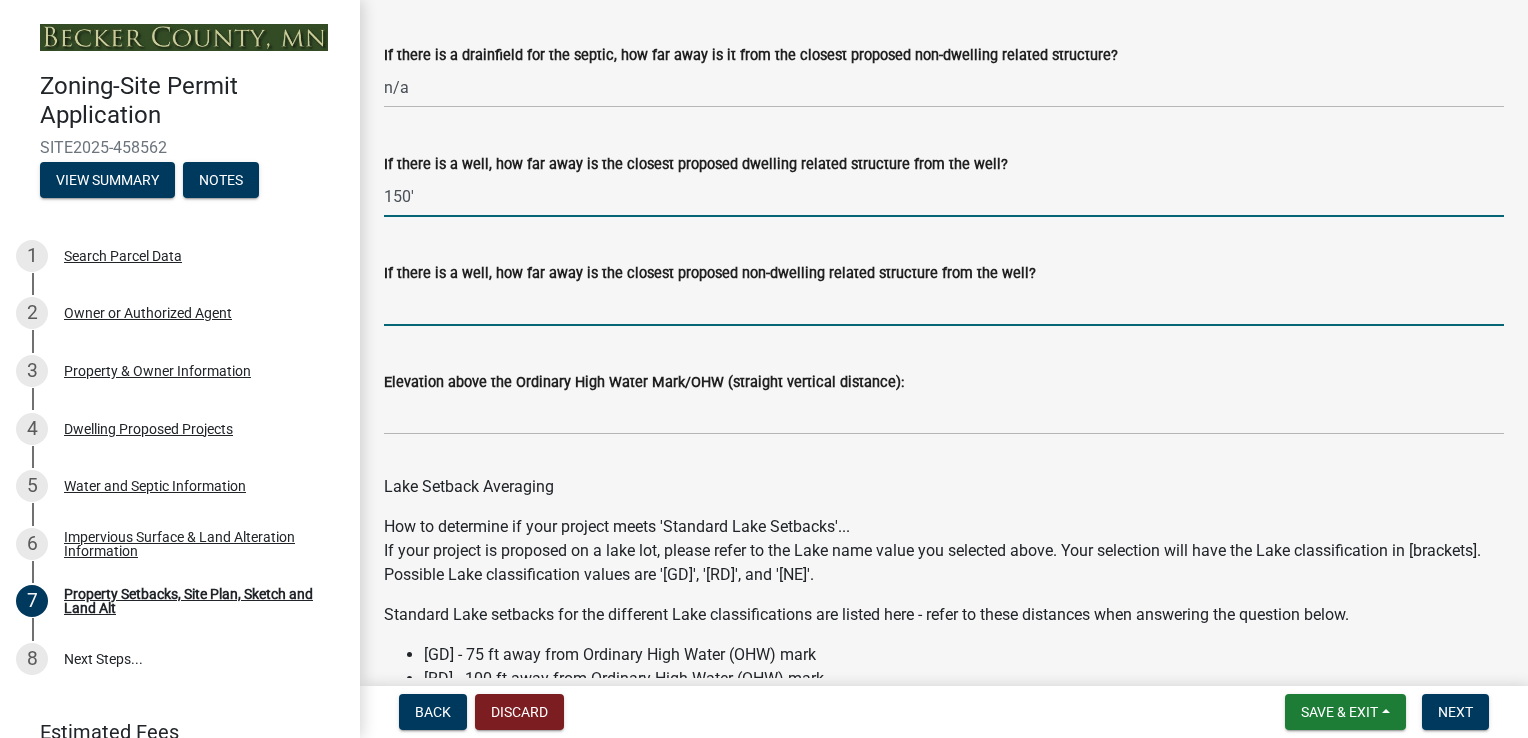click on "If there is a well, how far away is the closest proposed non-dwelling related structure from the well?" at bounding box center [944, 305] 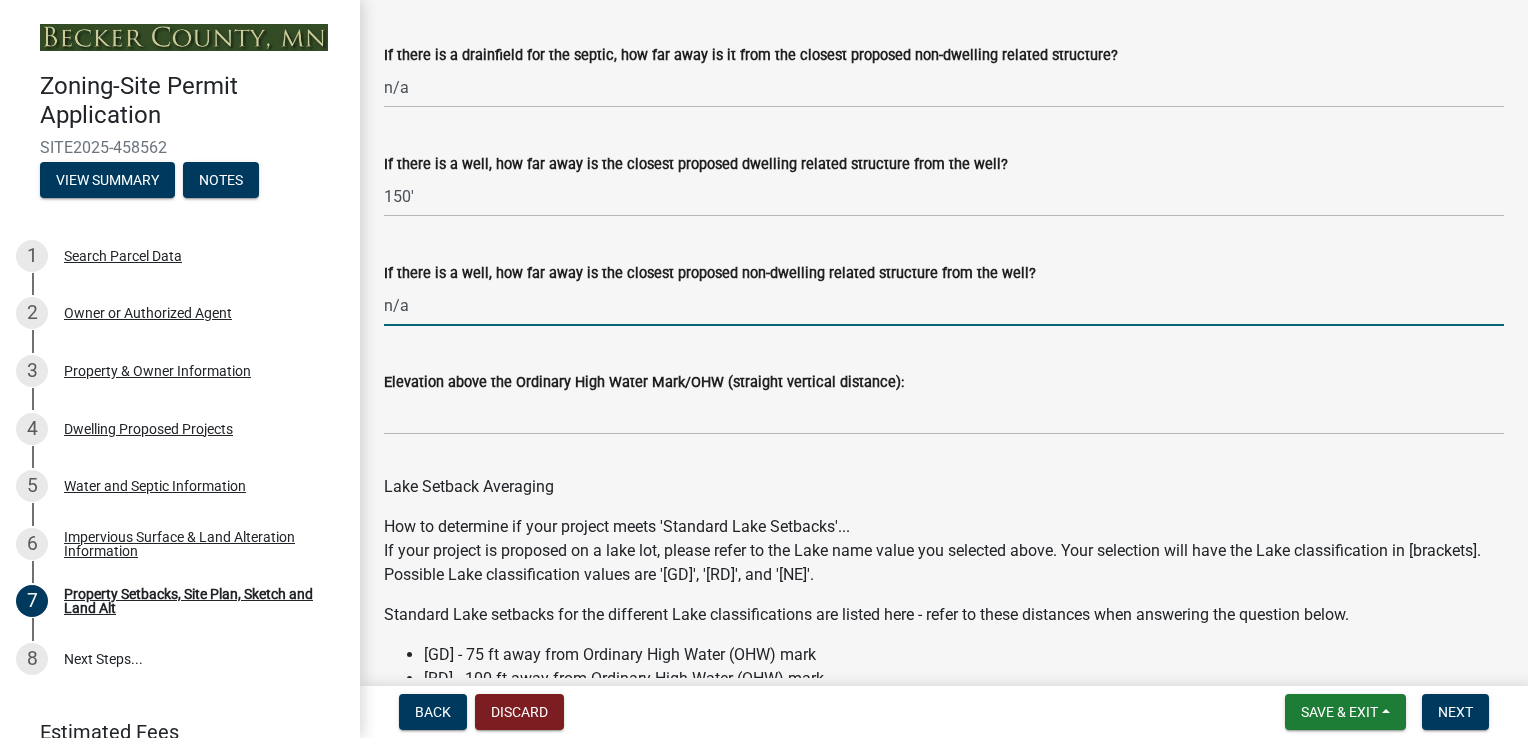 type on "n/a" 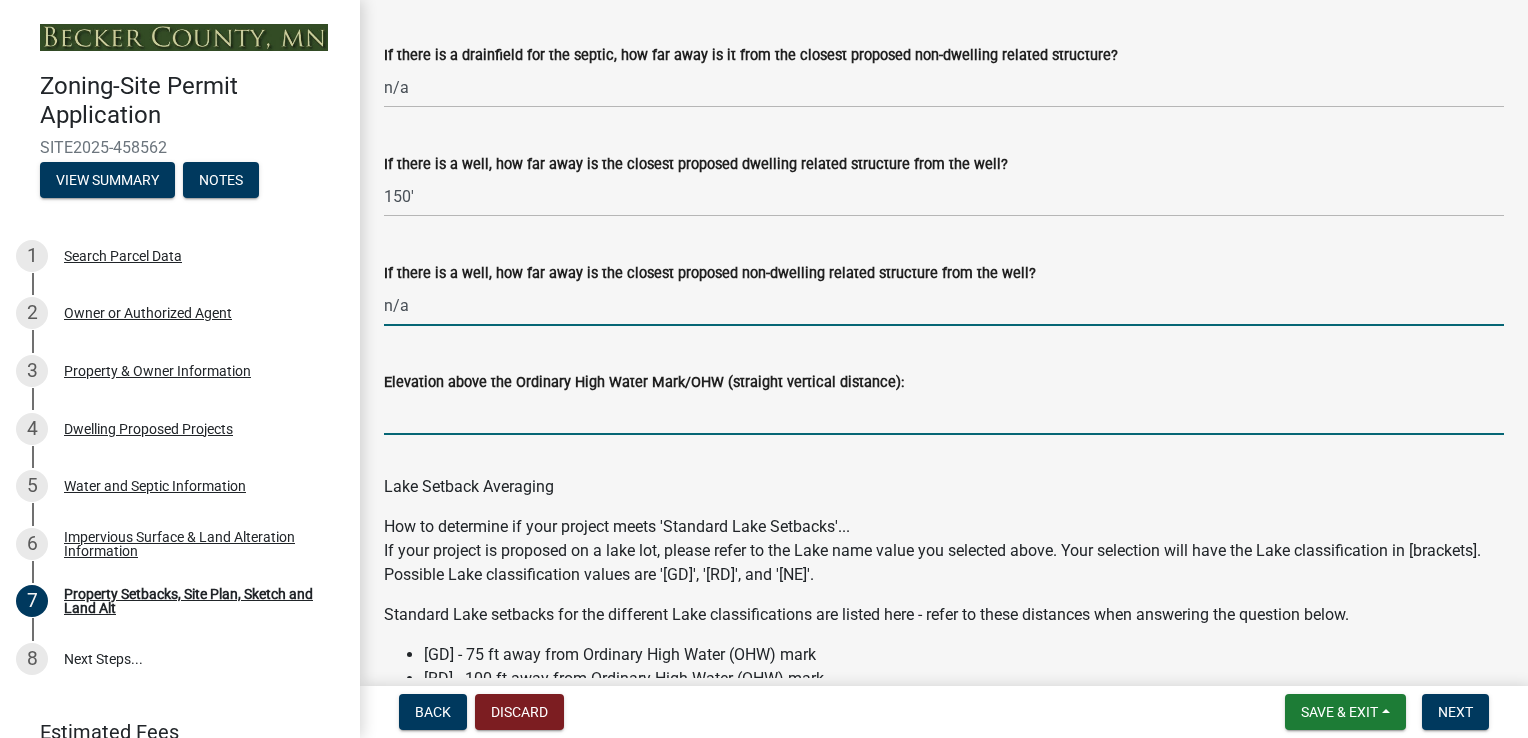 click on "Elevation above the Ordinary High Water Mark/OHW (straight vertical distance):" at bounding box center [944, 414] 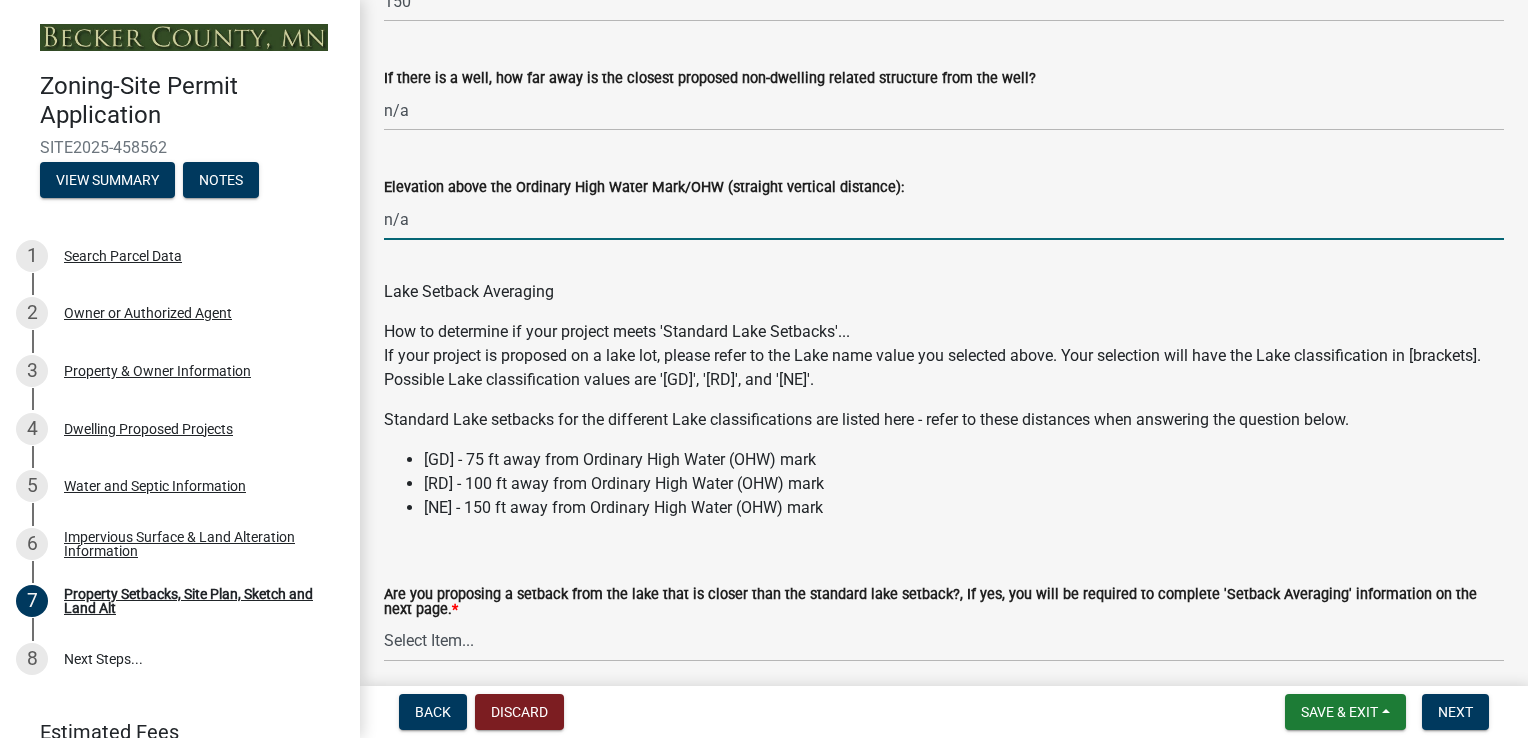 scroll, scrollTop: 5939, scrollLeft: 0, axis: vertical 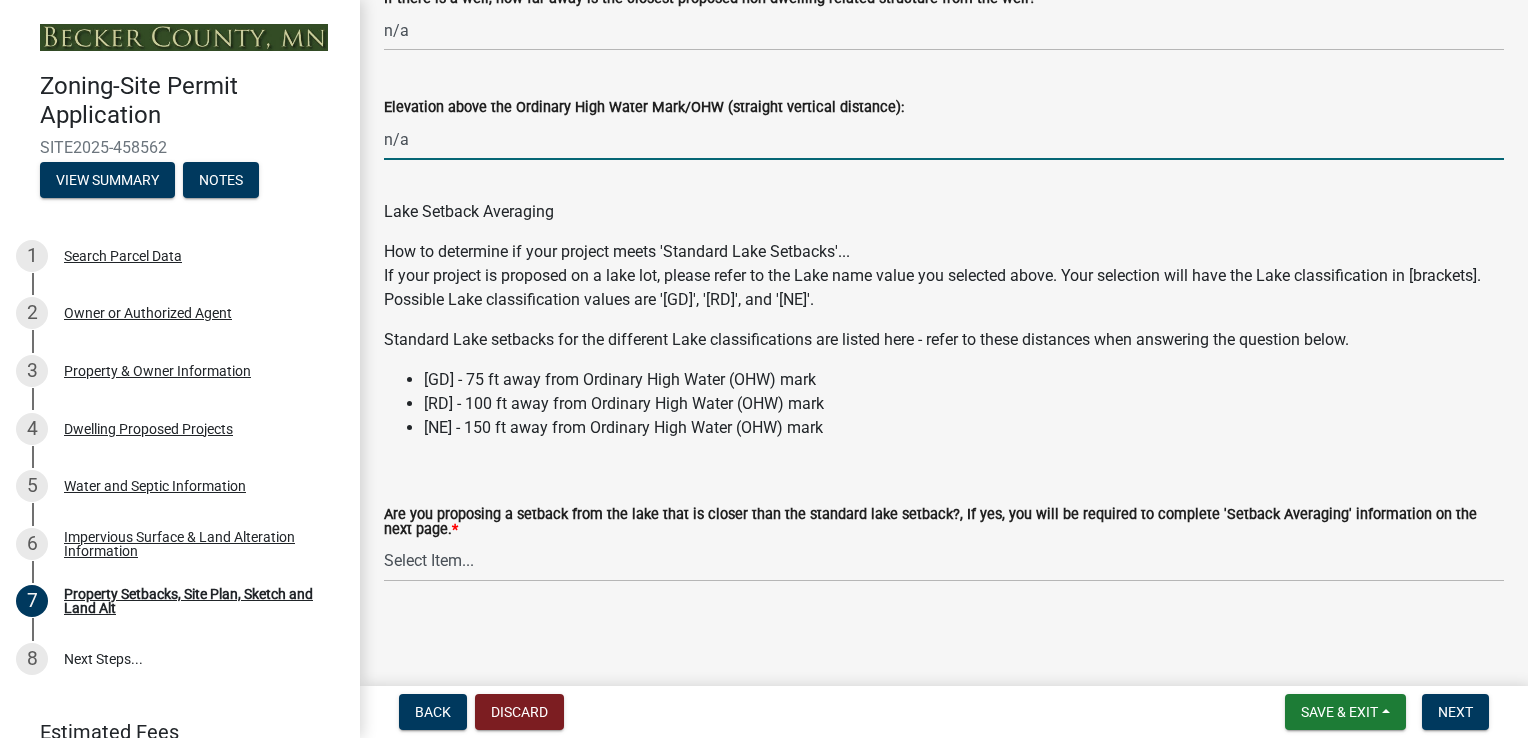 type on "n/a" 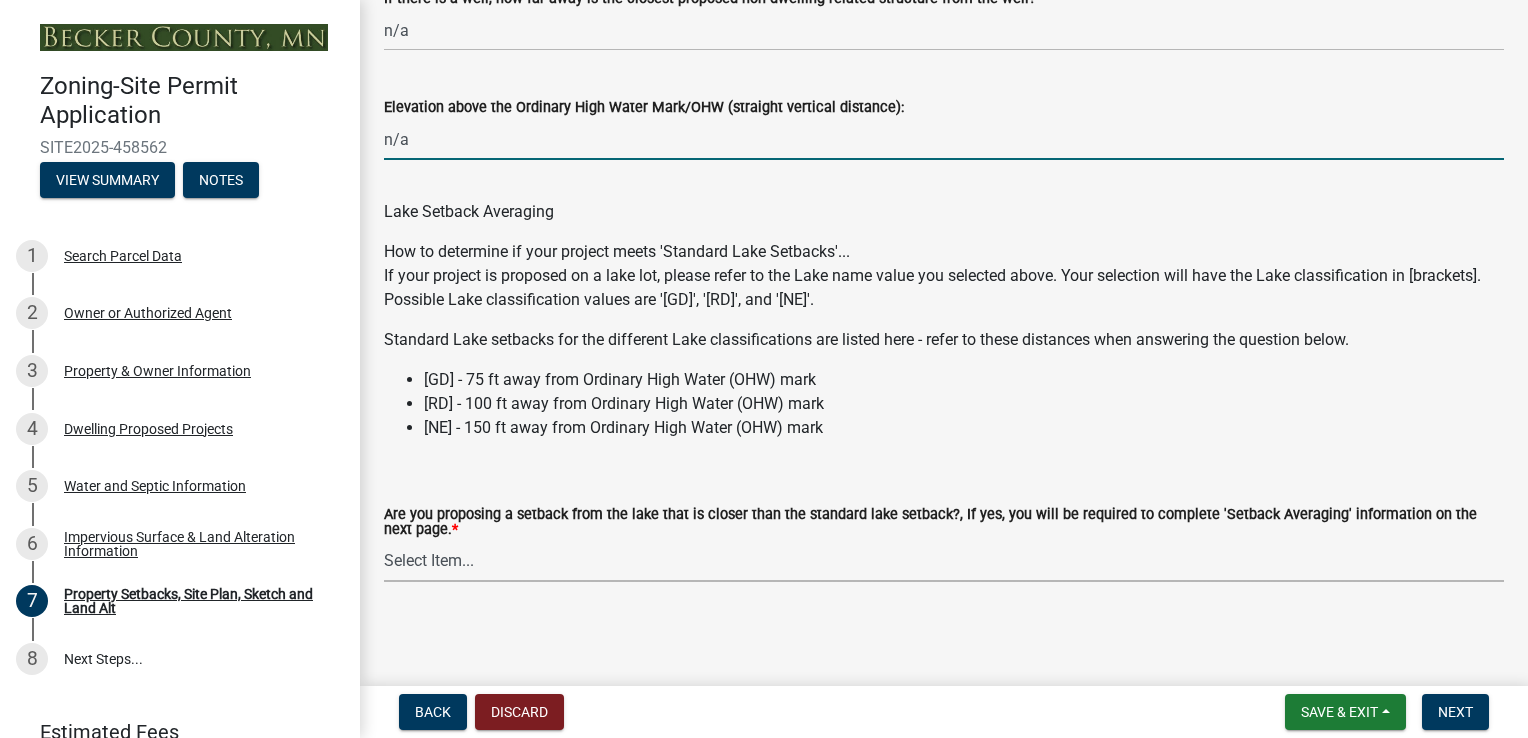 click on "Select Item...   Yes   No   N/A" at bounding box center [944, 561] 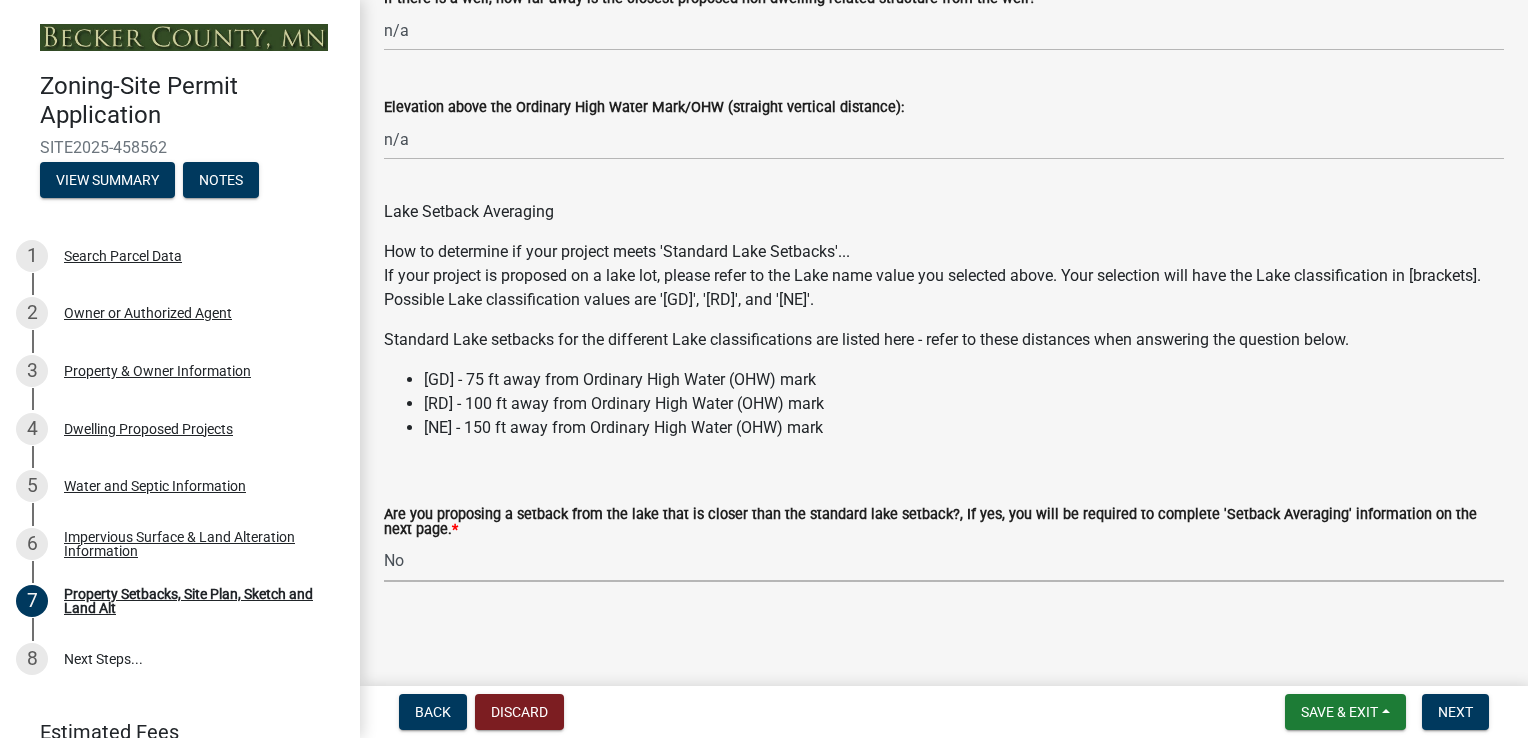click on "Select Item...   Yes   No   N/A" at bounding box center (944, 561) 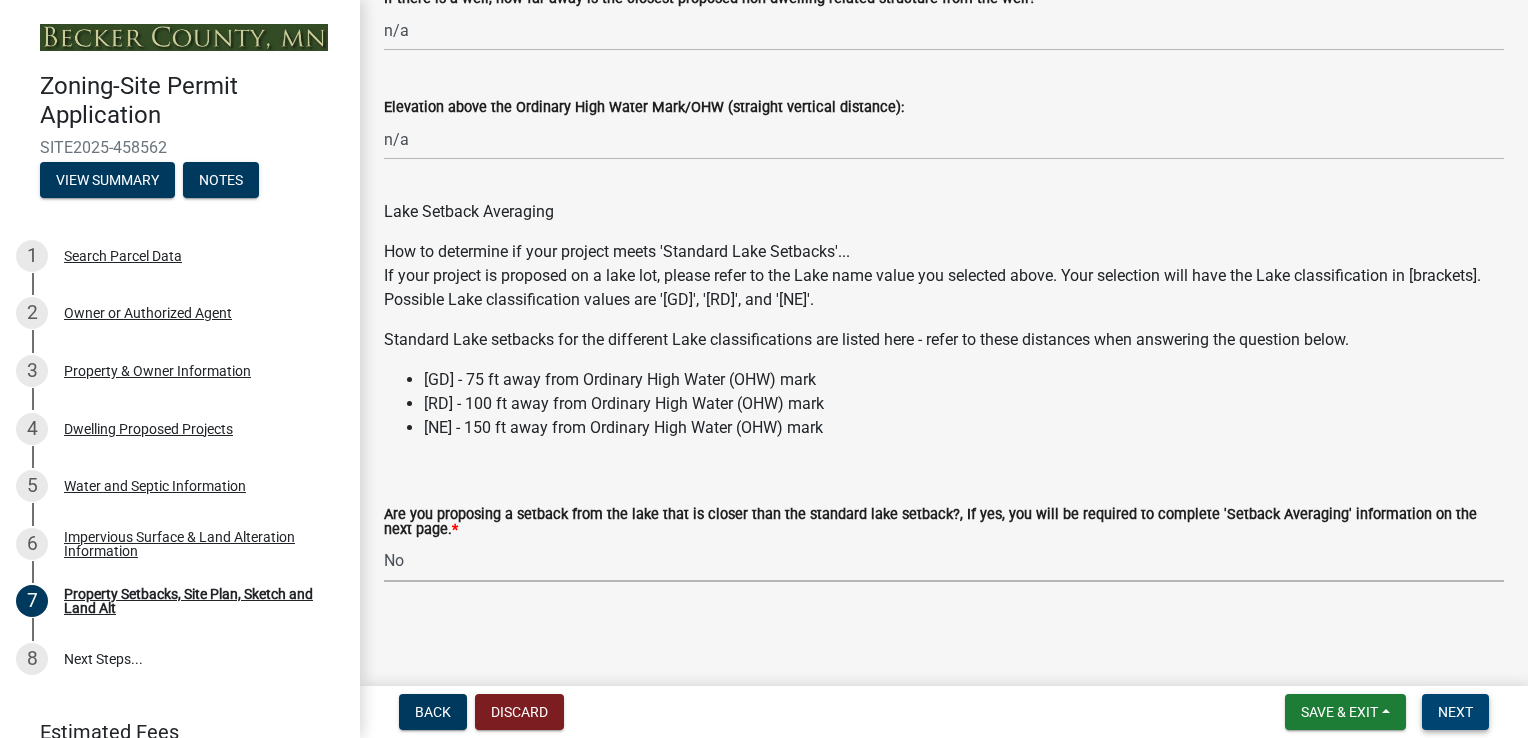 click on "Next" at bounding box center [1455, 712] 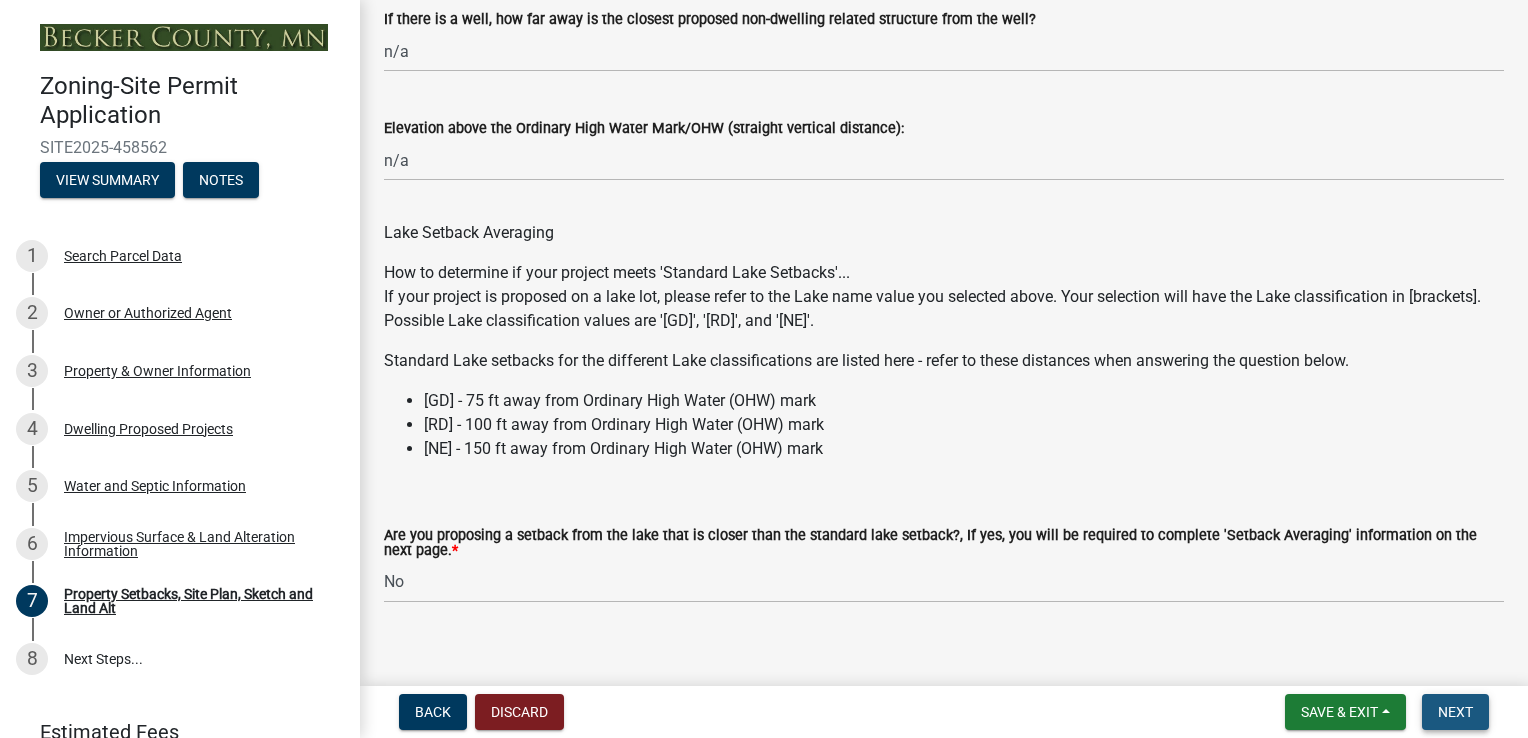 scroll, scrollTop: 5987, scrollLeft: 0, axis: vertical 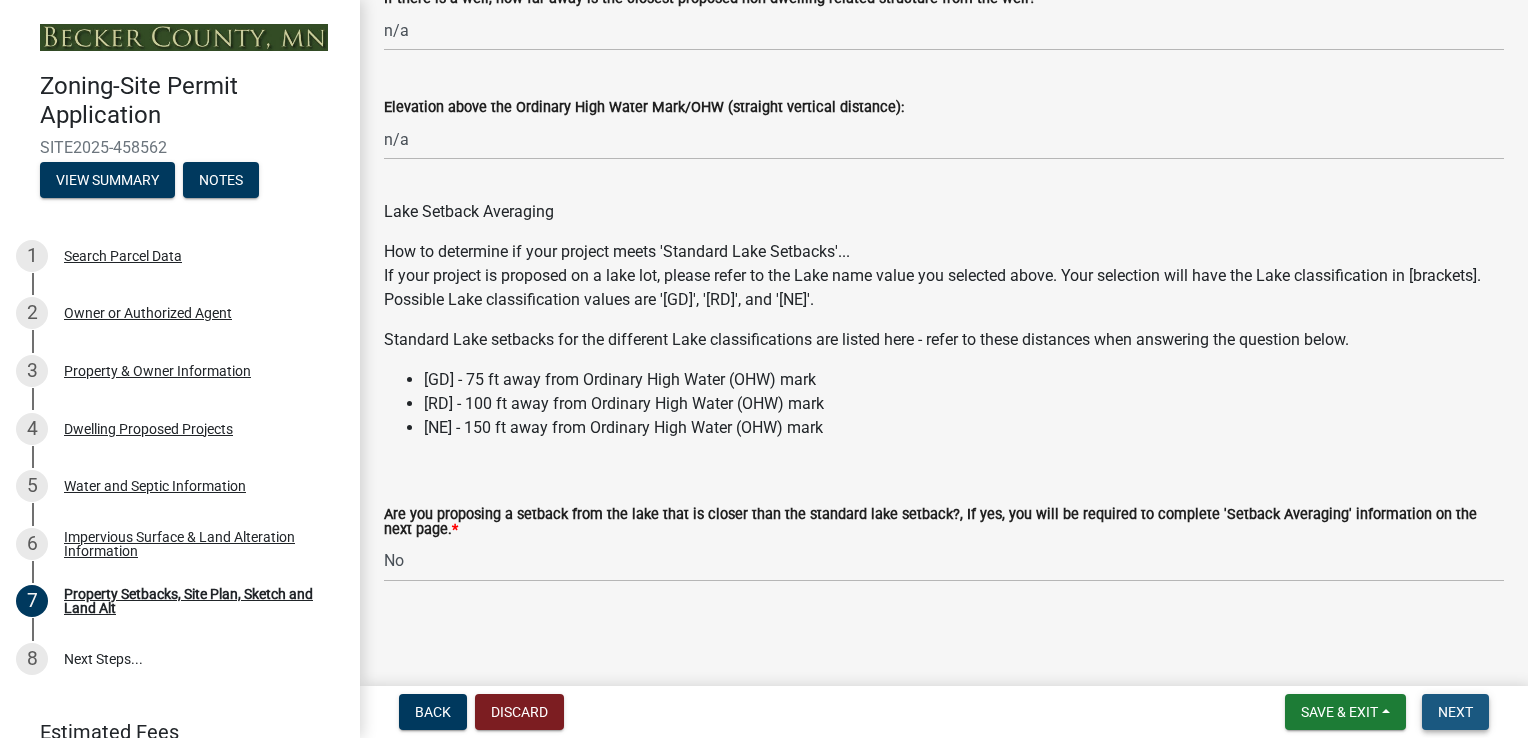 click on "Next" at bounding box center (1455, 712) 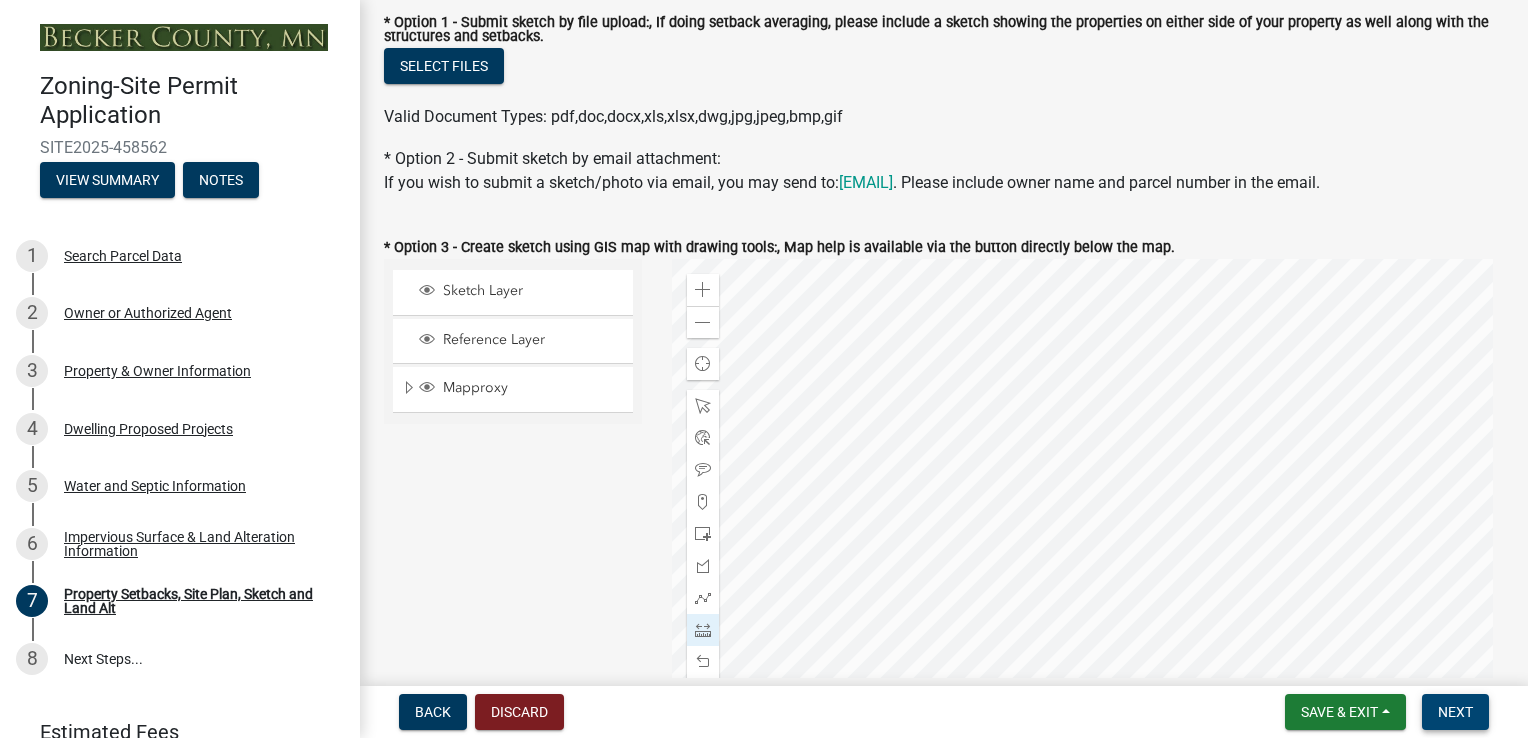 scroll, scrollTop: 387, scrollLeft: 0, axis: vertical 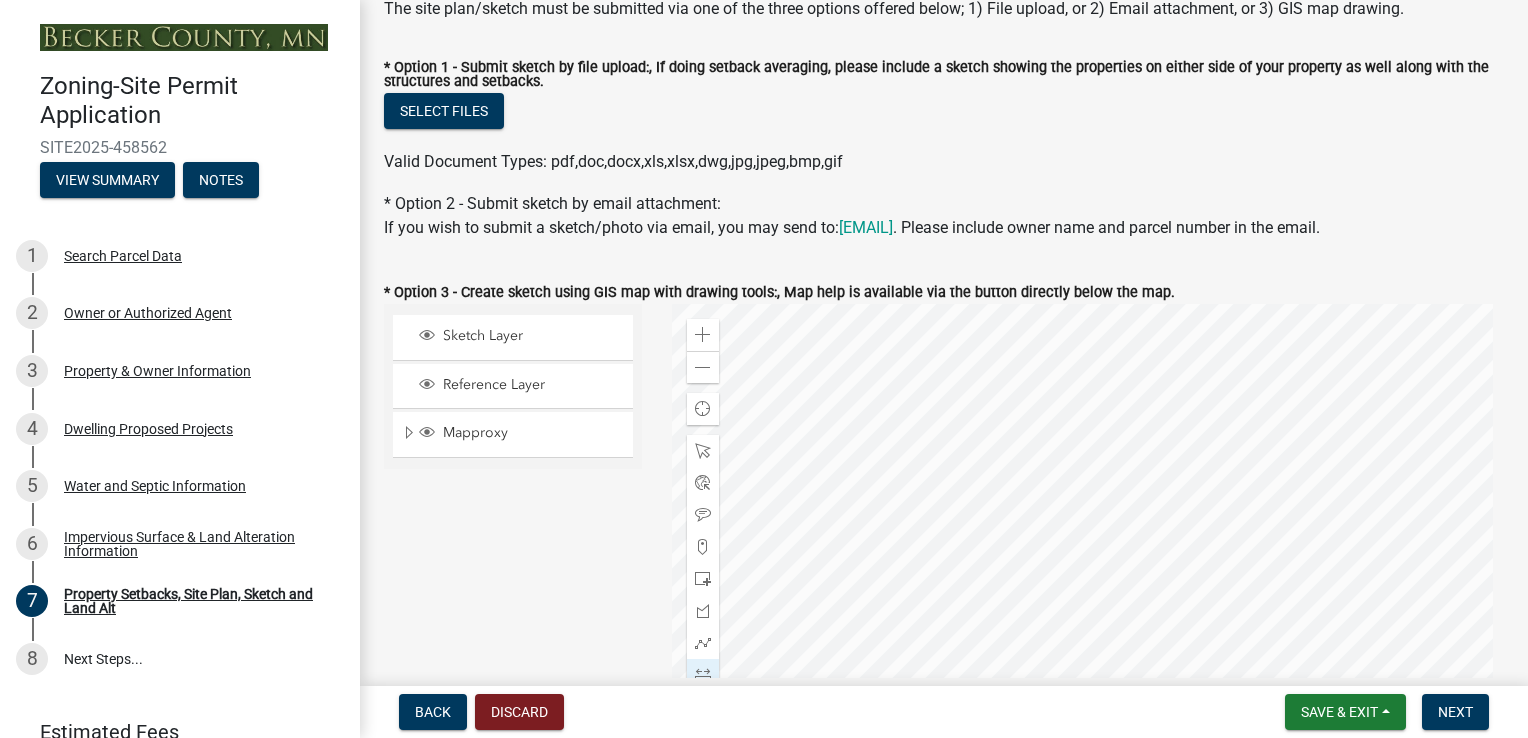 click 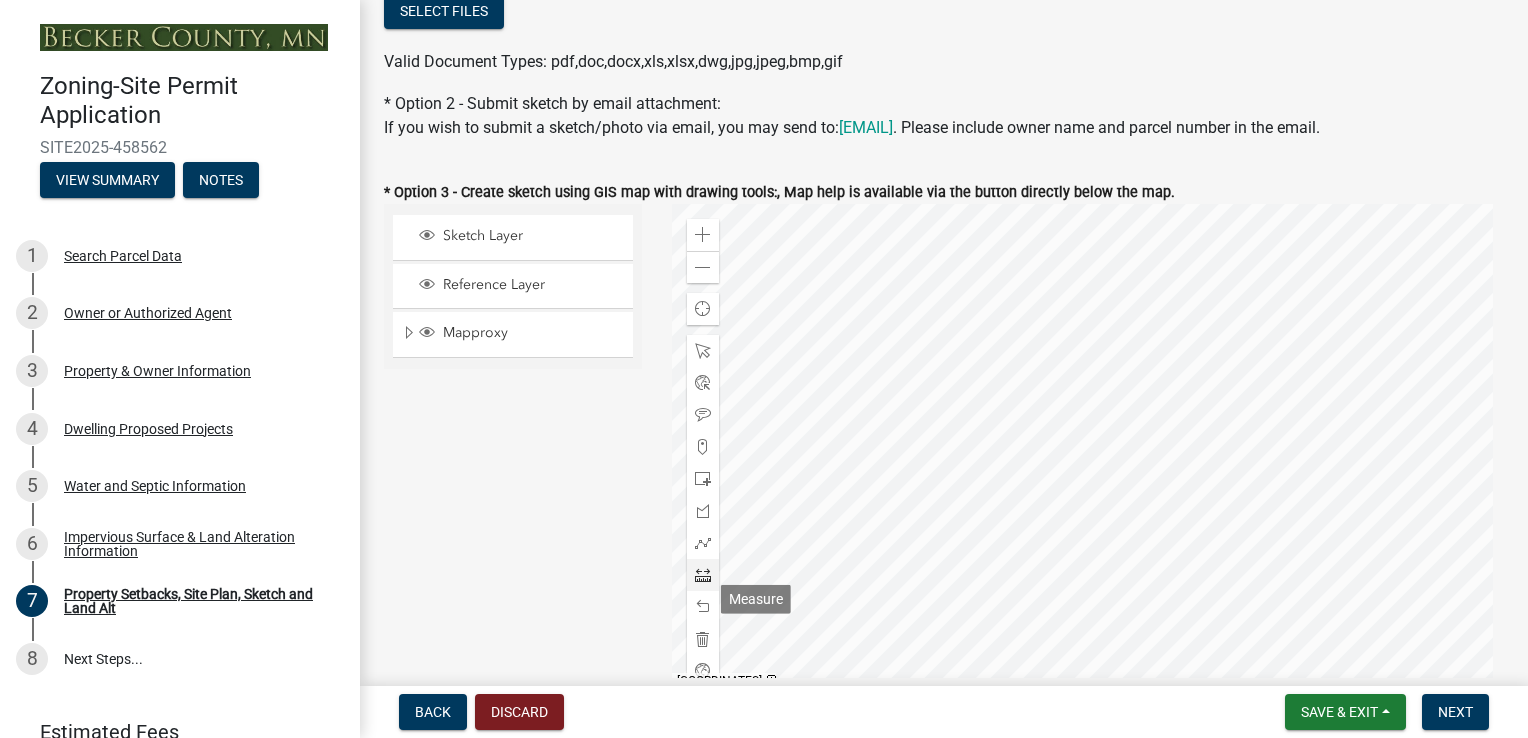 click 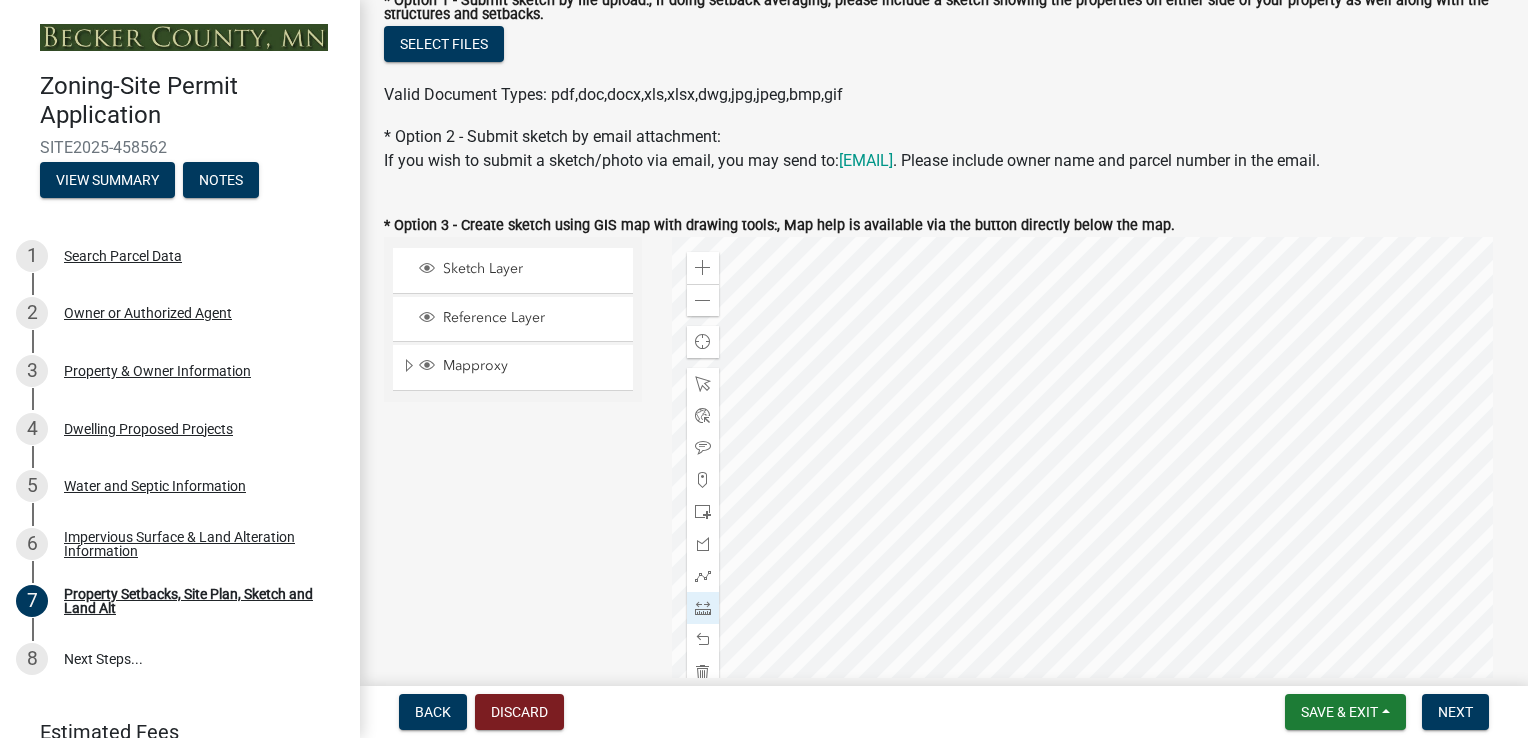 scroll, scrollTop: 437, scrollLeft: 0, axis: vertical 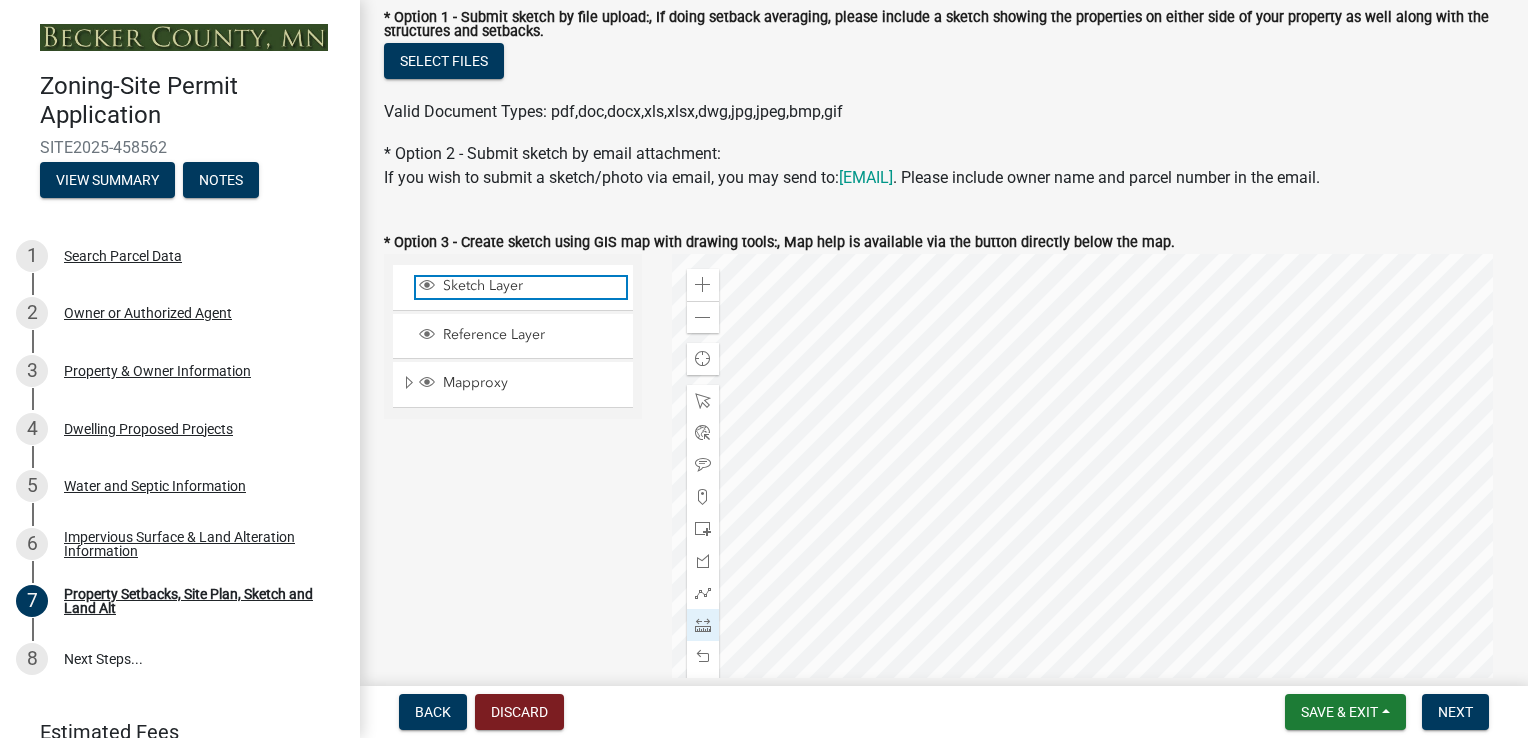 click on "Sketch Layer" at bounding box center [532, 286] 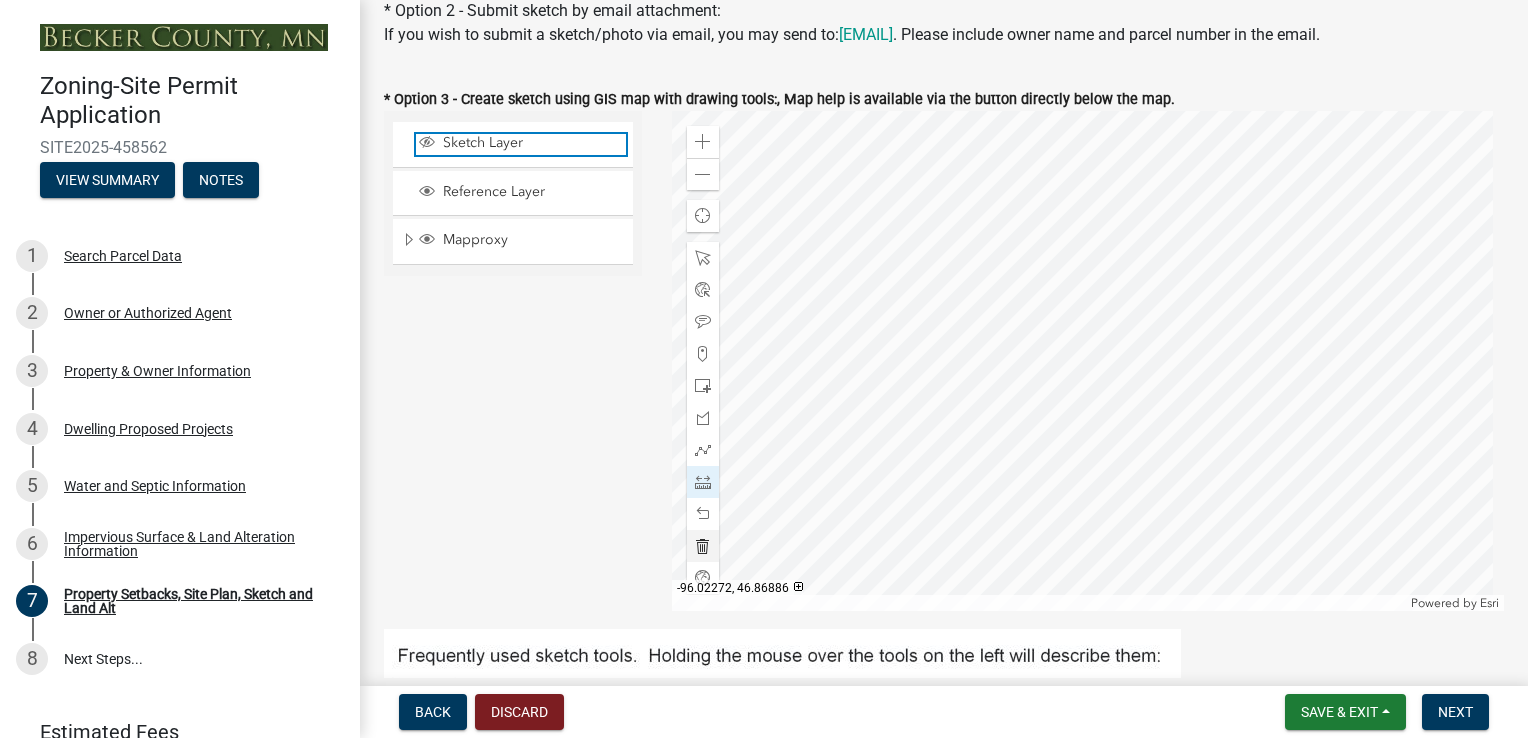 scroll, scrollTop: 537, scrollLeft: 0, axis: vertical 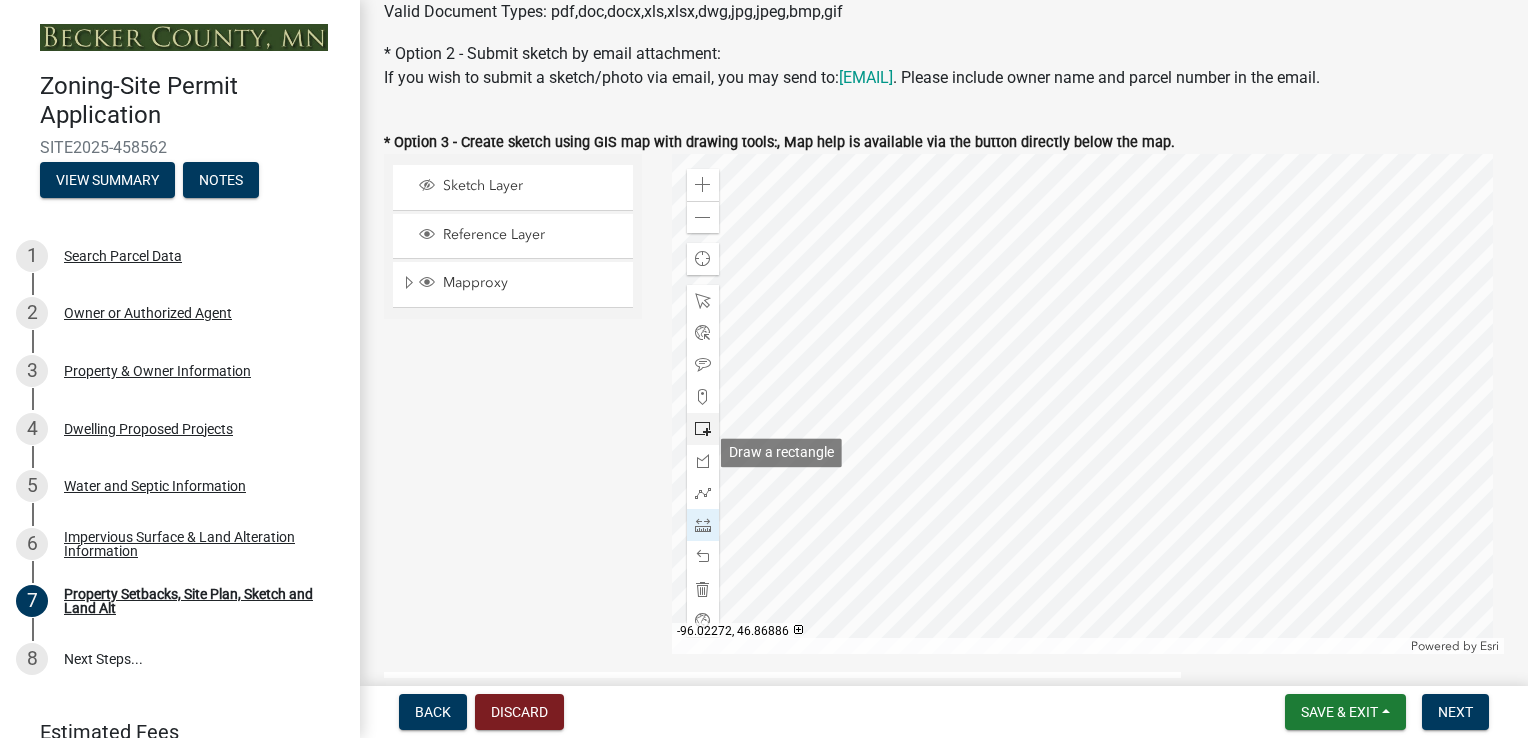 click 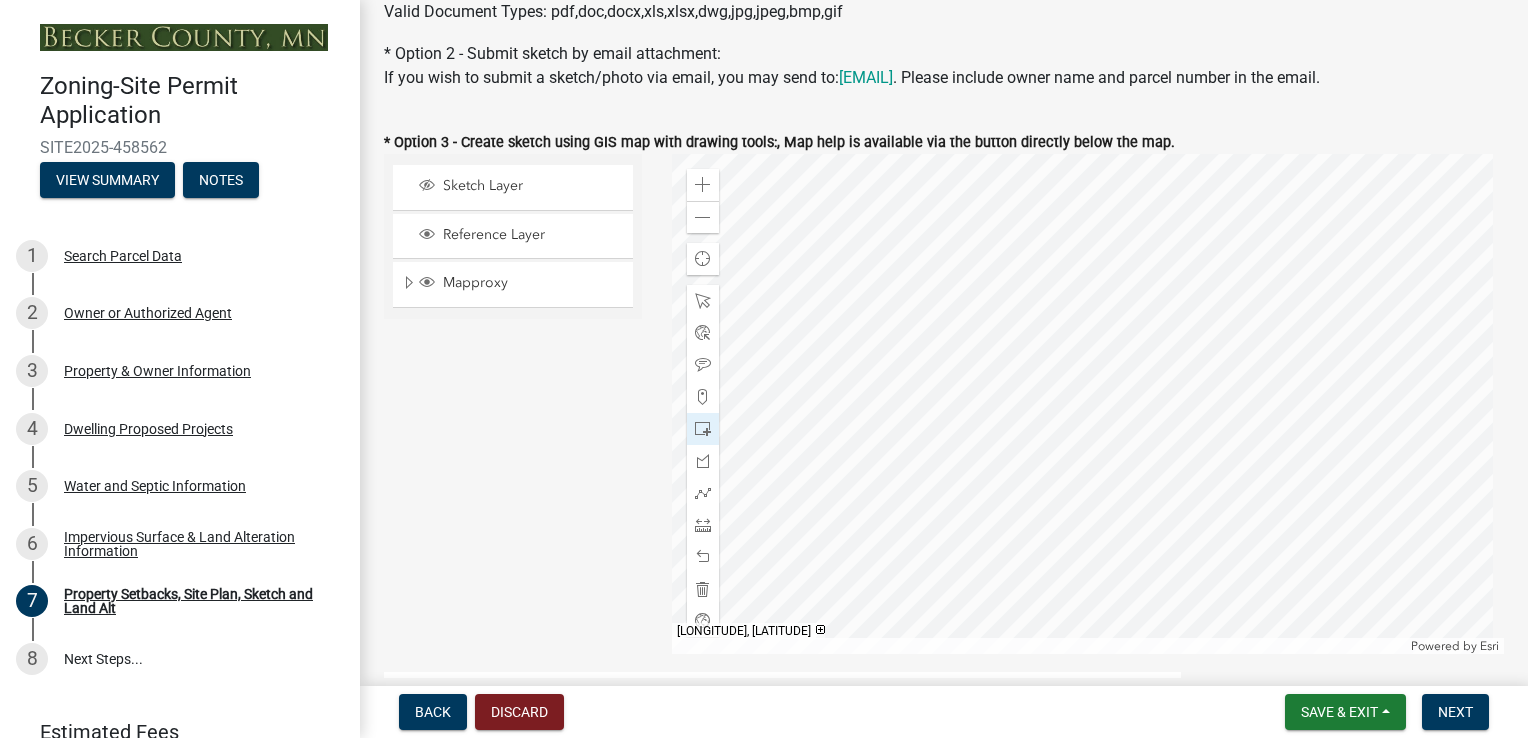 click 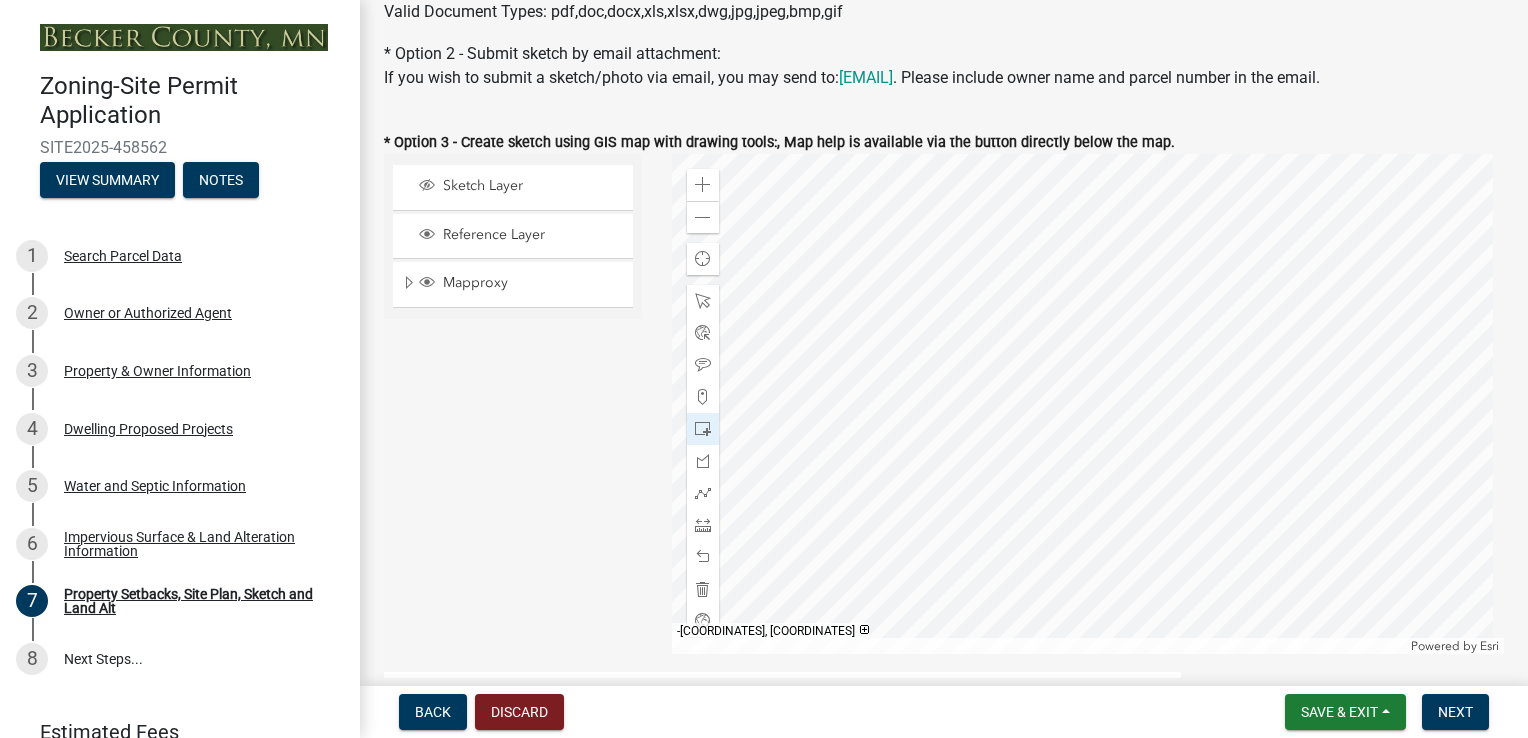 click 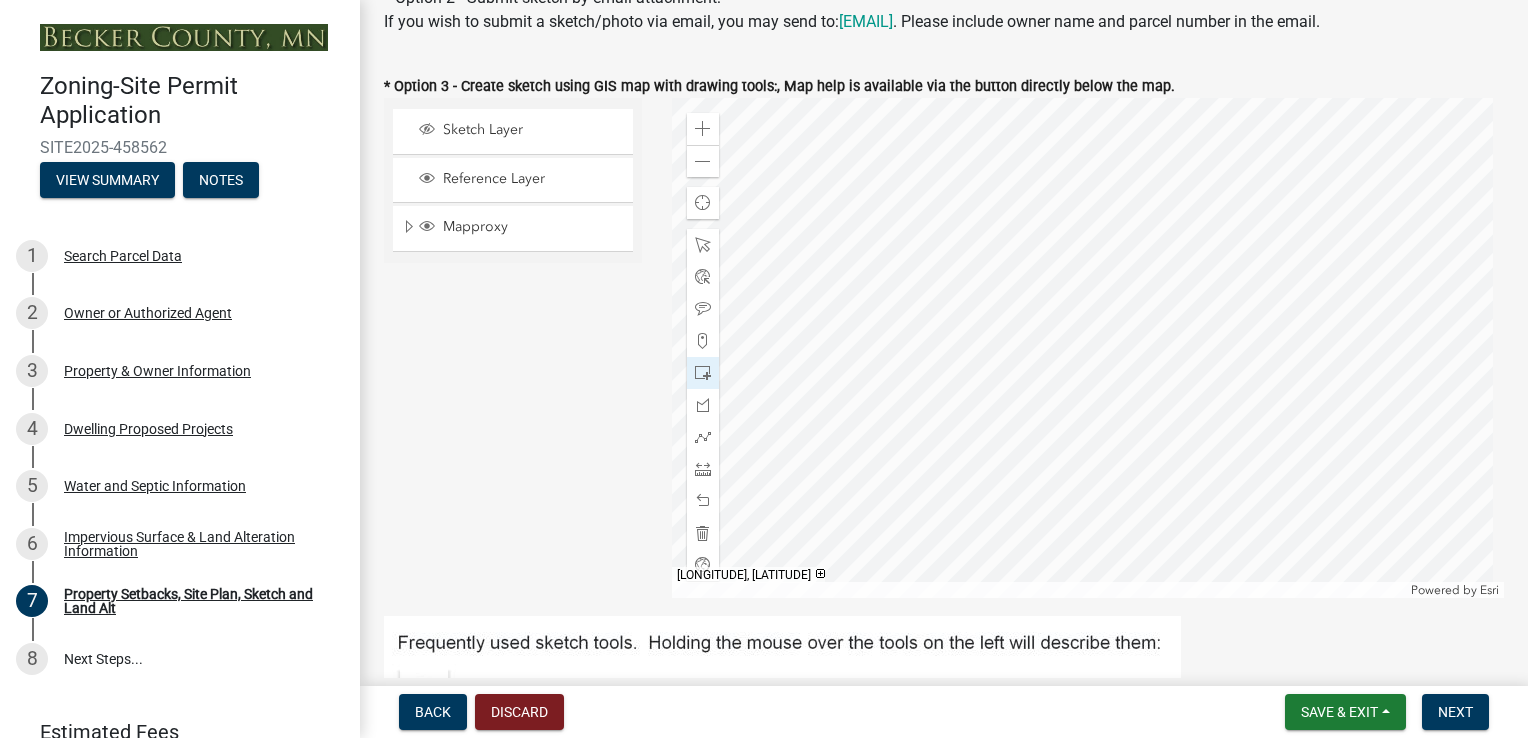 scroll, scrollTop: 537, scrollLeft: 0, axis: vertical 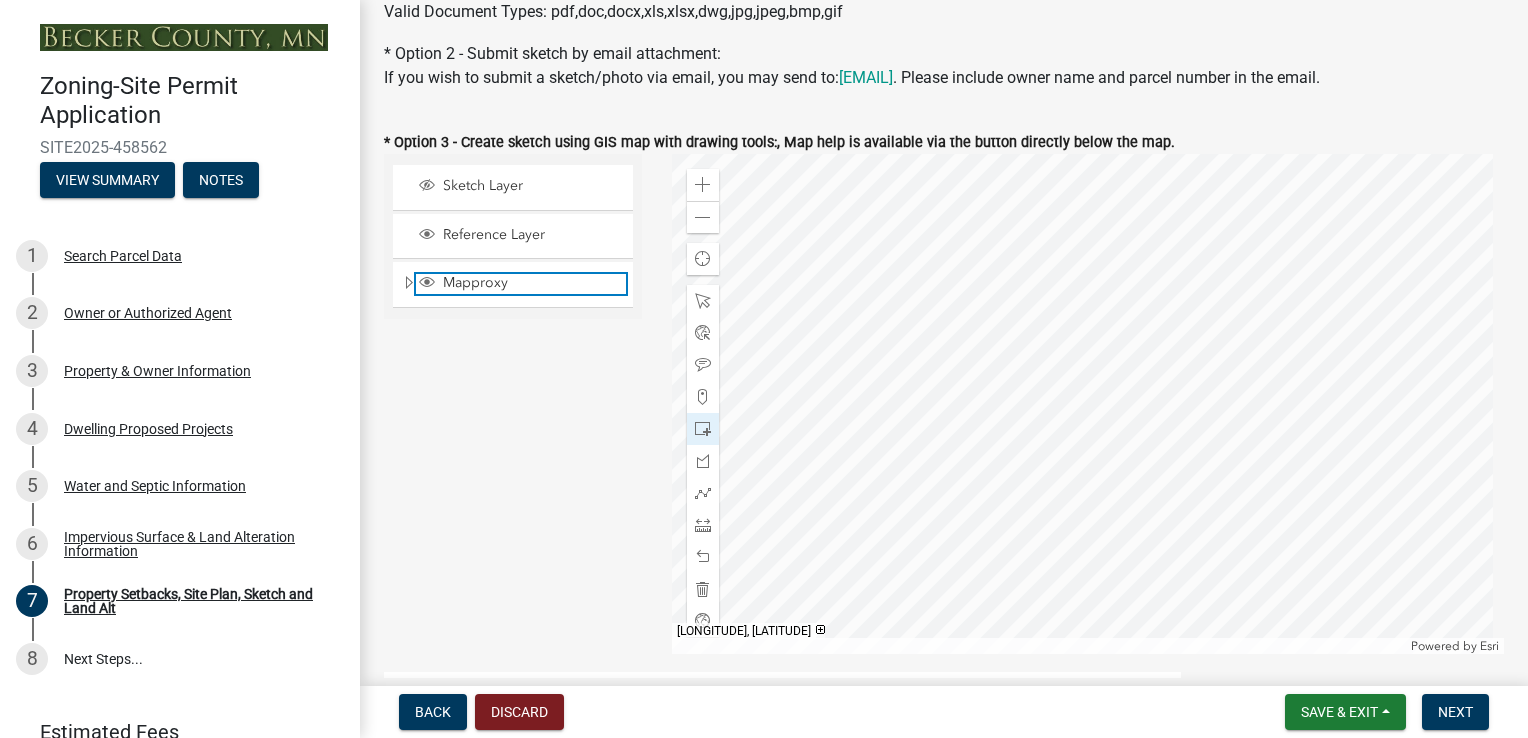 click on "Mapproxy" at bounding box center (532, 283) 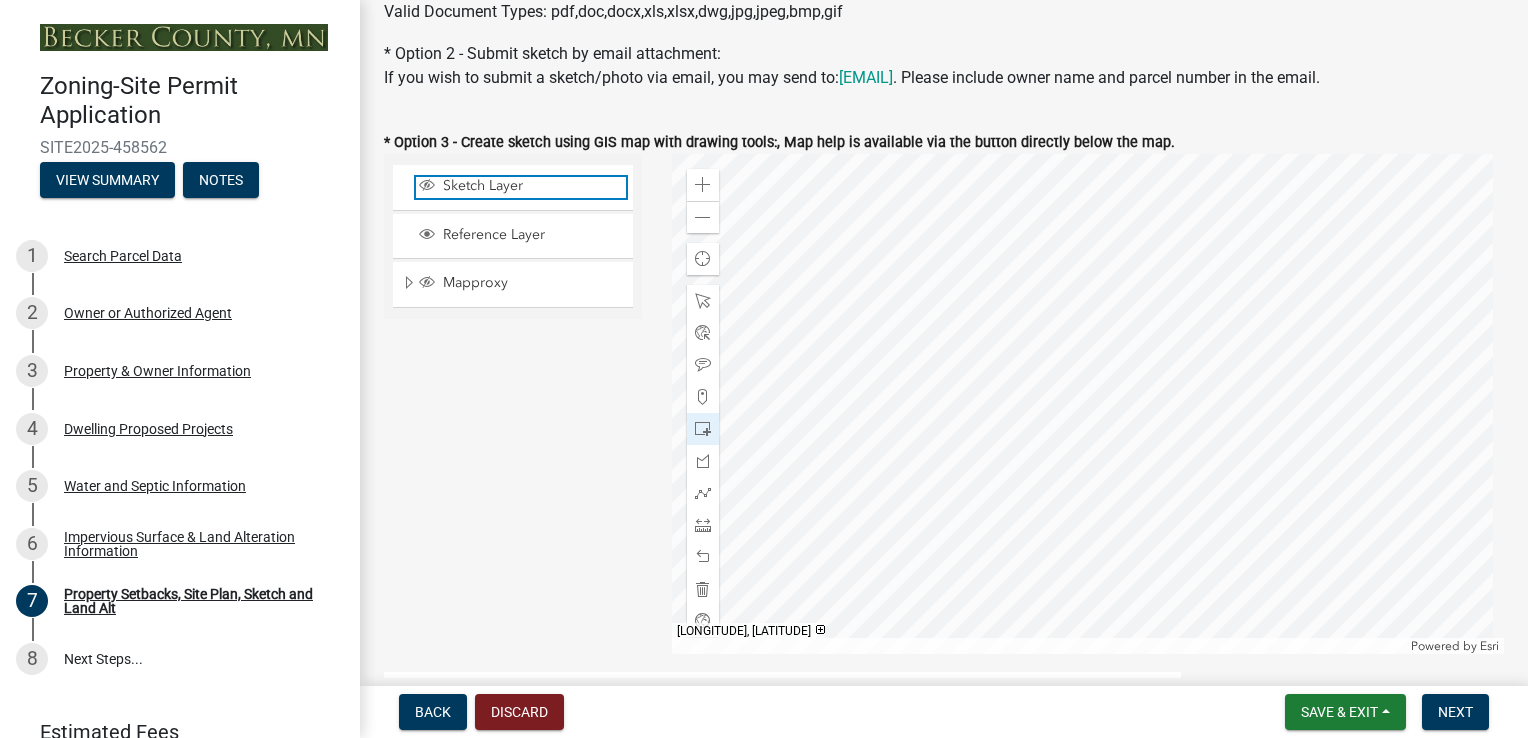 click on "Sketch Layer" at bounding box center [532, 186] 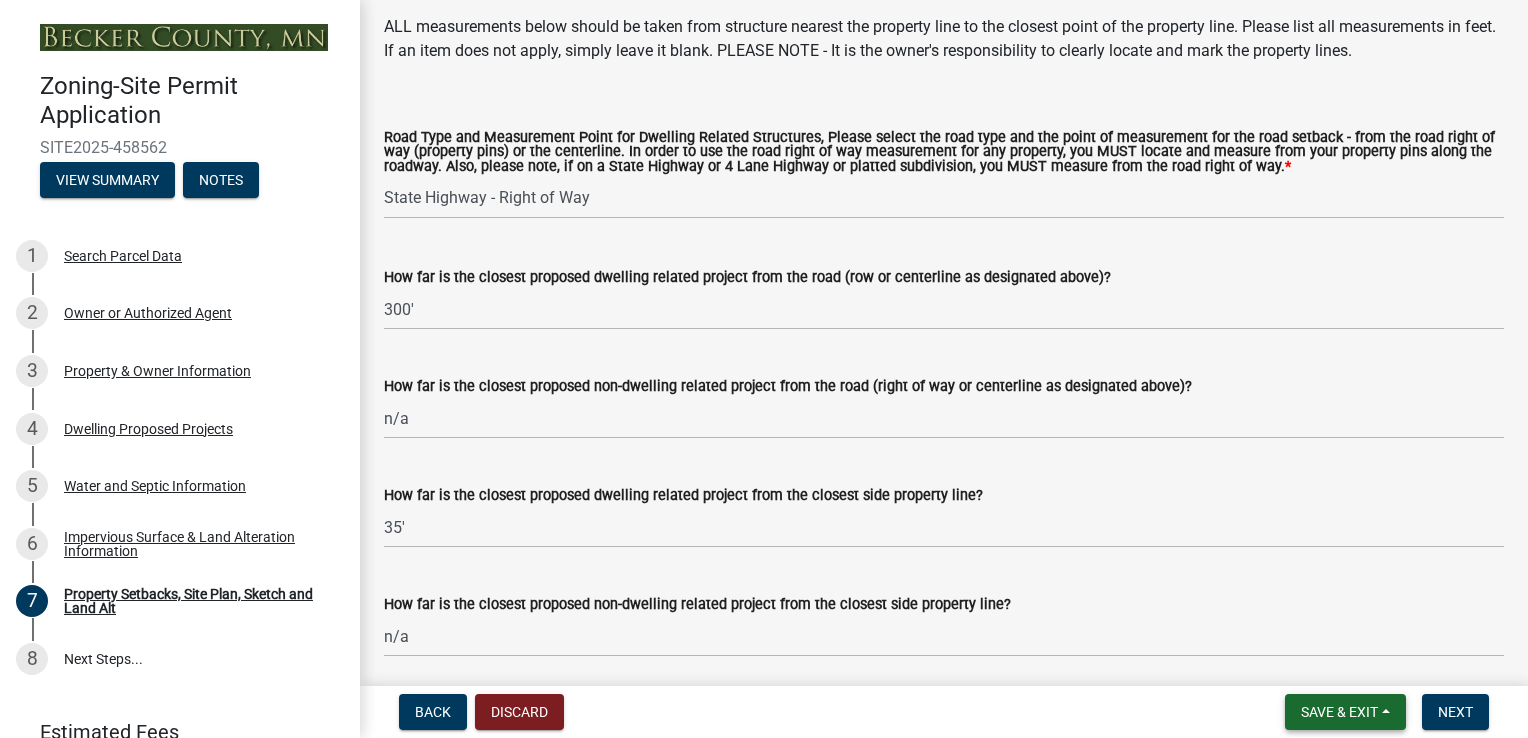 scroll, scrollTop: 4337, scrollLeft: 0, axis: vertical 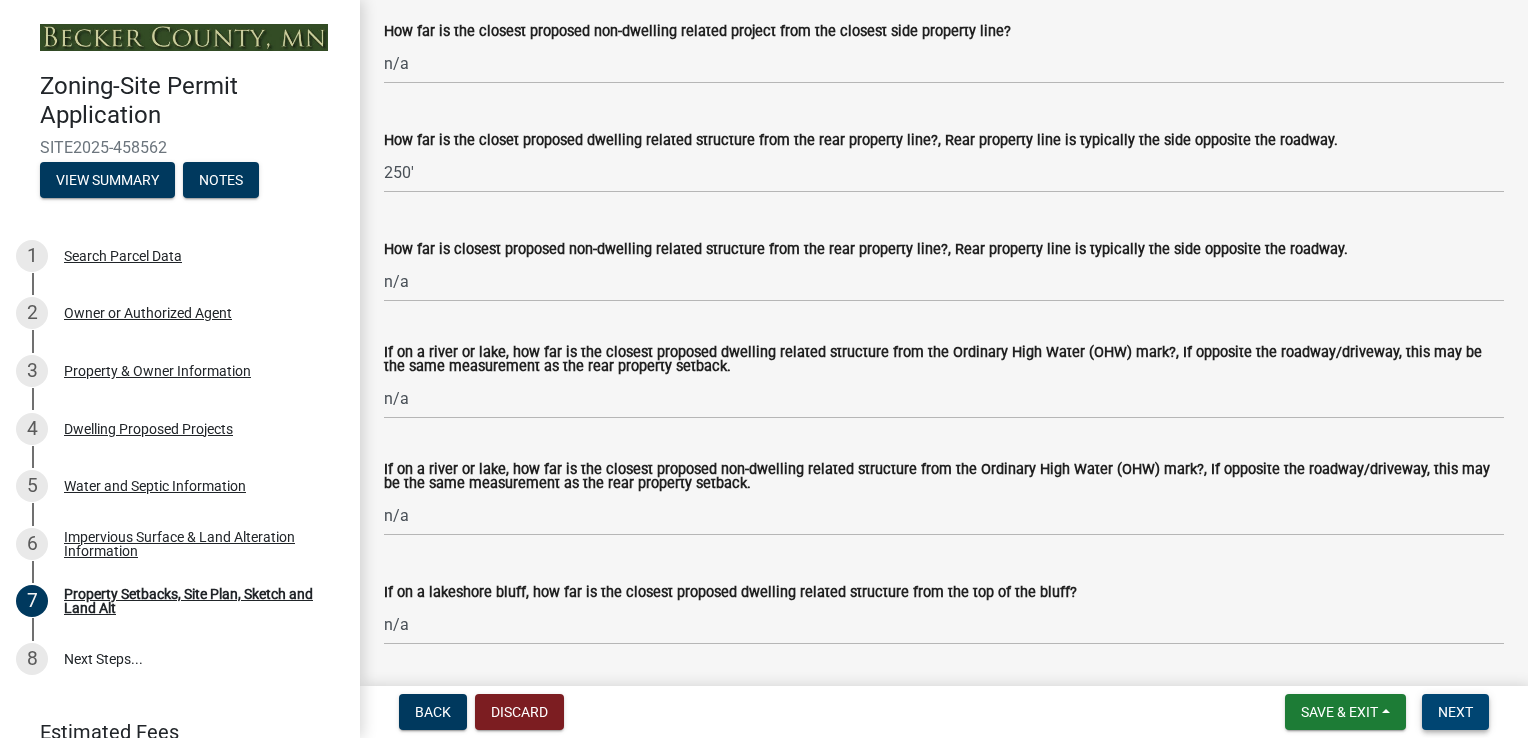click on "Next" at bounding box center [1455, 712] 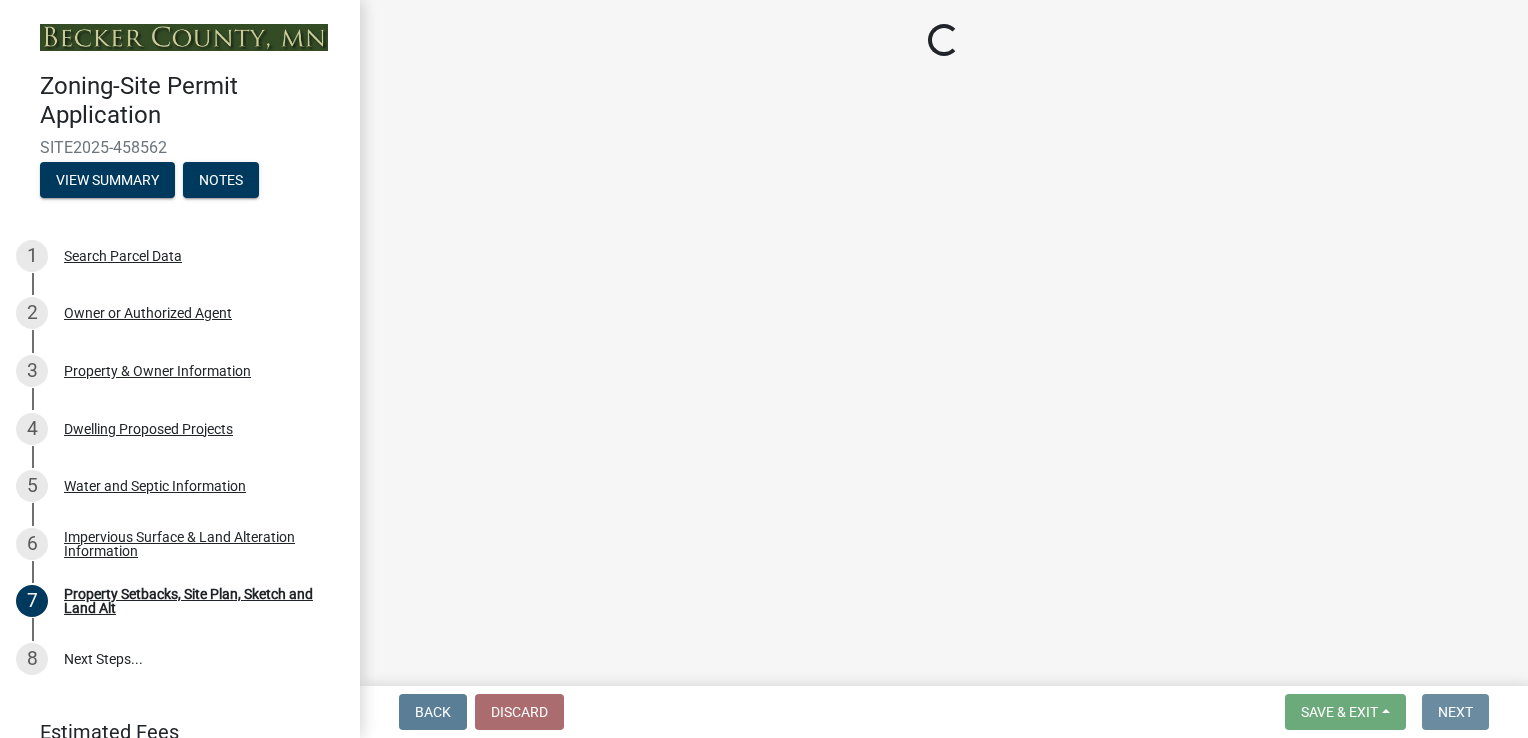 scroll, scrollTop: 0, scrollLeft: 0, axis: both 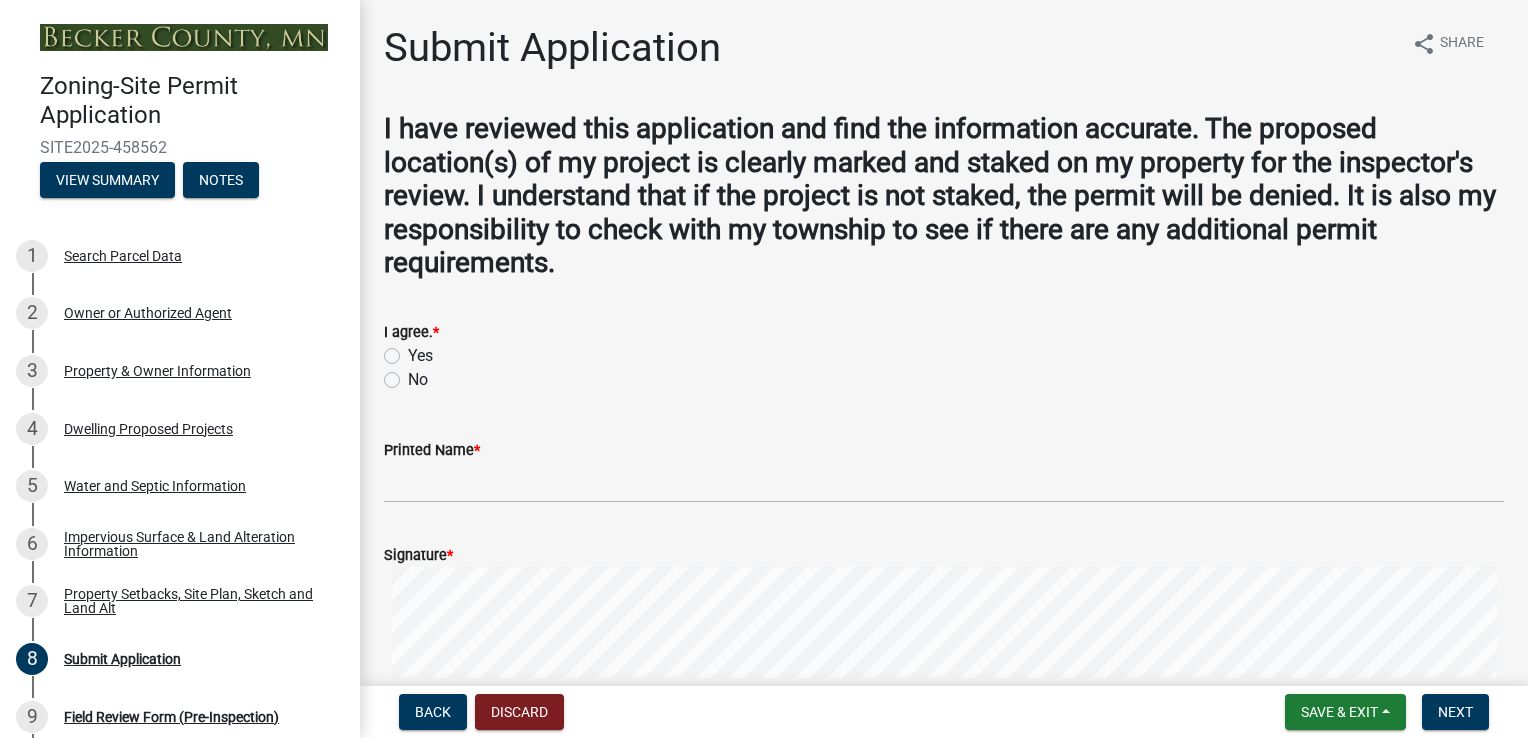 click on "Yes" 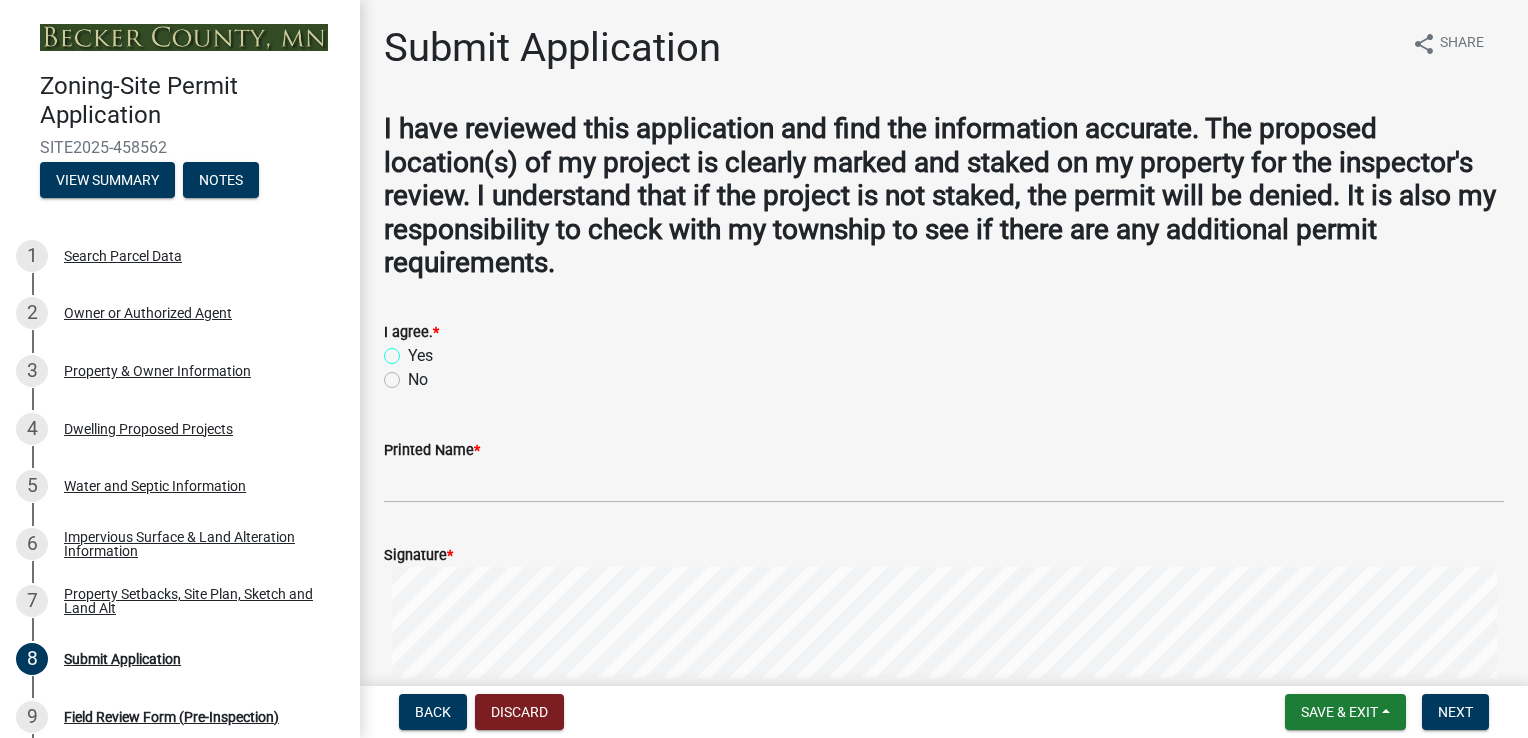 click on "Yes" at bounding box center [414, 350] 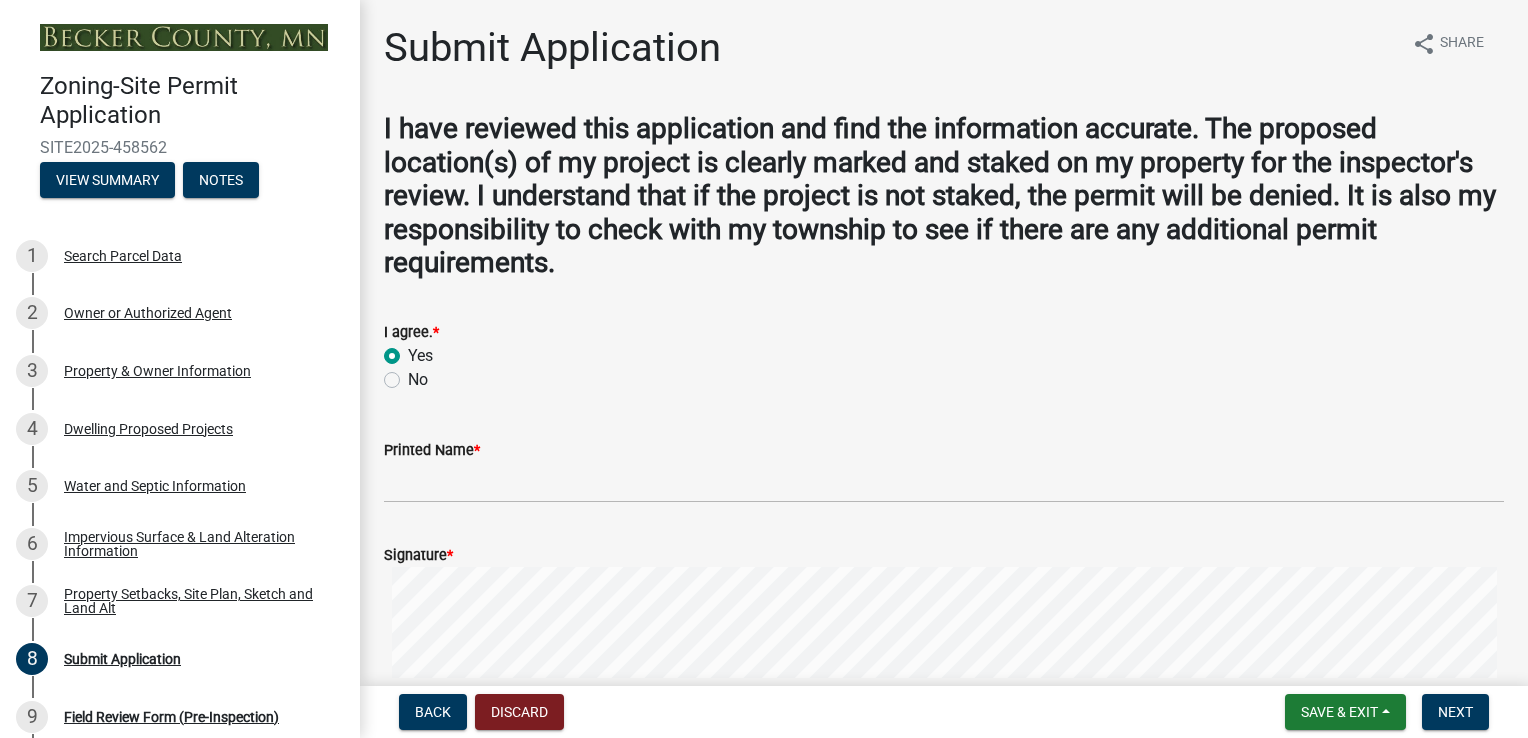 radio on "true" 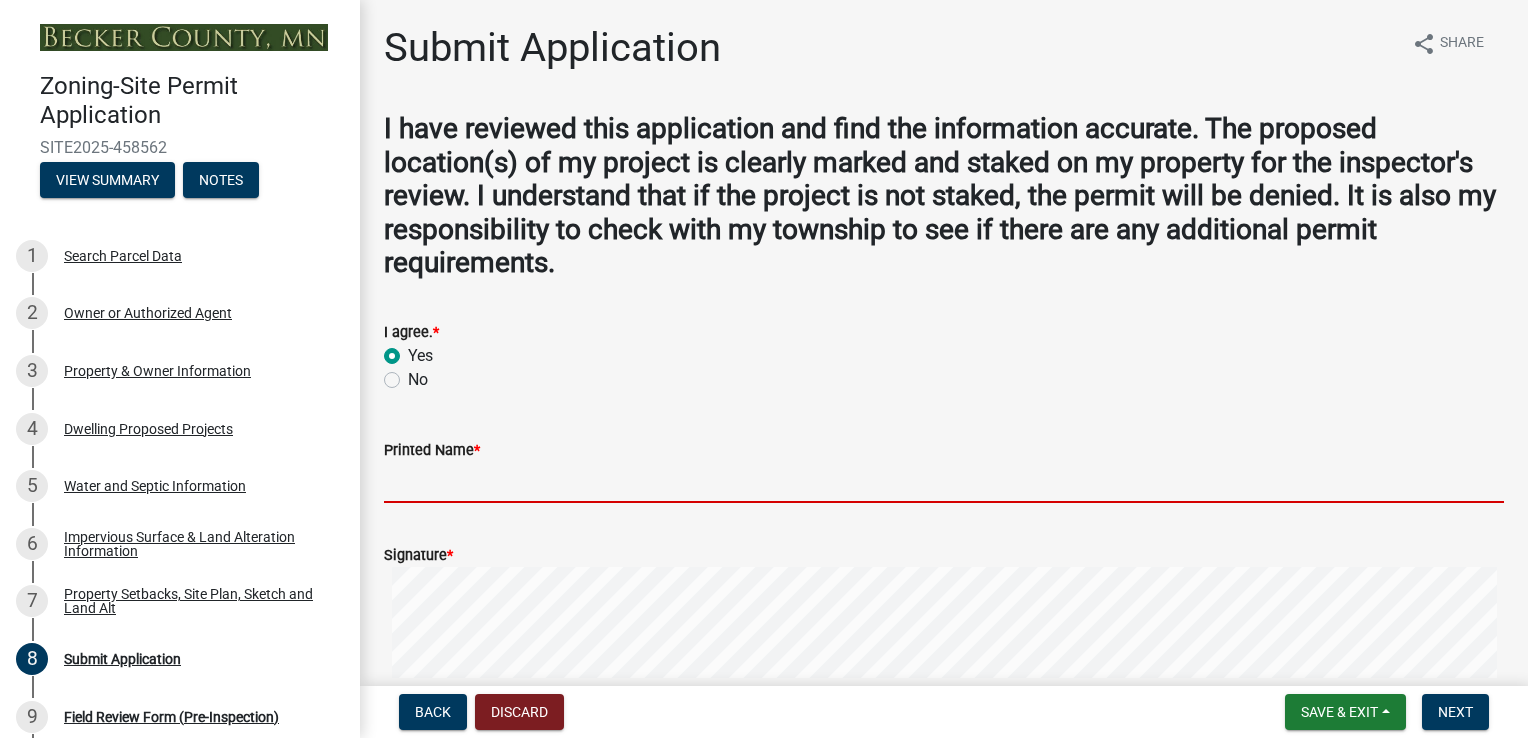 click on "Printed Name  *" at bounding box center [944, 482] 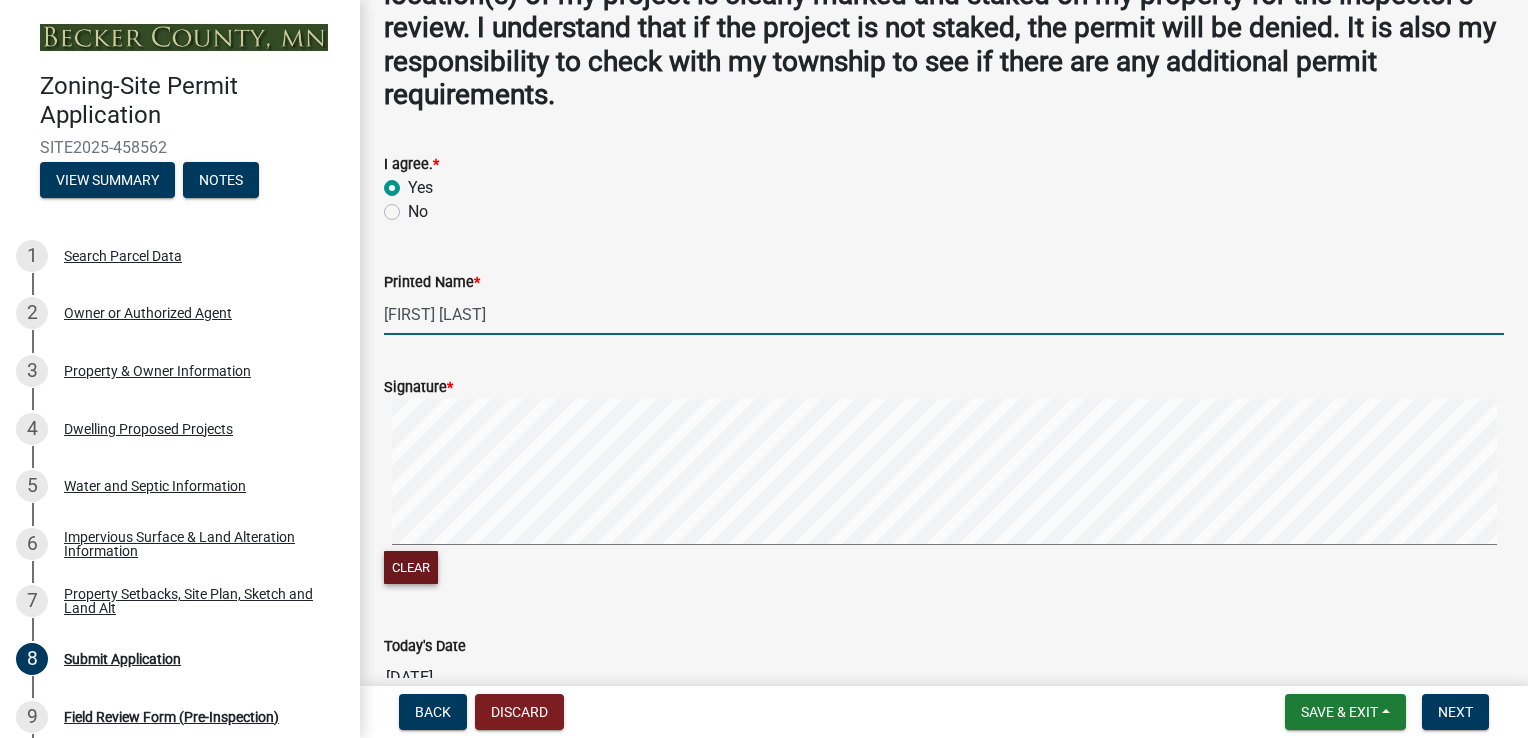 scroll, scrollTop: 300, scrollLeft: 0, axis: vertical 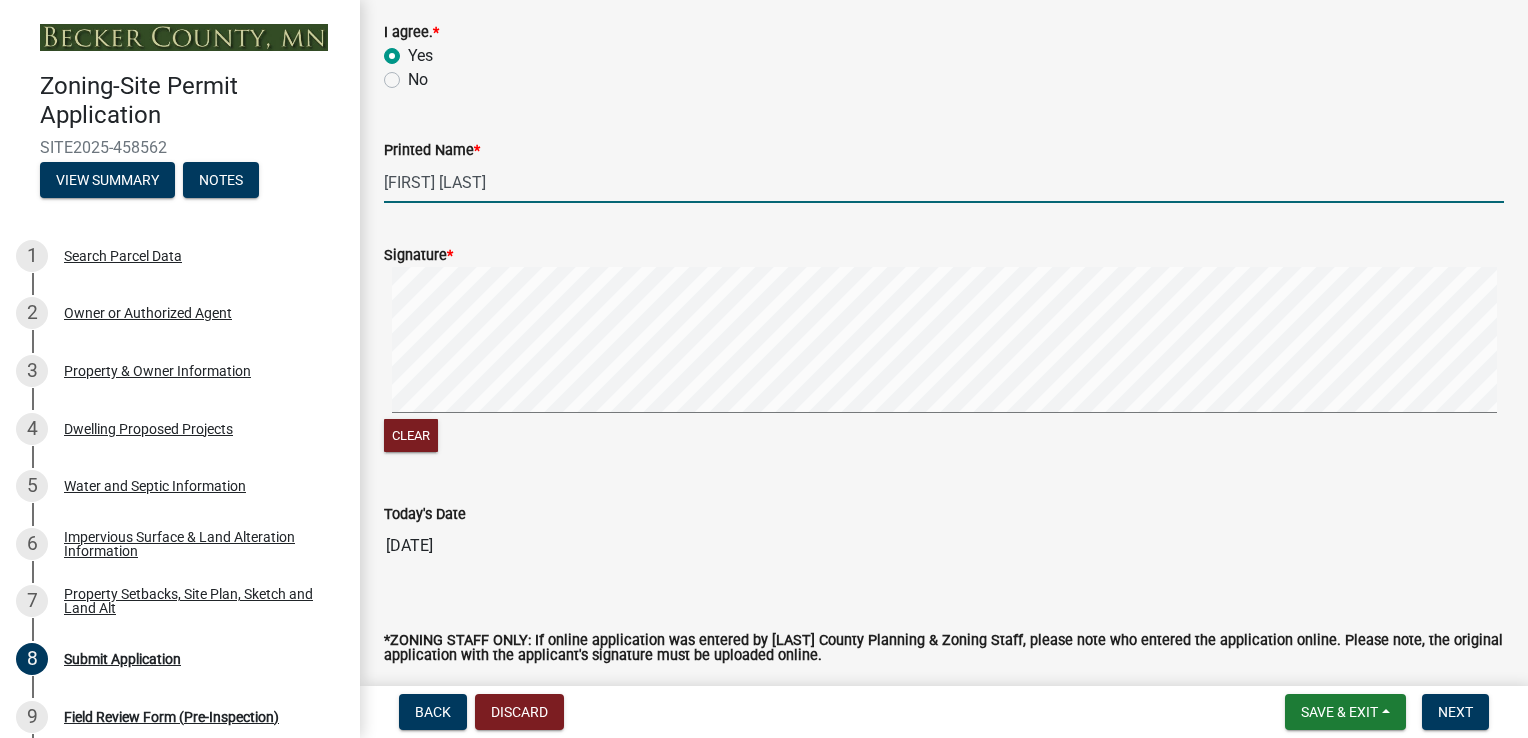 click on "Signature  *  Clear" 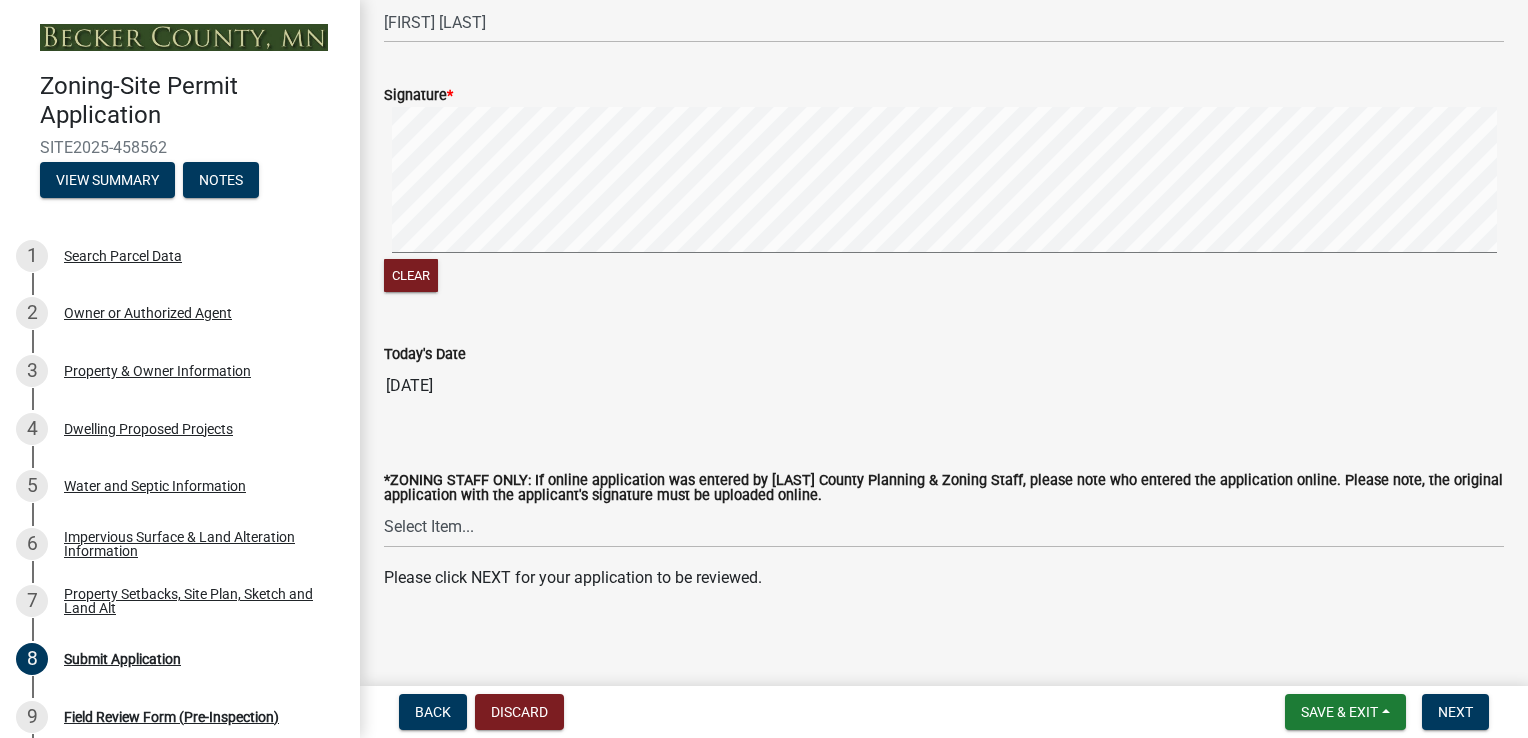 scroll, scrollTop: 465, scrollLeft: 0, axis: vertical 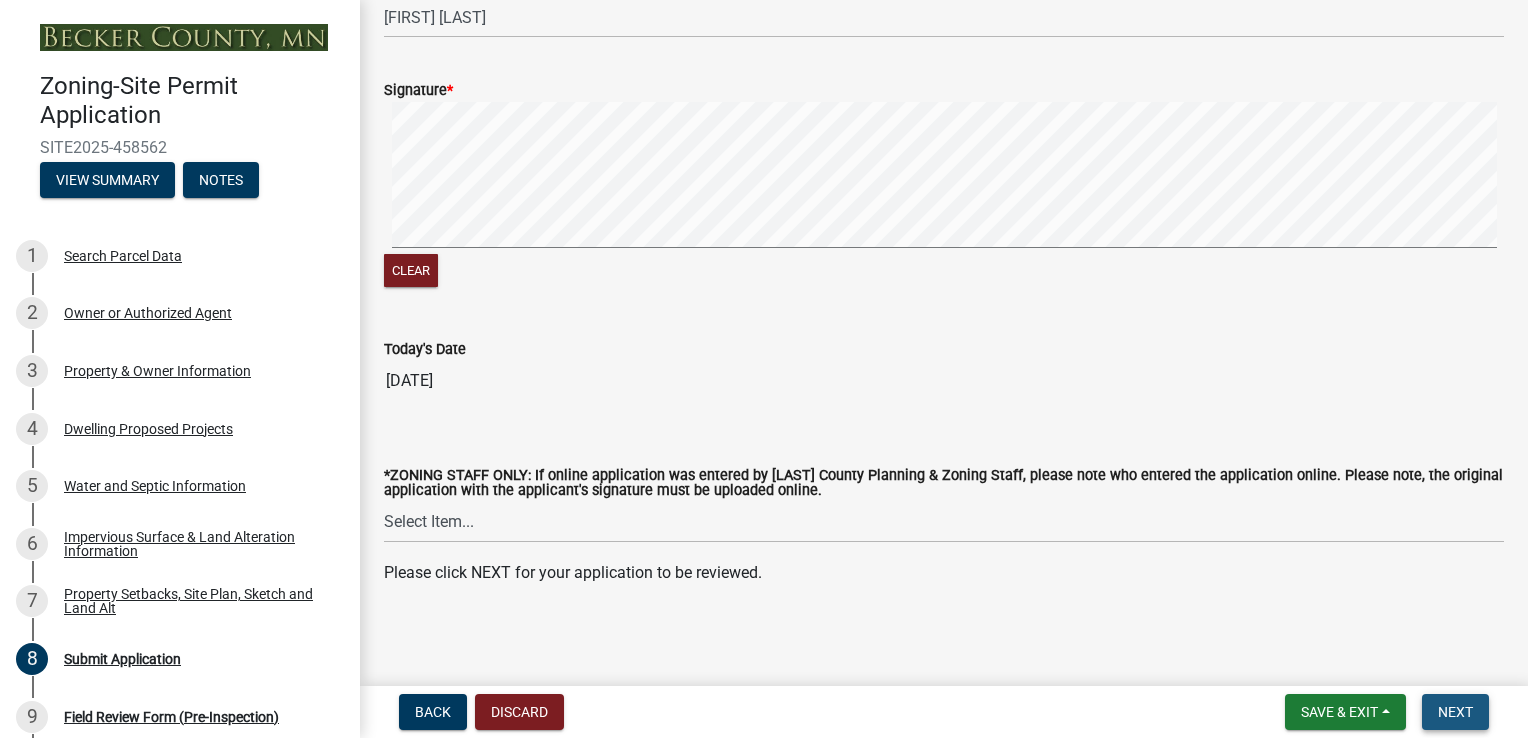 click on "Next" at bounding box center [1455, 712] 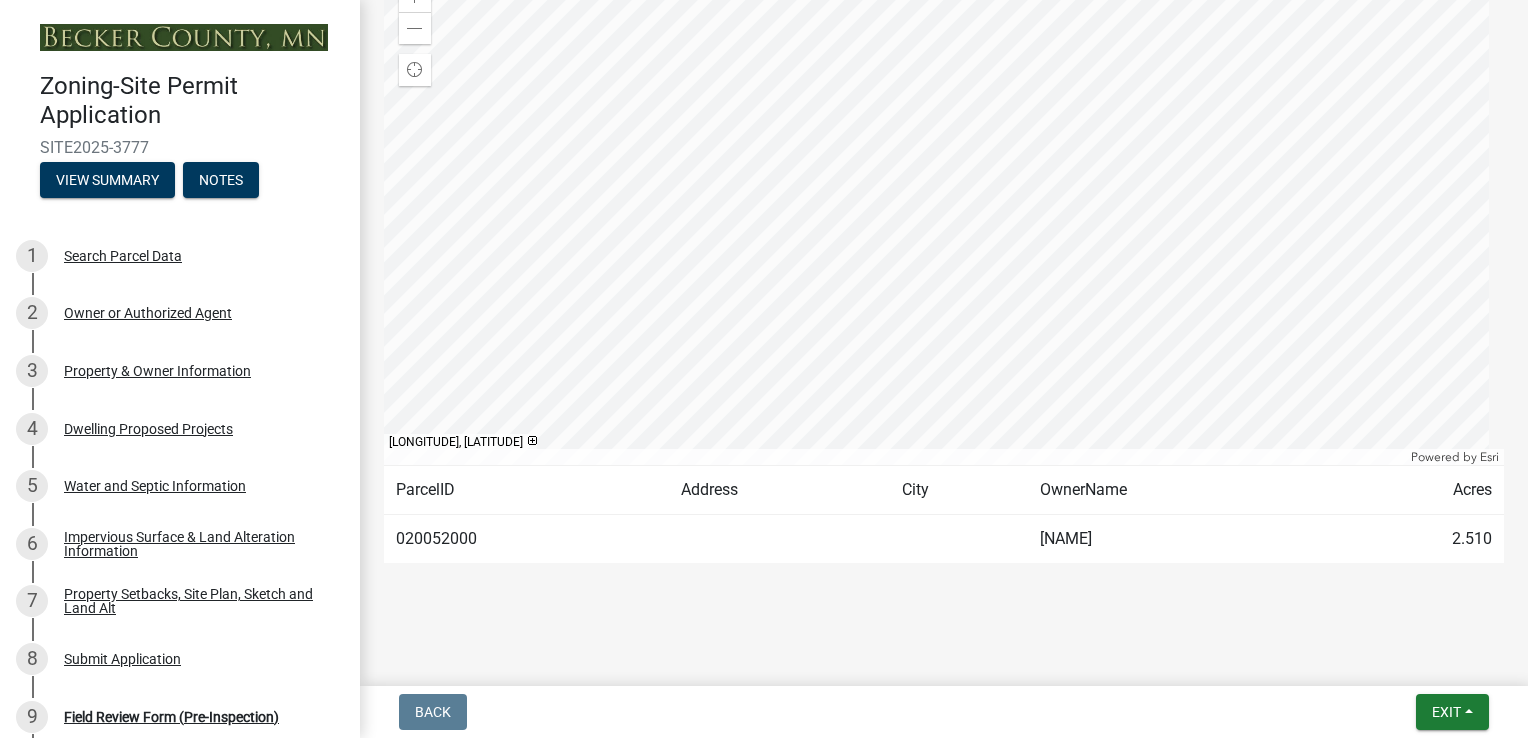 scroll, scrollTop: 200, scrollLeft: 0, axis: vertical 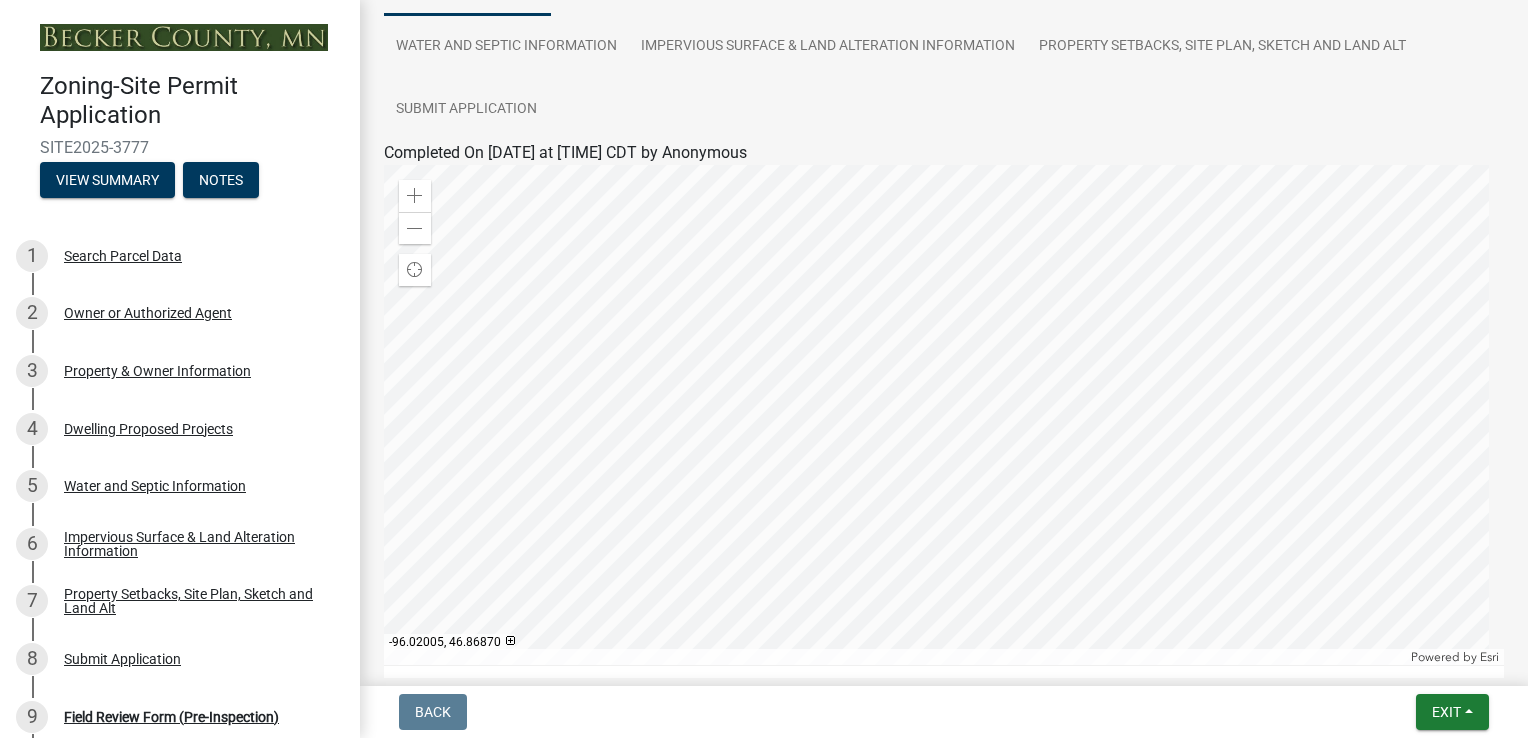 click 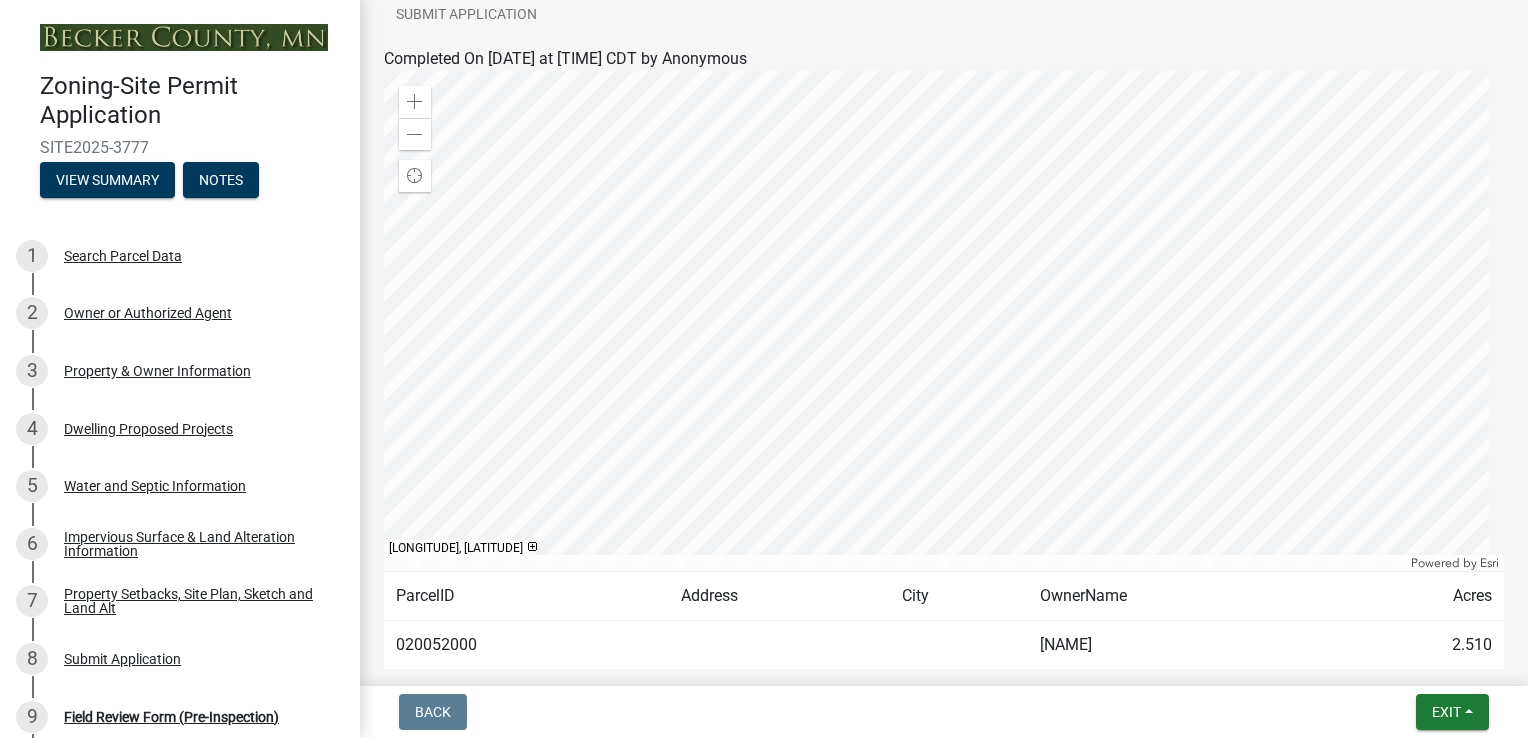 scroll, scrollTop: 103, scrollLeft: 0, axis: vertical 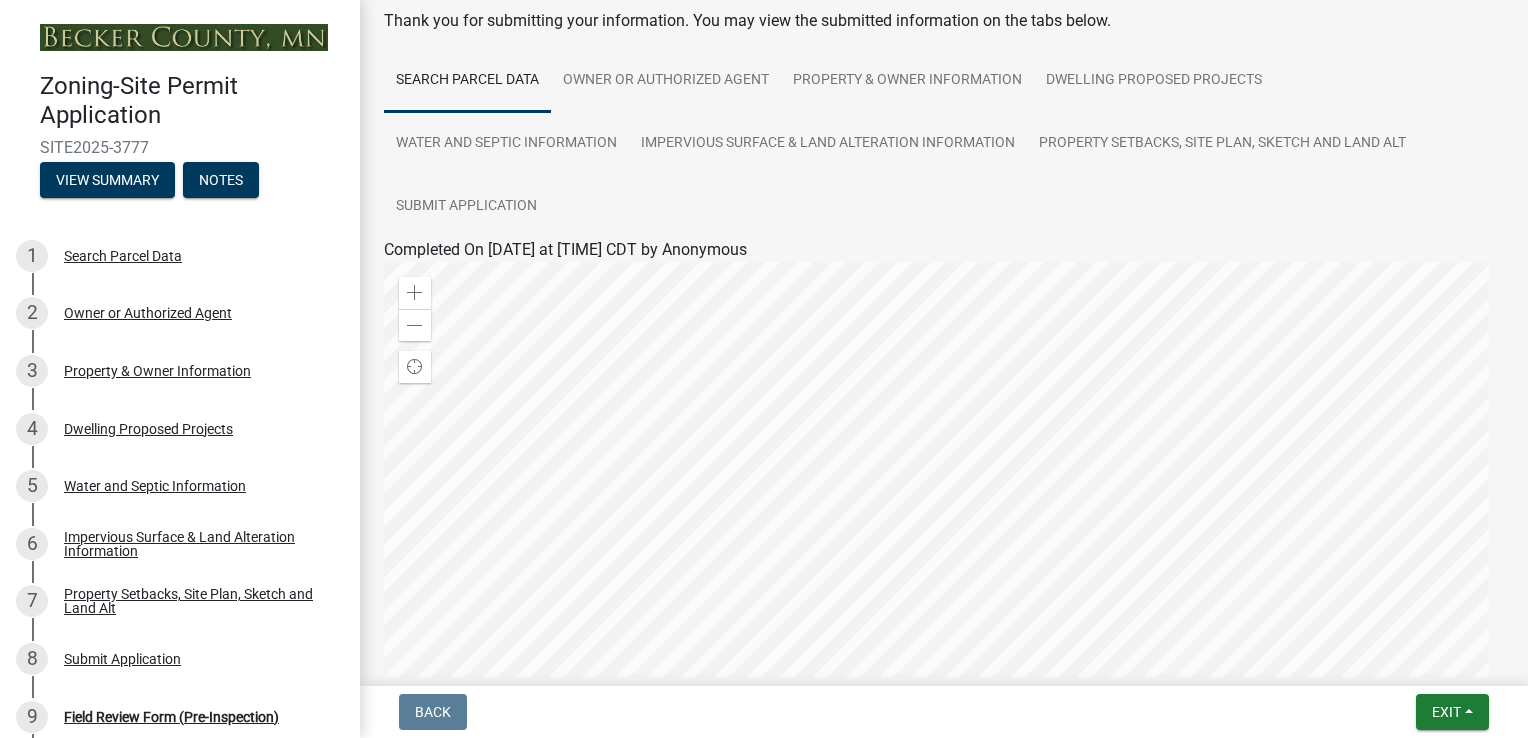 click 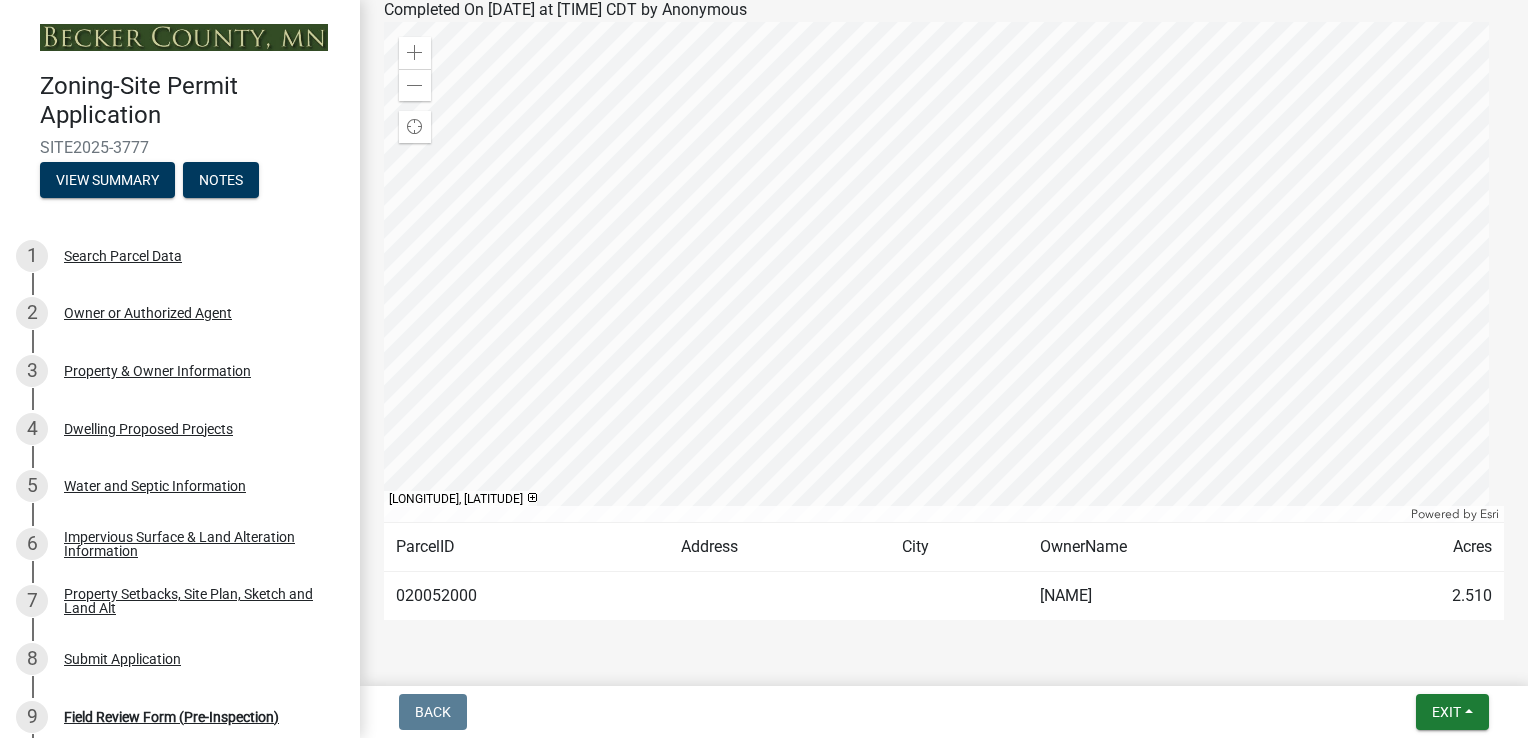 scroll, scrollTop: 403, scrollLeft: 0, axis: vertical 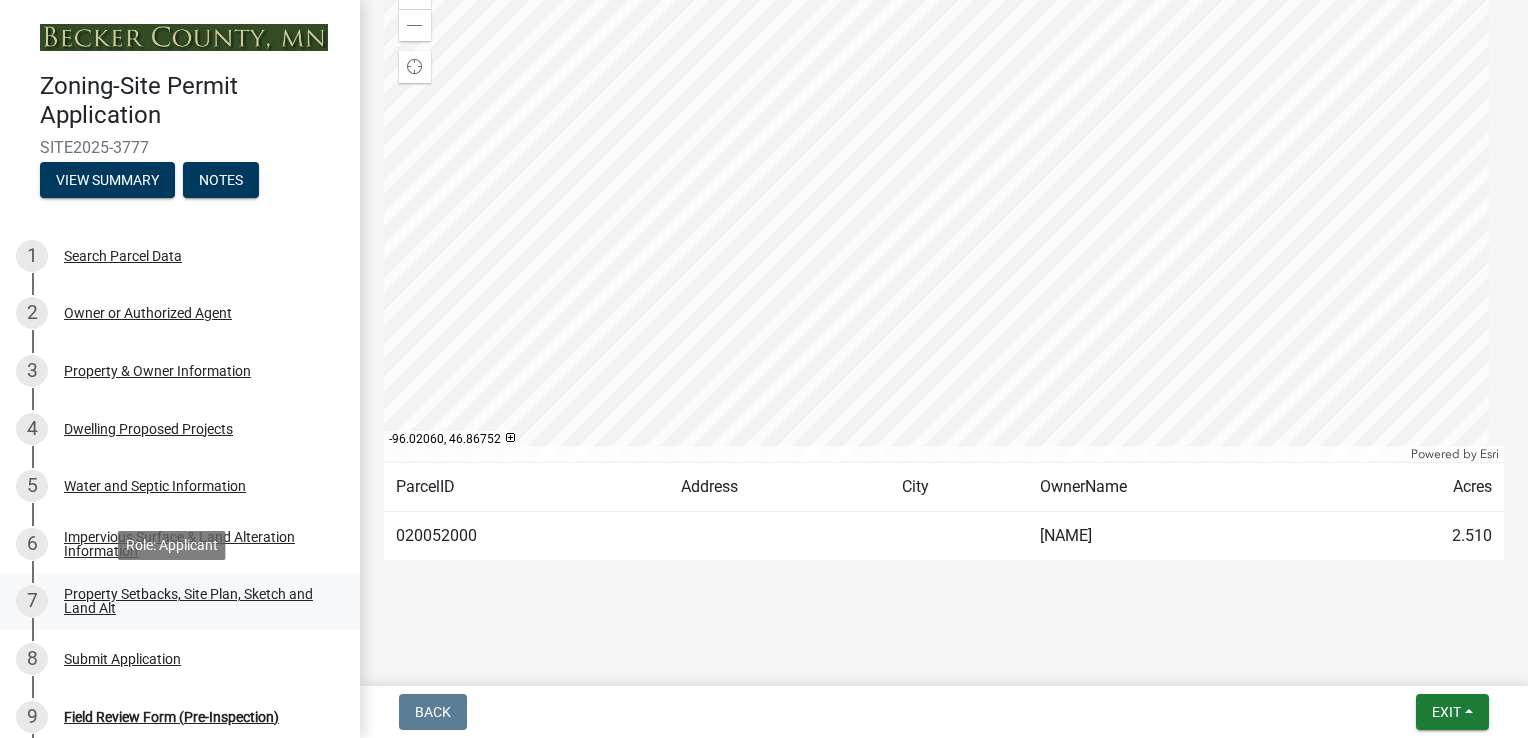 click on "Property Setbacks, Site Plan, Sketch and Land Alt" at bounding box center [196, 601] 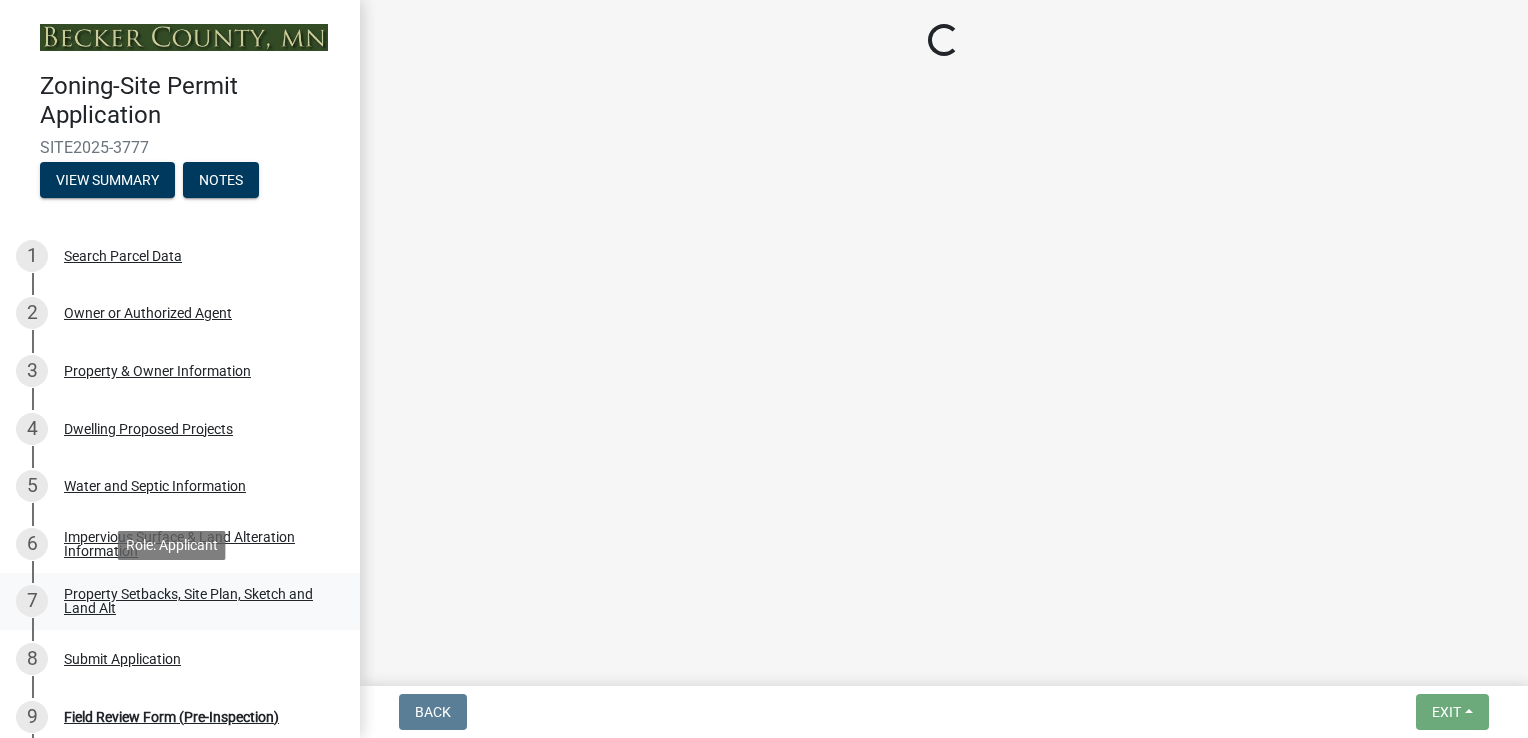 scroll, scrollTop: 0, scrollLeft: 0, axis: both 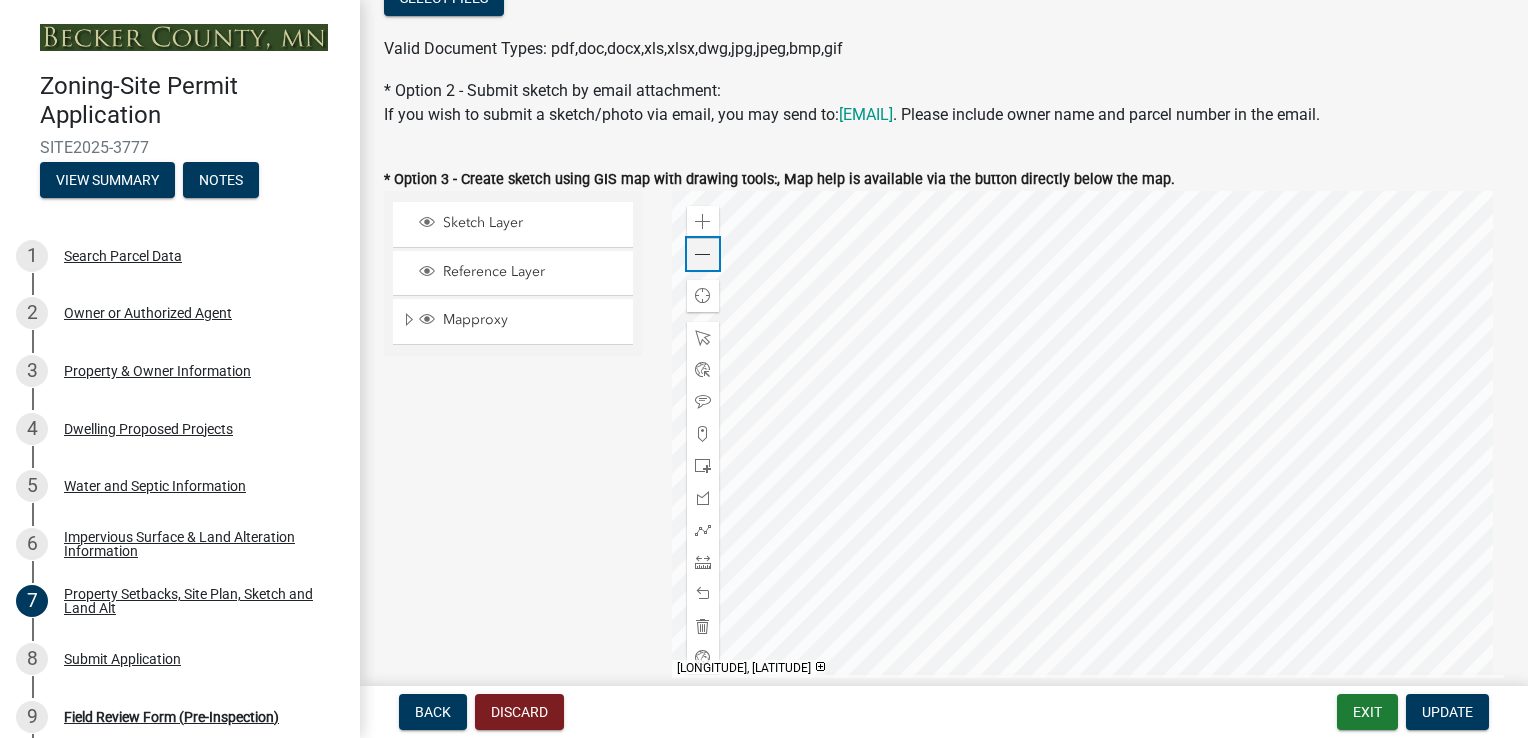 click 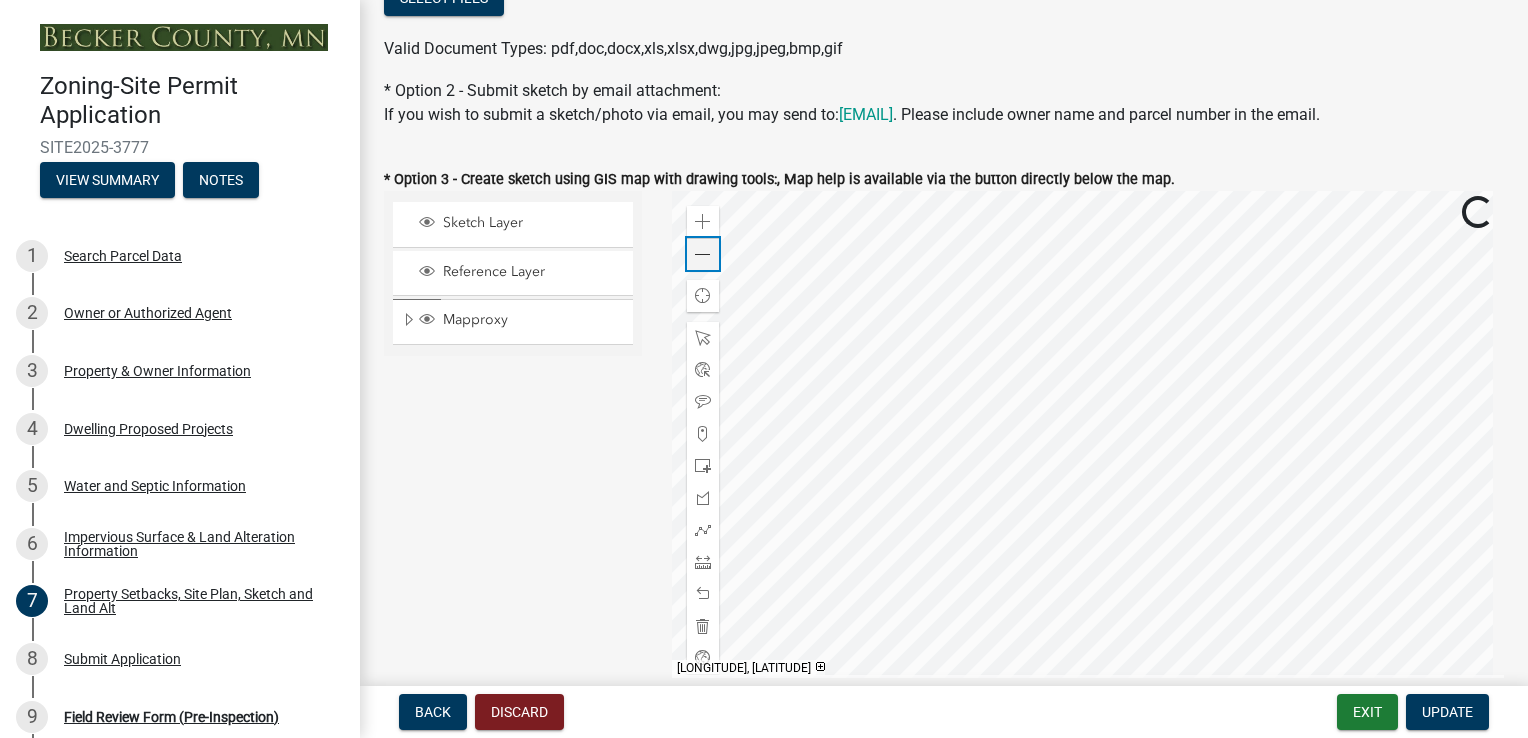 click 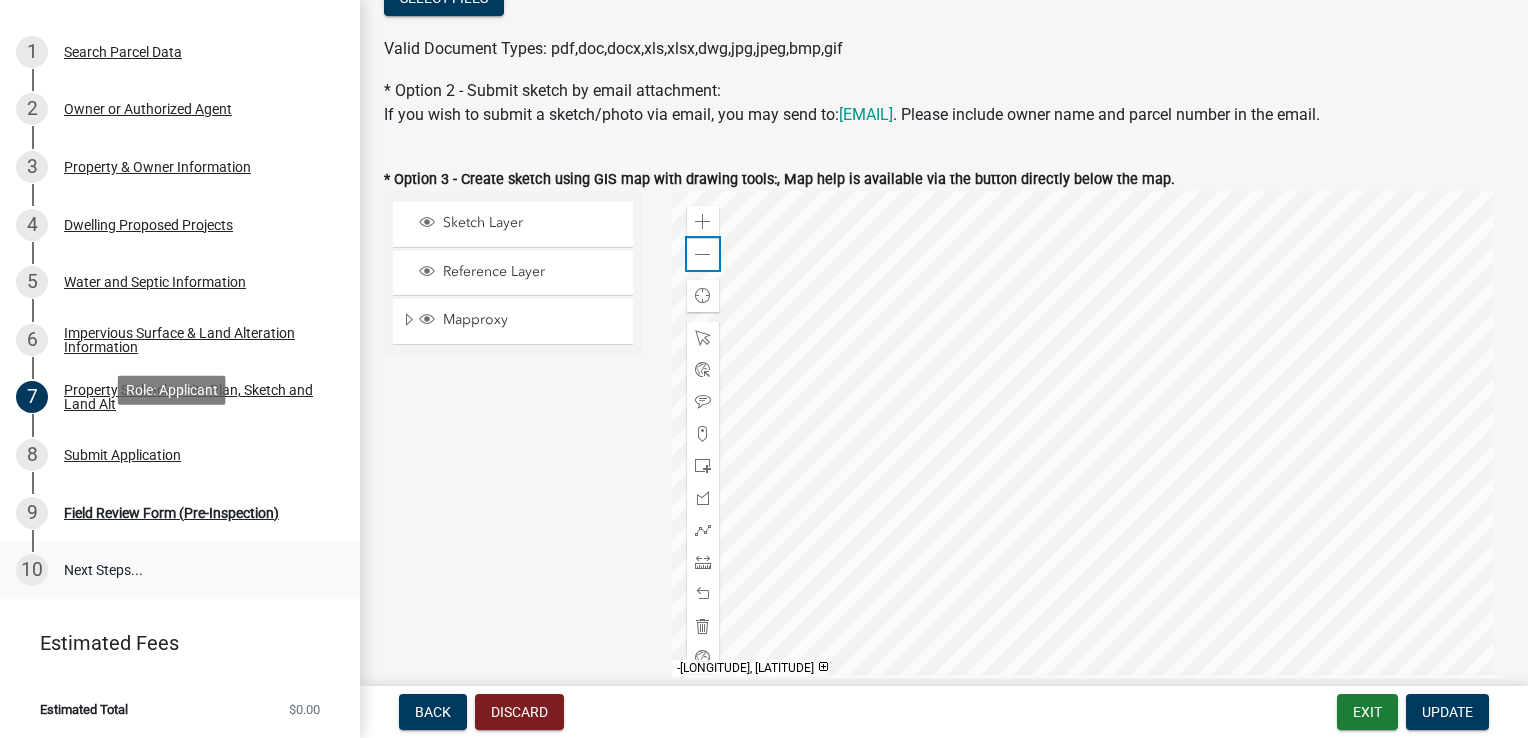 scroll, scrollTop: 205, scrollLeft: 0, axis: vertical 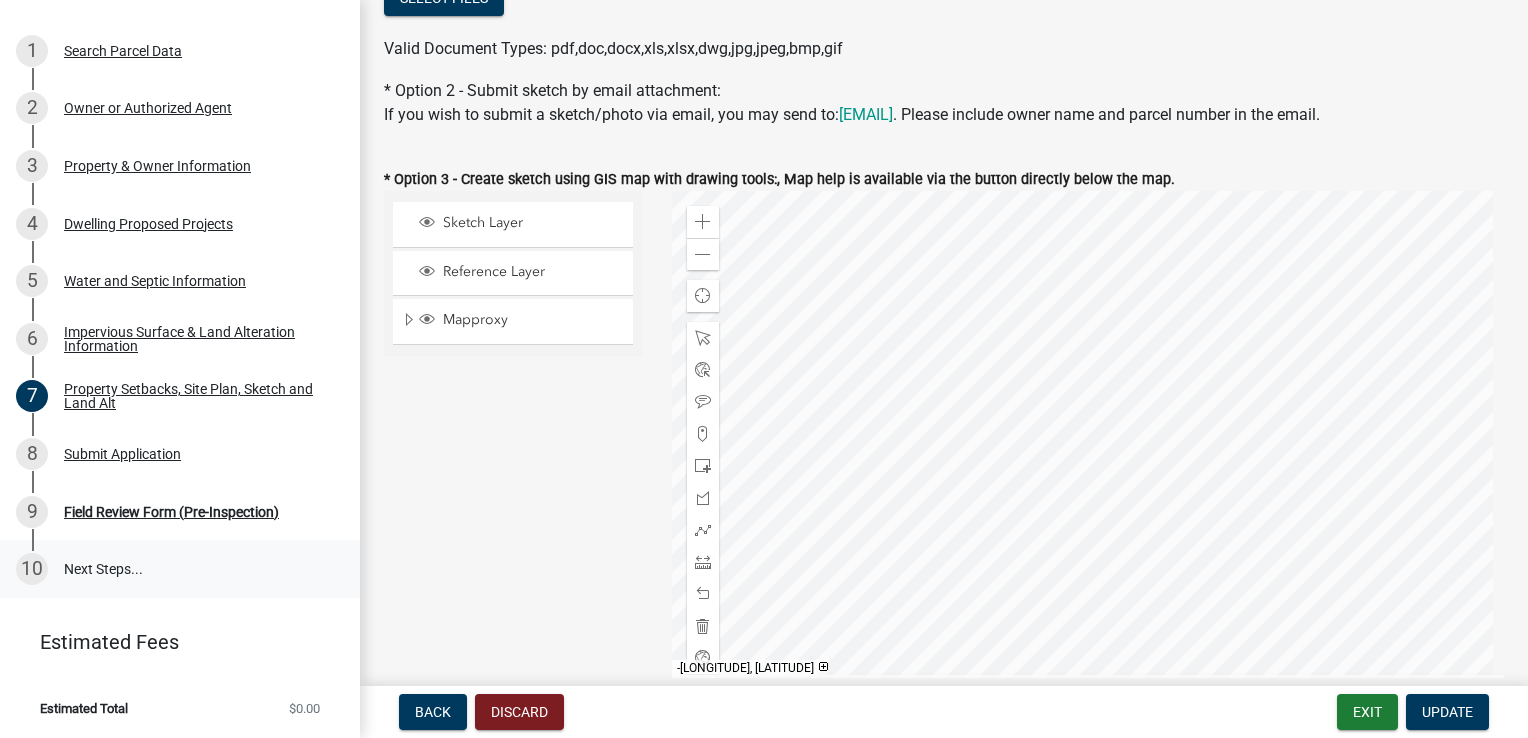 click on "10   Next Steps..." at bounding box center [180, 569] 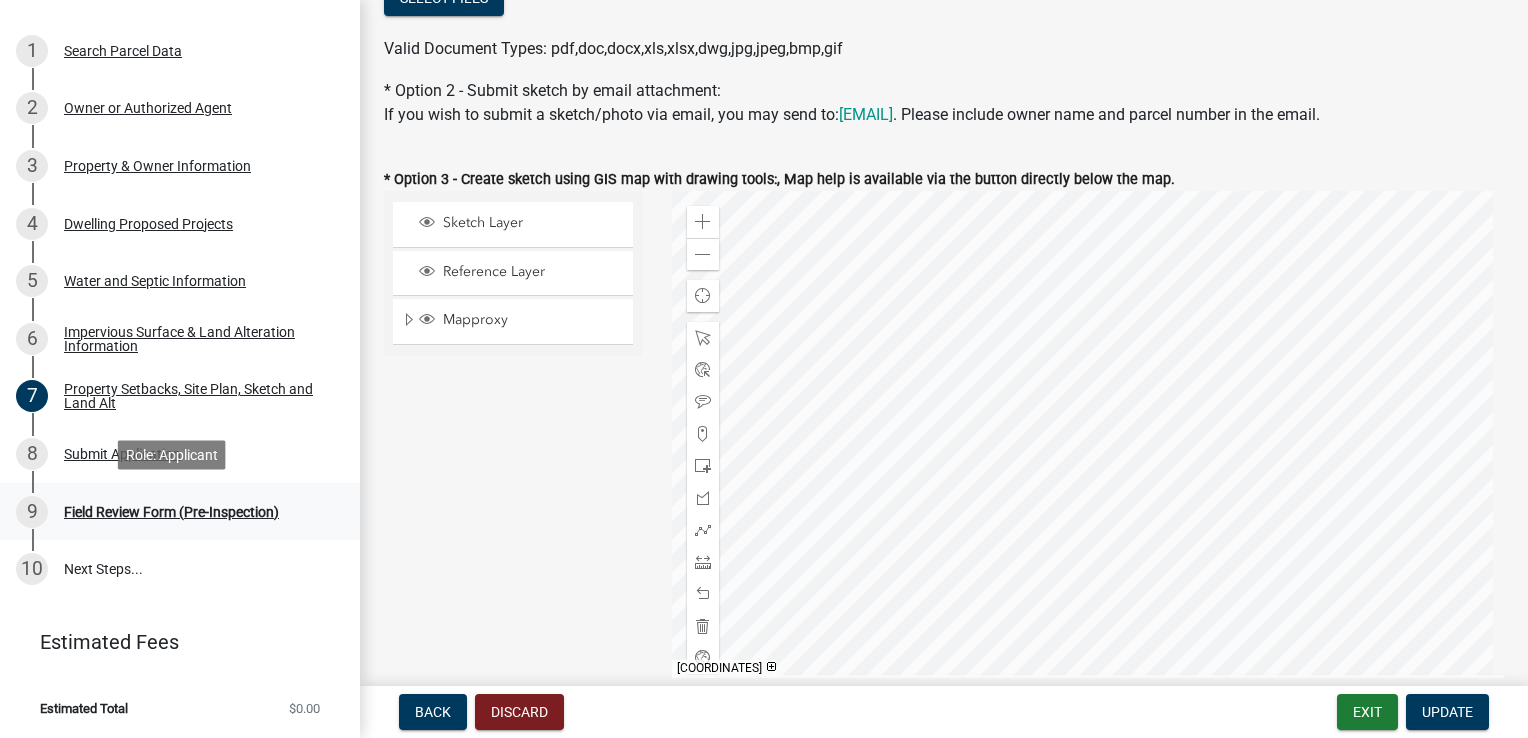 click on "Field Review Form (Pre-Inspection)" at bounding box center [171, 512] 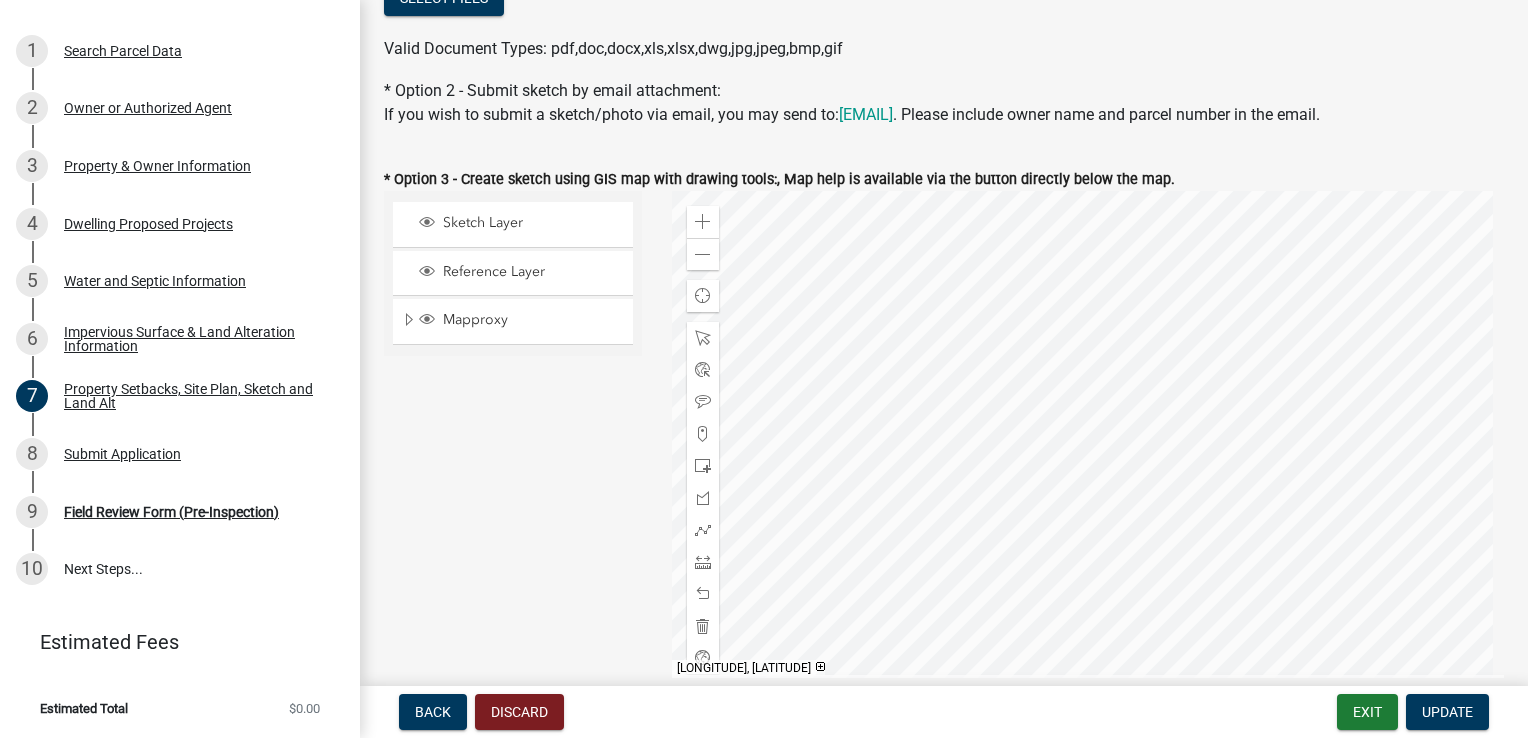 click on "Estimated Total" 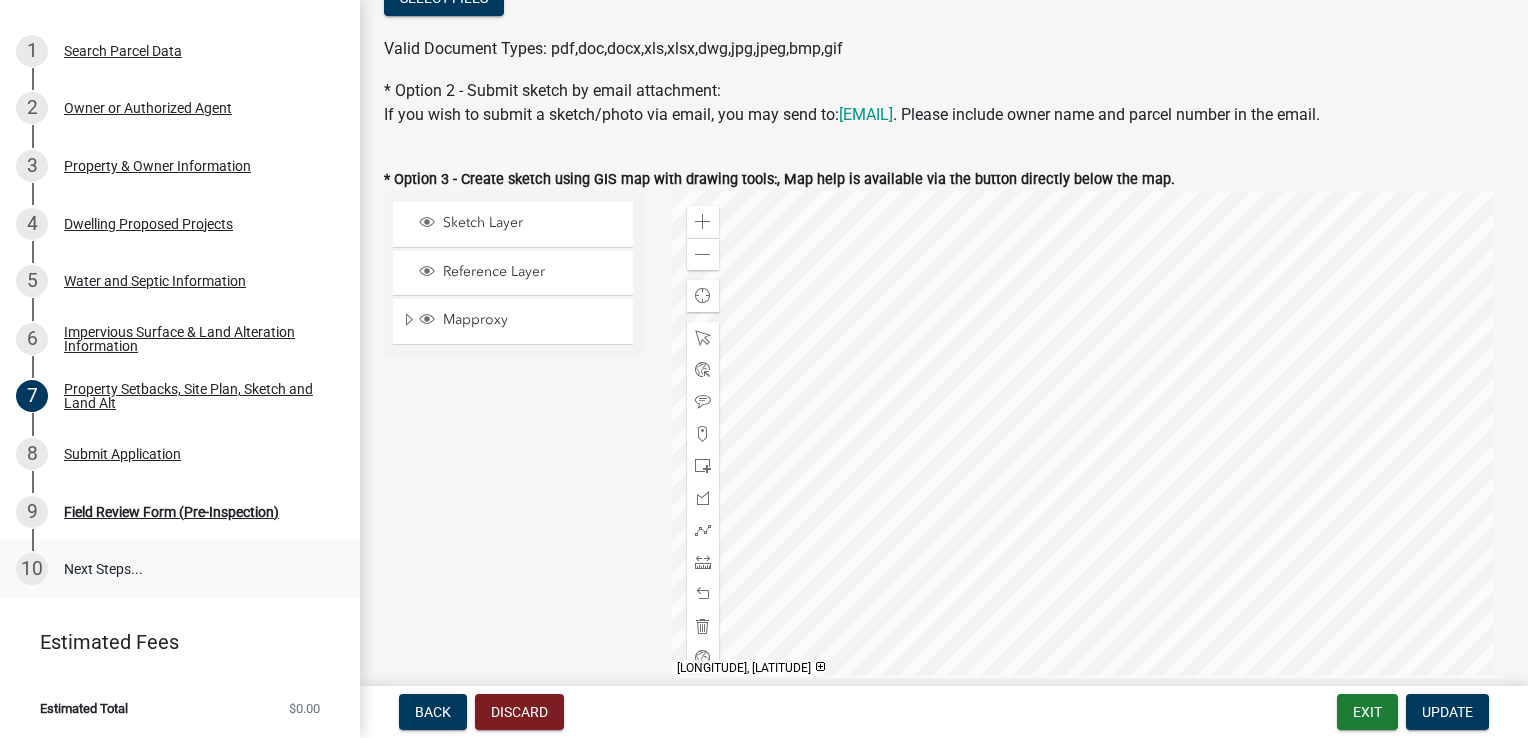 click on "10   Next Steps..." at bounding box center [180, 569] 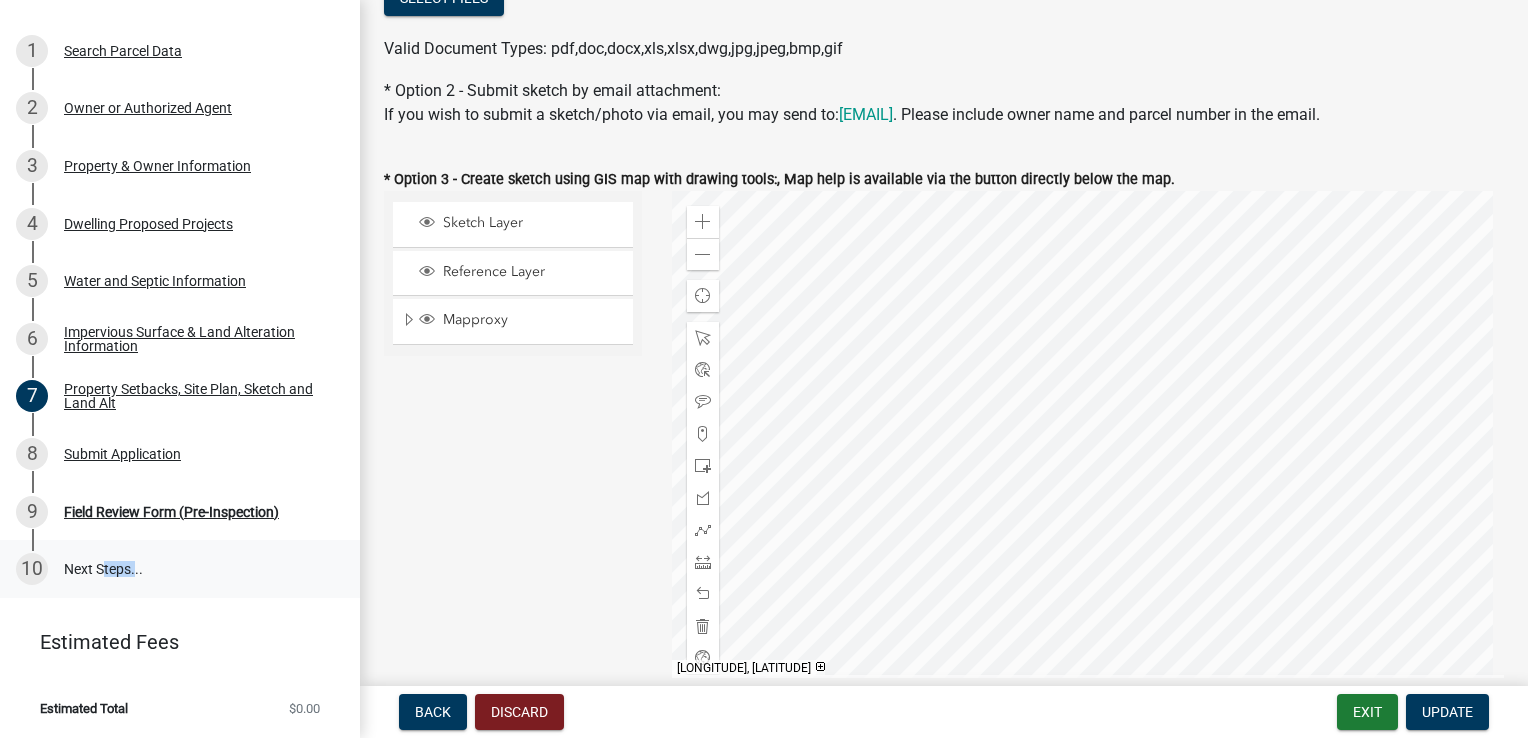 click on "10   Next Steps..." at bounding box center [180, 569] 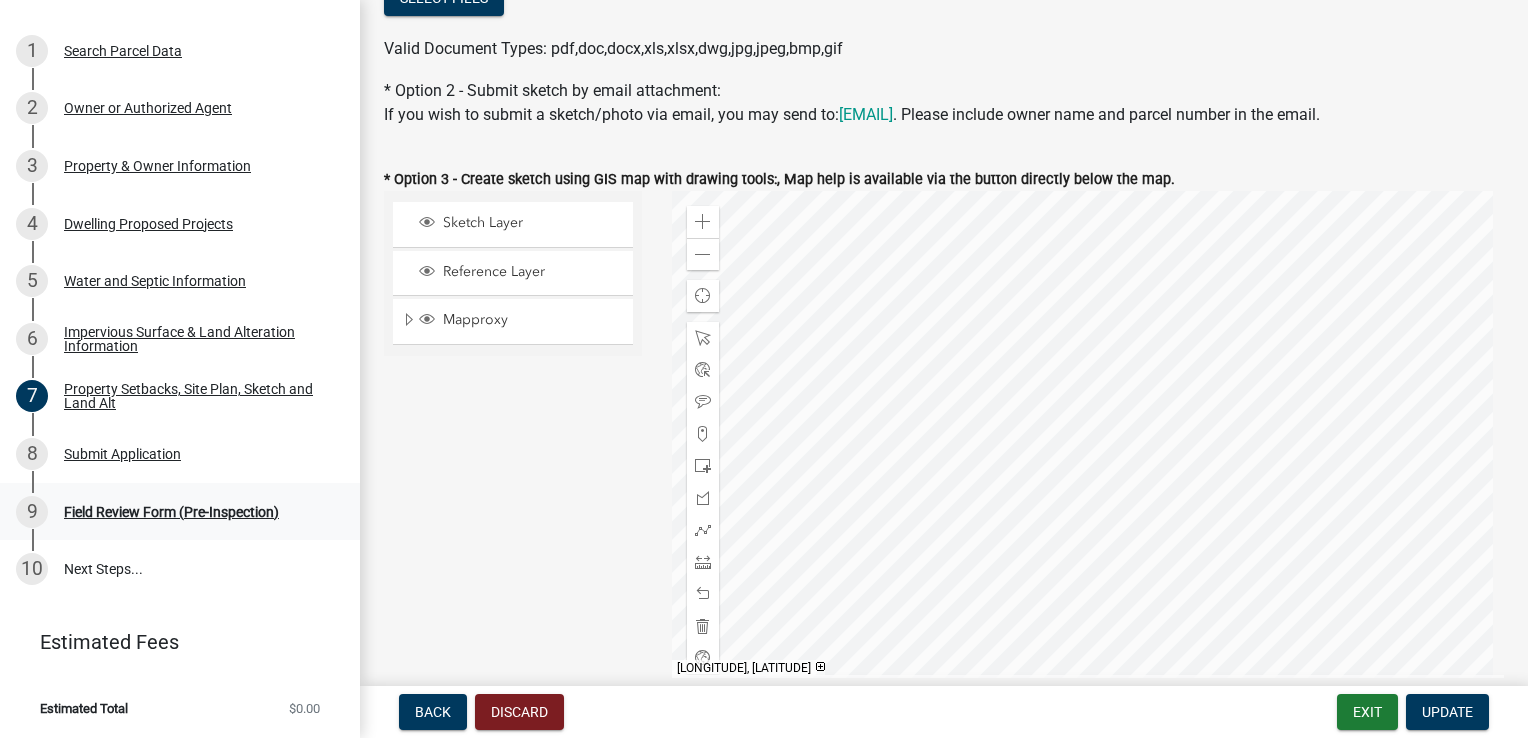 drag, startPoint x: 98, startPoint y: 575, endPoint x: 104, endPoint y: 509, distance: 66.27216 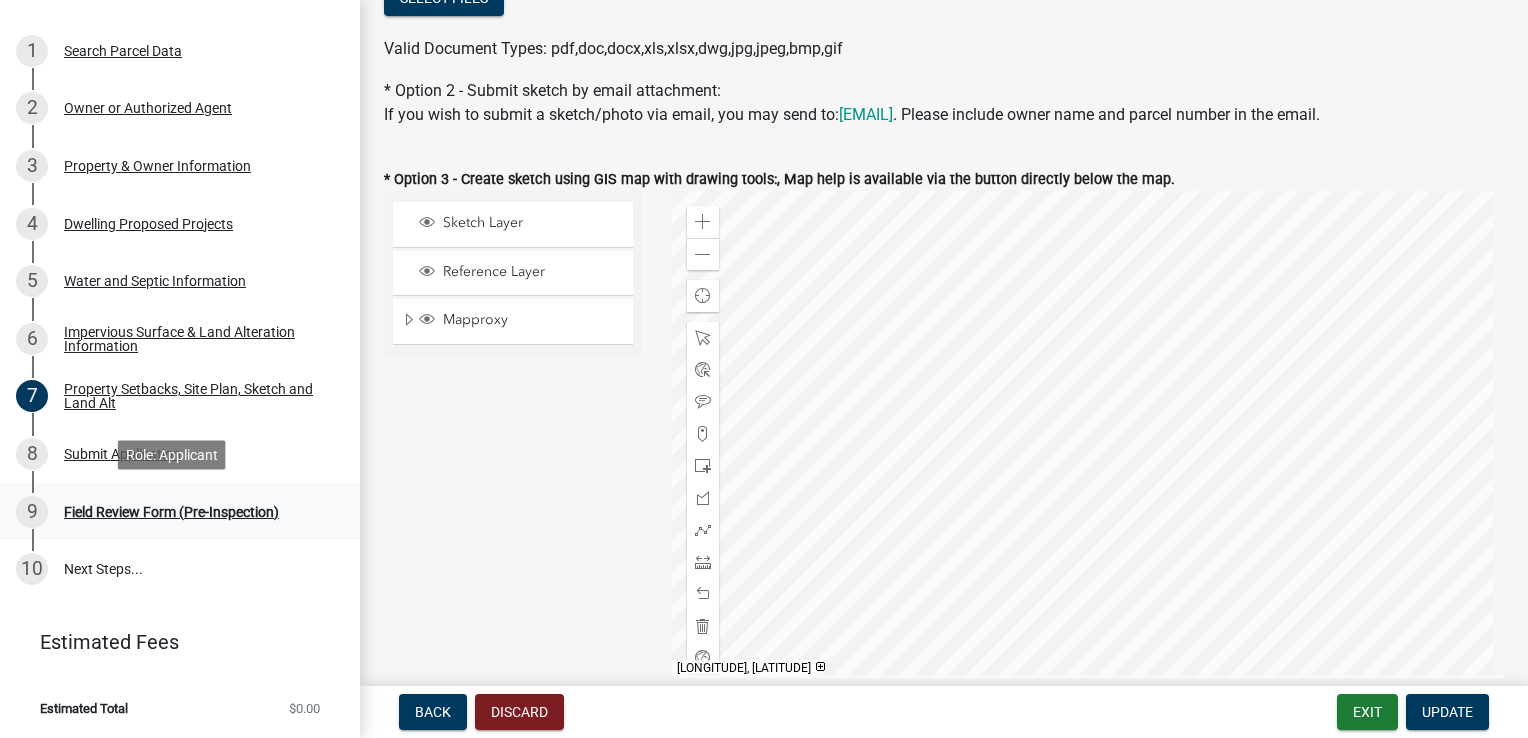 click on "Field Review Form (Pre-Inspection)" at bounding box center (171, 512) 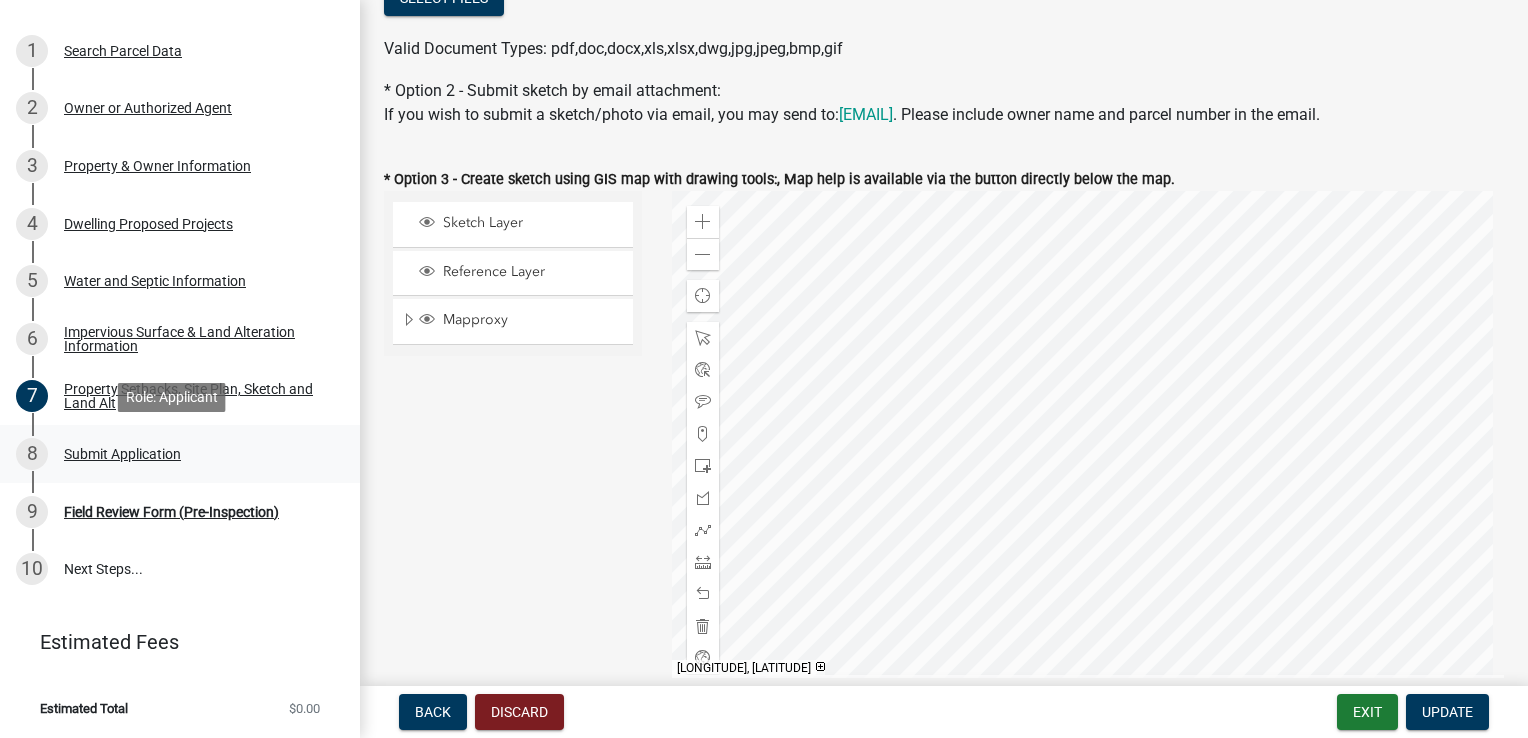 click on "Submit Application" at bounding box center [122, 454] 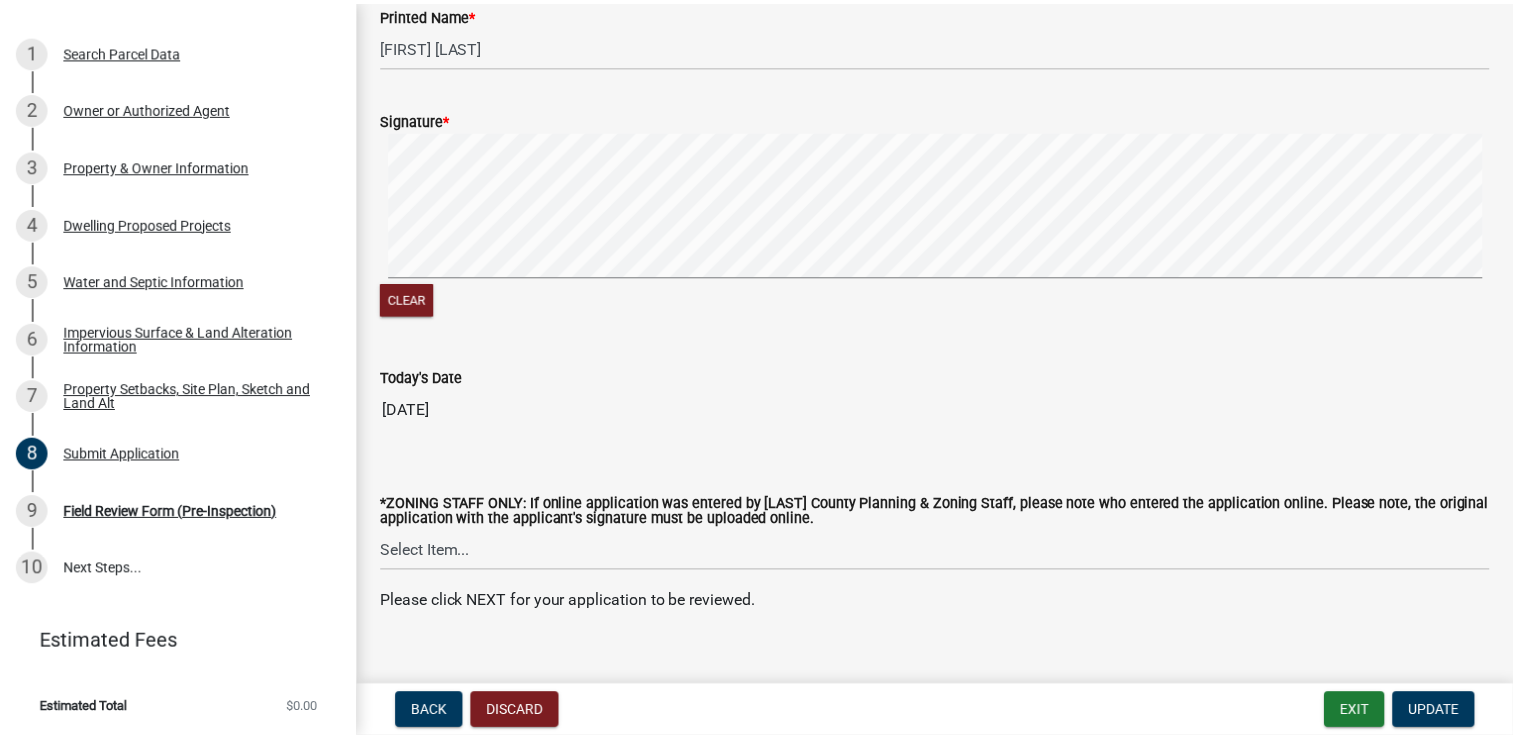scroll, scrollTop: 465, scrollLeft: 0, axis: vertical 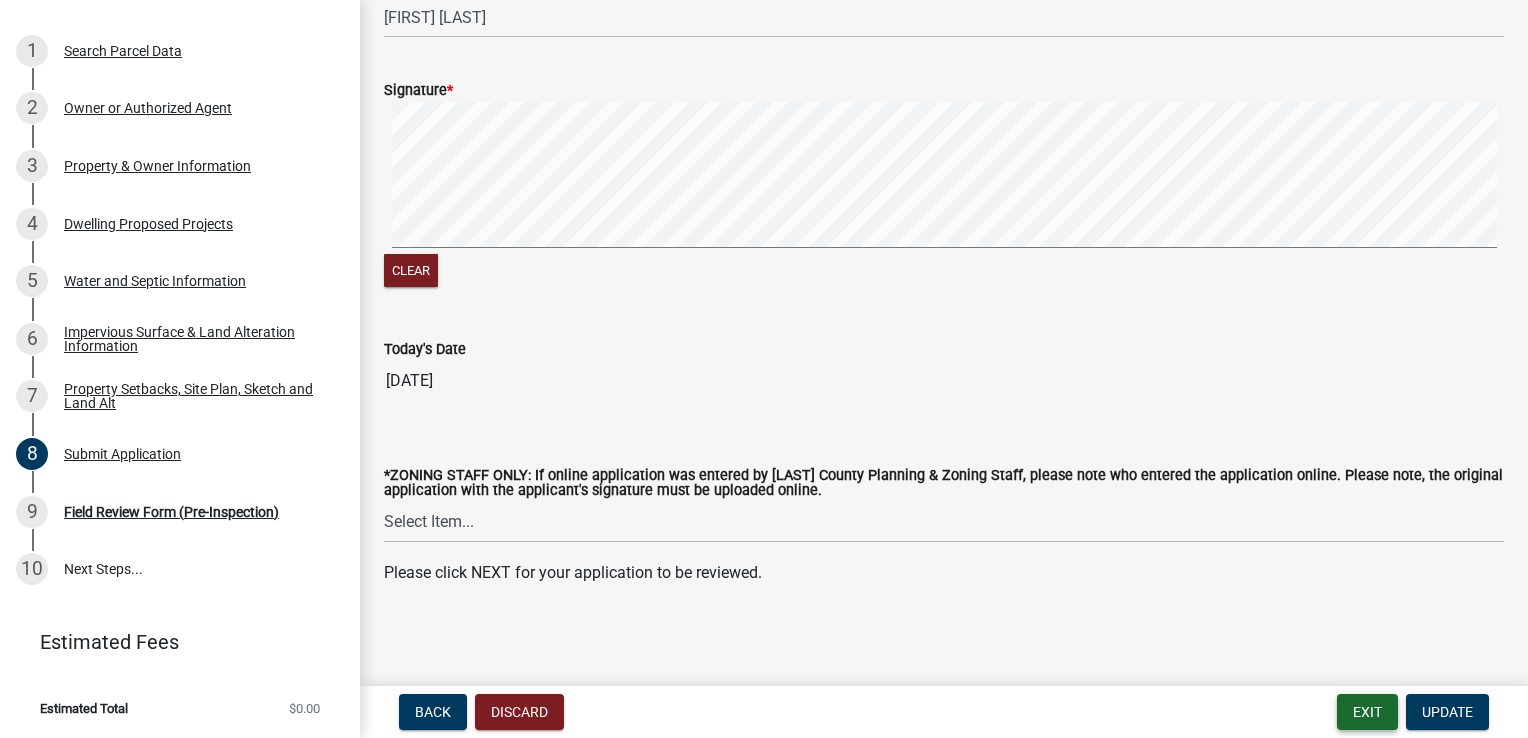 click on "Exit" at bounding box center (1367, 712) 